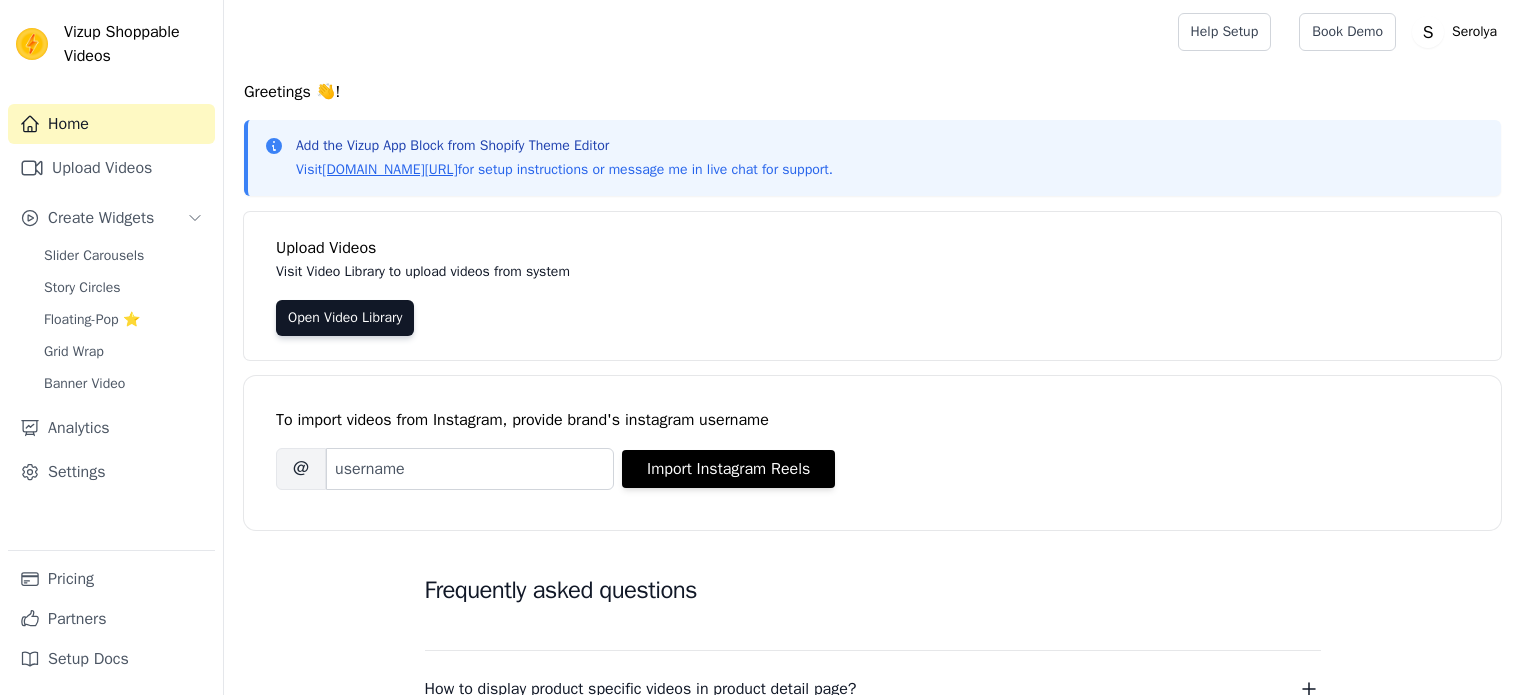 scroll, scrollTop: 0, scrollLeft: 0, axis: both 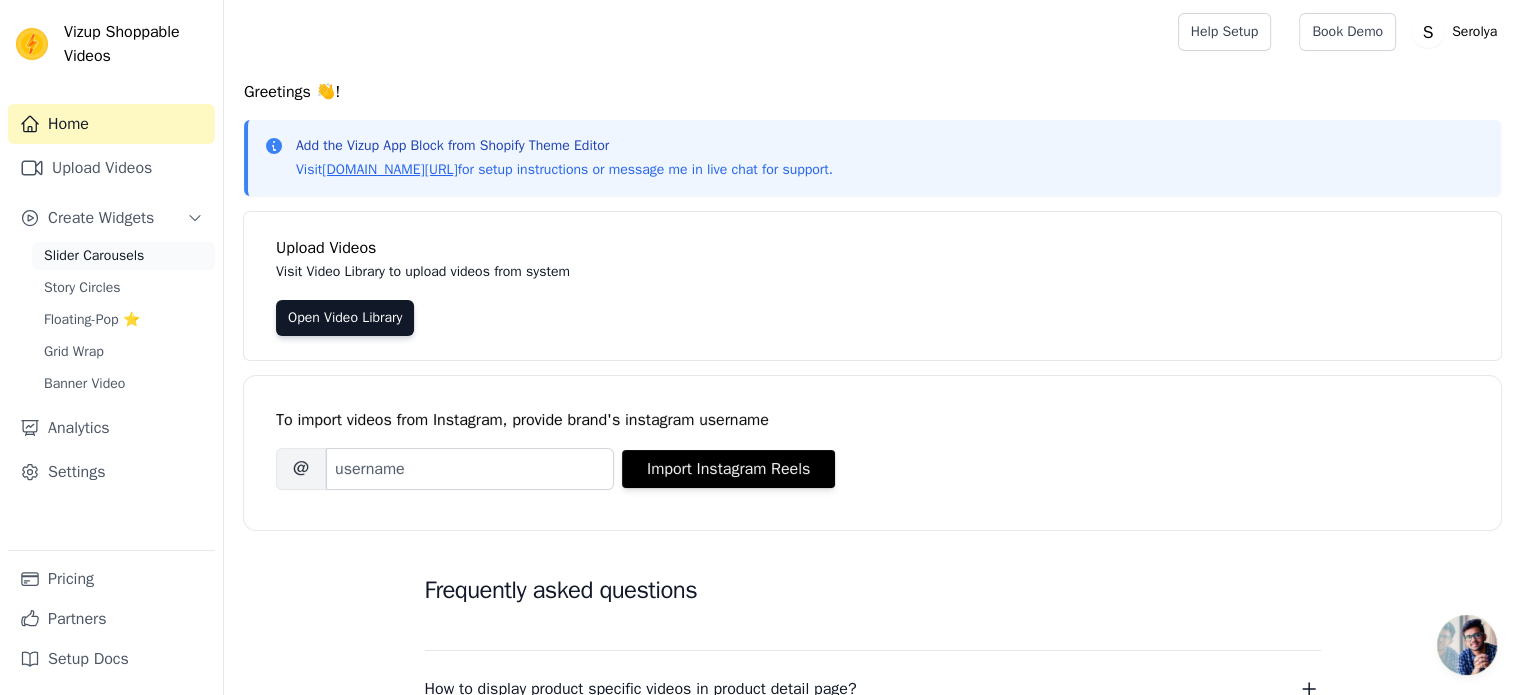 click on "Slider Carousels" at bounding box center [94, 256] 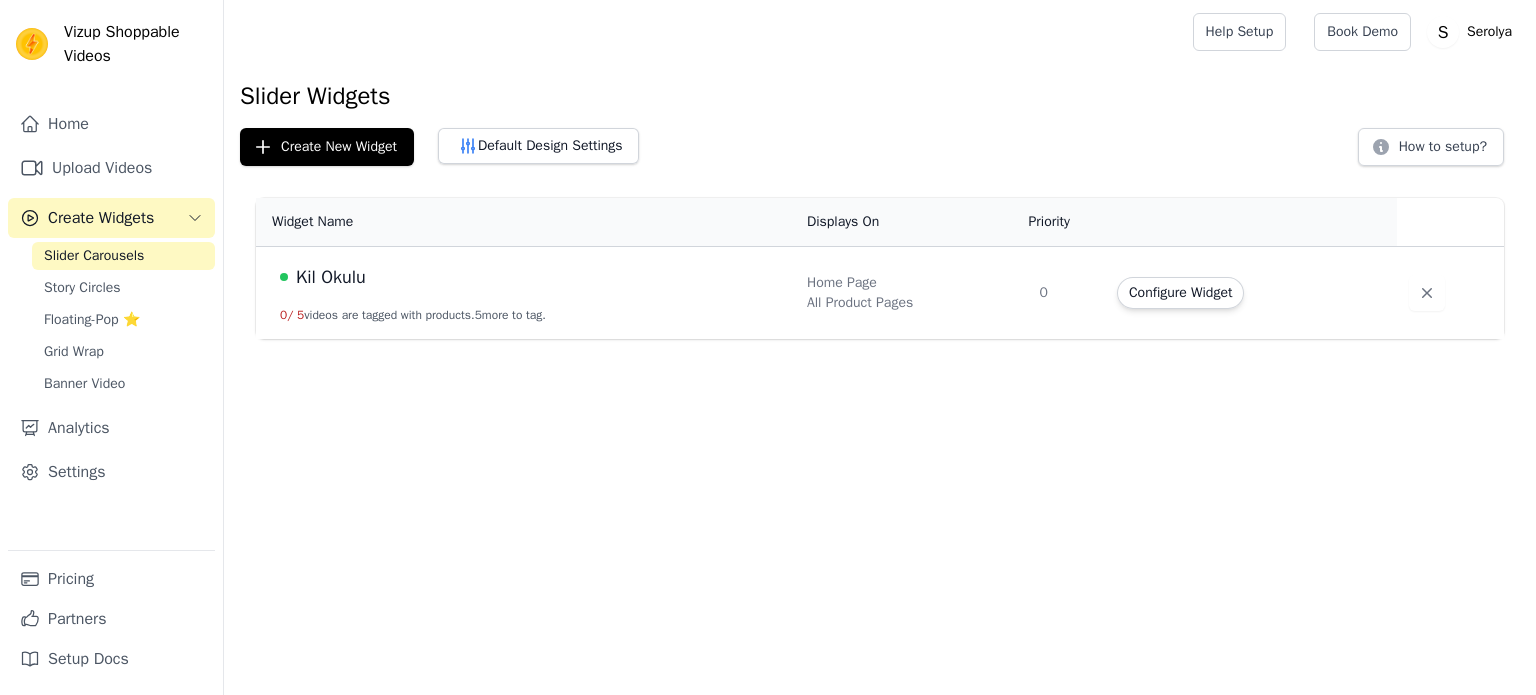 scroll, scrollTop: 0, scrollLeft: 0, axis: both 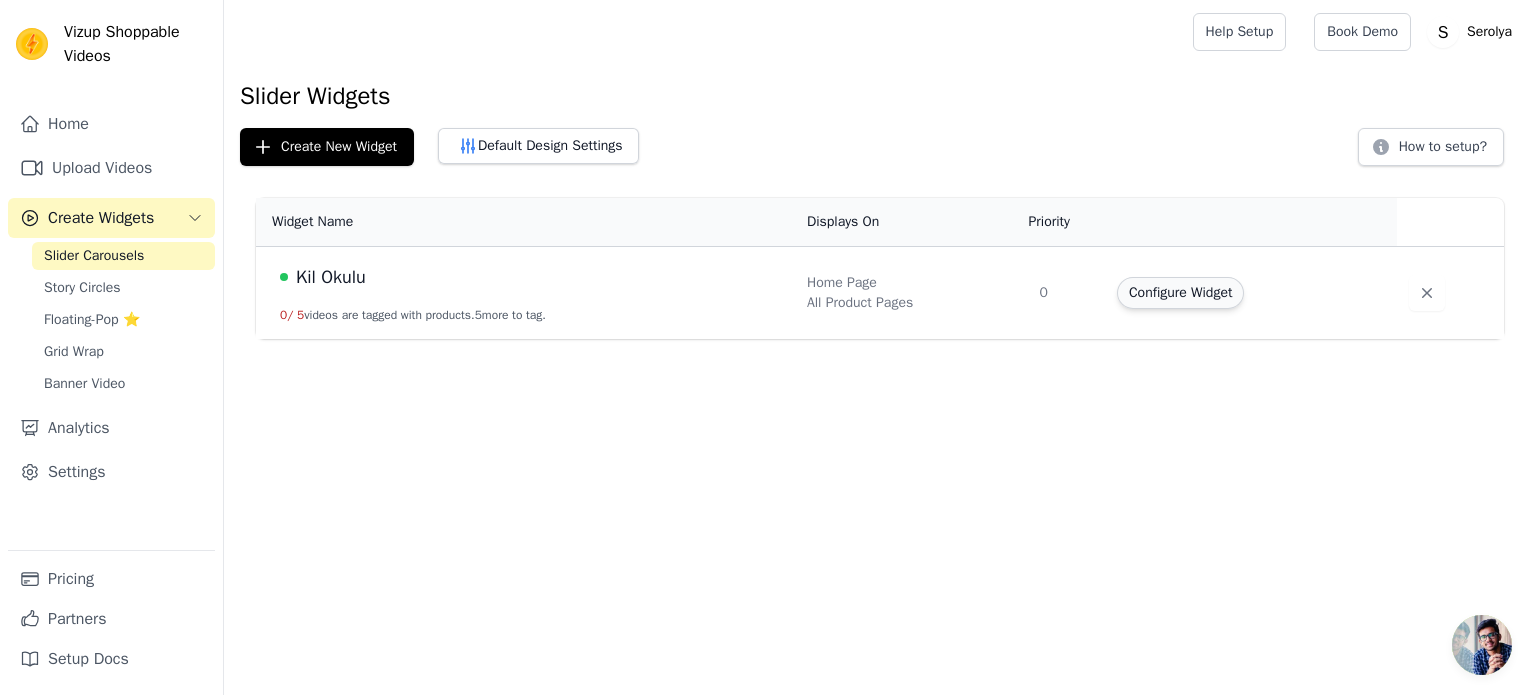 click on "Configure Widget" at bounding box center (1180, 293) 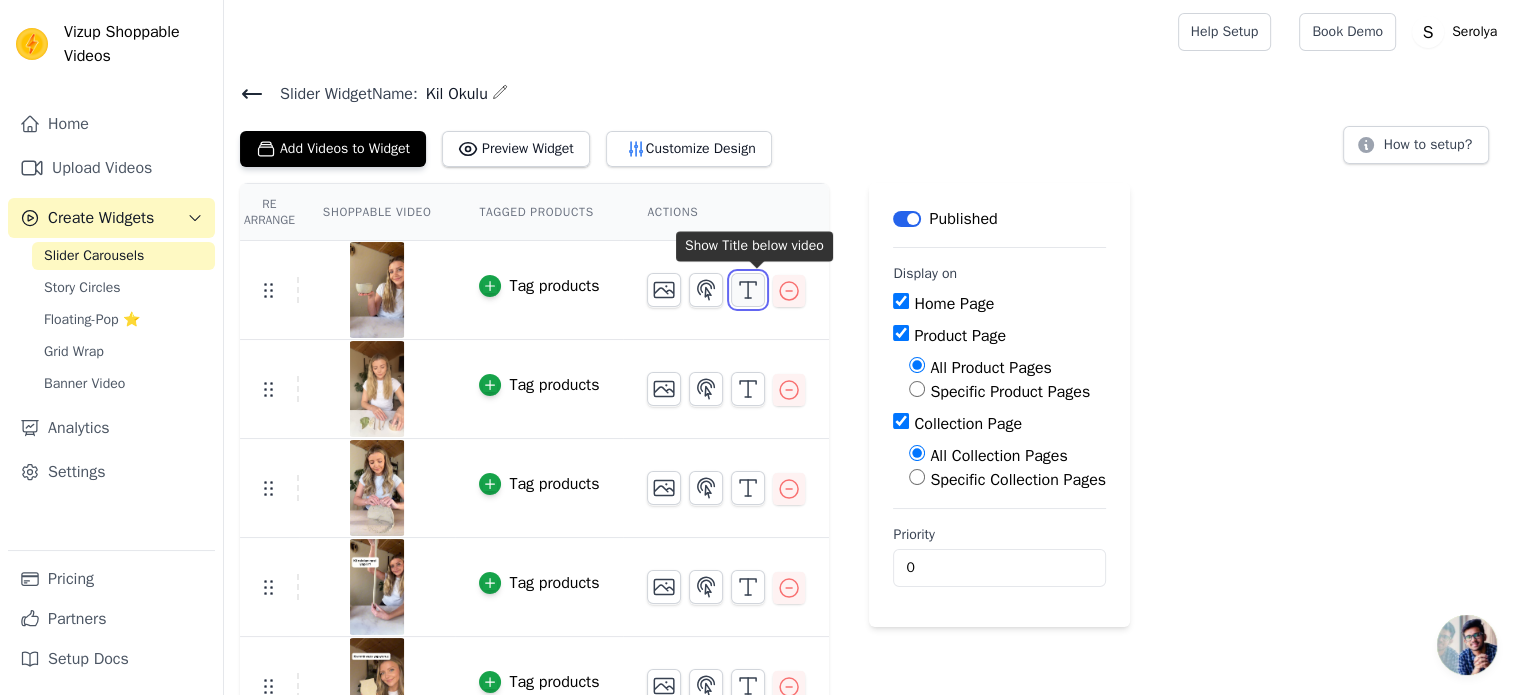 click 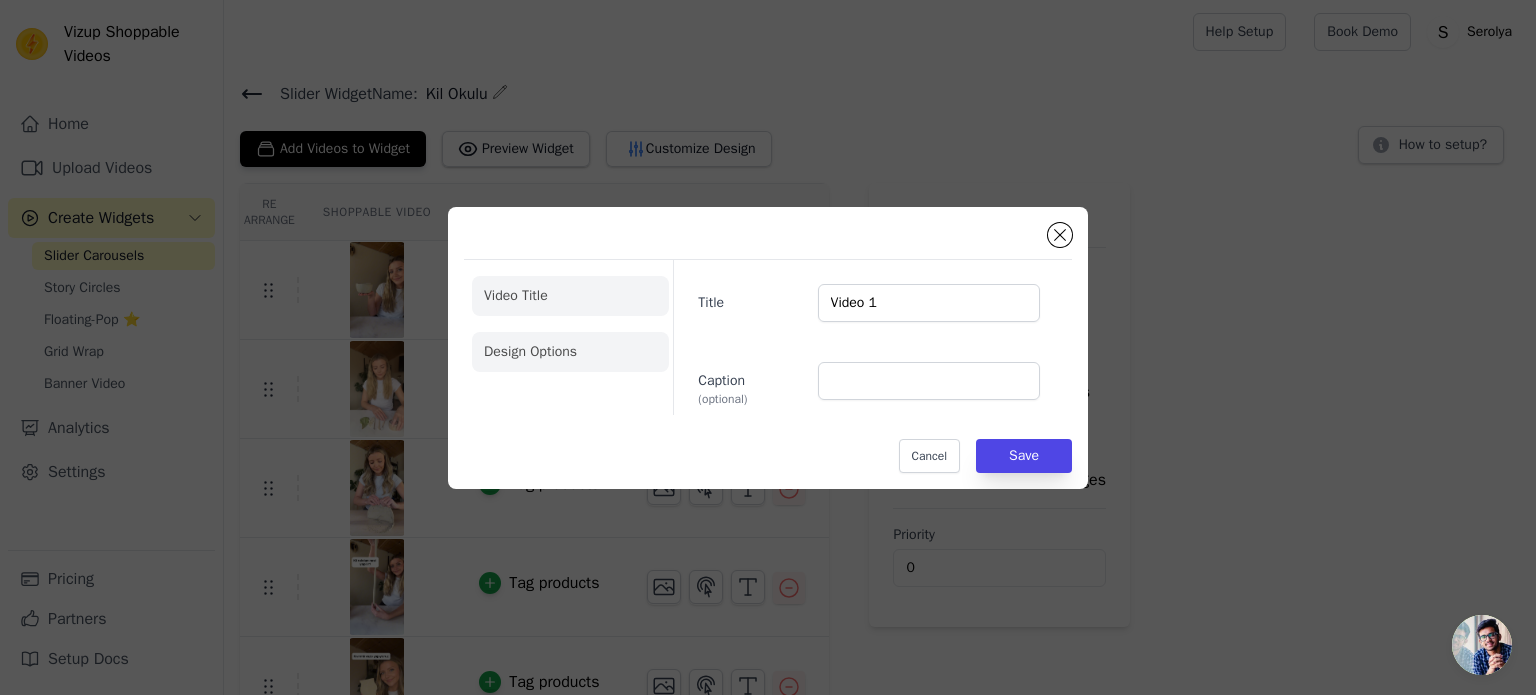 click on "Design Options" 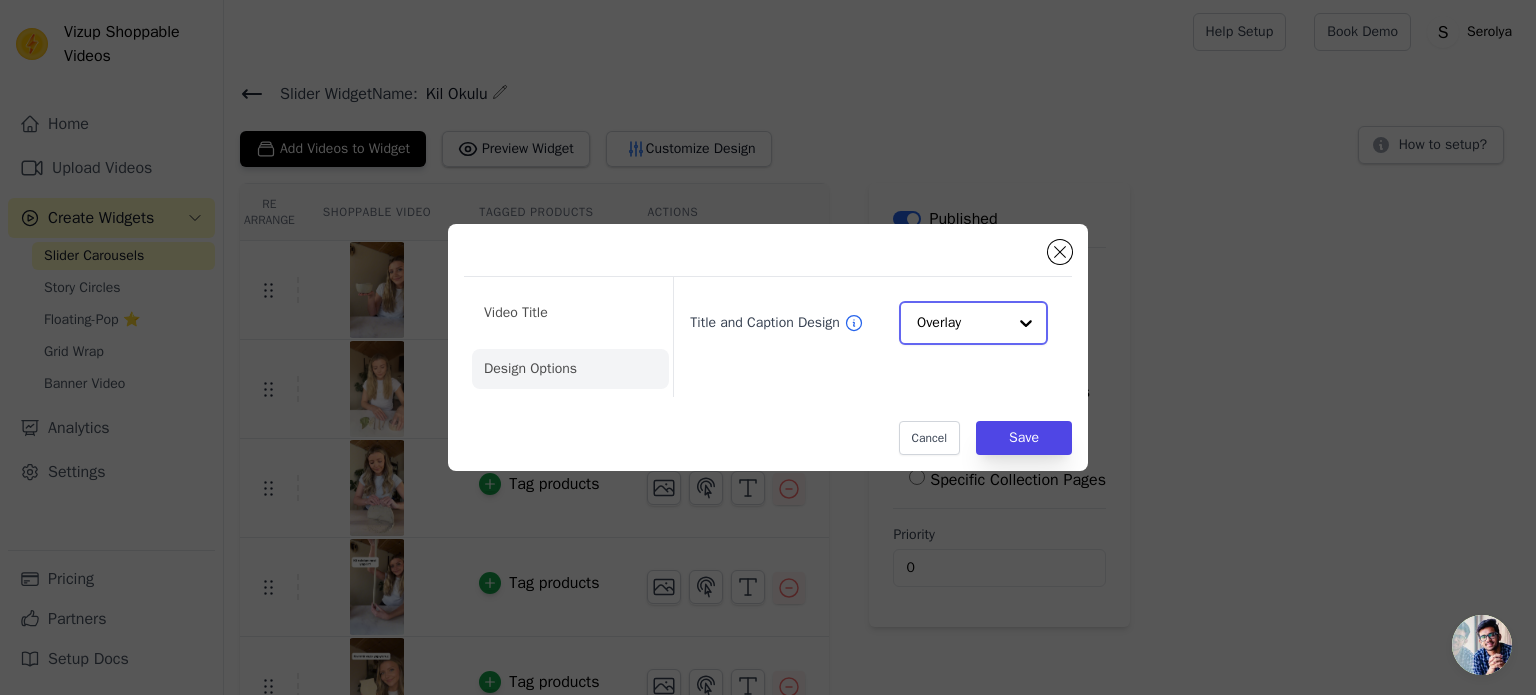 click on "Title and Caption Design" 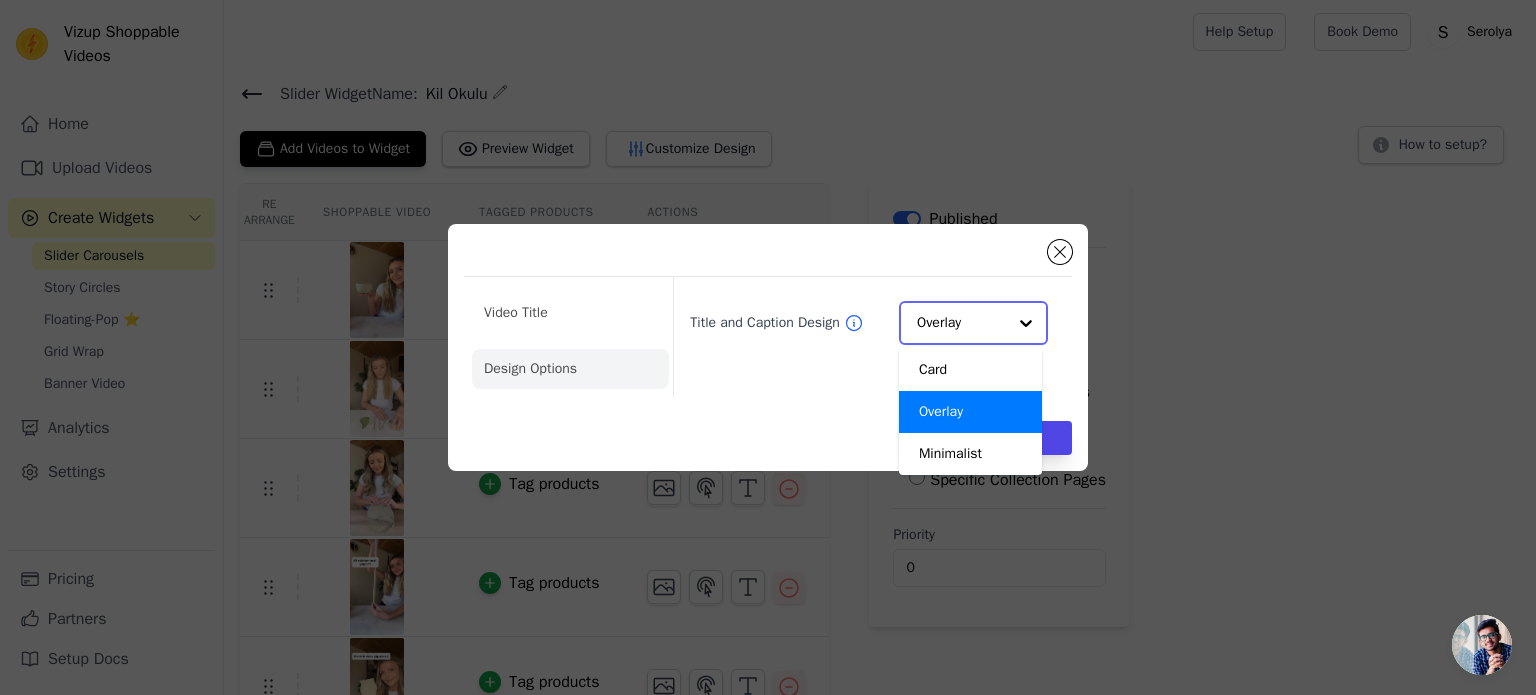 scroll, scrollTop: 0, scrollLeft: 0, axis: both 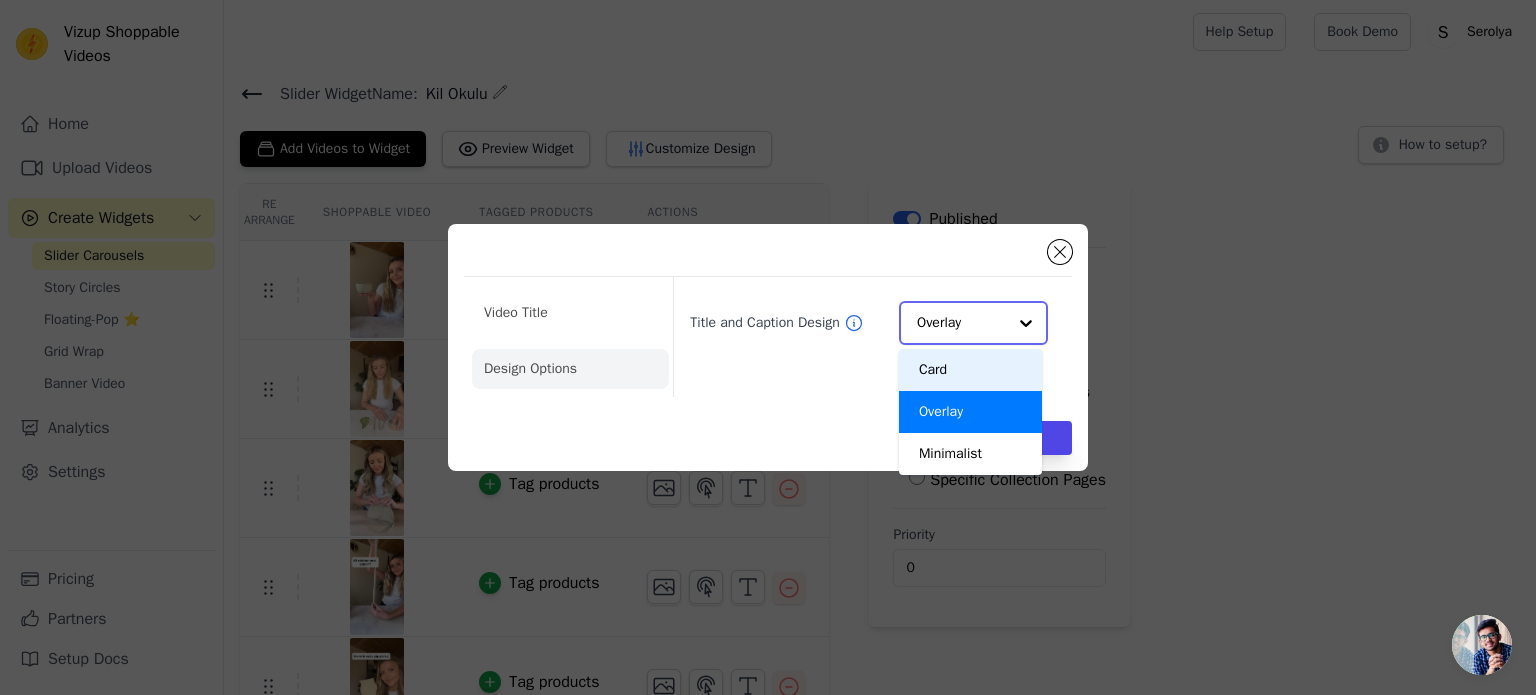 click on "Card" at bounding box center [970, 370] 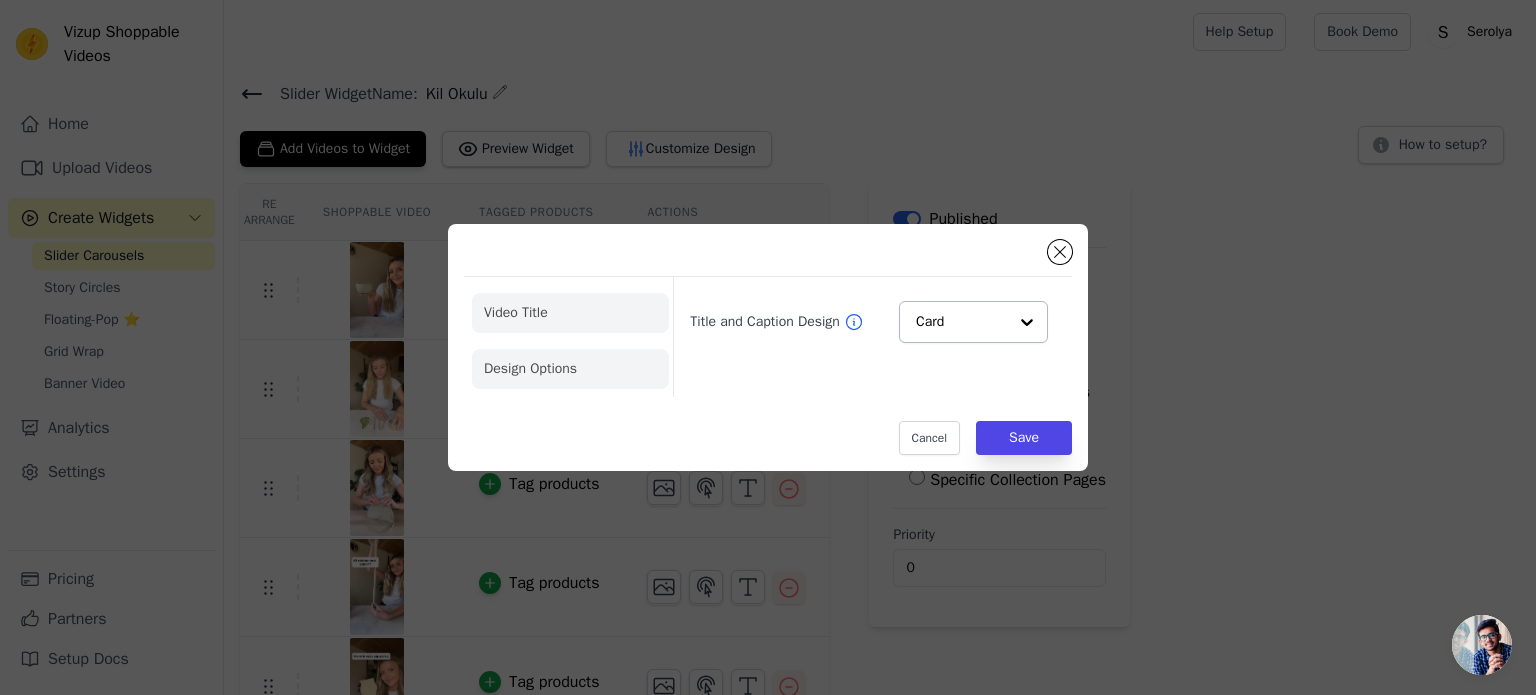 click on "Video Title" 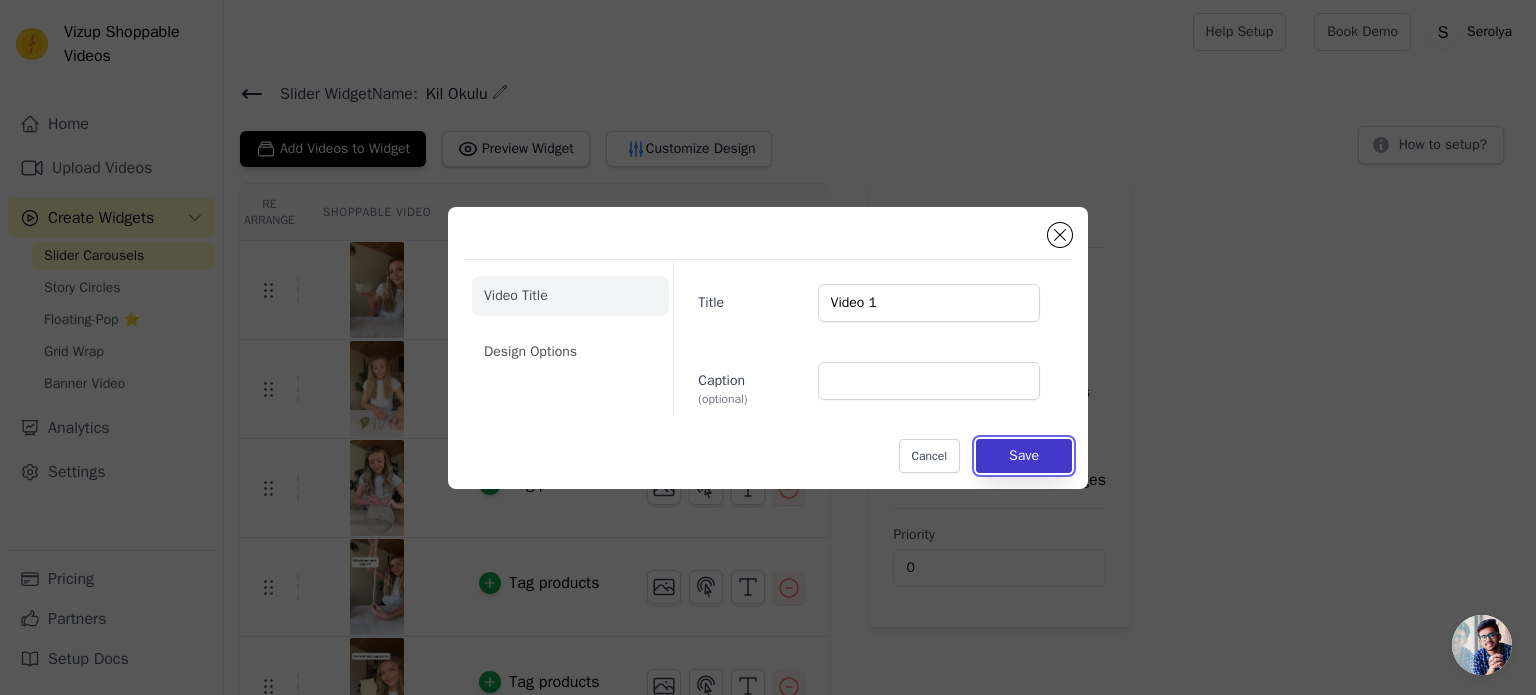 click on "Save" at bounding box center [1024, 456] 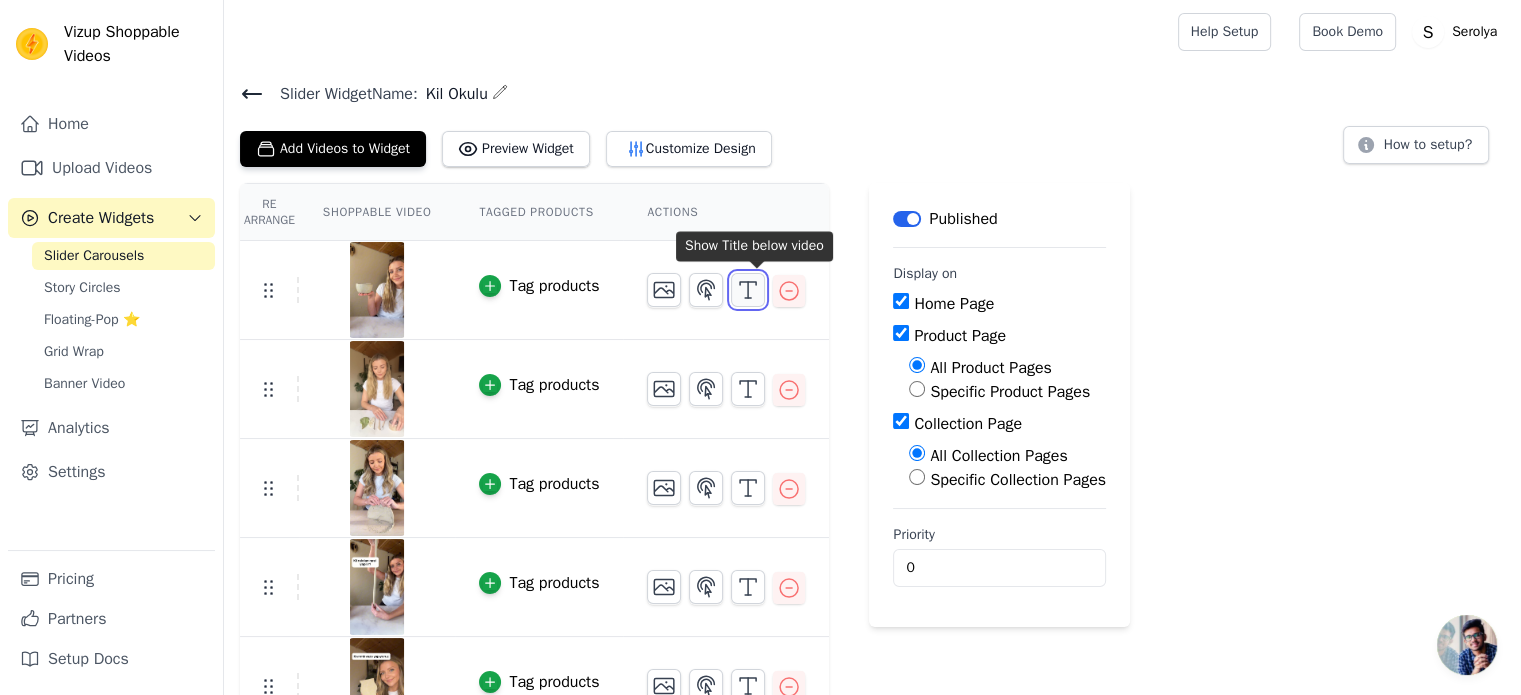 click 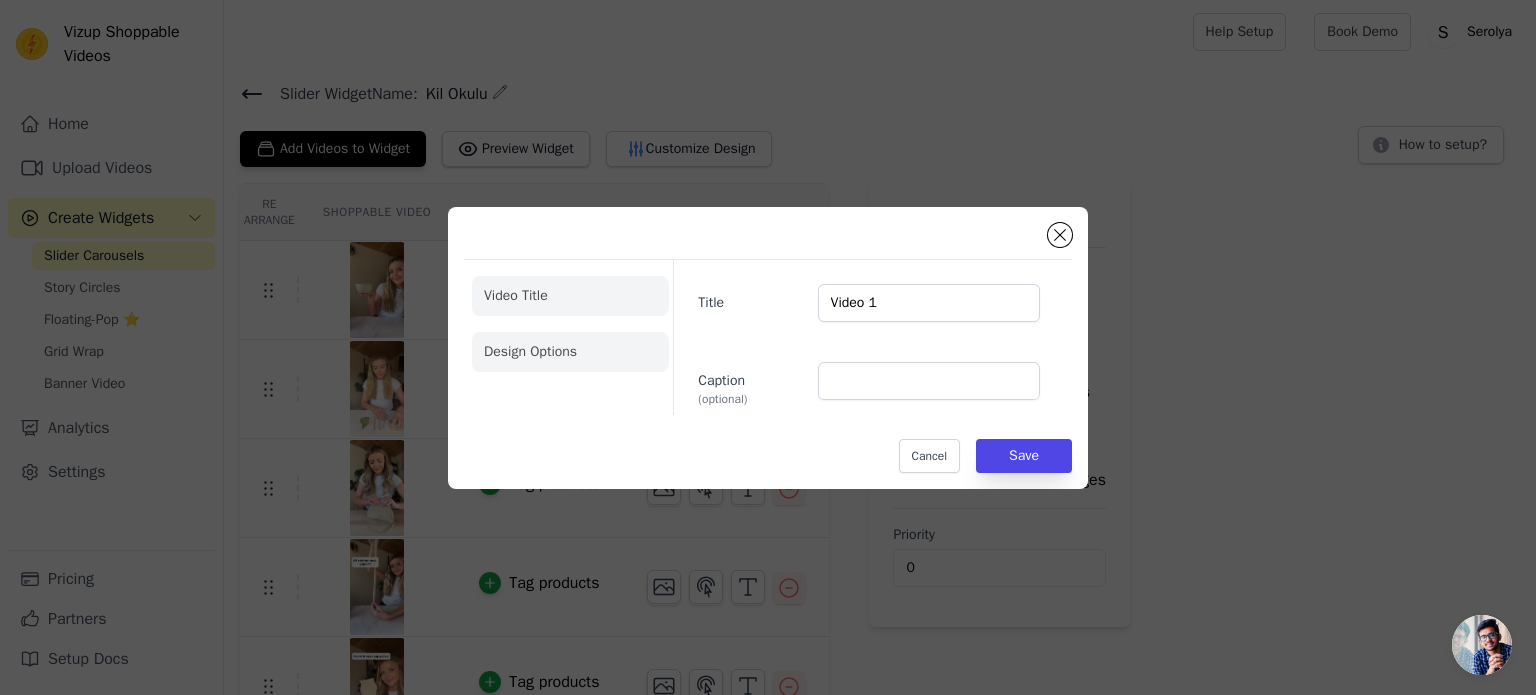 click on "Design Options" 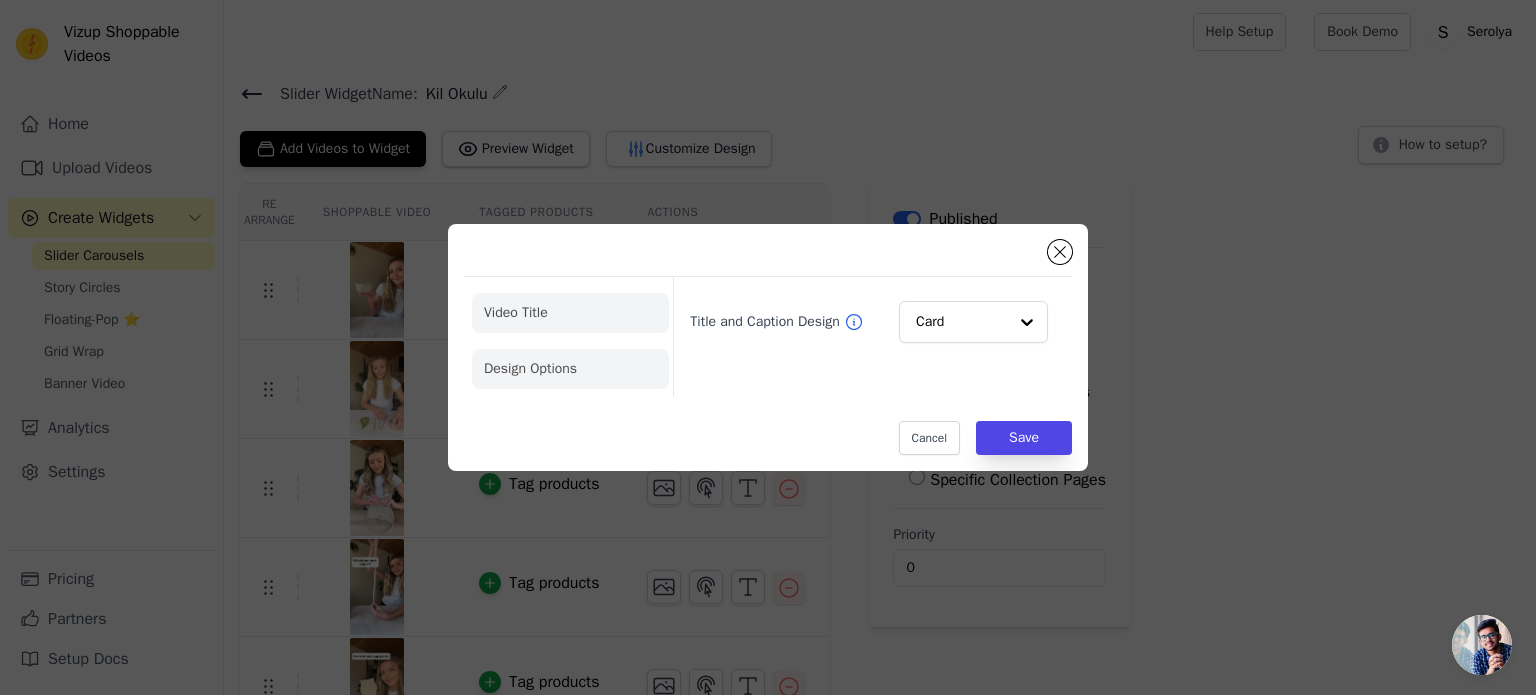 click on "Video Title" 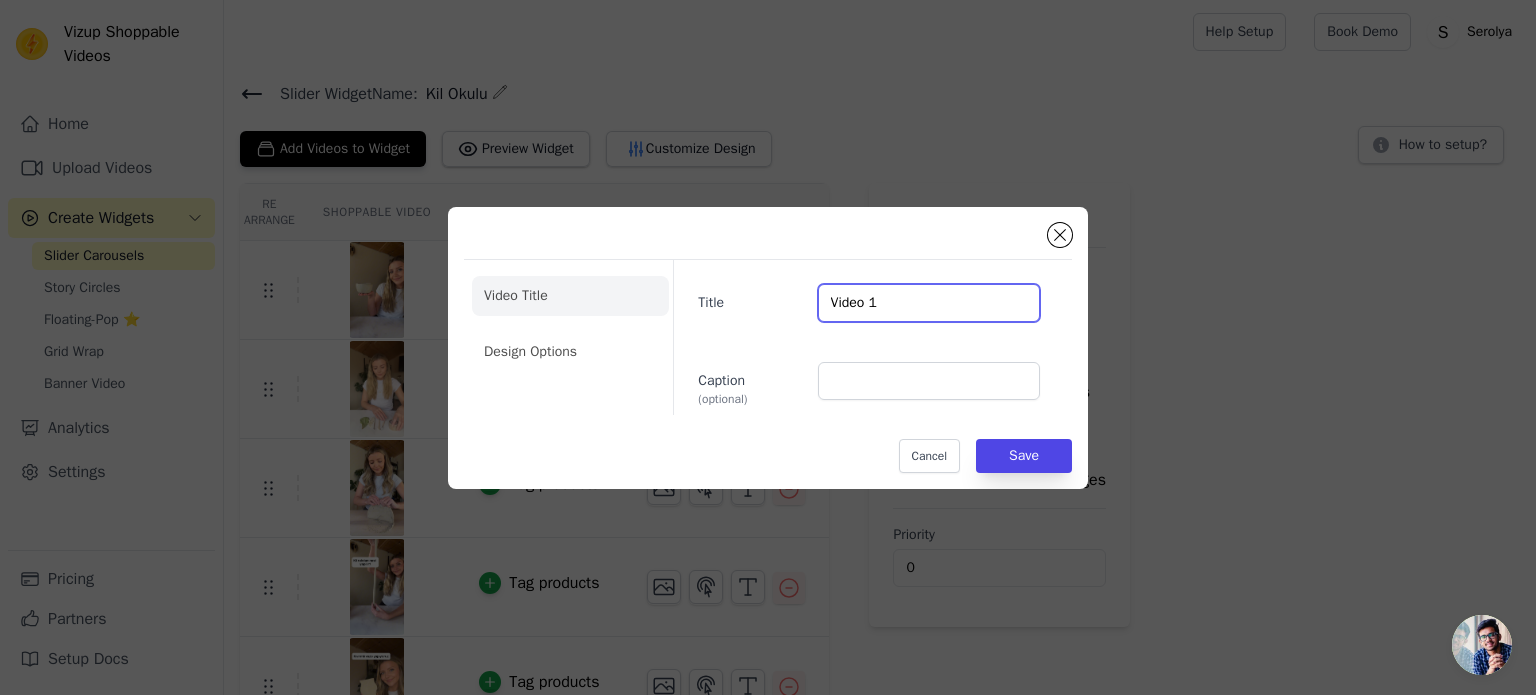click on "Video 1" at bounding box center (929, 303) 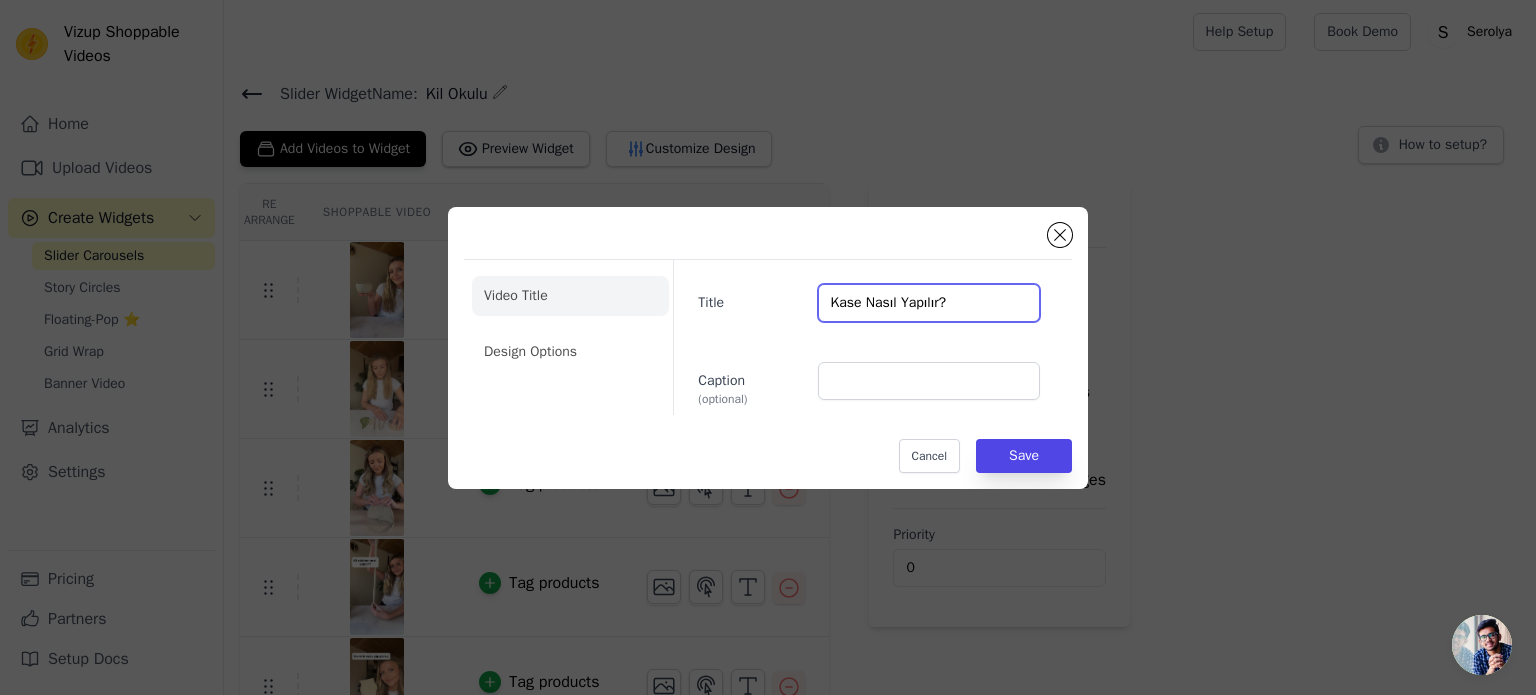 type on "Kase Nasıl Yapılır?" 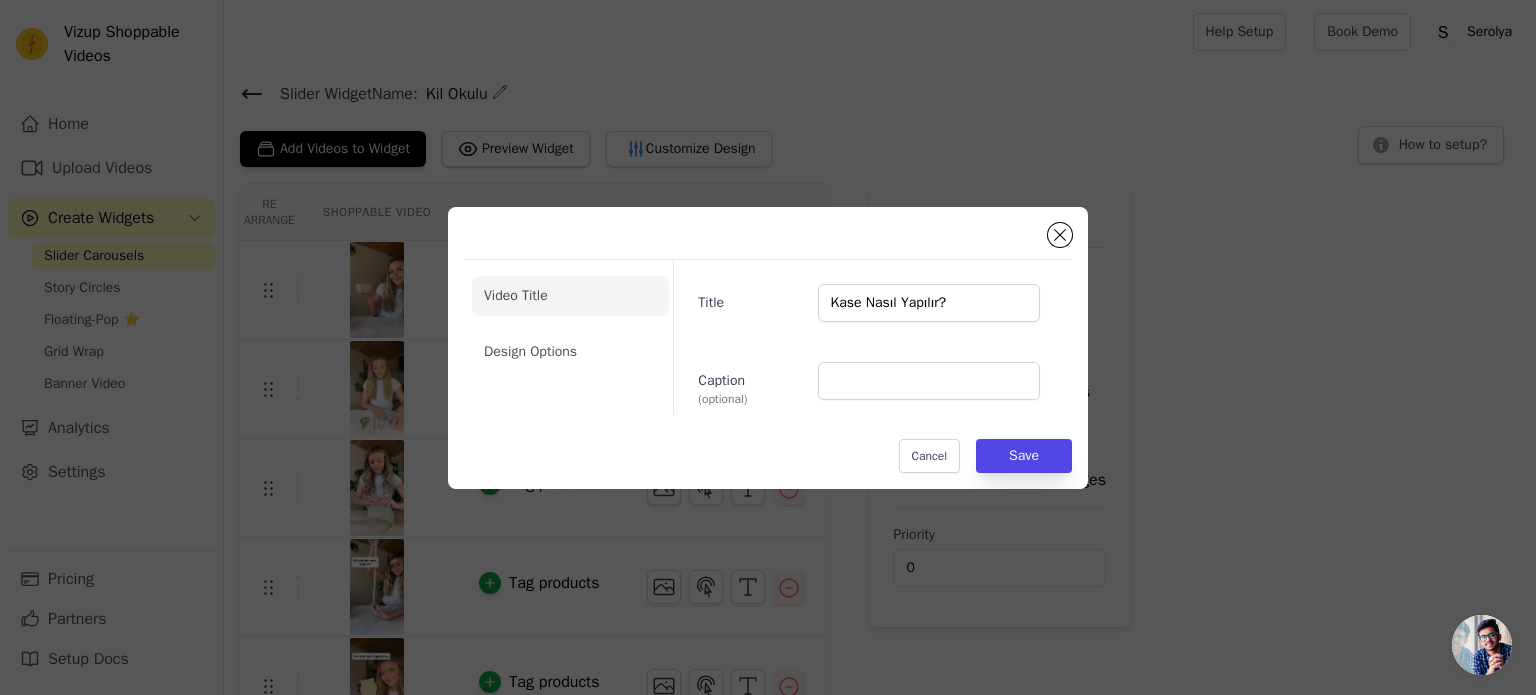 click on "Title   Kase Nasıl Yapılır?   Caption  (optional)" at bounding box center [864, 337] 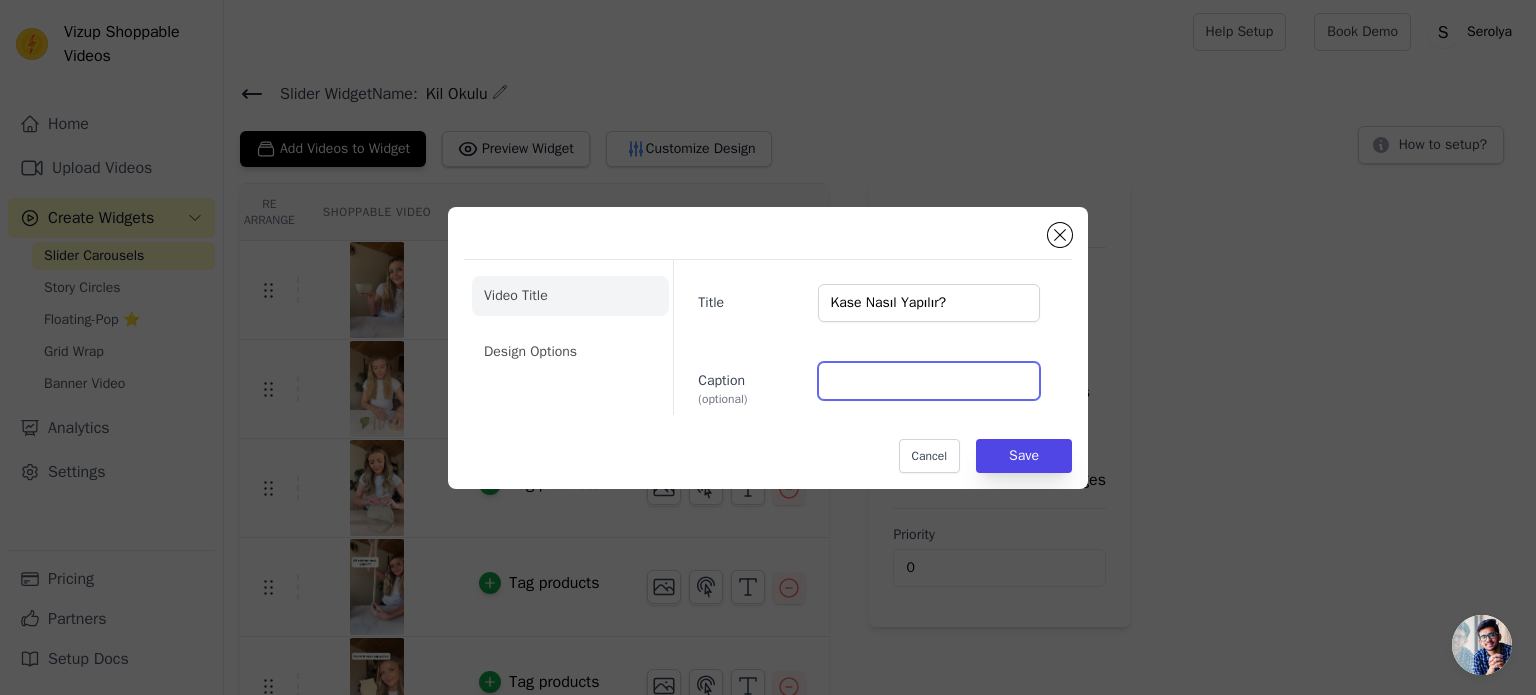 click on "Caption  (optional)" at bounding box center (929, 381) 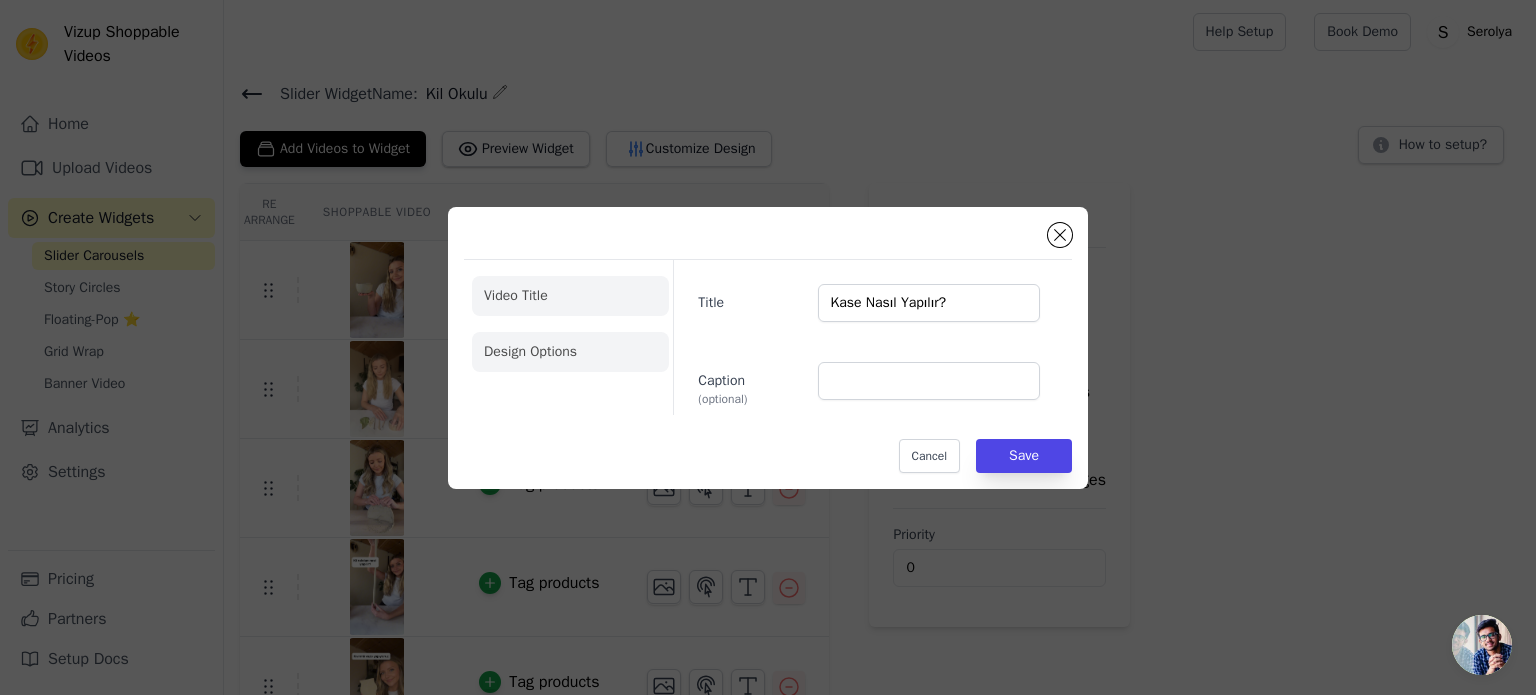 click on "Design Options" 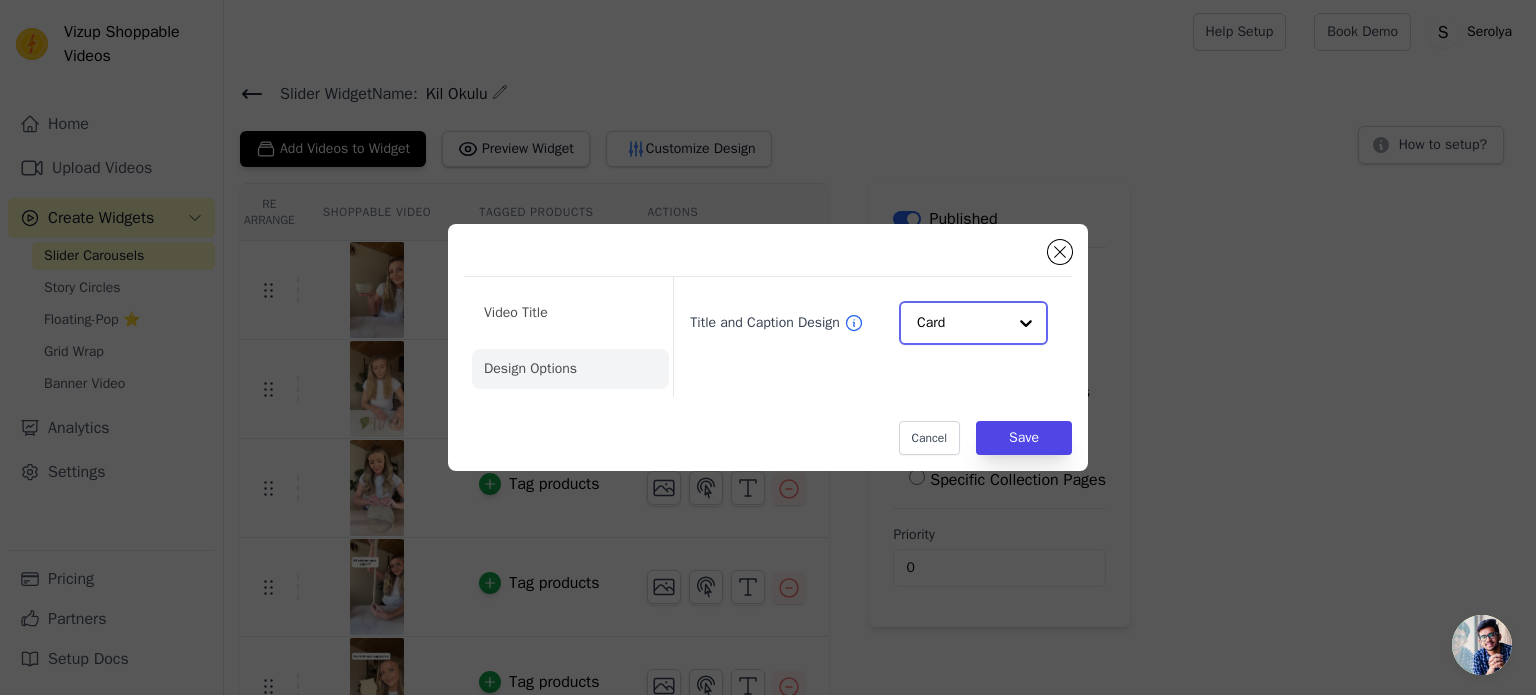 click on "Title and Caption Design" 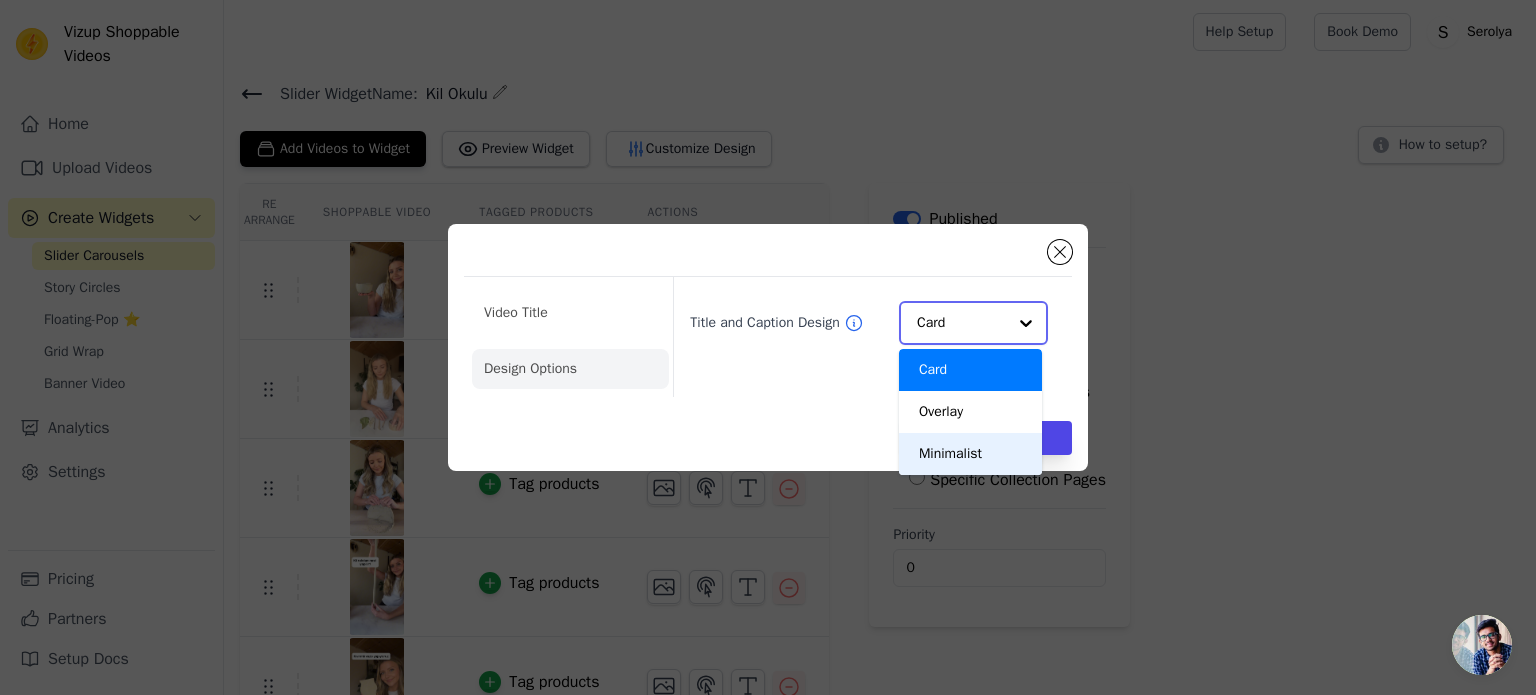 click on "Minimalist" at bounding box center [970, 454] 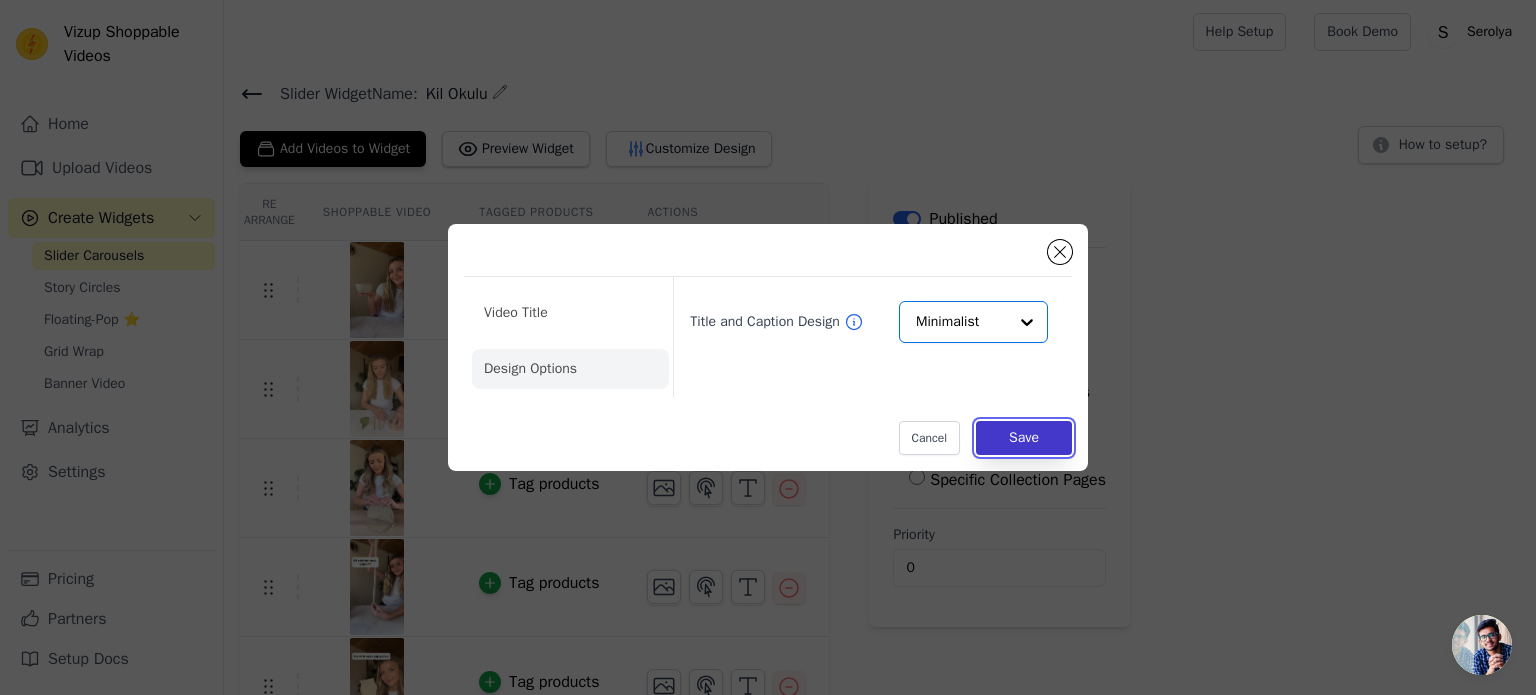 click on "Save" at bounding box center (1024, 438) 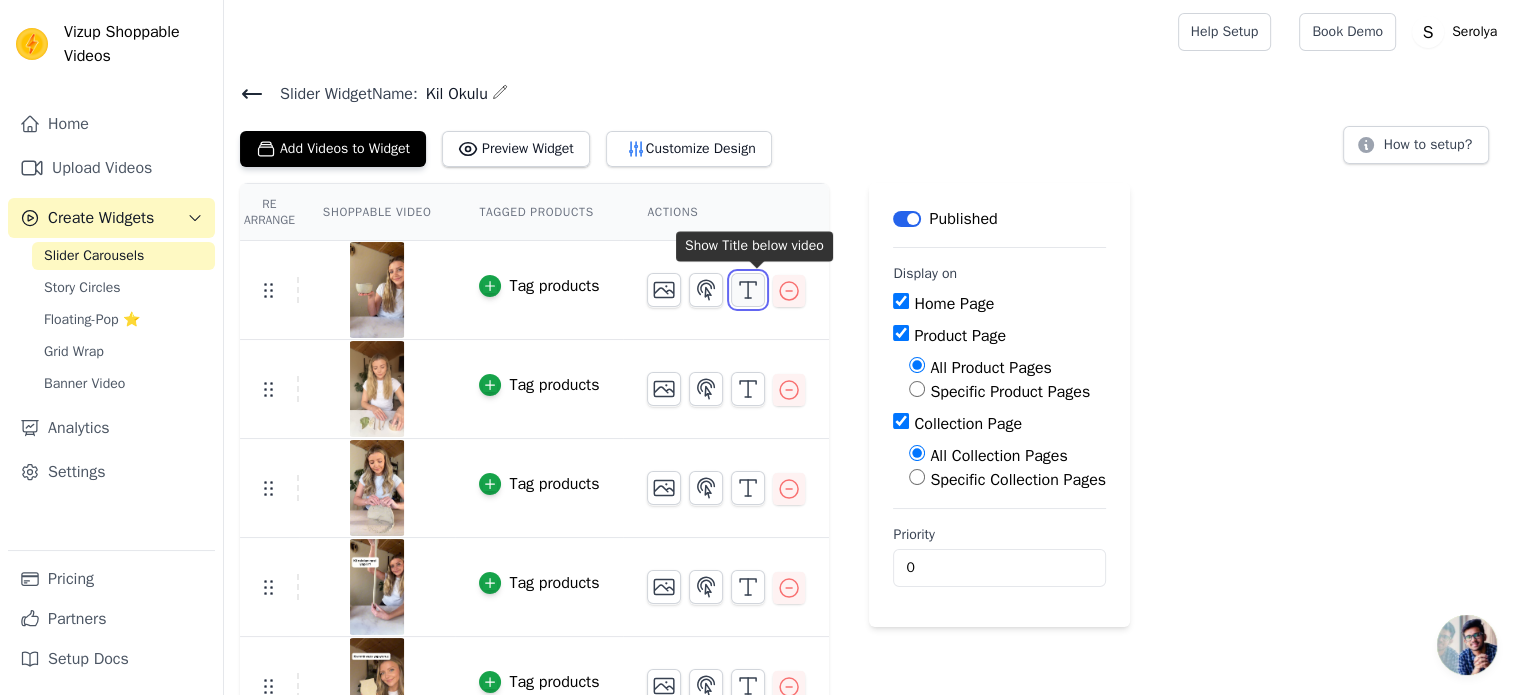 click 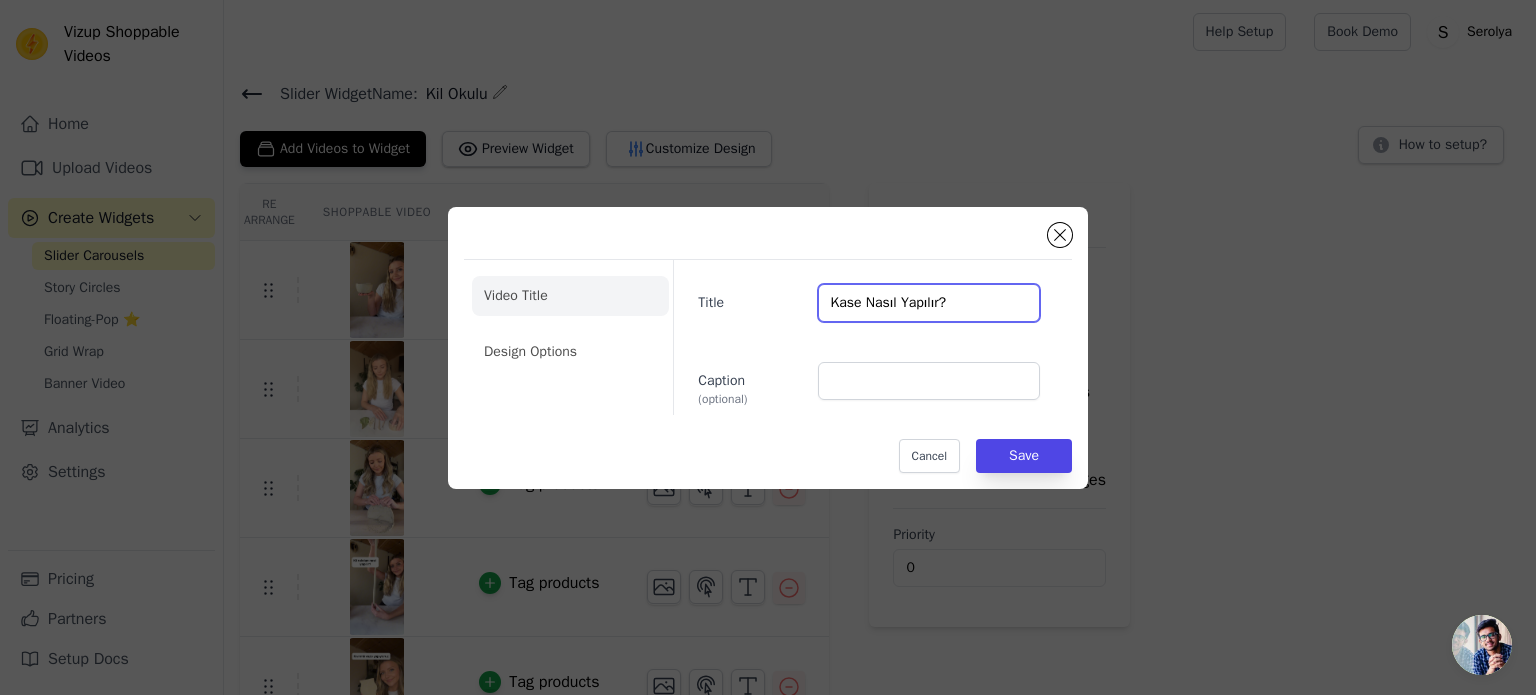 click on "Kase Nasıl Yapılır?" at bounding box center [929, 303] 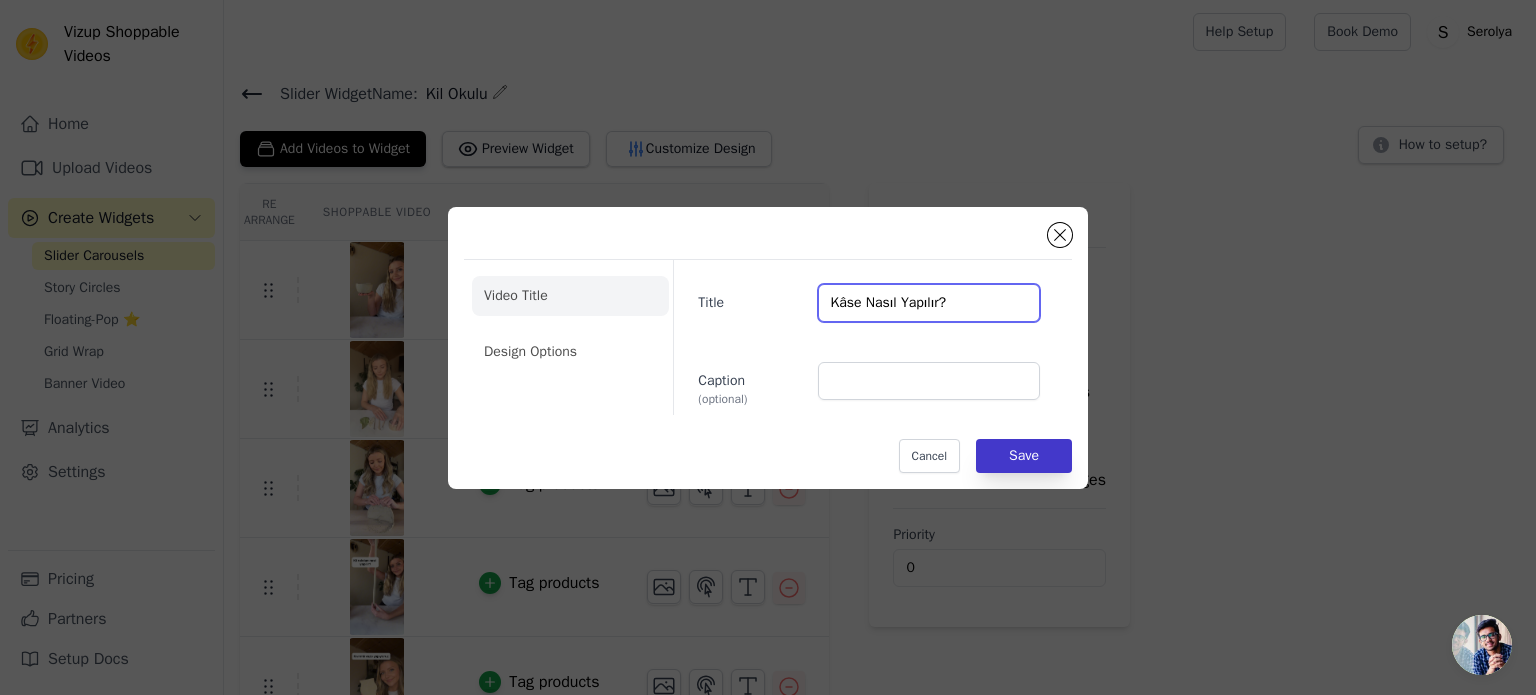 type on "Kâse Nasıl Yapılır?" 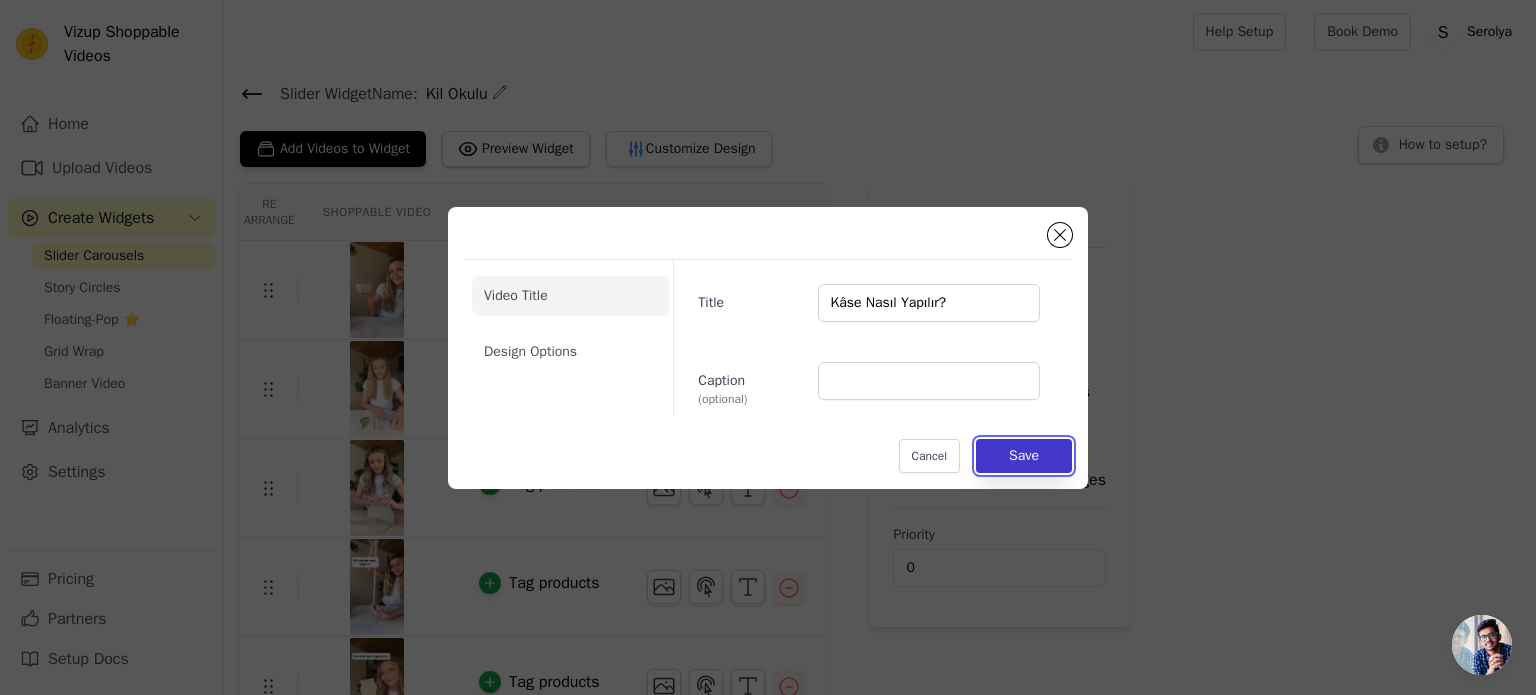 click on "Save" at bounding box center [1024, 456] 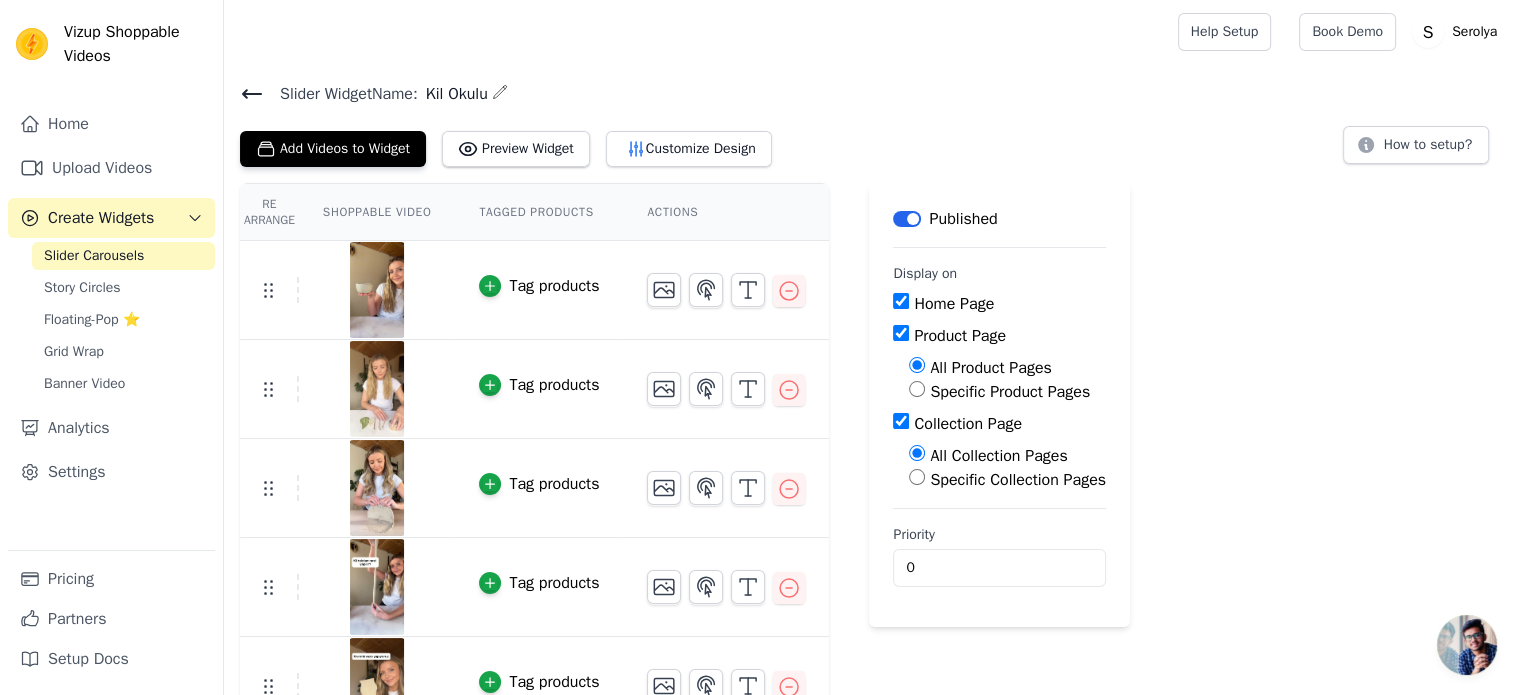 click at bounding box center (377, 389) 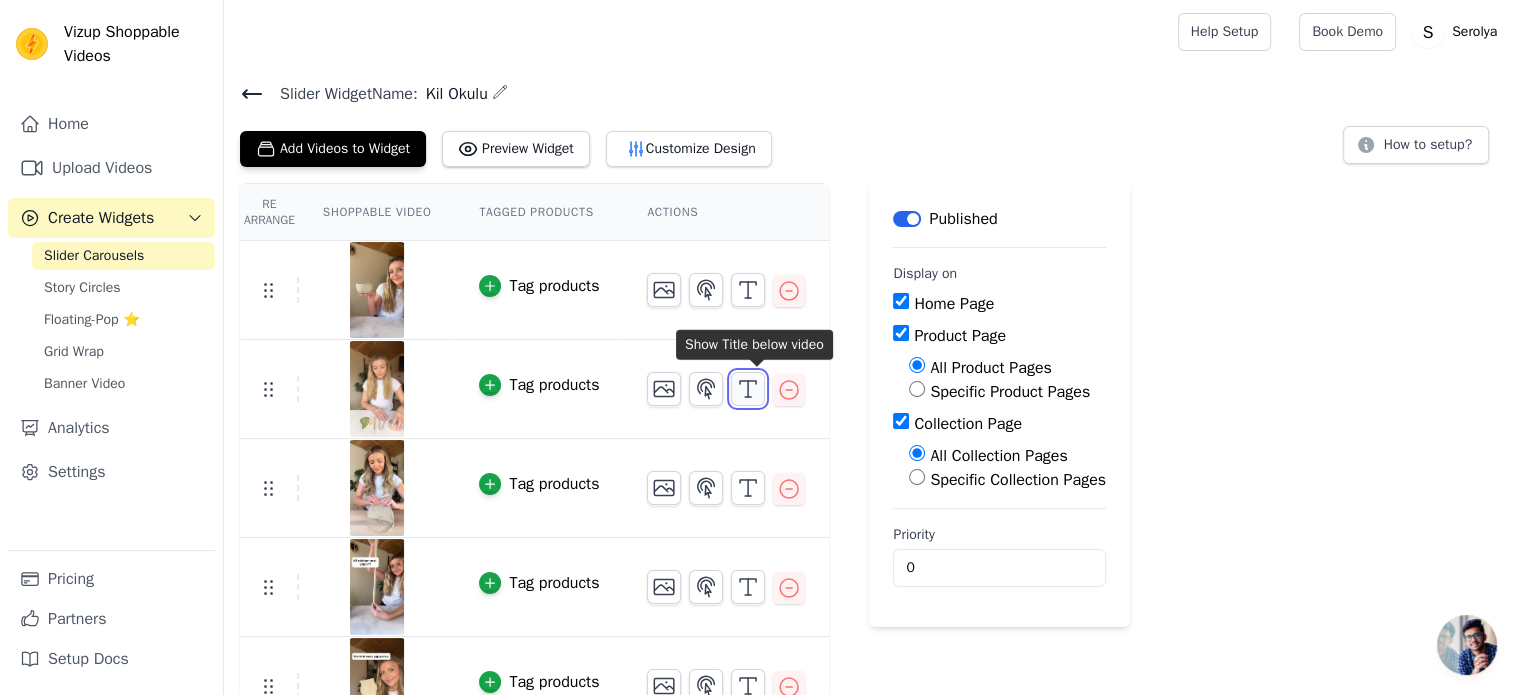 click 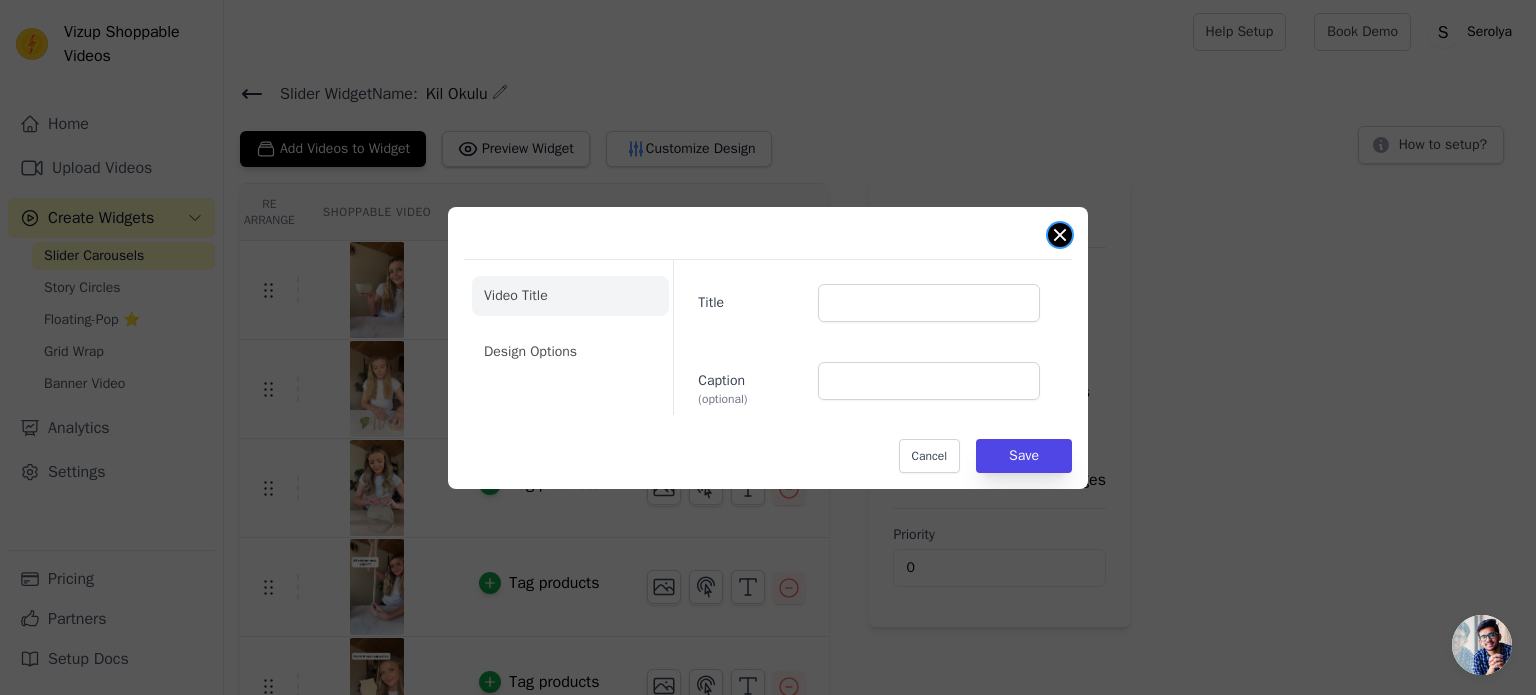 click at bounding box center [1060, 235] 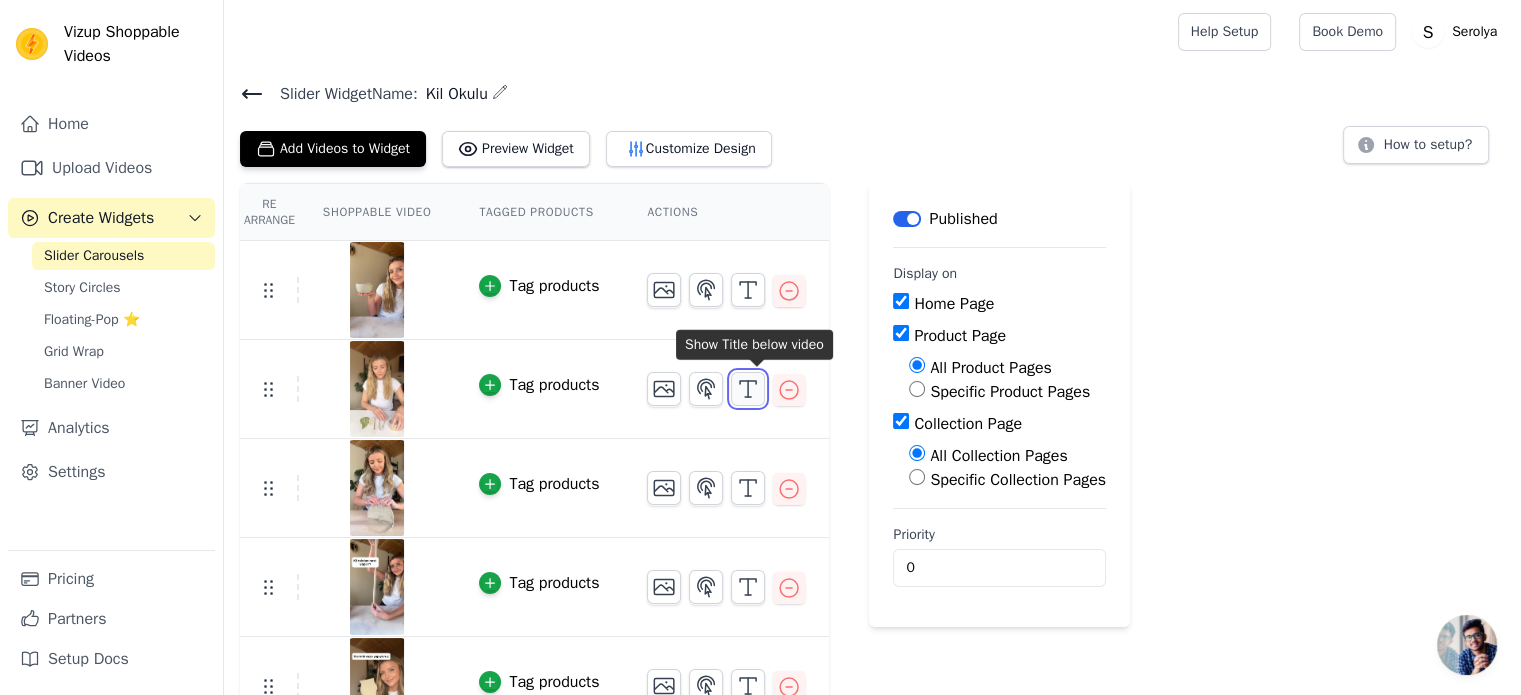 click 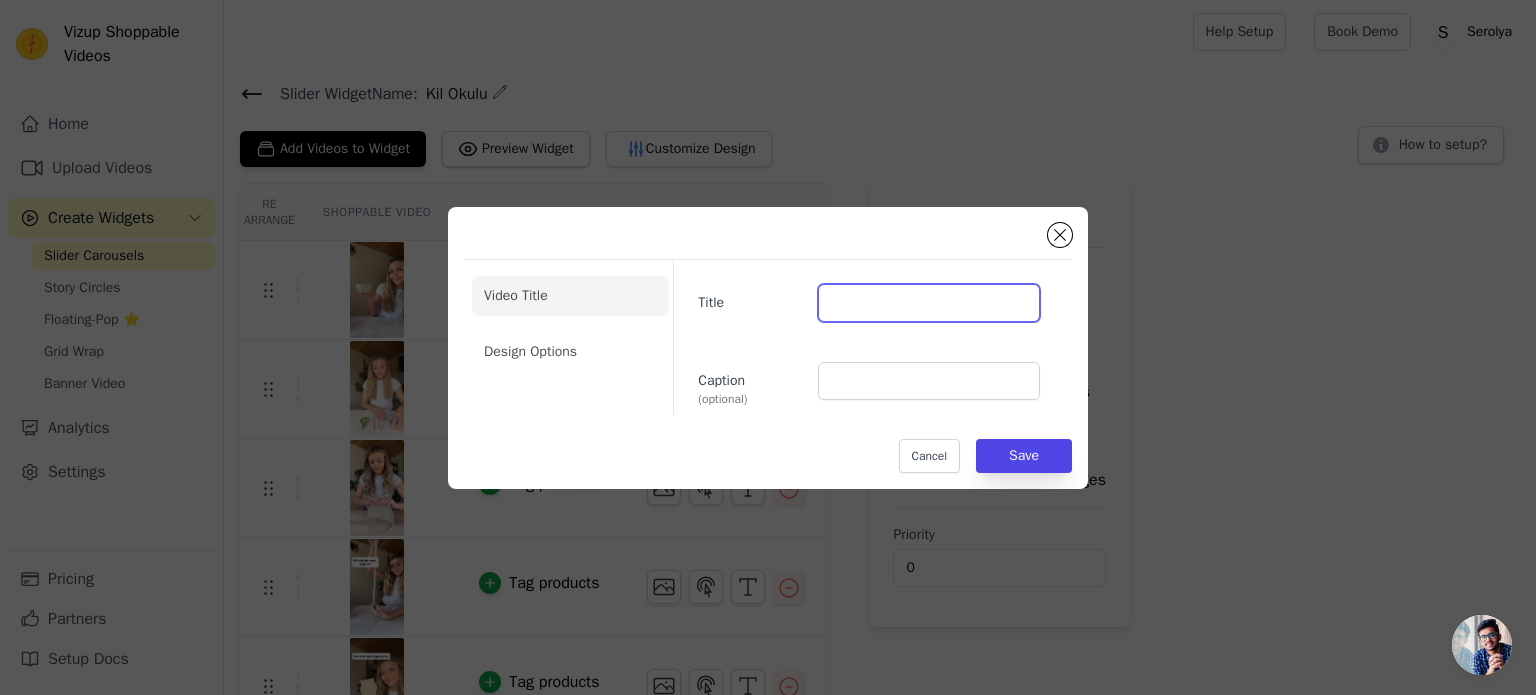 click on "Title" at bounding box center (929, 303) 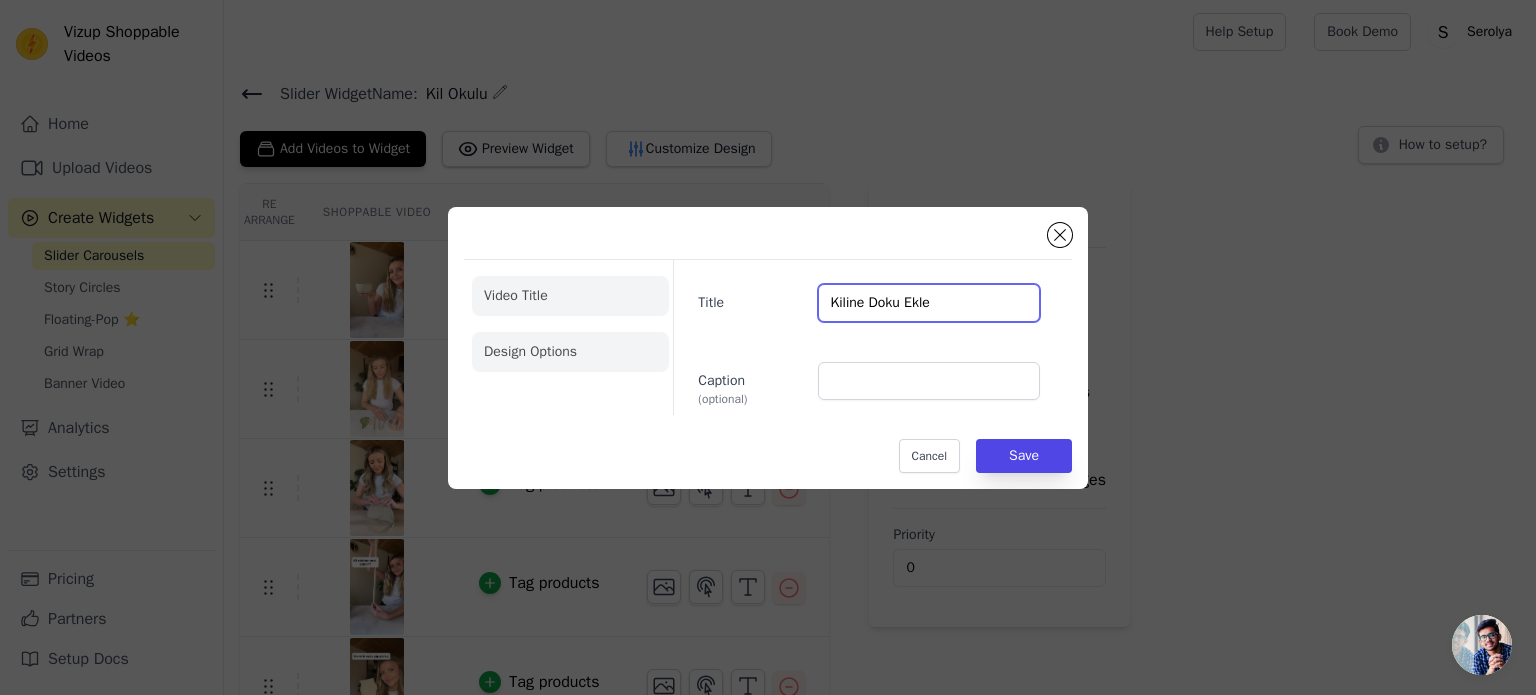 type on "Kiline Doku Ekle" 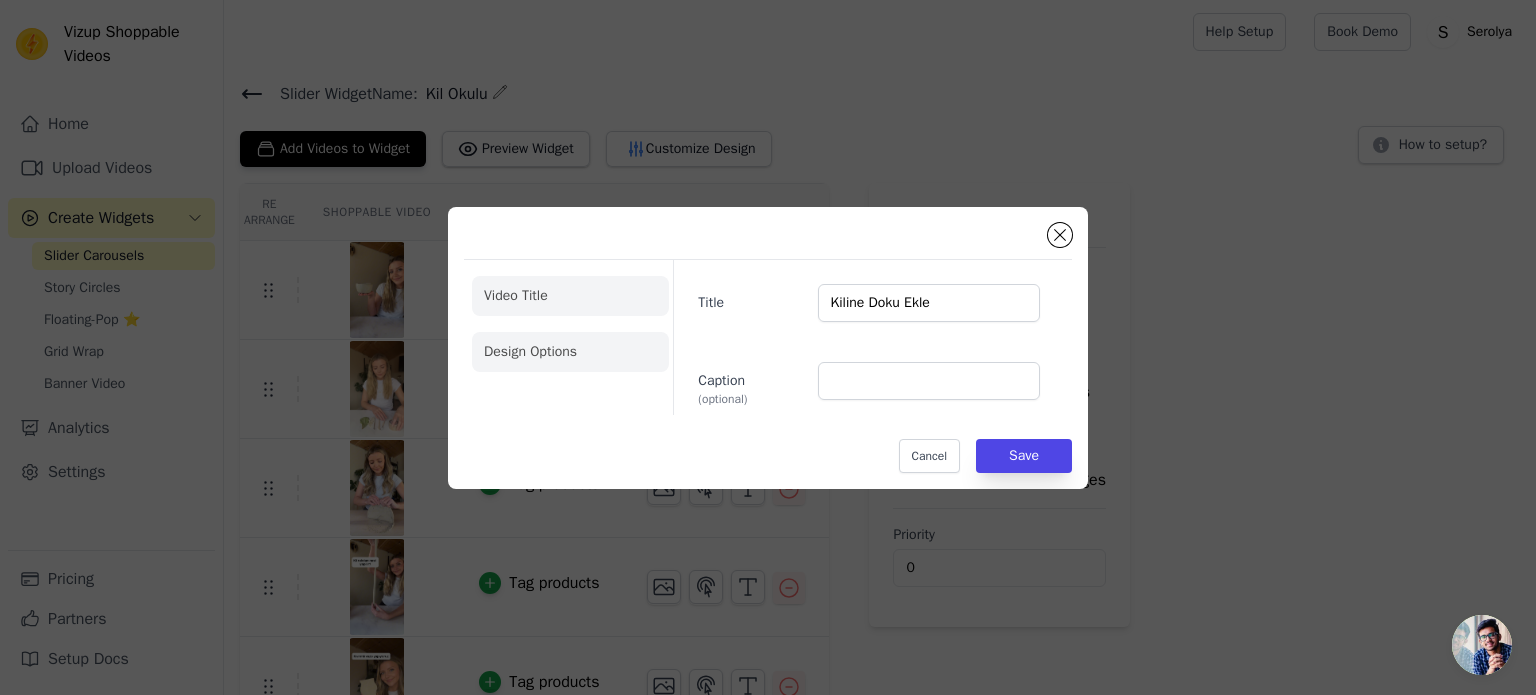 click on "Design Options" 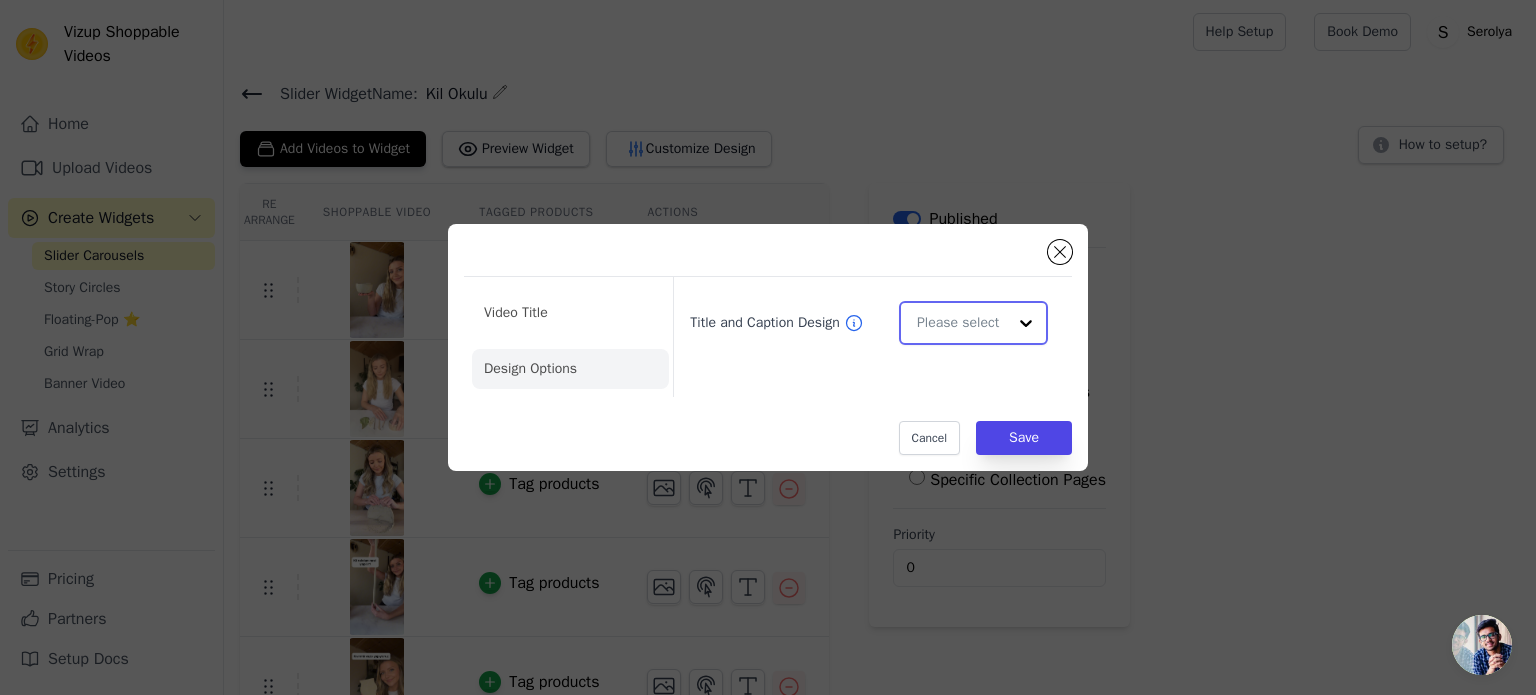click at bounding box center [1026, 323] 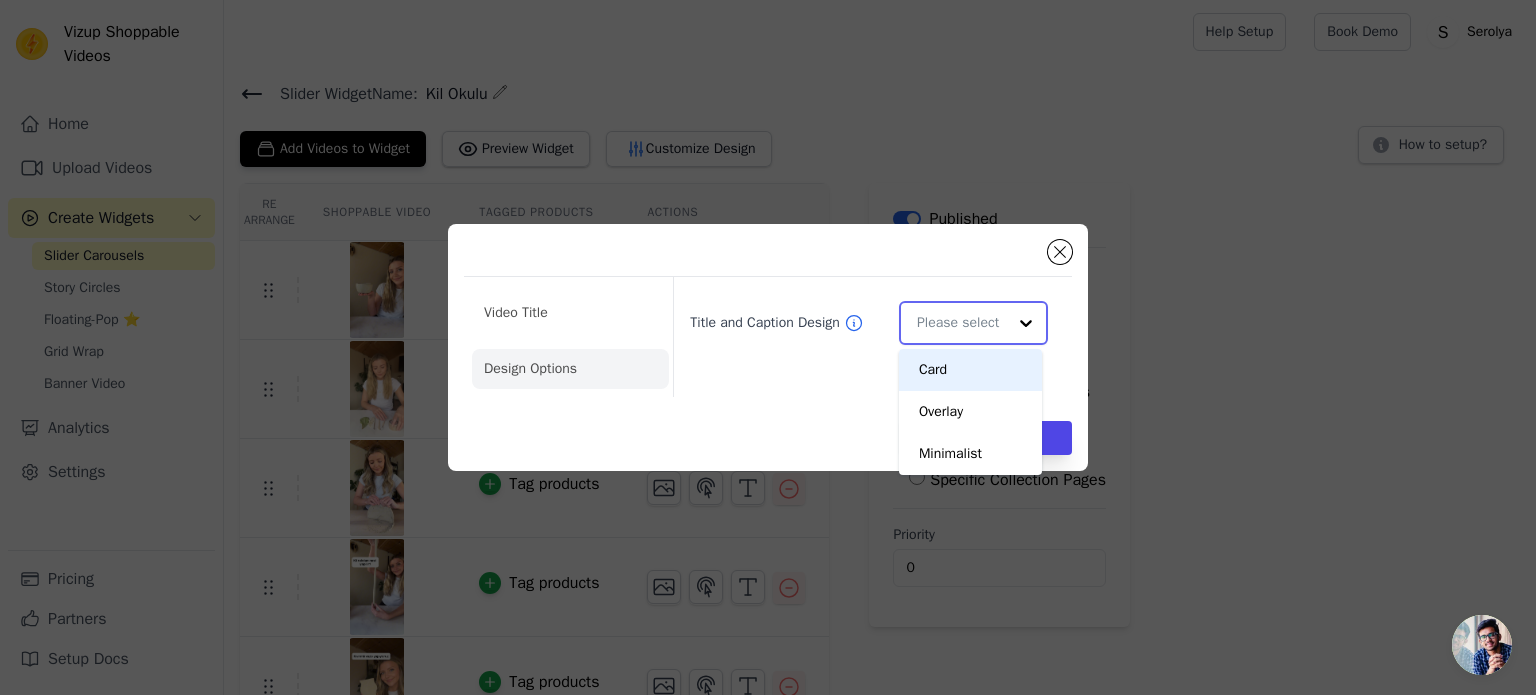 click on "Card" at bounding box center [970, 370] 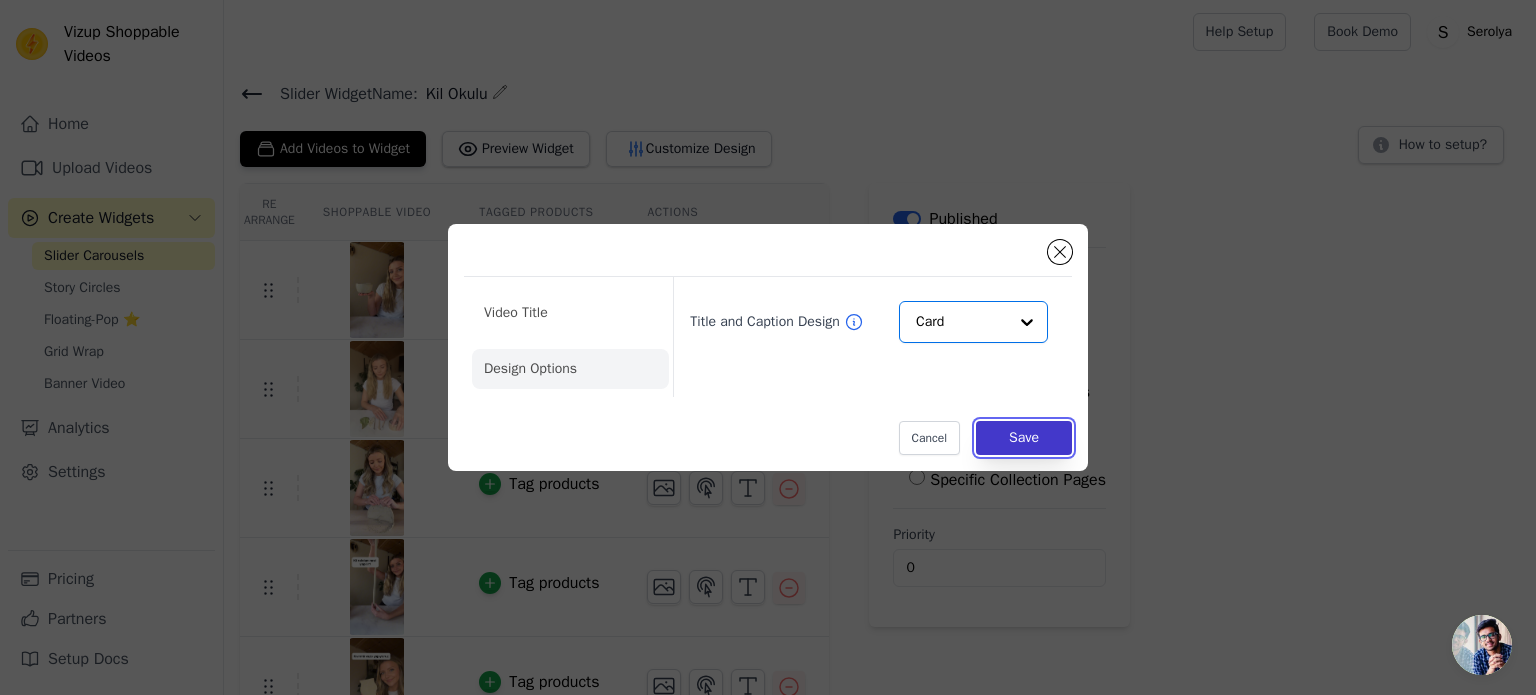 click on "Save" at bounding box center (1024, 438) 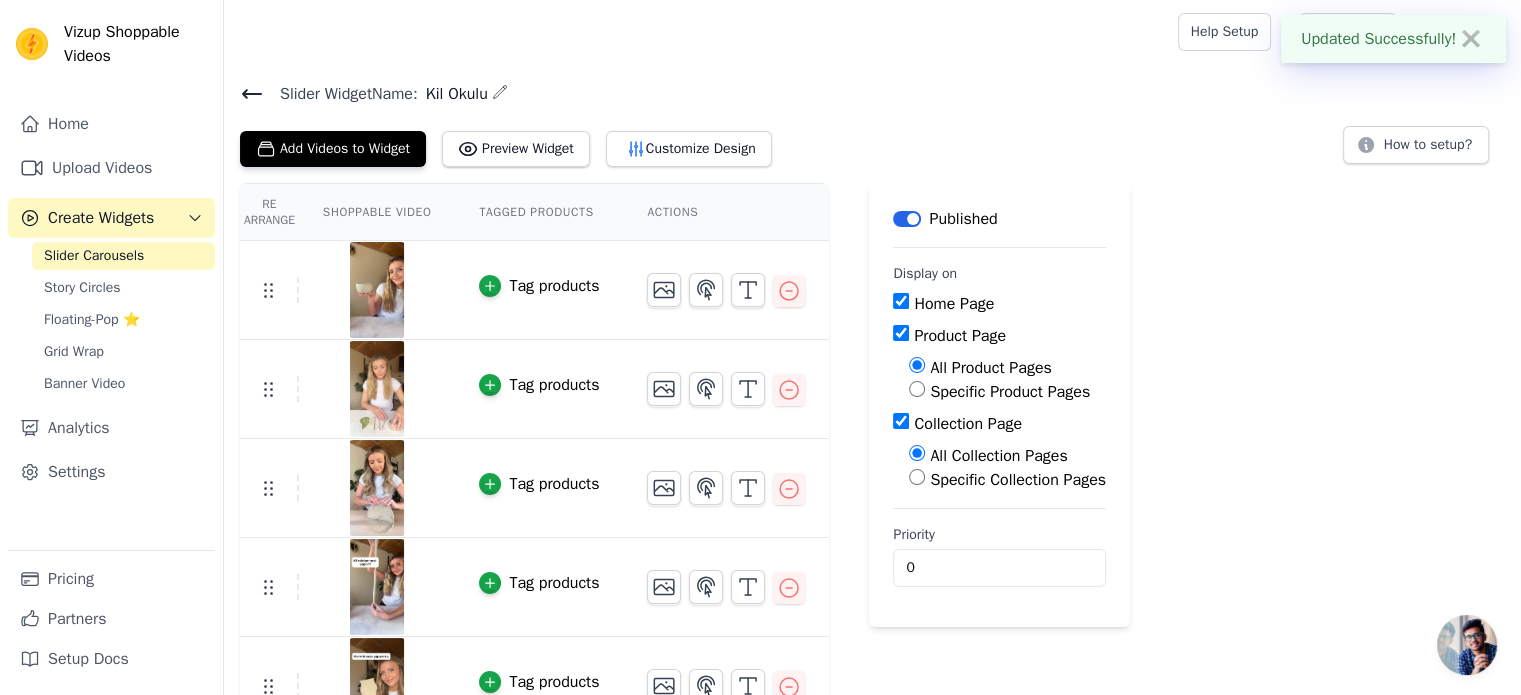 click at bounding box center (726, 290) 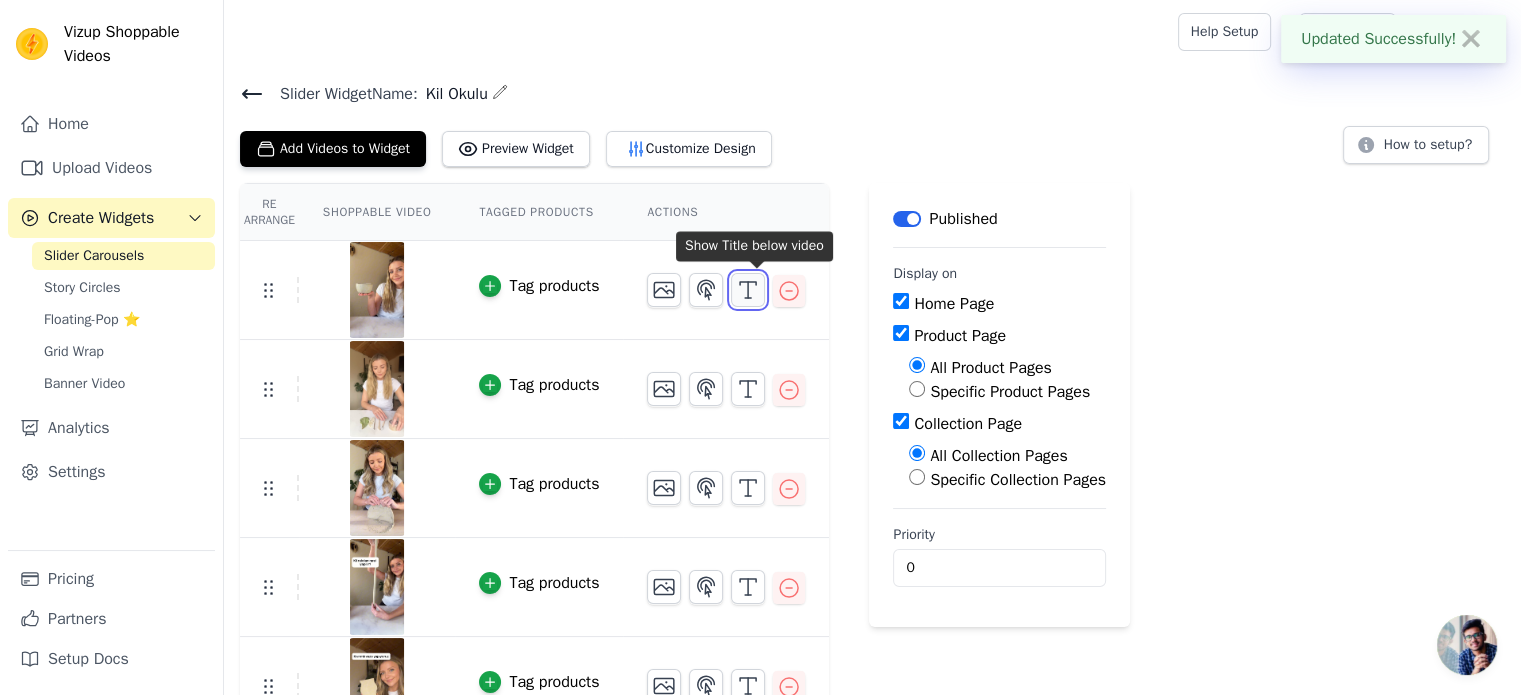 click 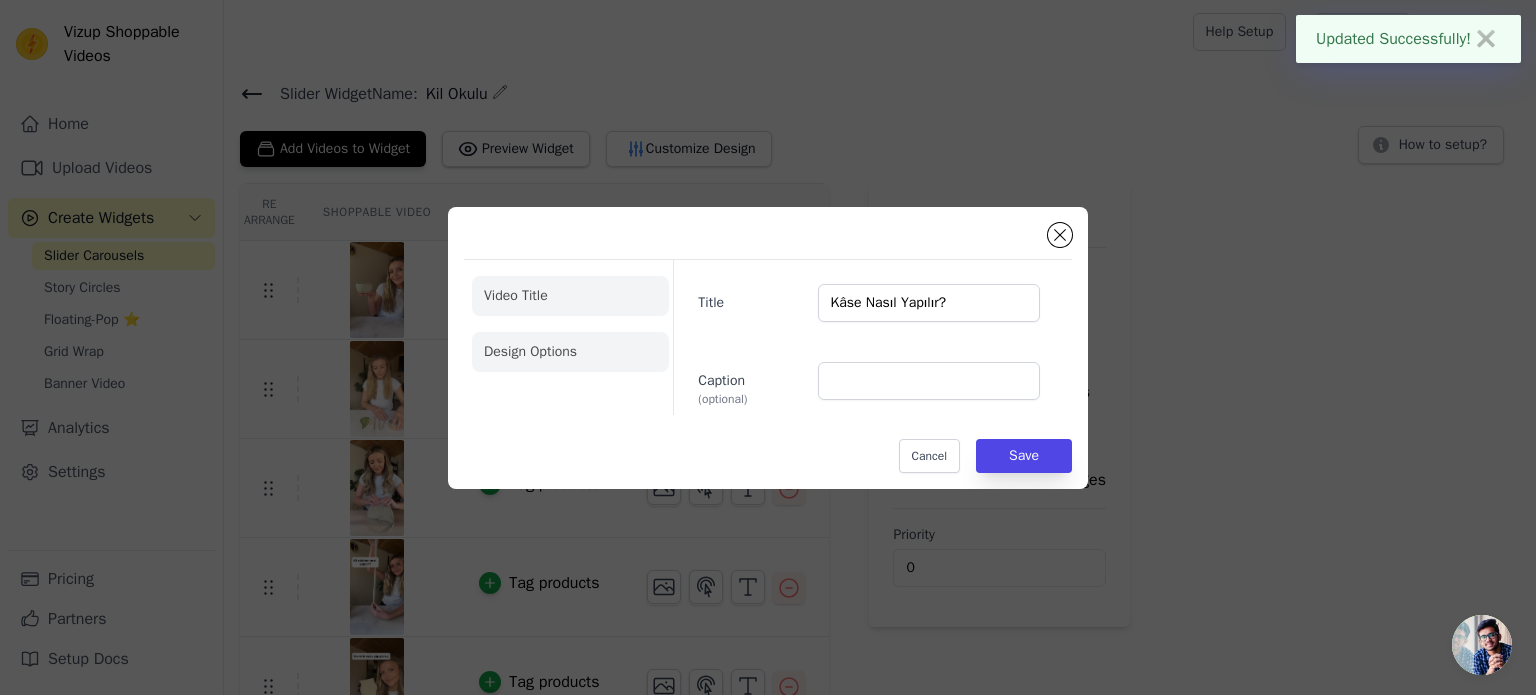 drag, startPoint x: 565, startPoint y: 323, endPoint x: 569, endPoint y: 334, distance: 11.7046995 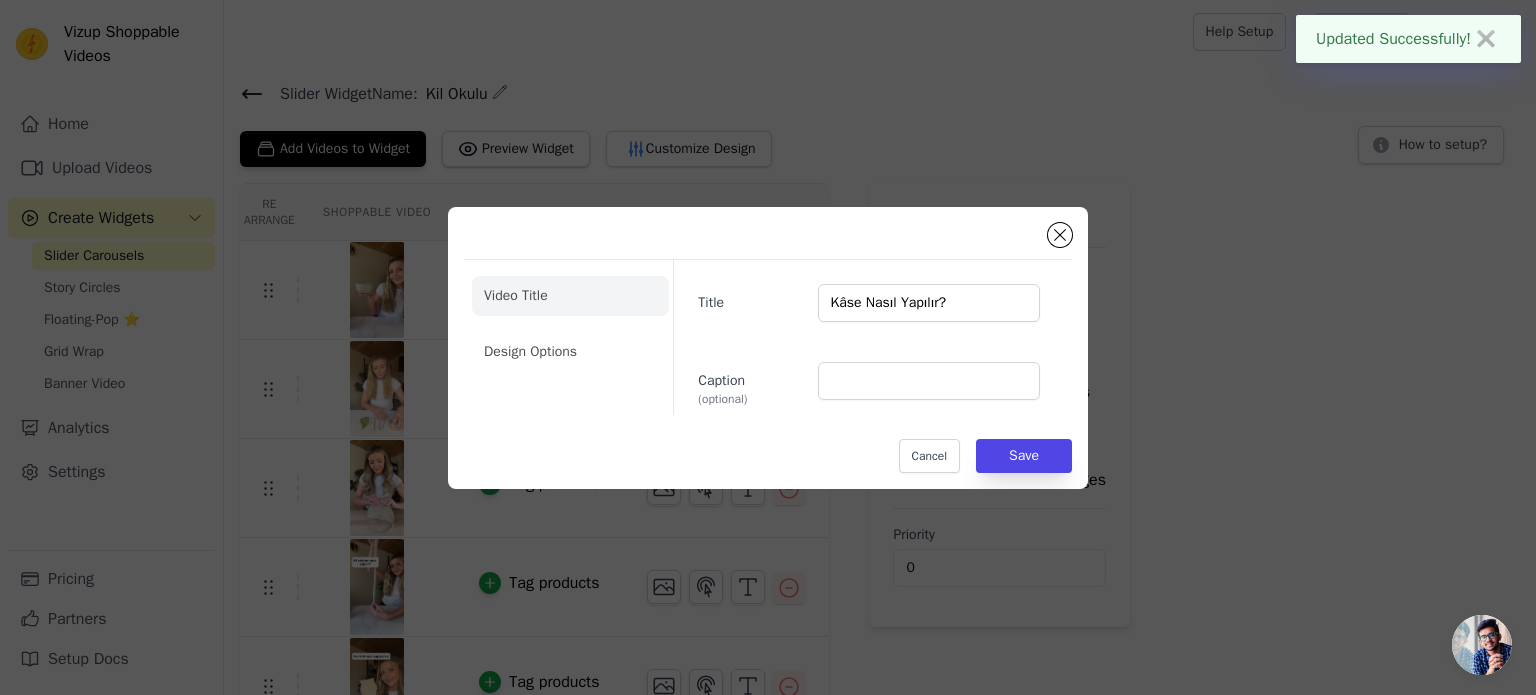 click on "Design Options" 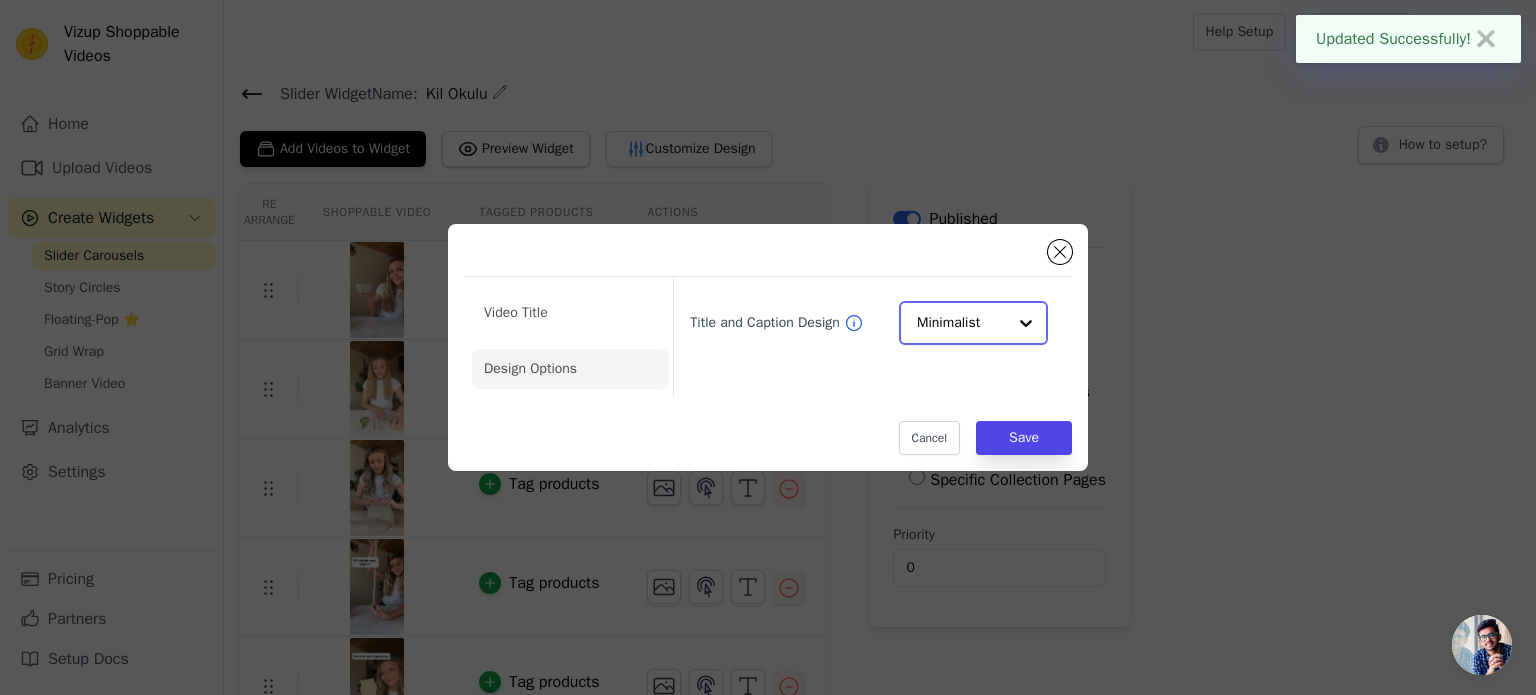 click on "Title and Caption Design" 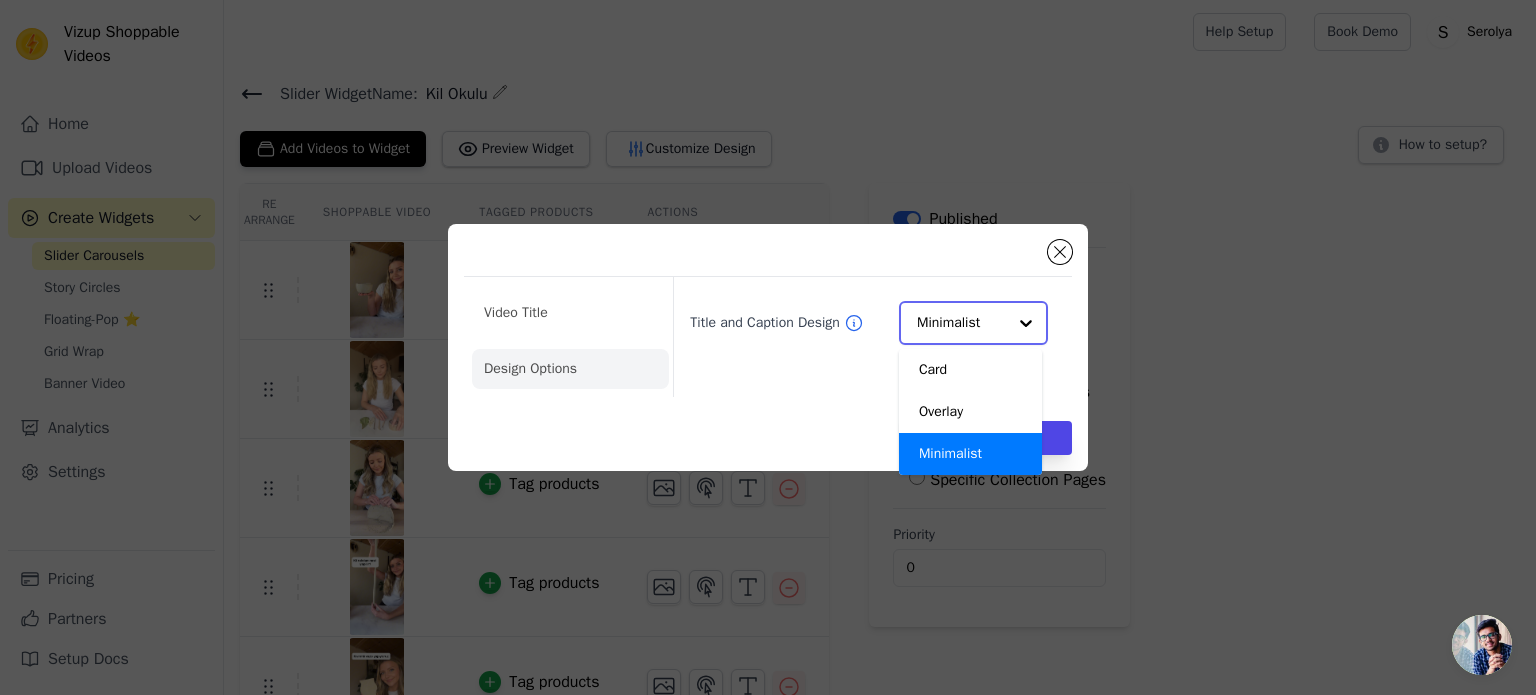 scroll, scrollTop: 0, scrollLeft: 0, axis: both 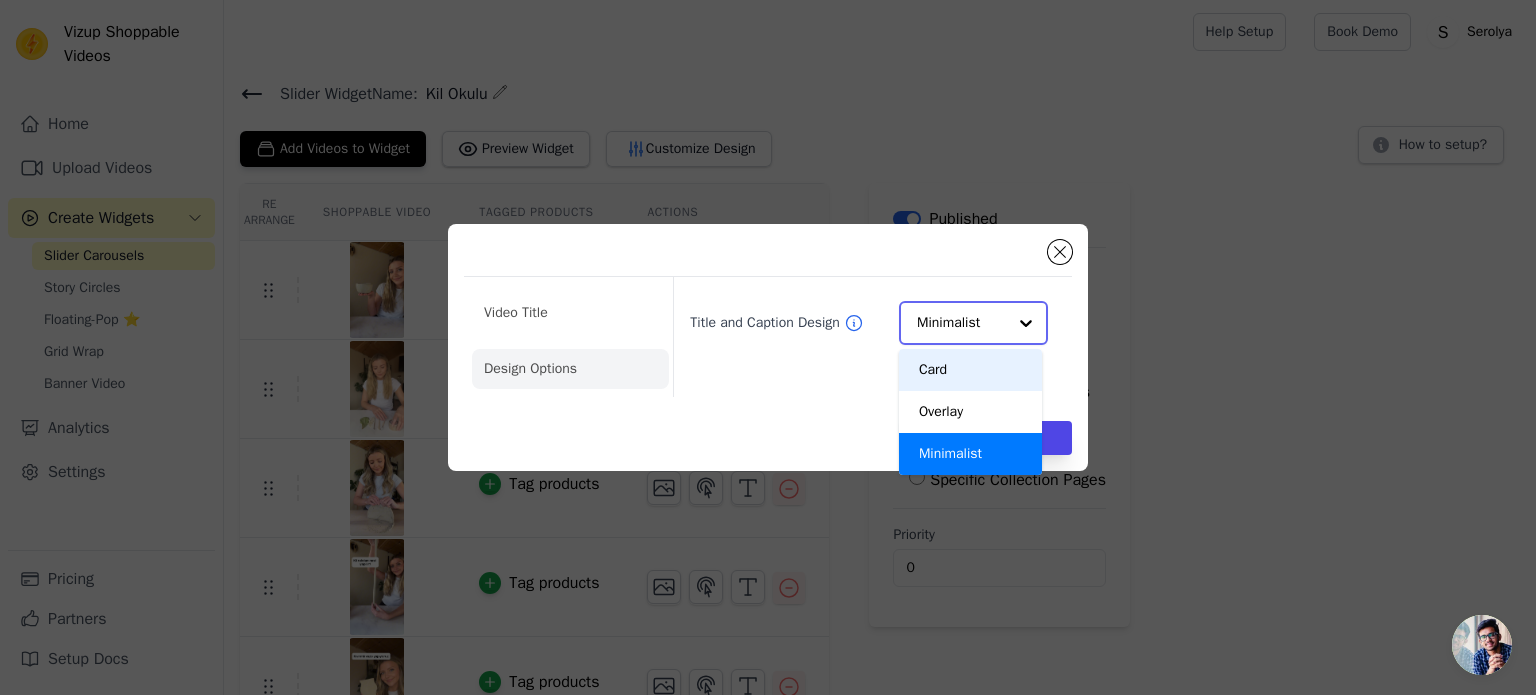 click on "Card" at bounding box center (970, 370) 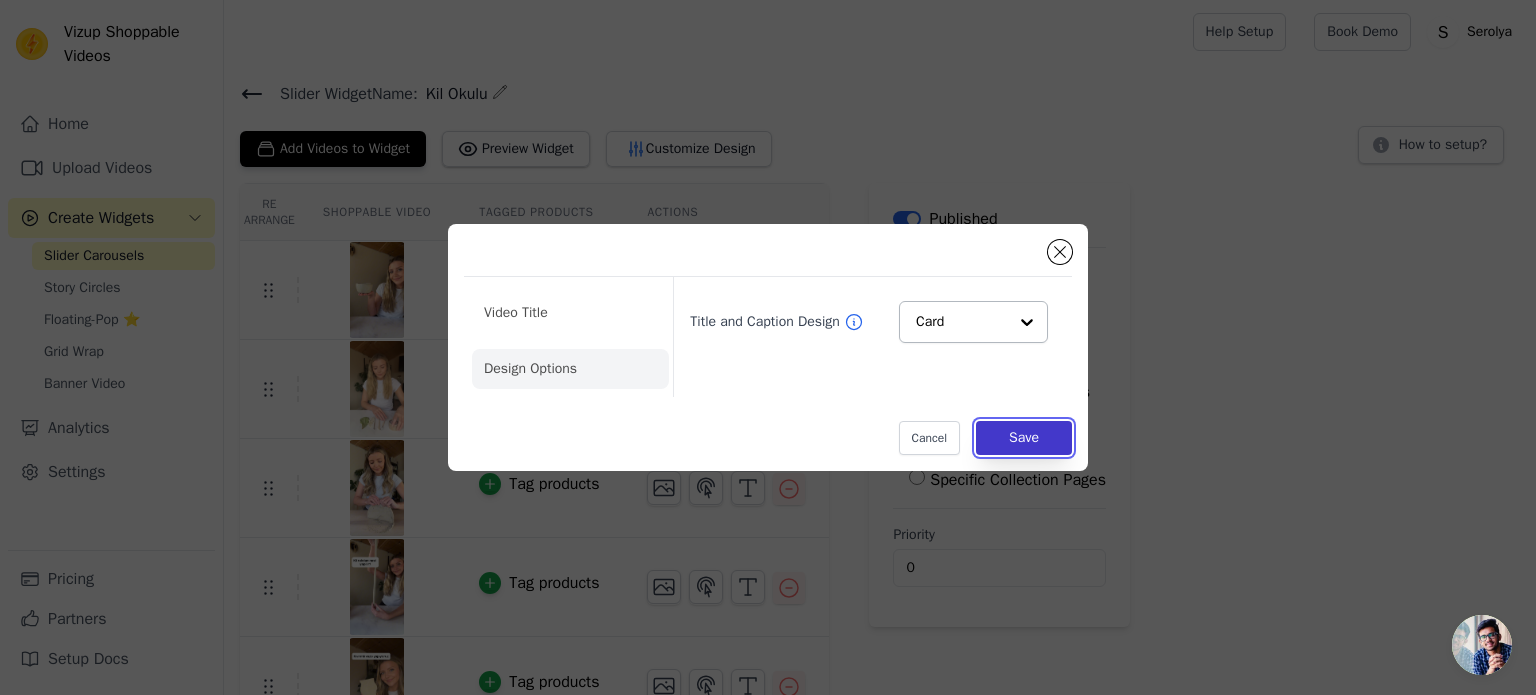click on "Save" at bounding box center (1024, 438) 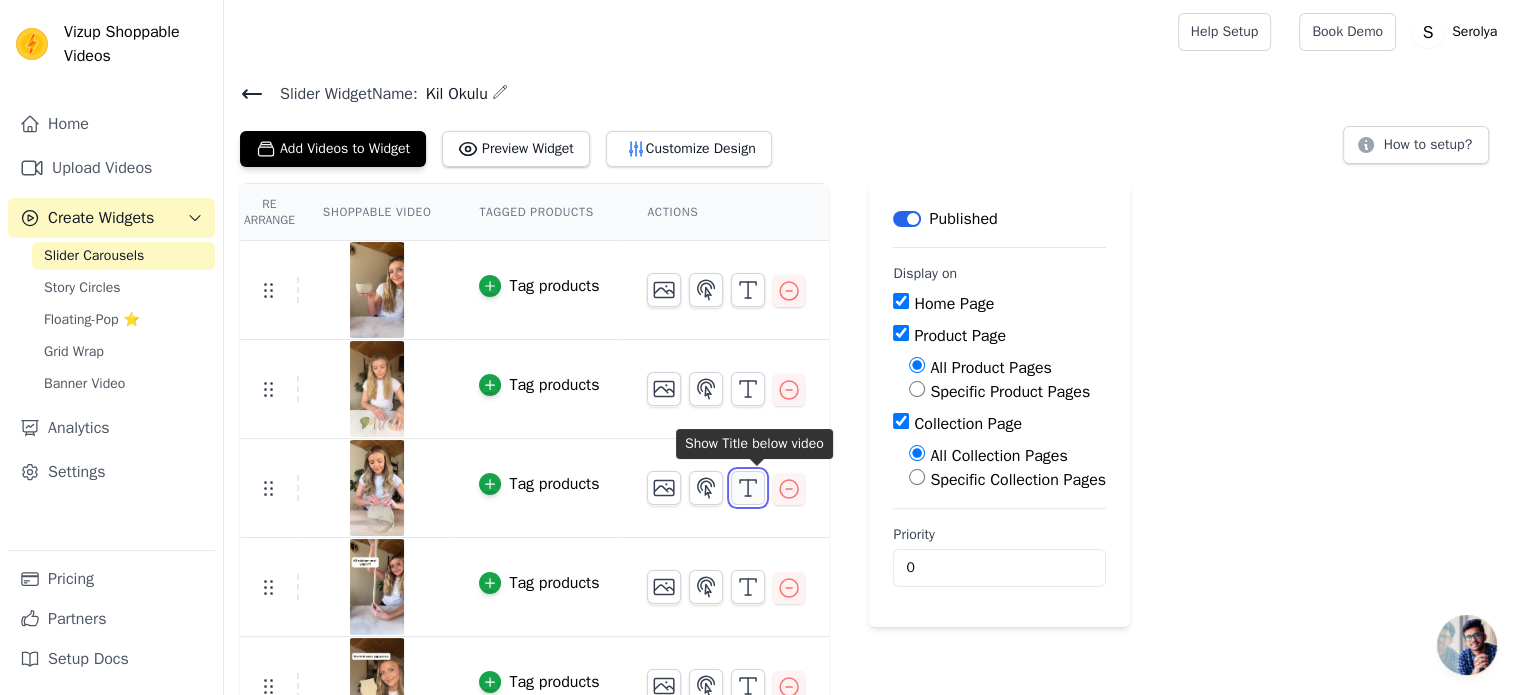 click 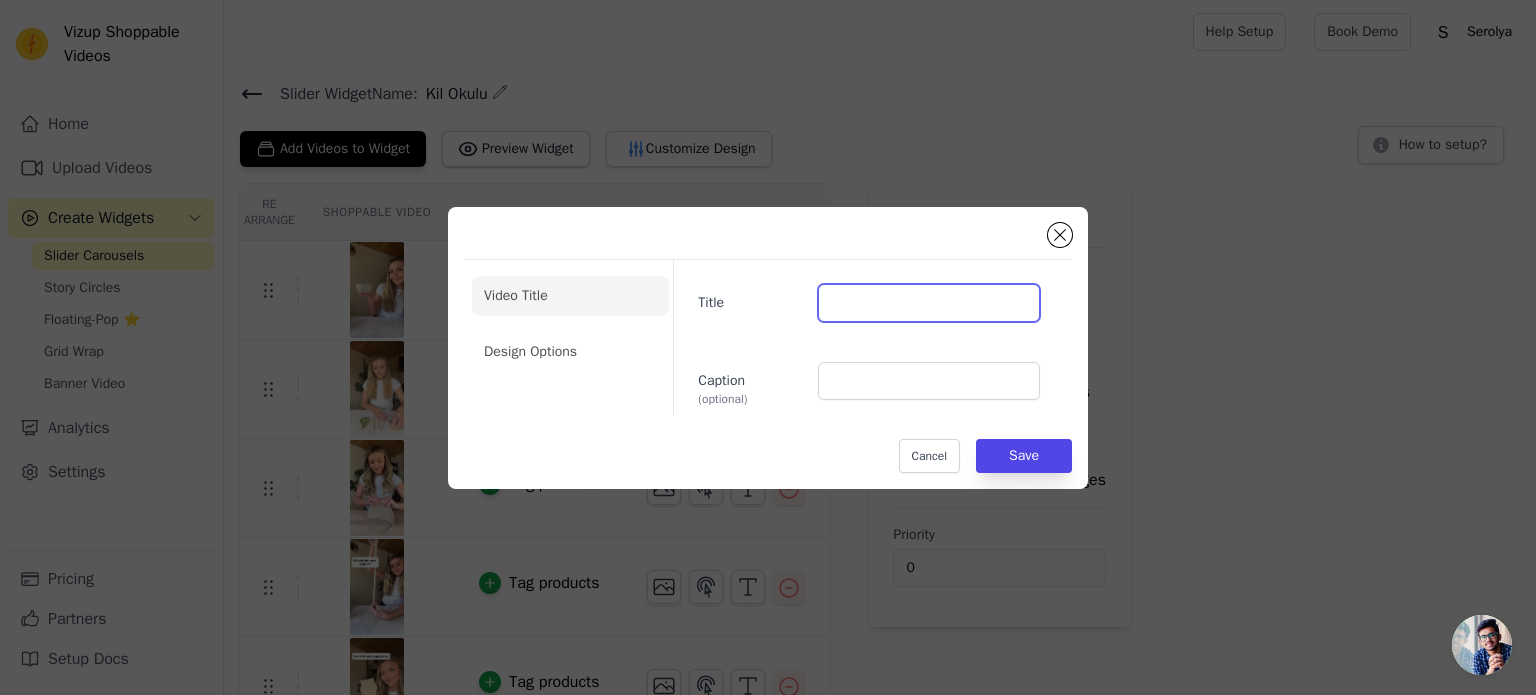 click on "Title" at bounding box center (929, 303) 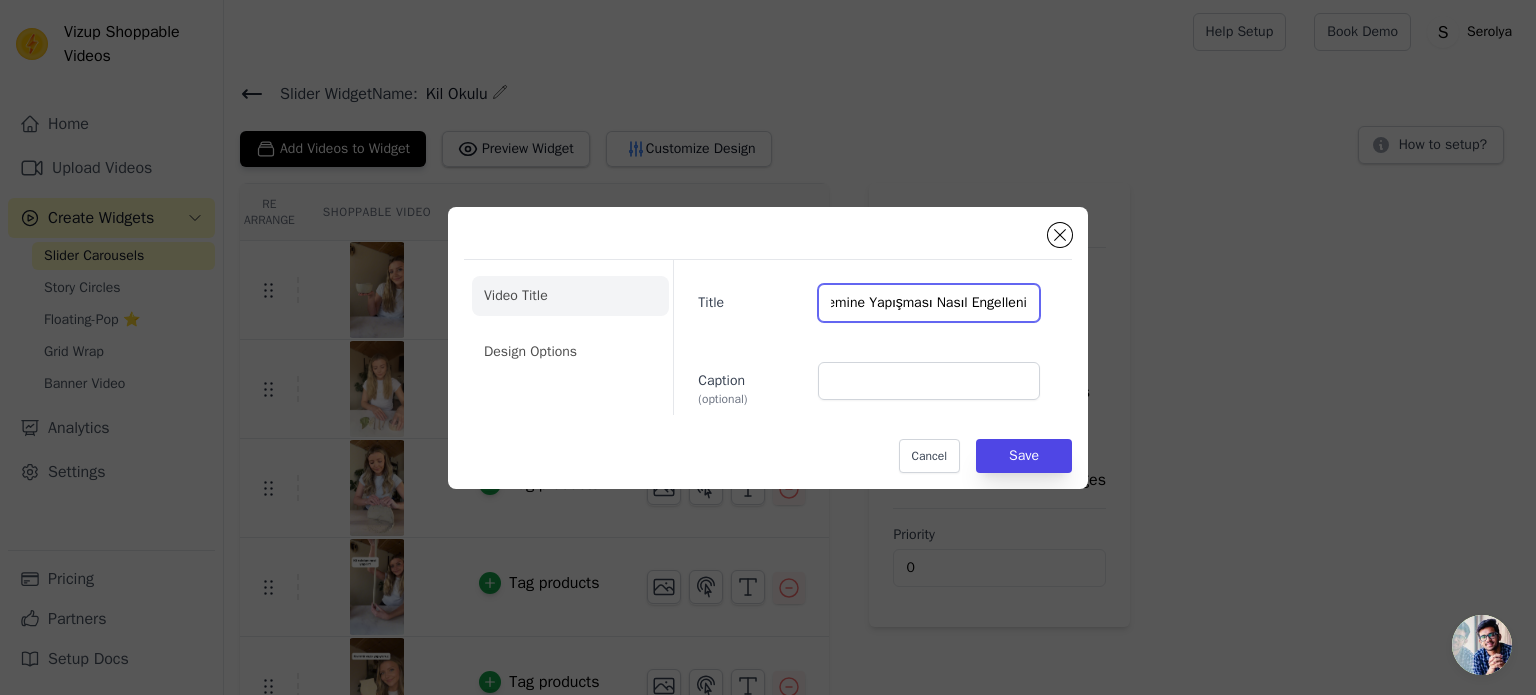 scroll, scrollTop: 0, scrollLeft: 48, axis: horizontal 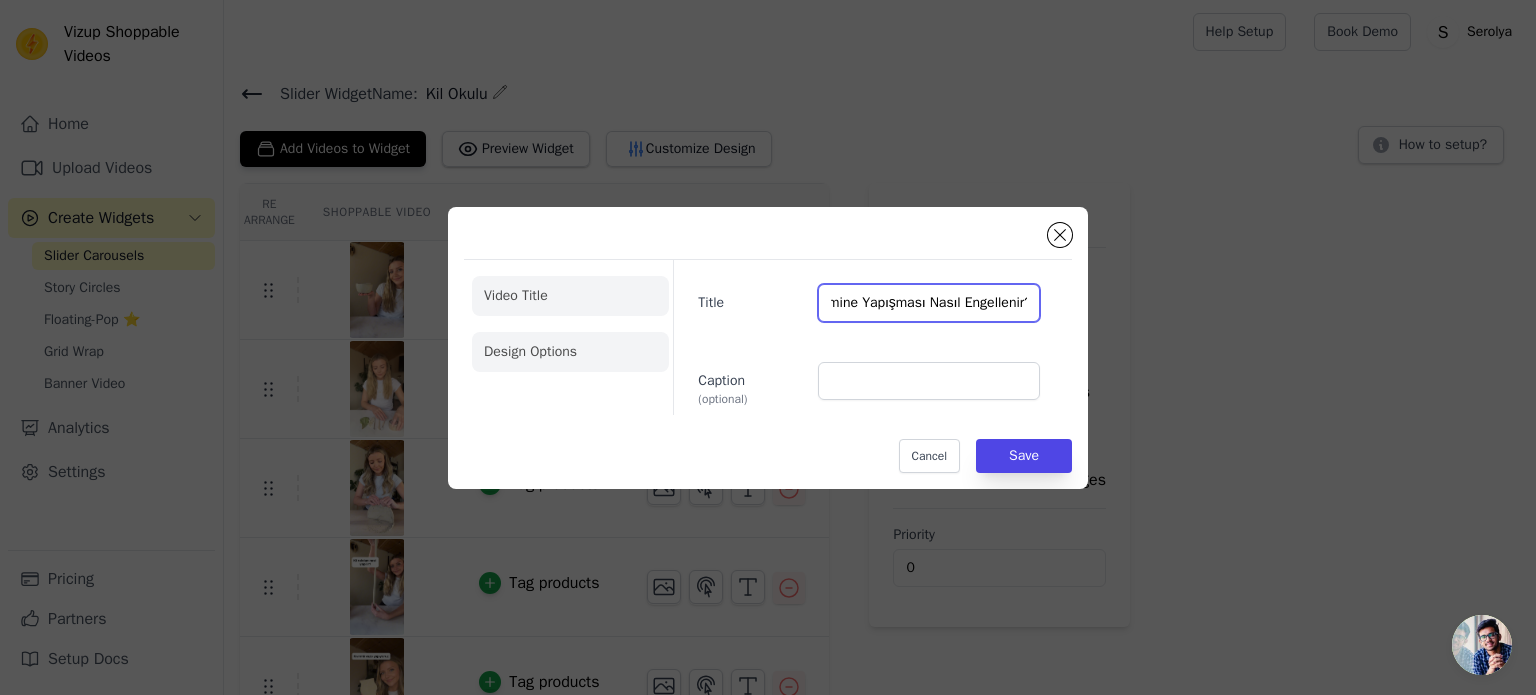 type on "Kilin Zemine Yapışması Nasıl Engellenir?" 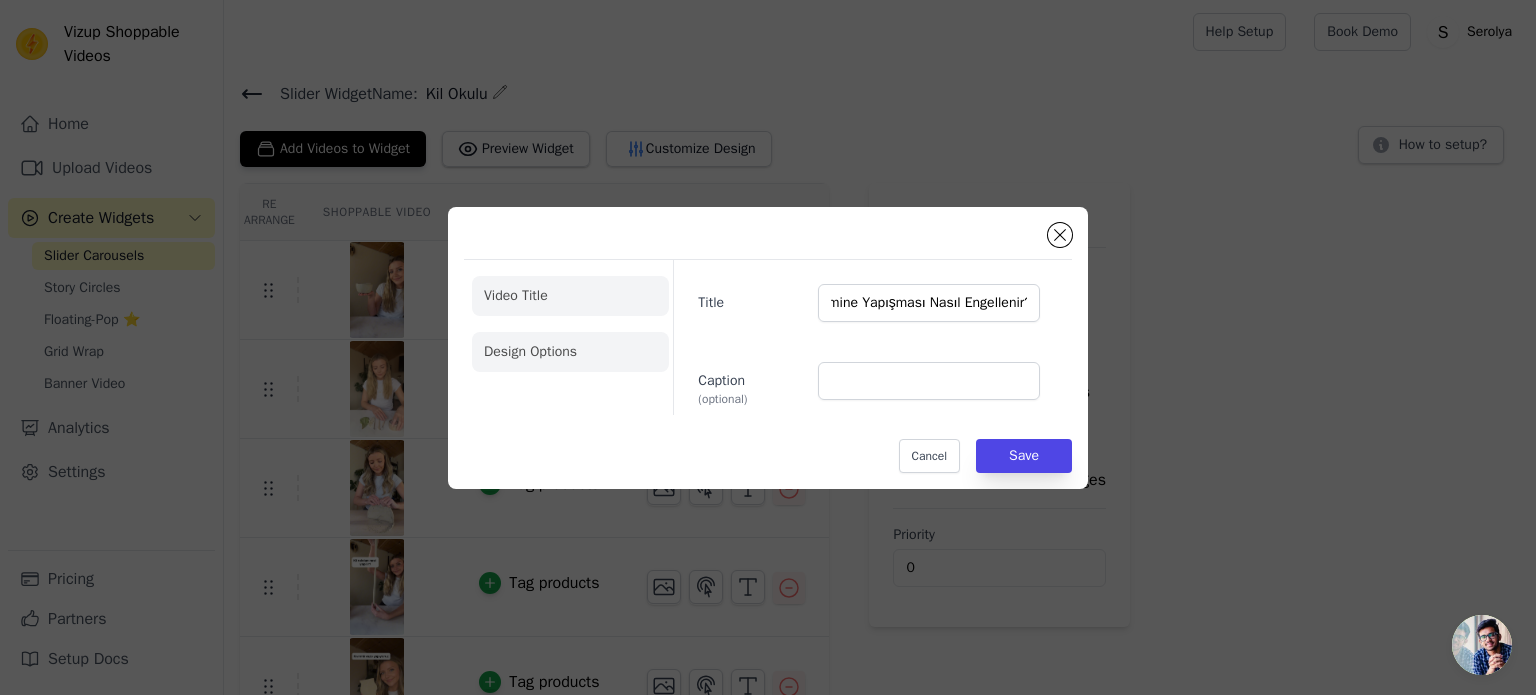 click on "Design Options" 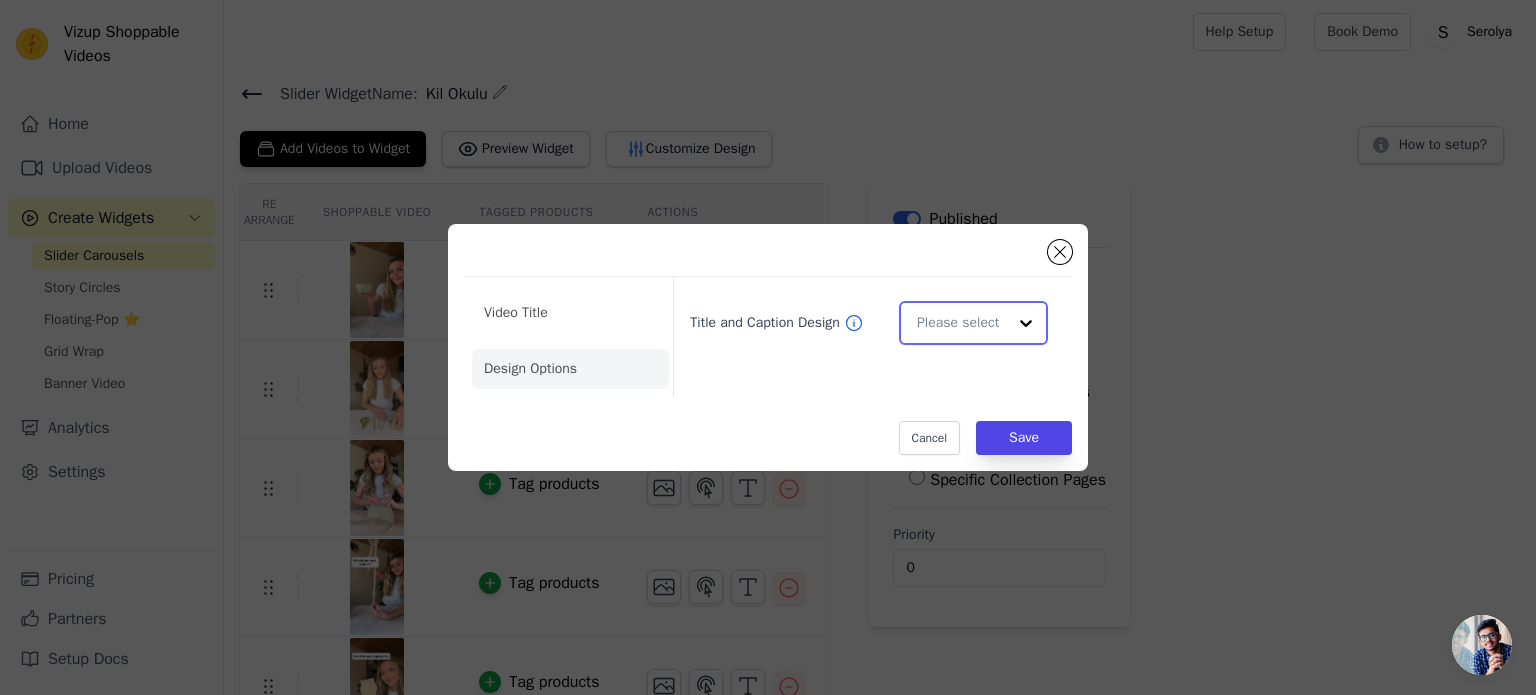 click at bounding box center [1026, 323] 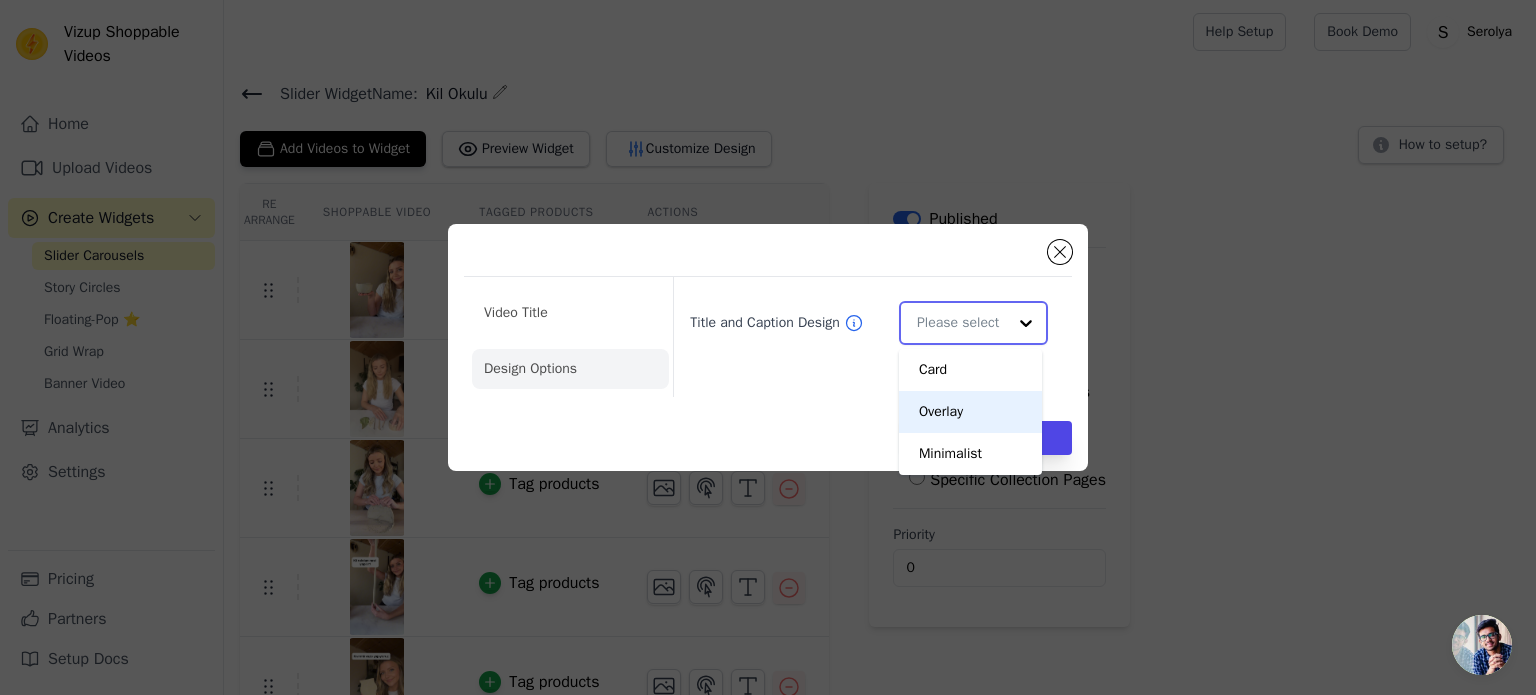 click on "Overlay" at bounding box center [970, 412] 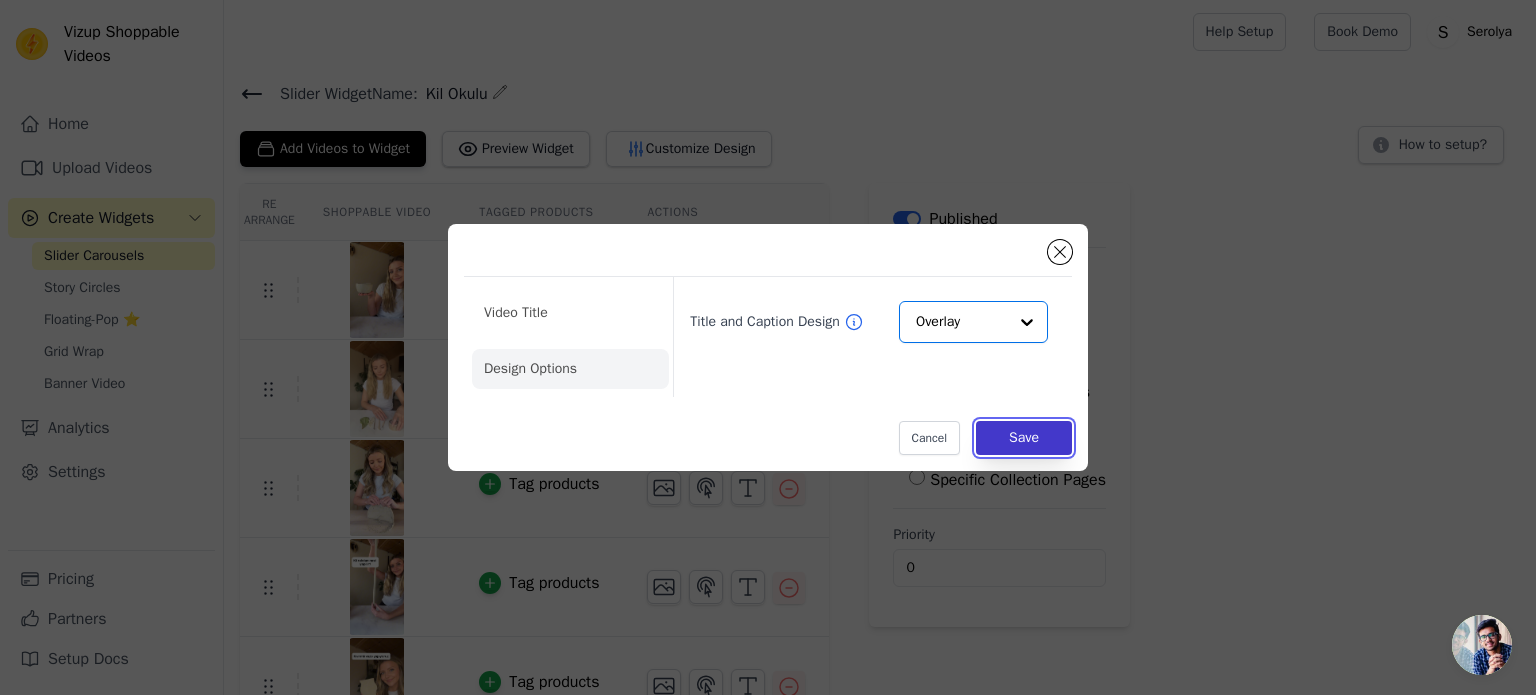 click on "Save" at bounding box center [1024, 438] 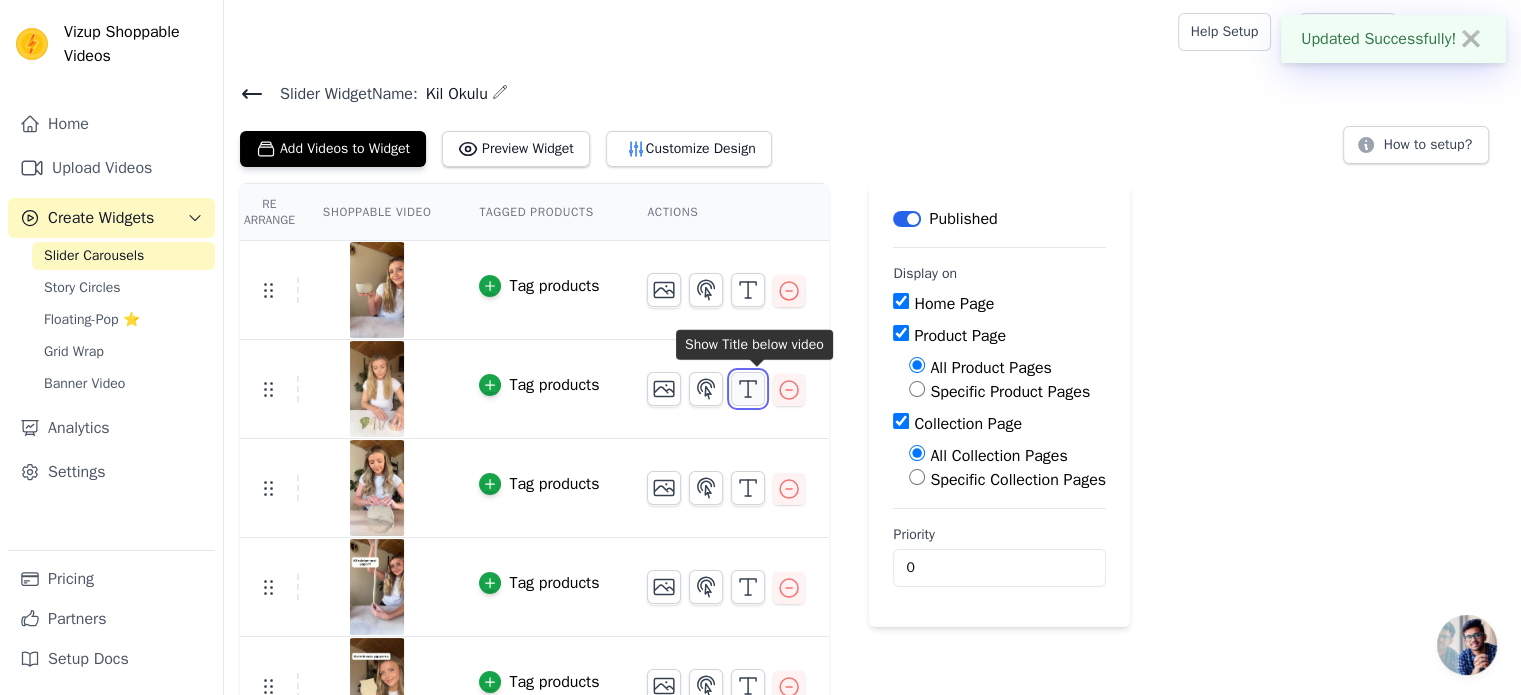 click 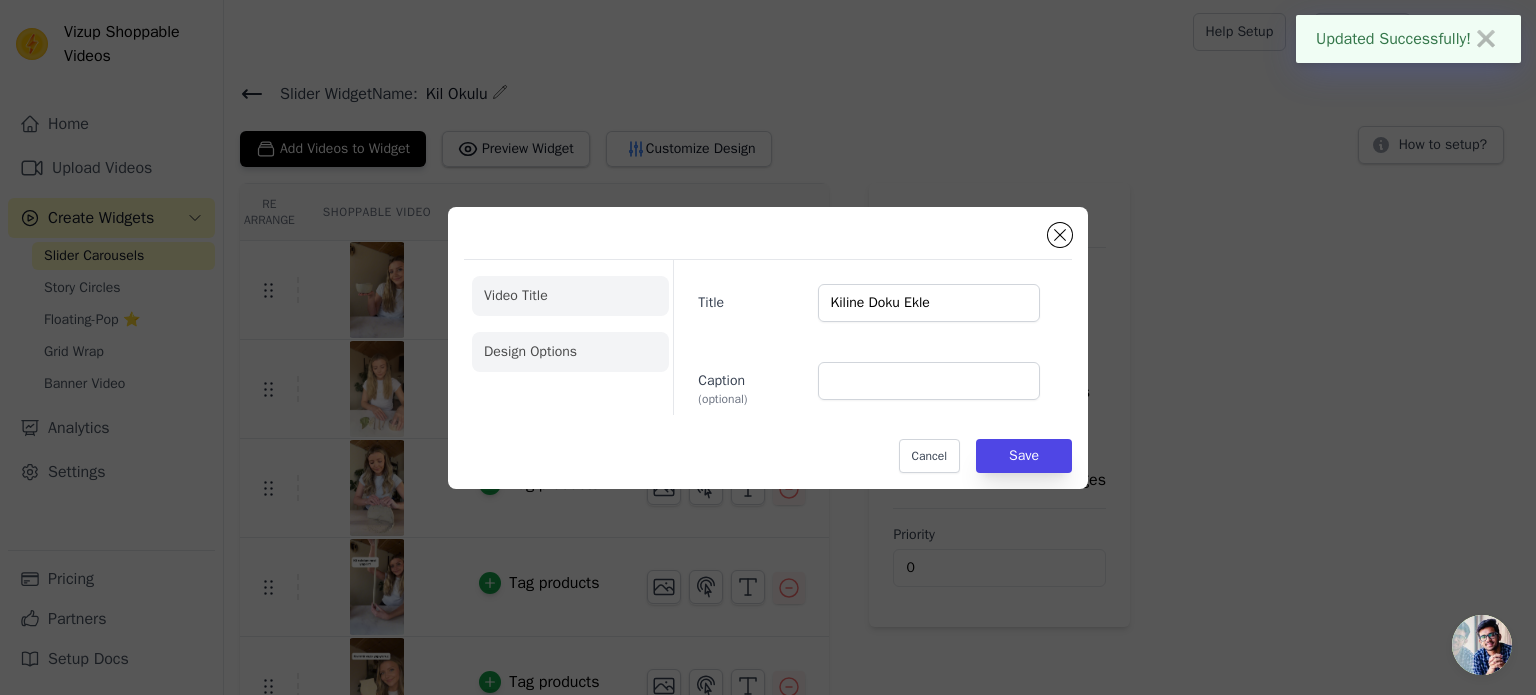 click on "Design Options" 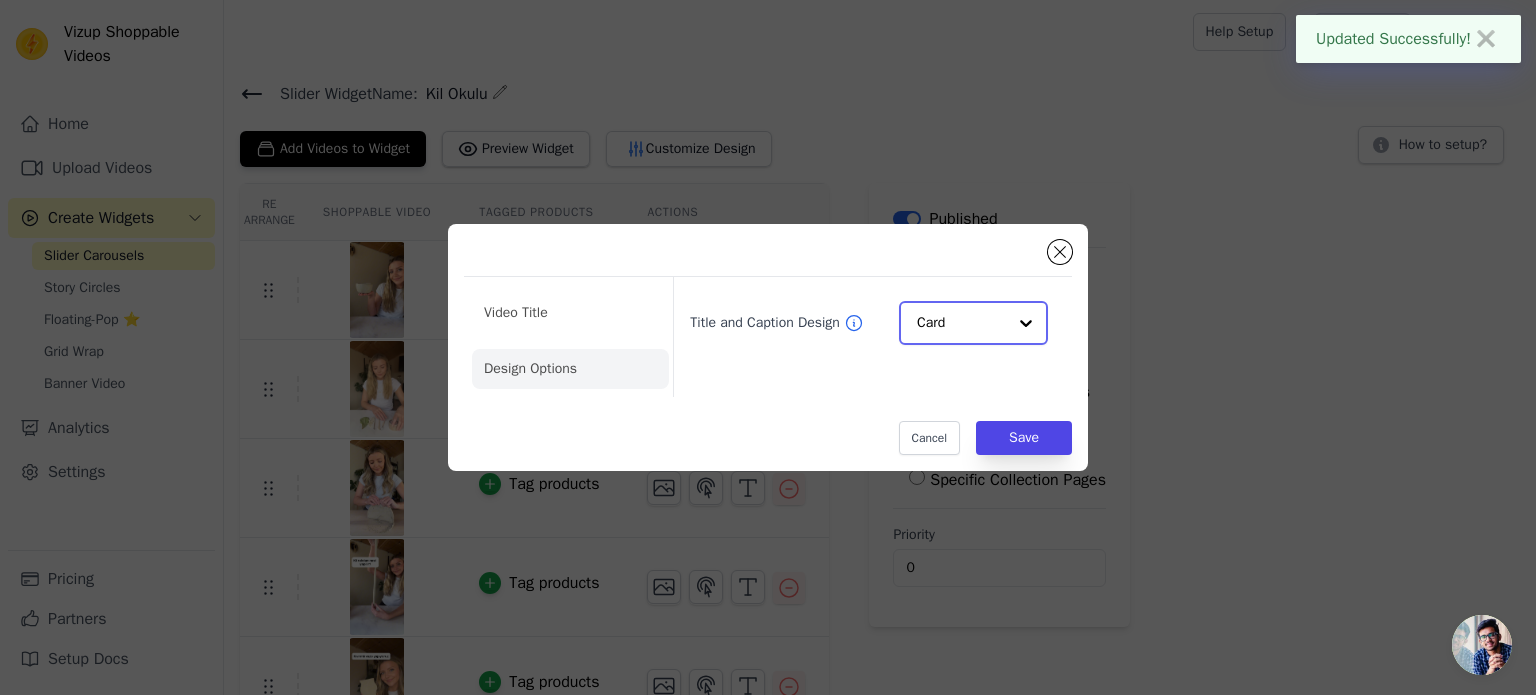 click on "Title and Caption Design" 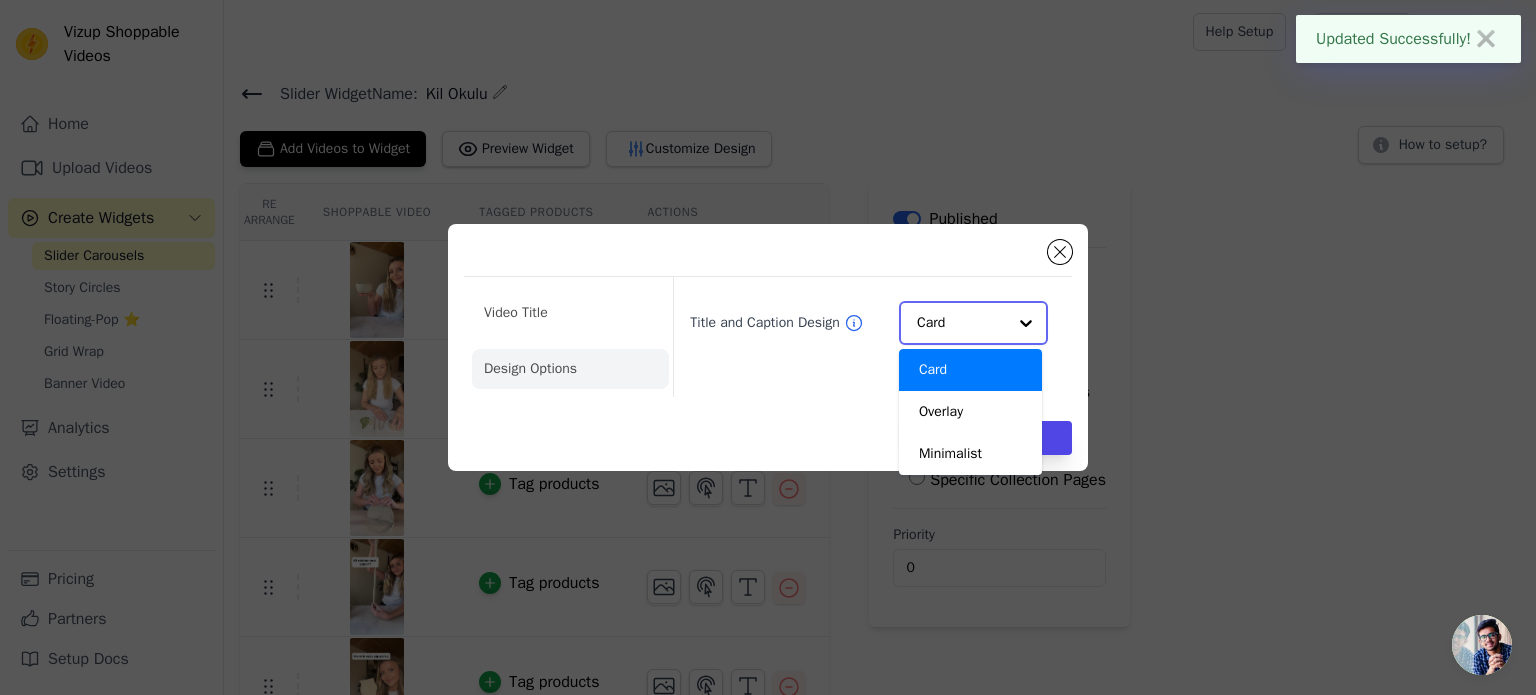 scroll, scrollTop: 0, scrollLeft: 0, axis: both 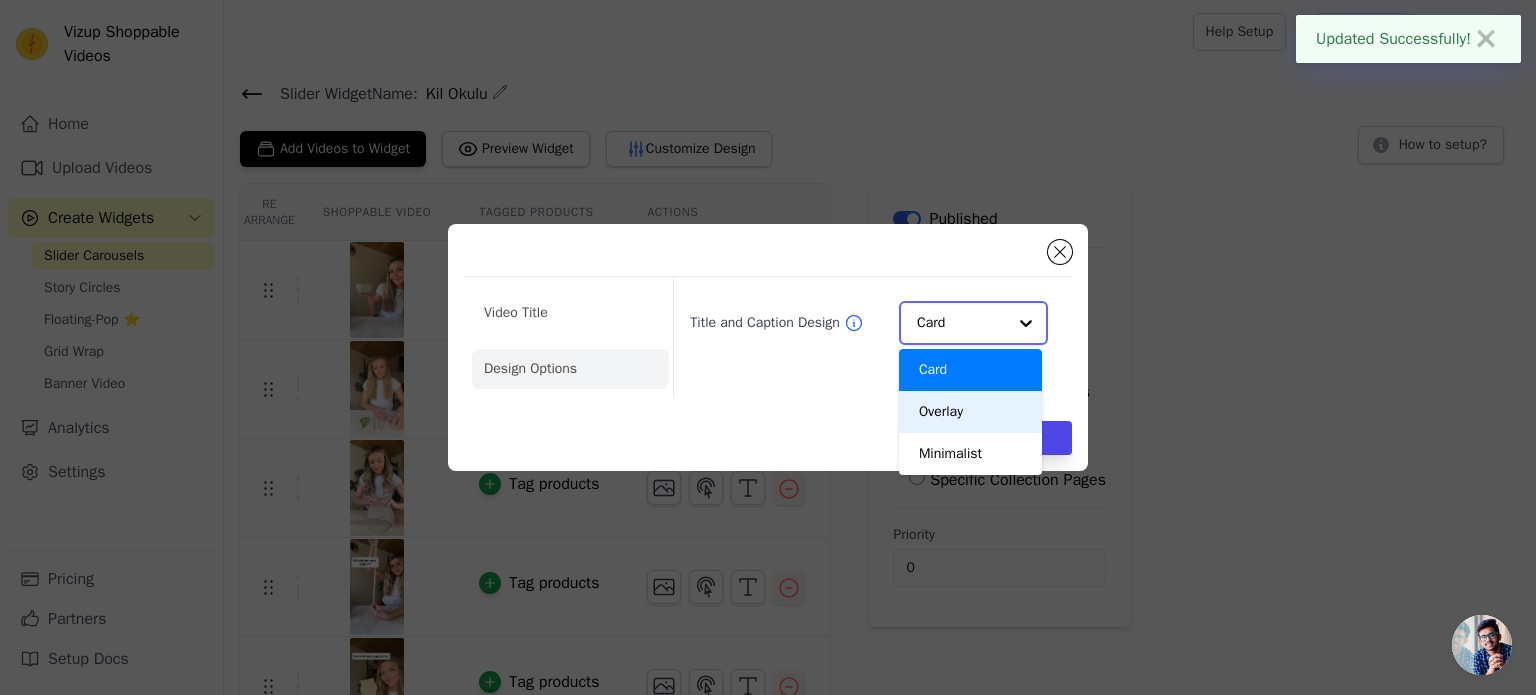 click on "Overlay" at bounding box center [970, 412] 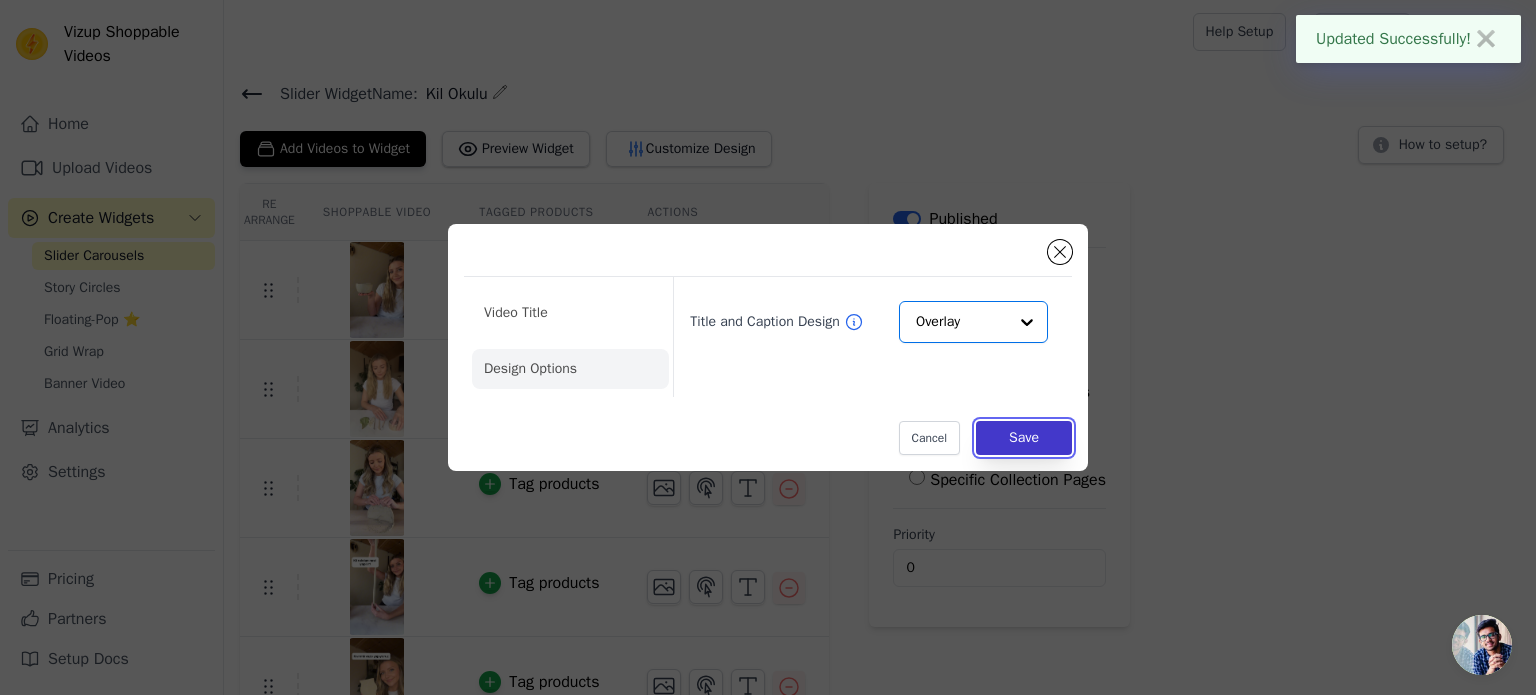 click on "Save" at bounding box center (1024, 438) 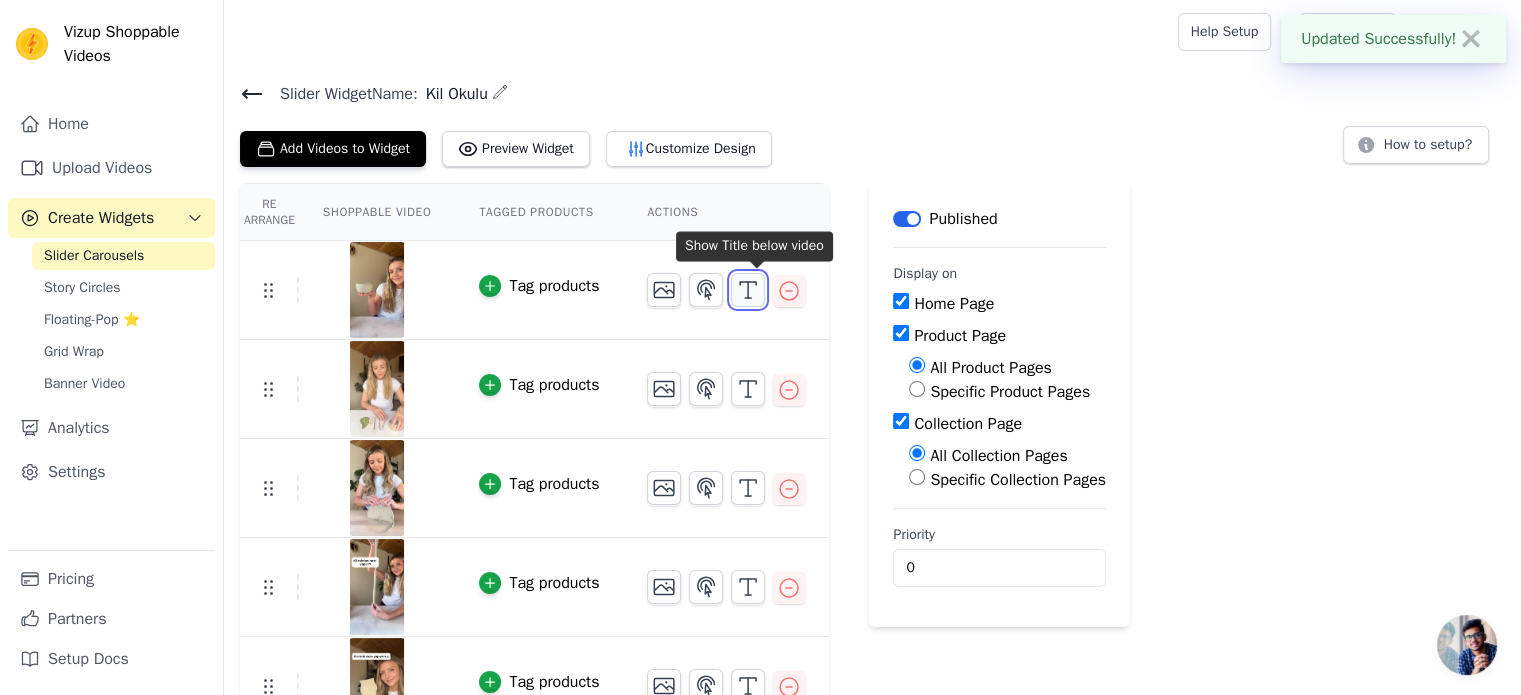 click 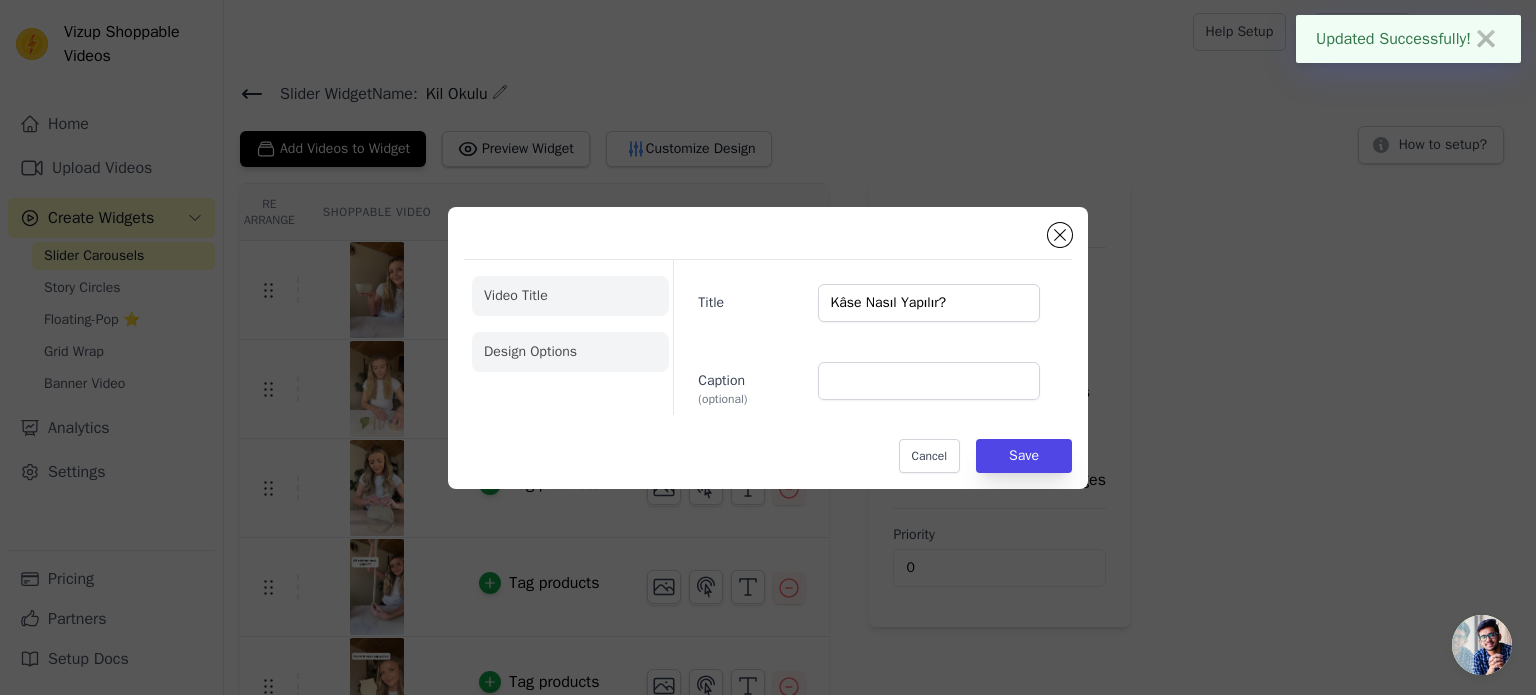 click on "Design Options" 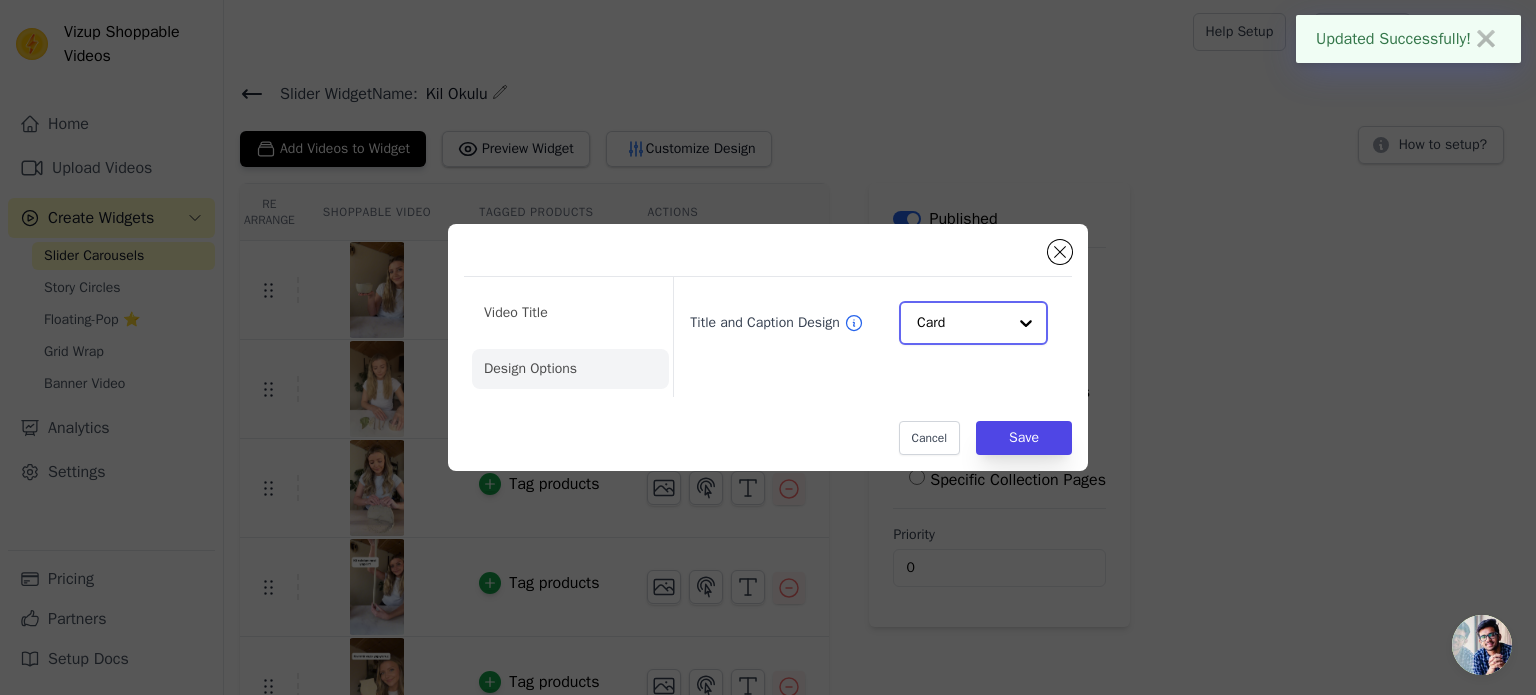 click on "Title and Caption Design" 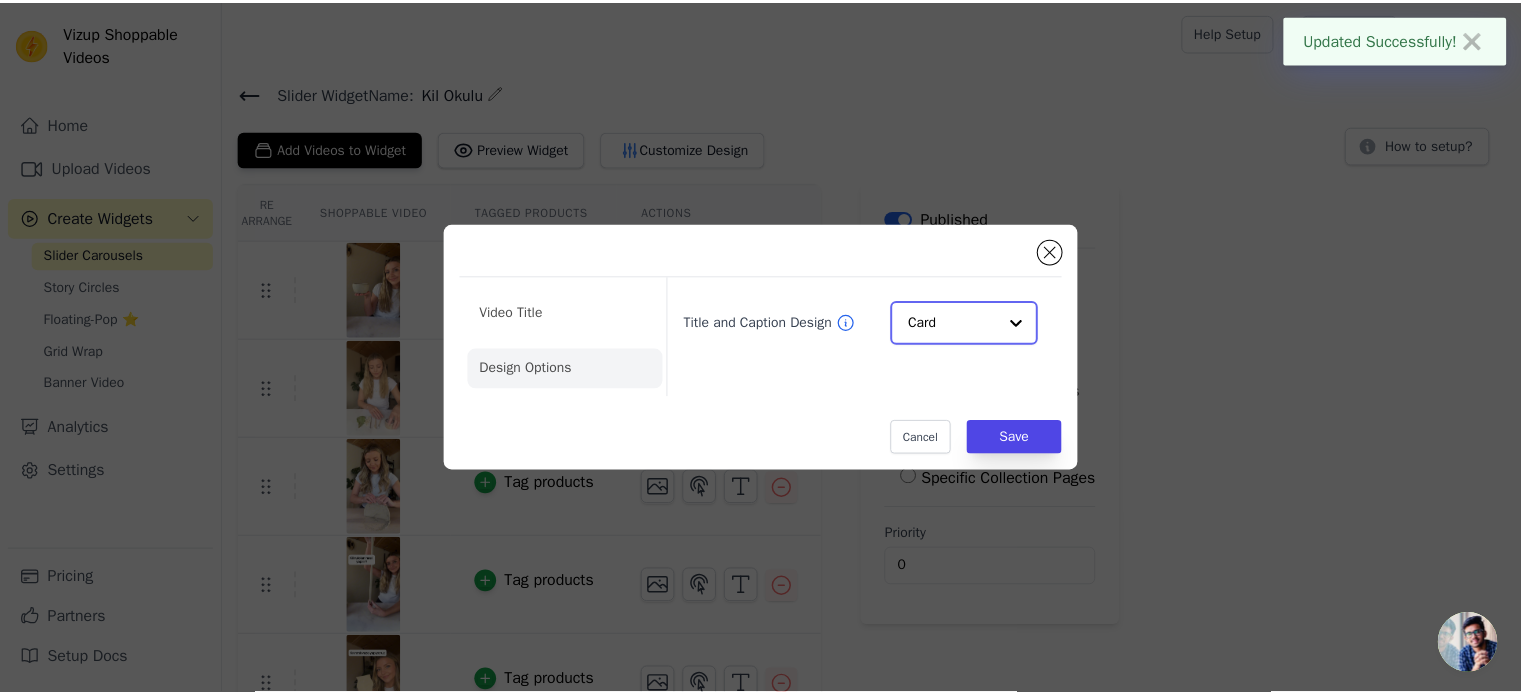 scroll, scrollTop: 0, scrollLeft: 0, axis: both 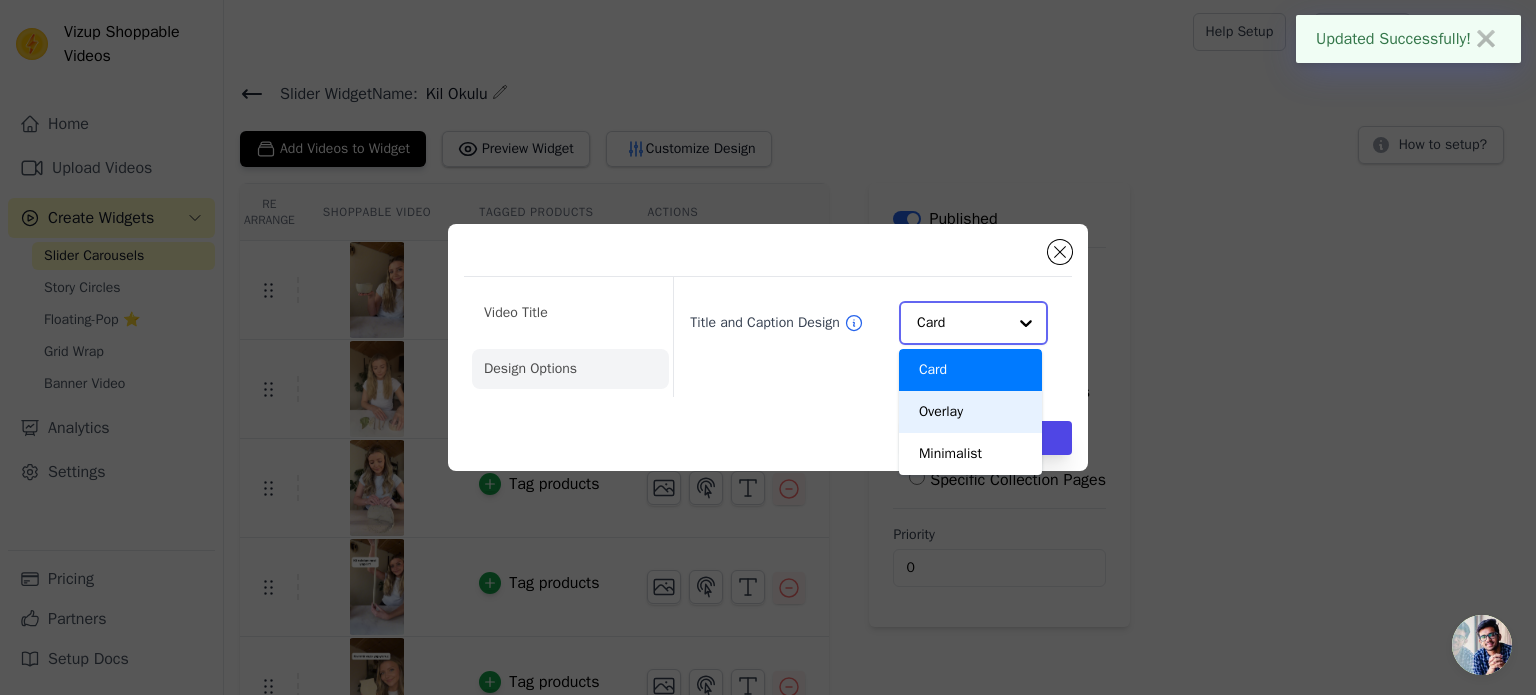 click on "Overlay" at bounding box center [970, 412] 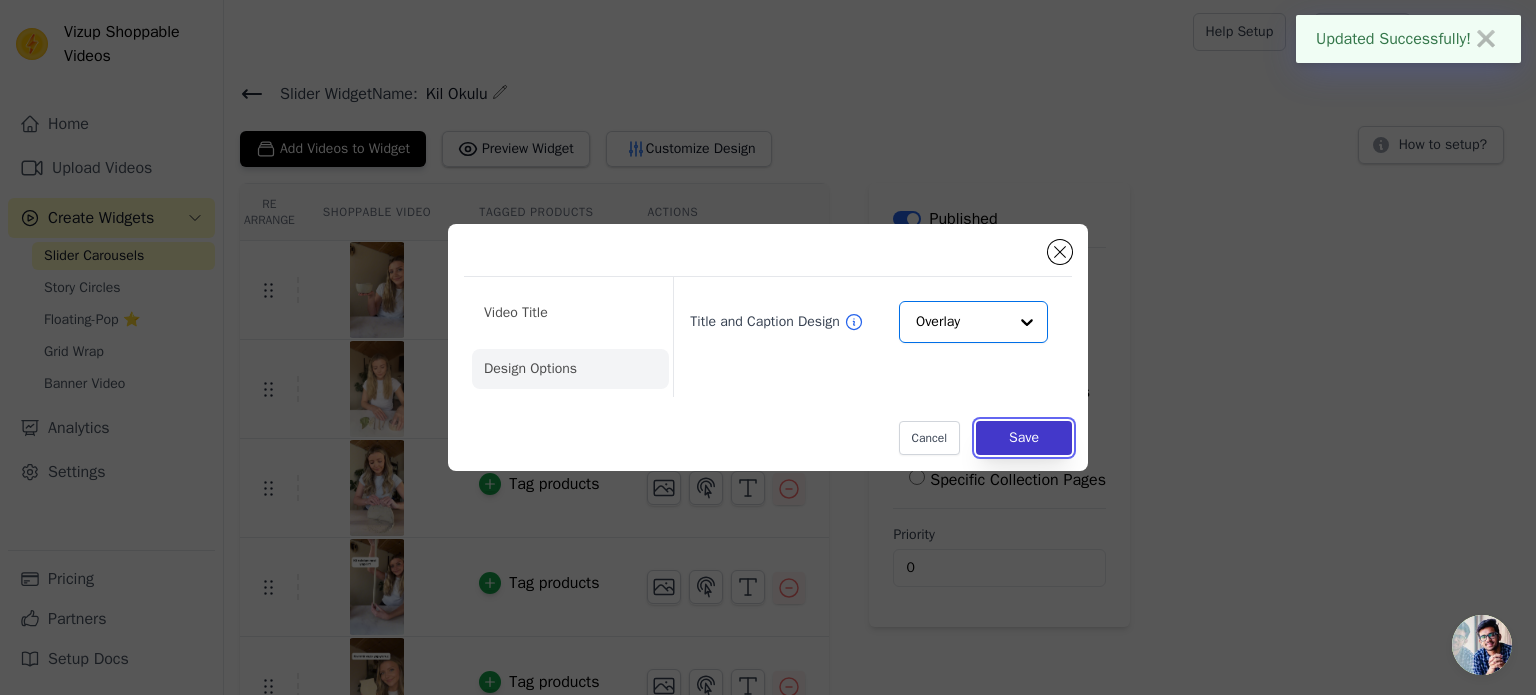 click on "Save" at bounding box center [1024, 438] 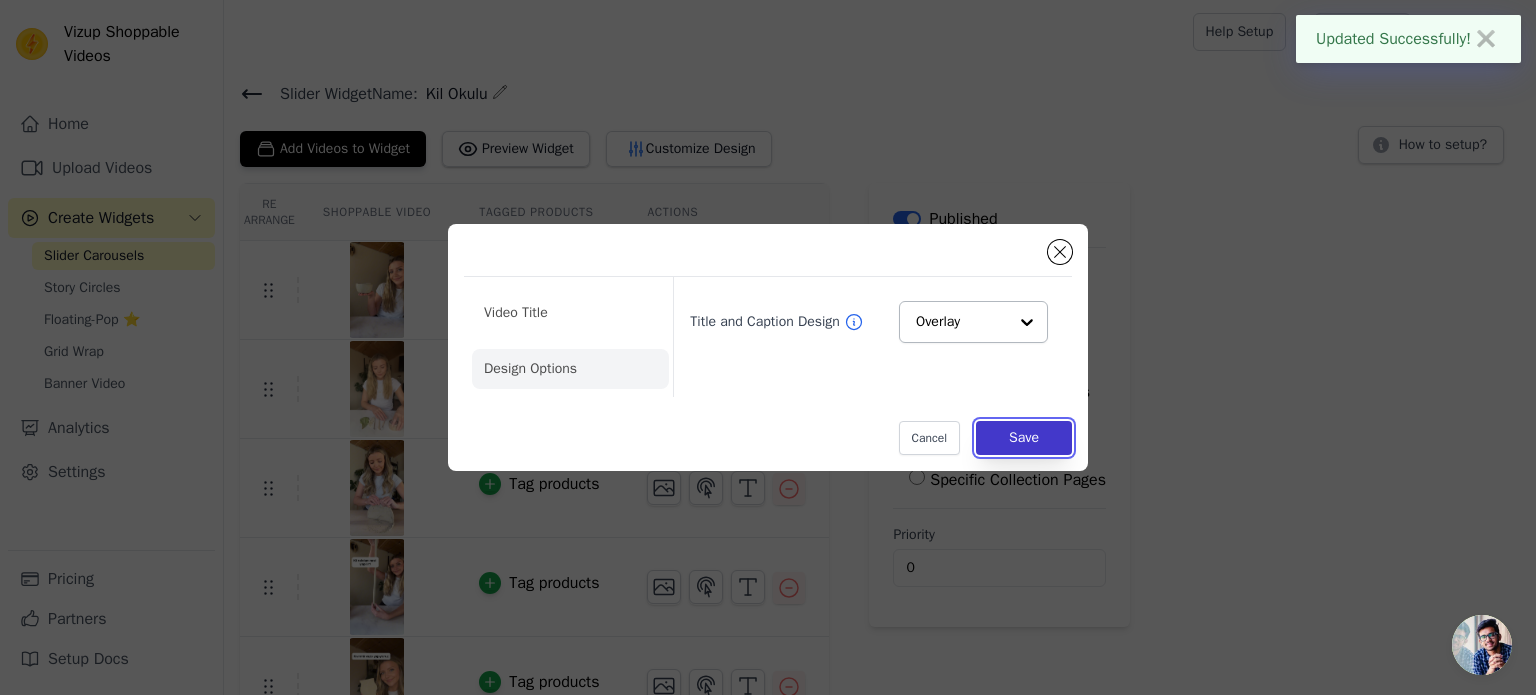 click on "Save" at bounding box center (1024, 438) 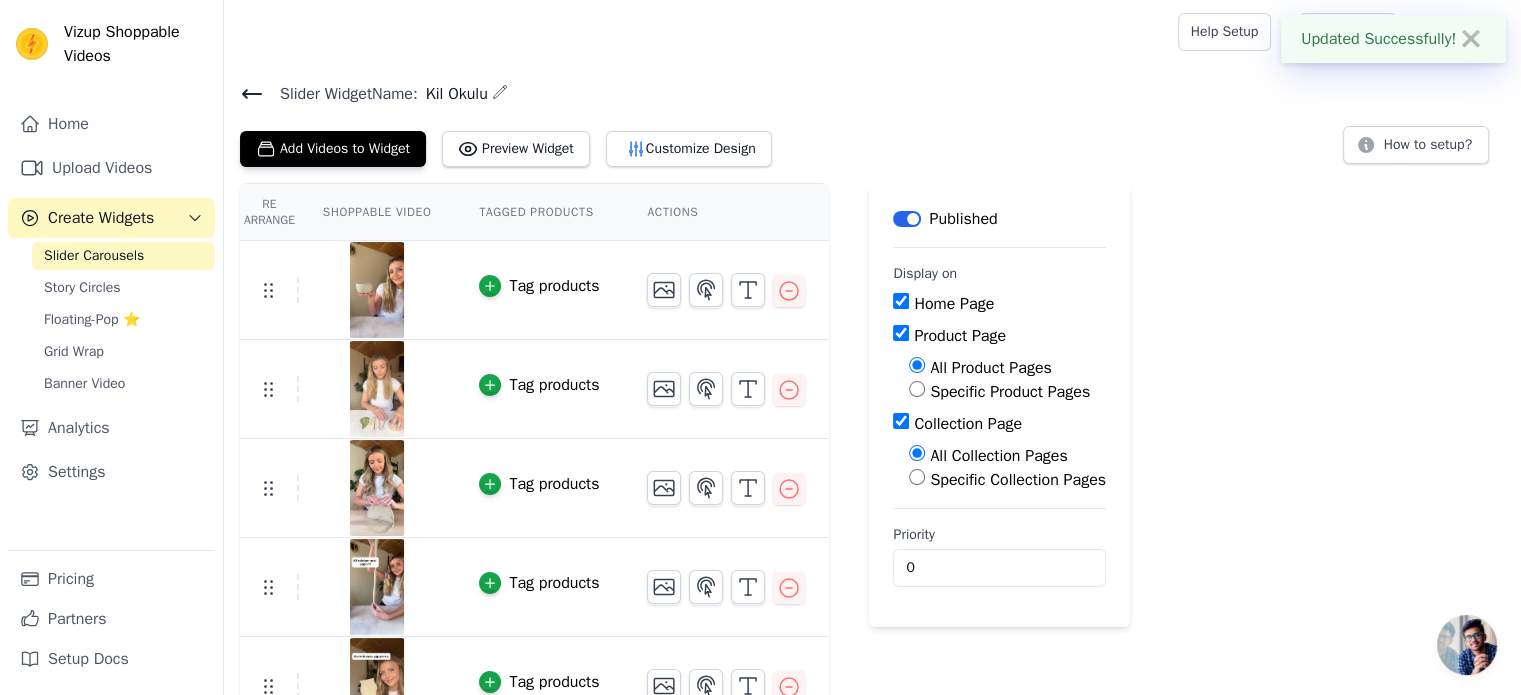click on "Collection Page" at bounding box center (999, 424) 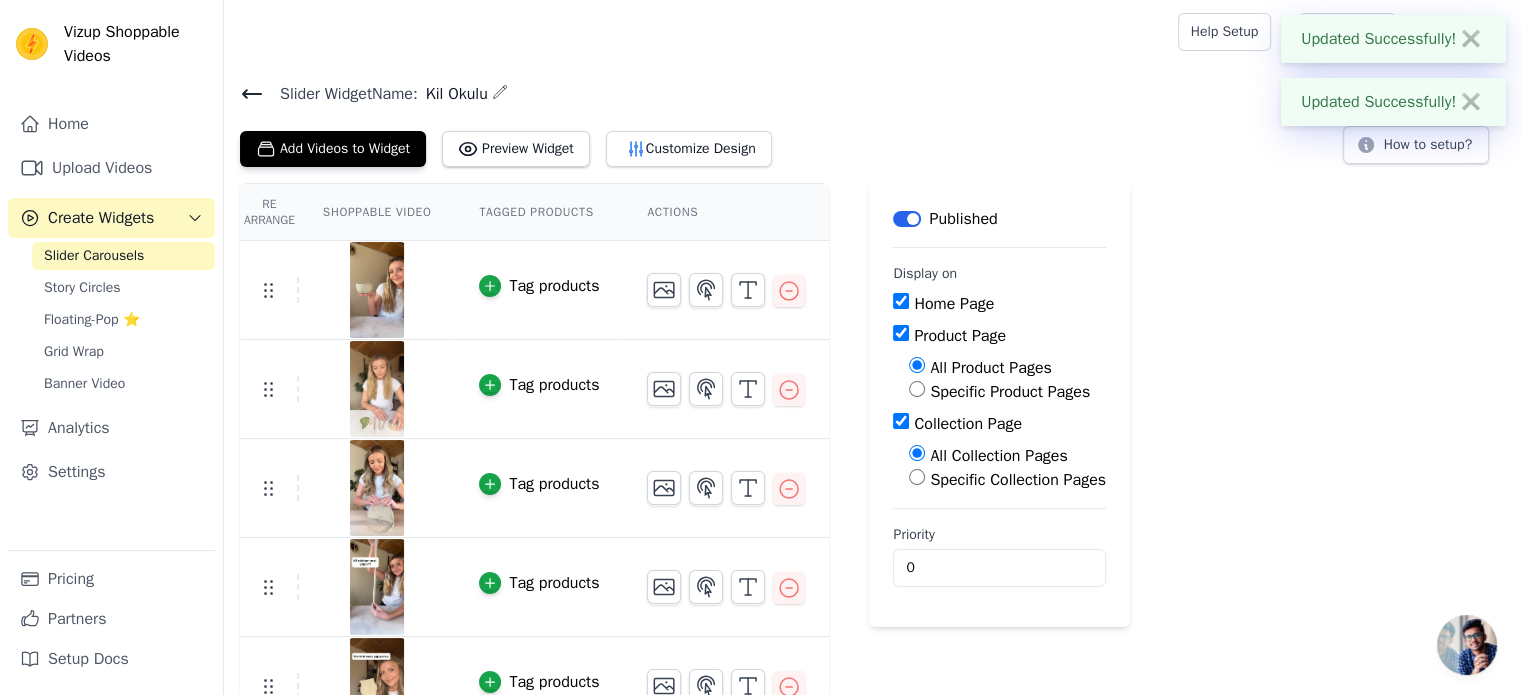 click on "Re Arrange   Shoppable Video   Tagged Products   Actions             Tag products                             Tag products                             Tag products                             Tag products                             Tag products                       Save Videos In This New Order   Save   Dismiss     Label     Published     Display on     Home Page     Product Page     All Product Pages     Specific Product Pages       Collection Page     All Collection Pages     Specific Collection Pages       Priority   0" at bounding box center [872, 459] 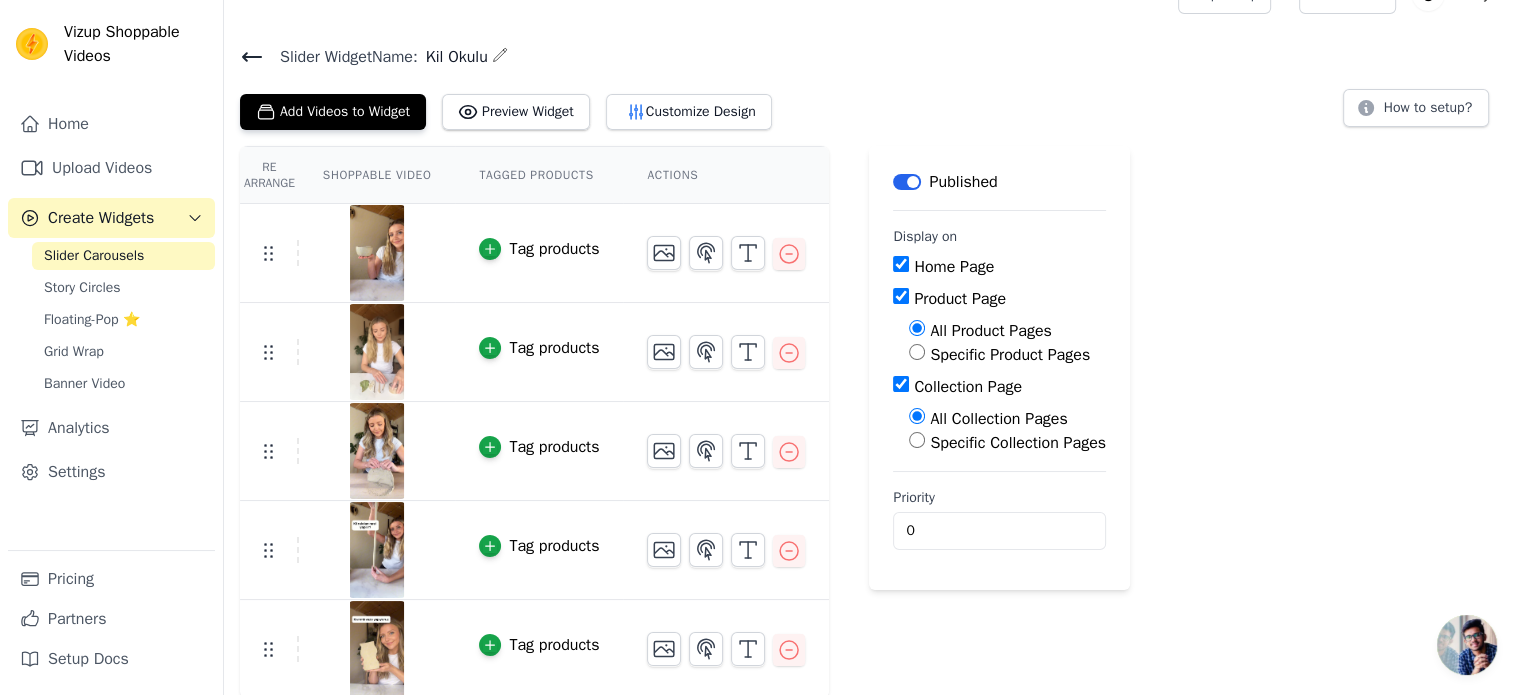 scroll, scrollTop: 38, scrollLeft: 0, axis: vertical 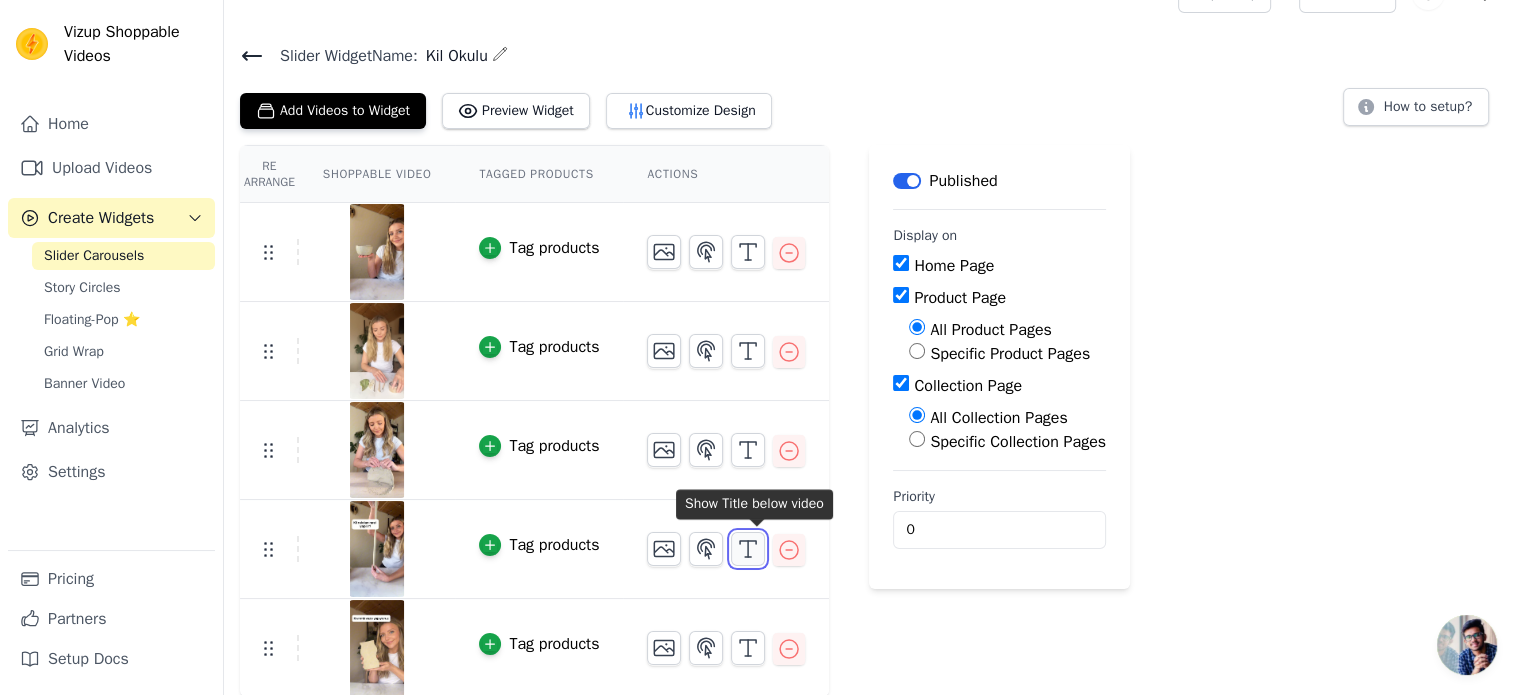 click 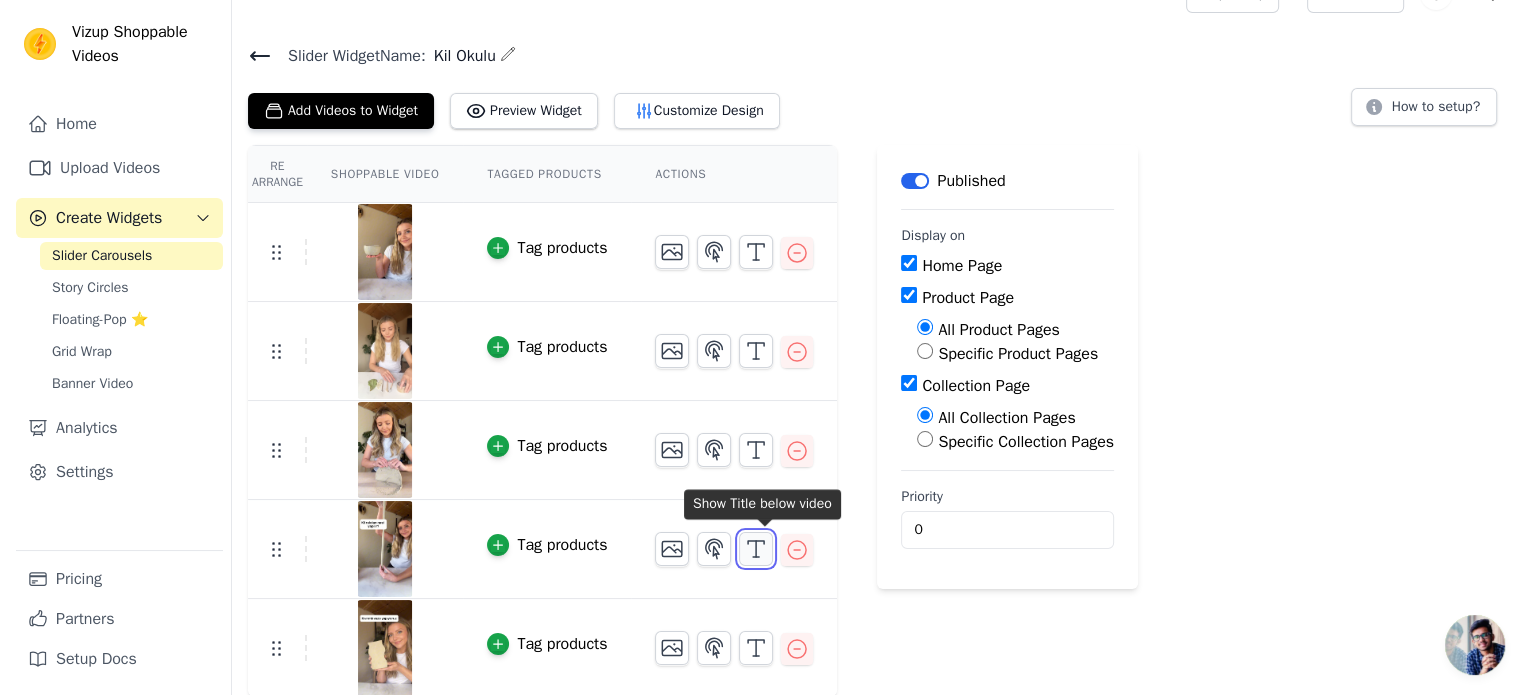 scroll, scrollTop: 0, scrollLeft: 0, axis: both 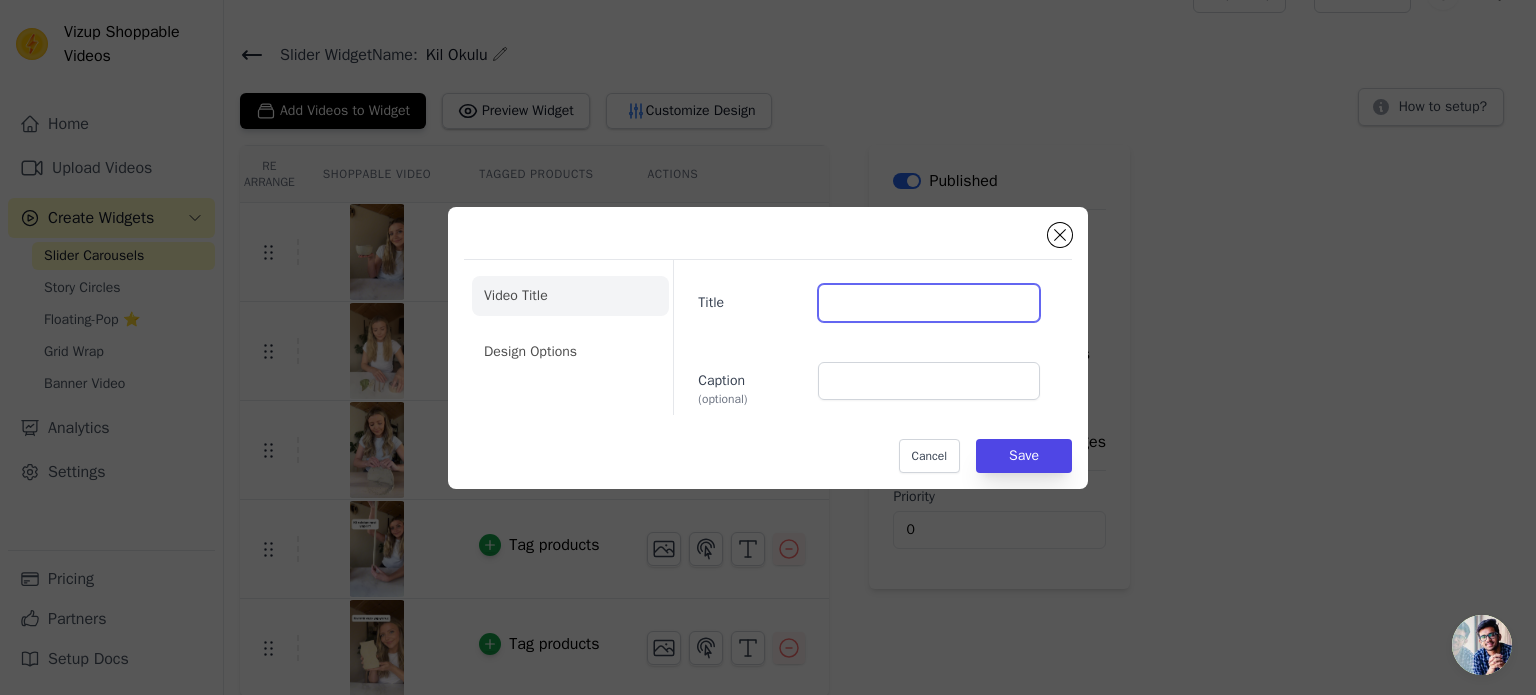 click on "Title" at bounding box center [929, 303] 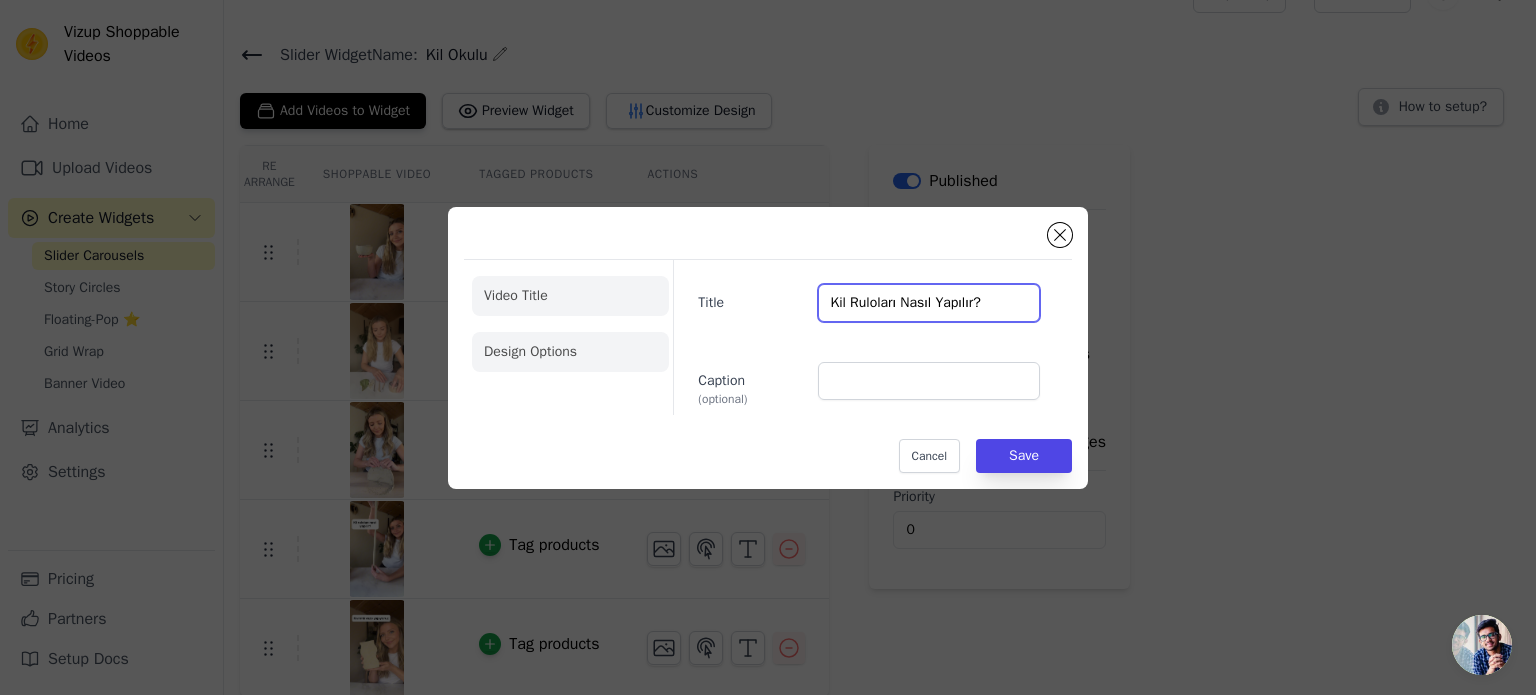 type on "Kil Ruloları Nasıl Yapılır?" 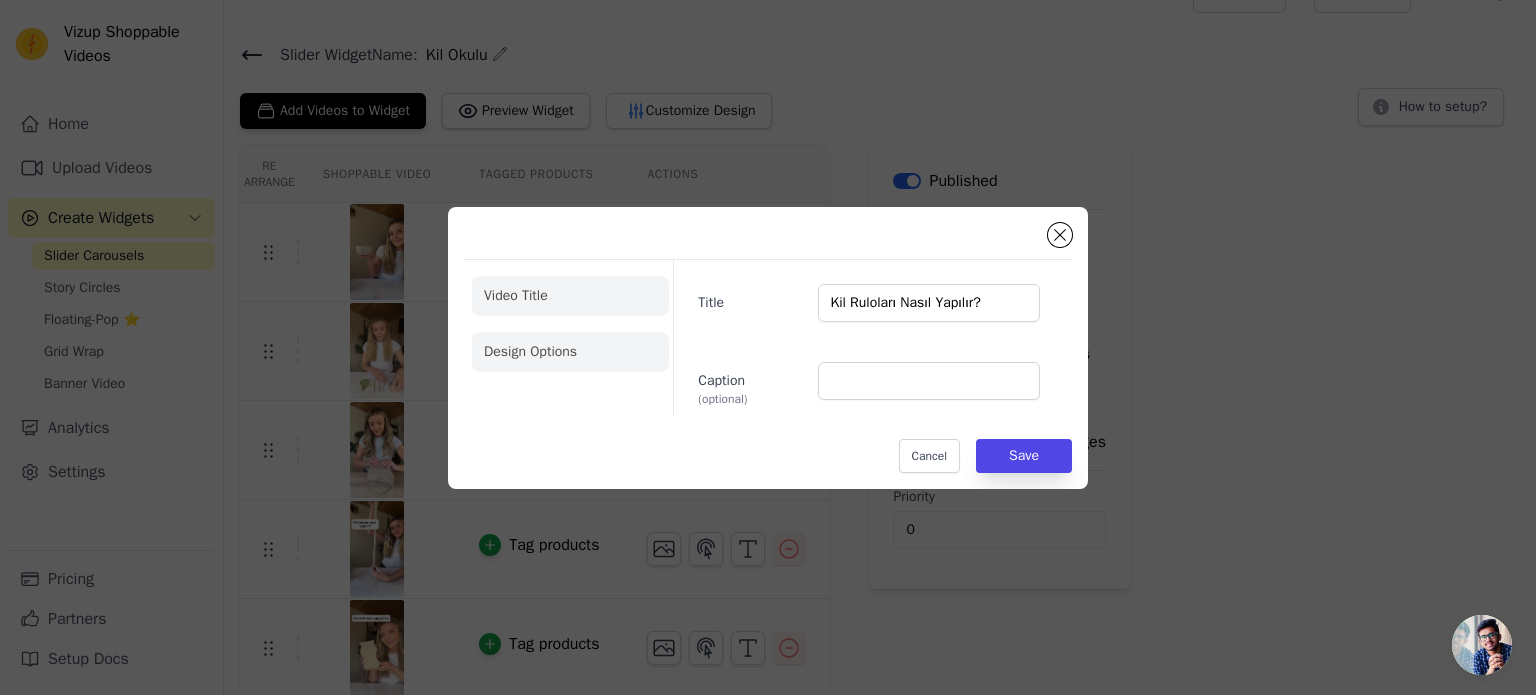 click on "Design Options" 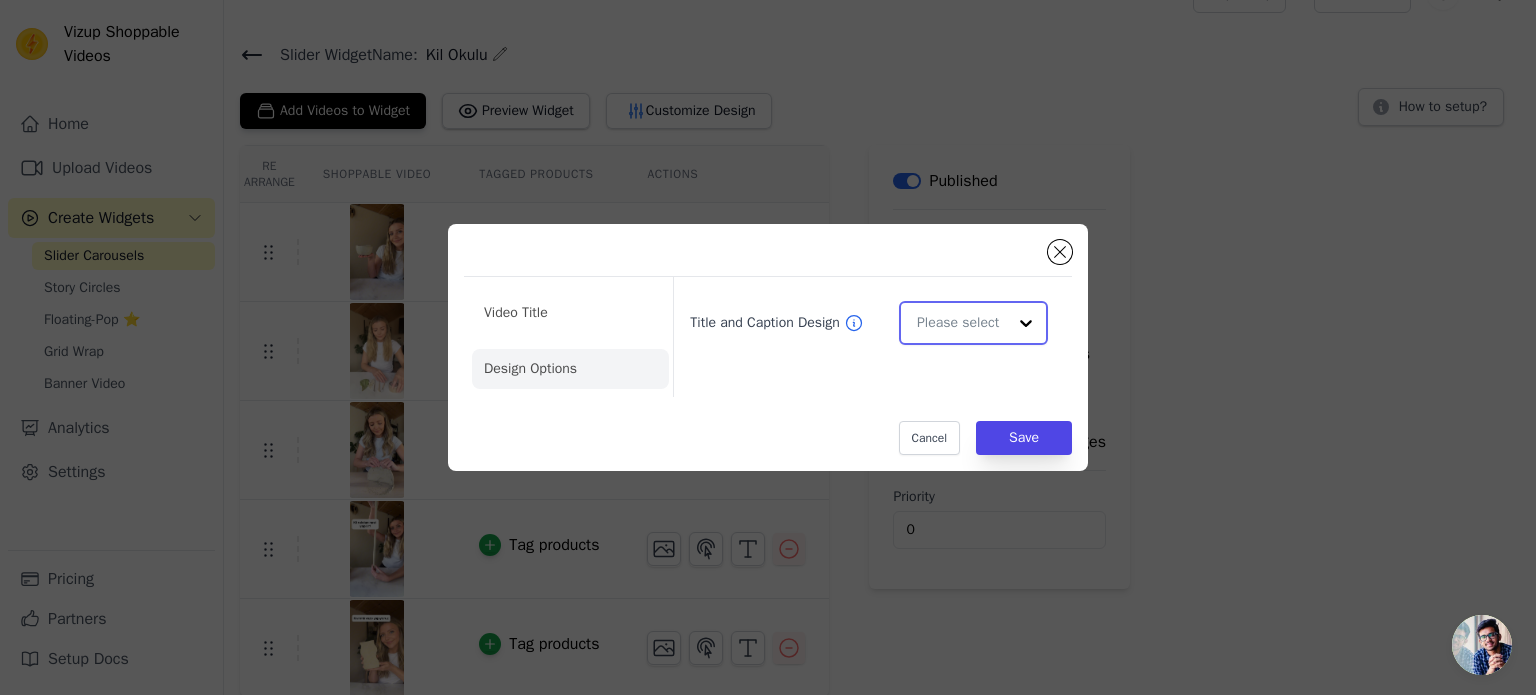click on "Title and Caption Design" at bounding box center [961, 323] 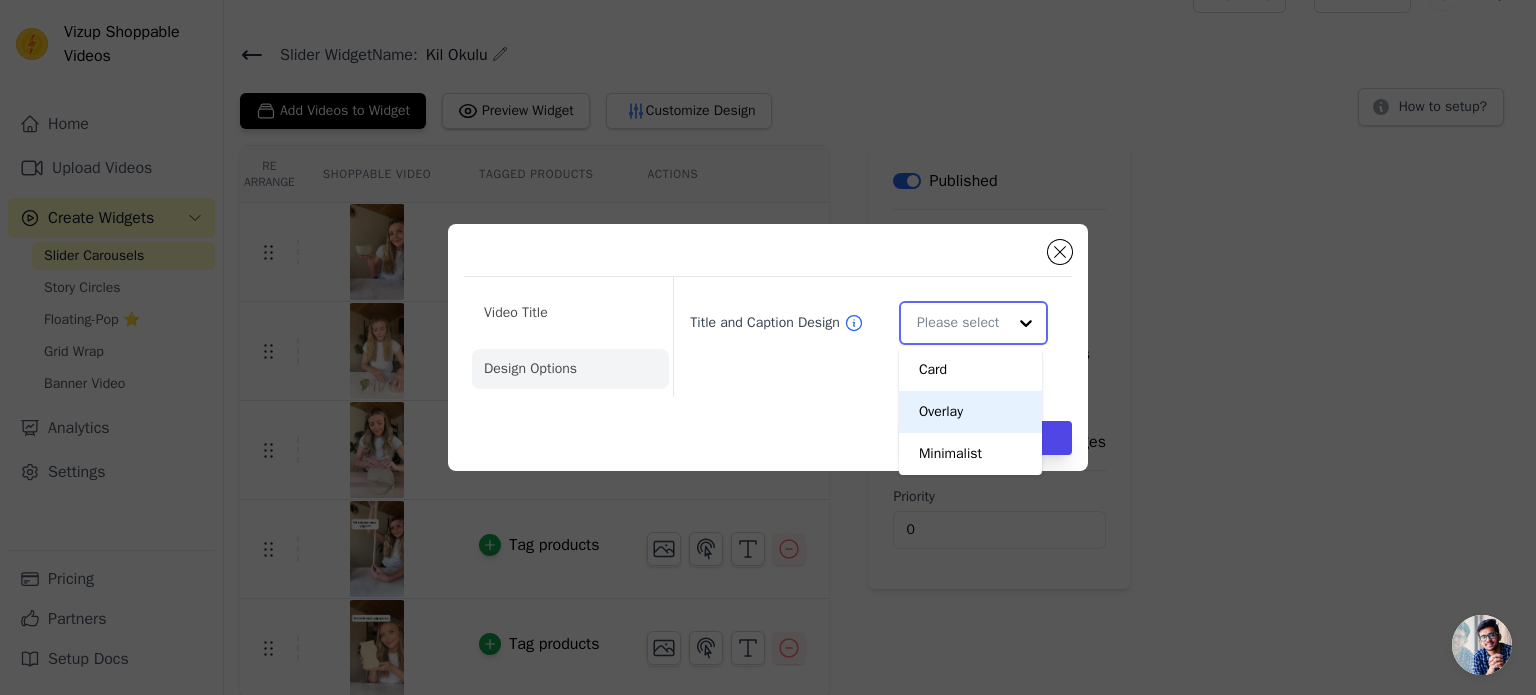 click on "Overlay" at bounding box center (970, 412) 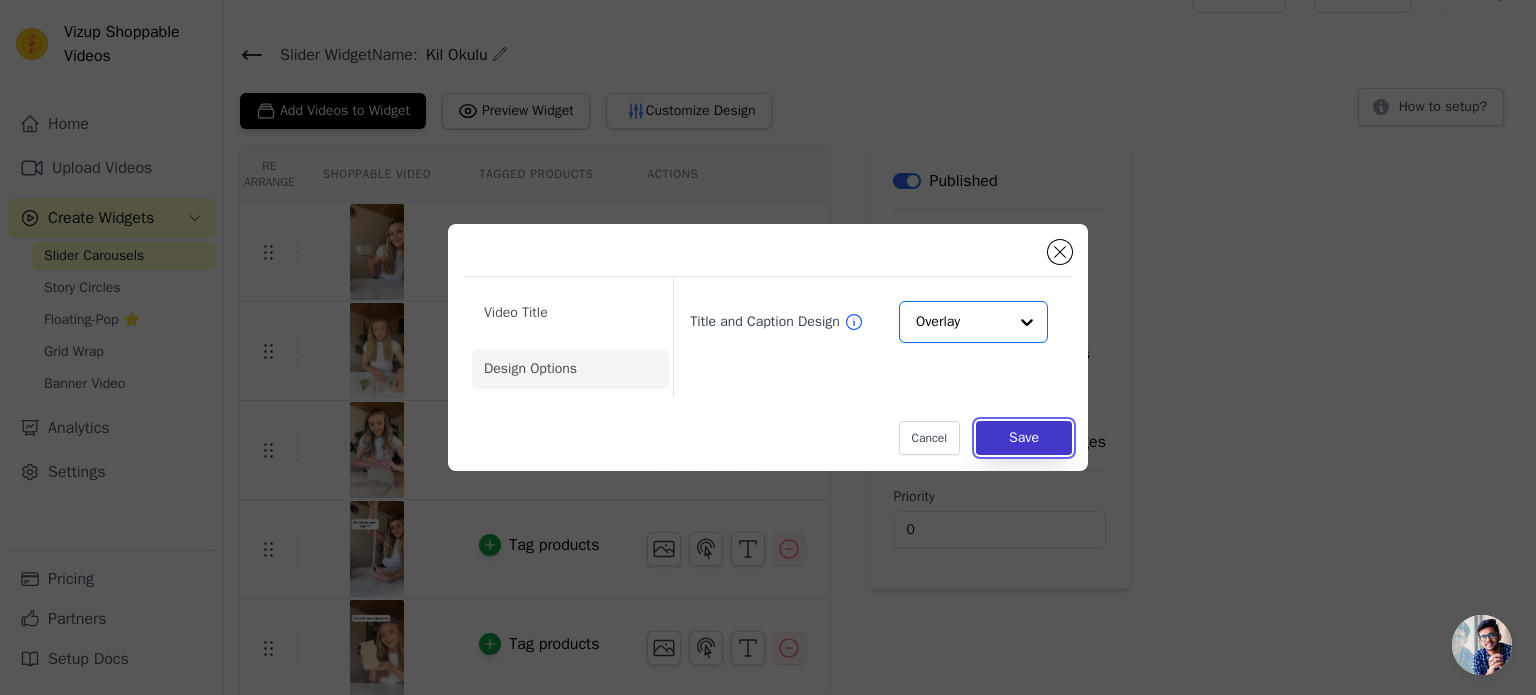 click on "Save" at bounding box center [1024, 438] 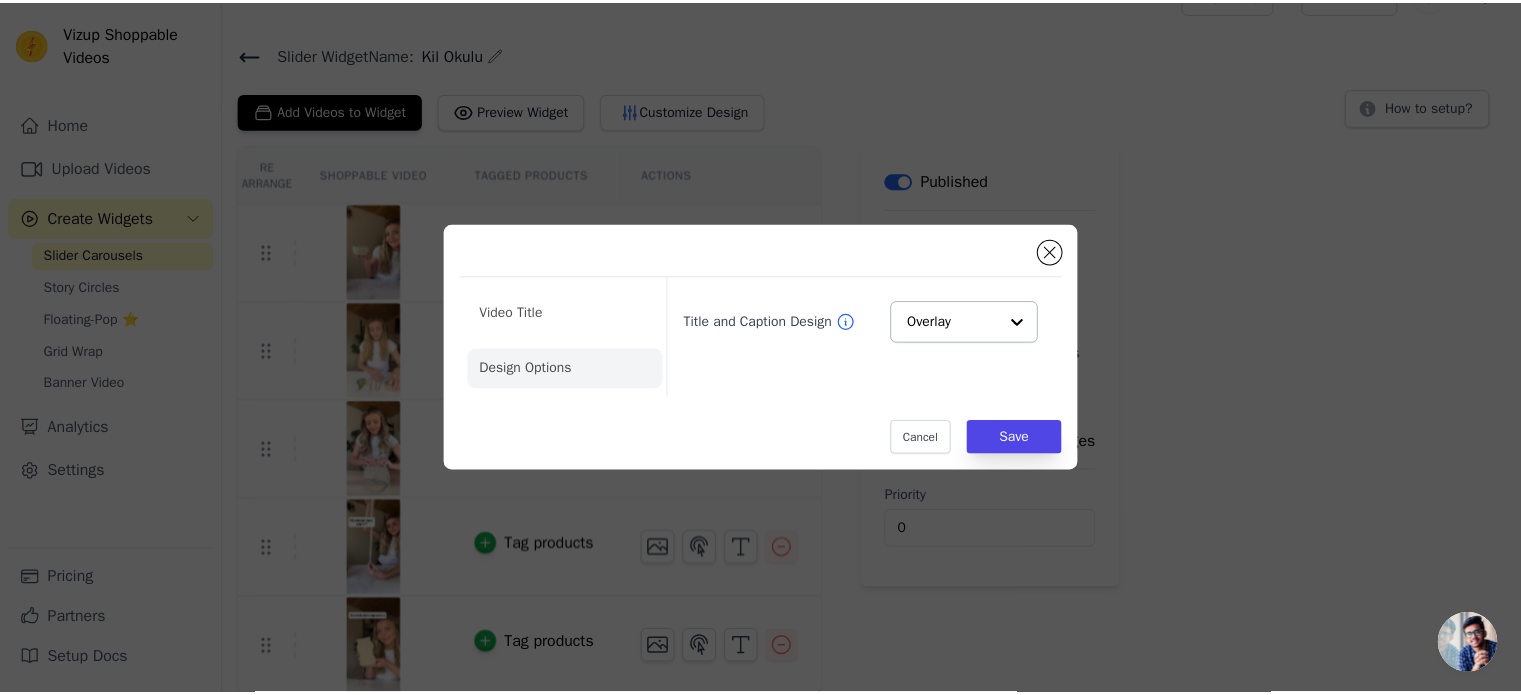 scroll, scrollTop: 38, scrollLeft: 0, axis: vertical 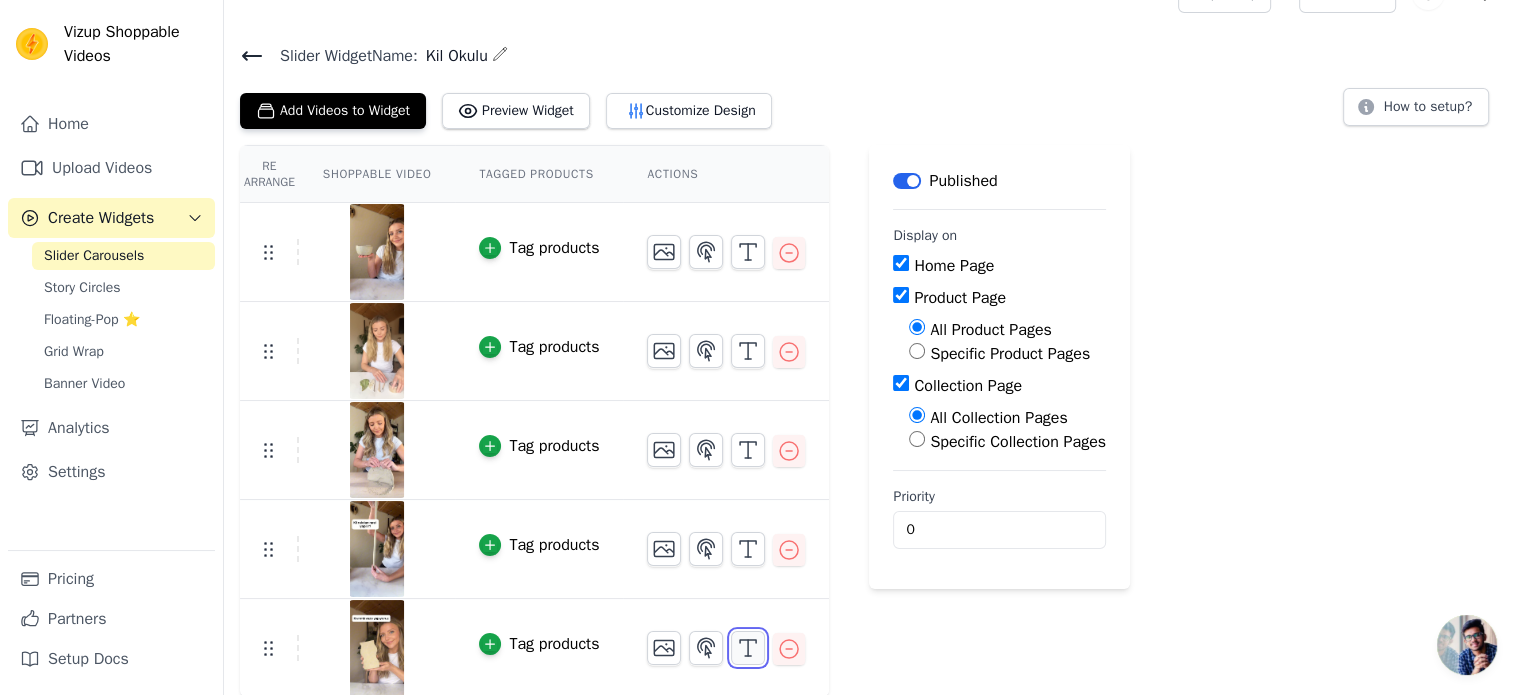 click 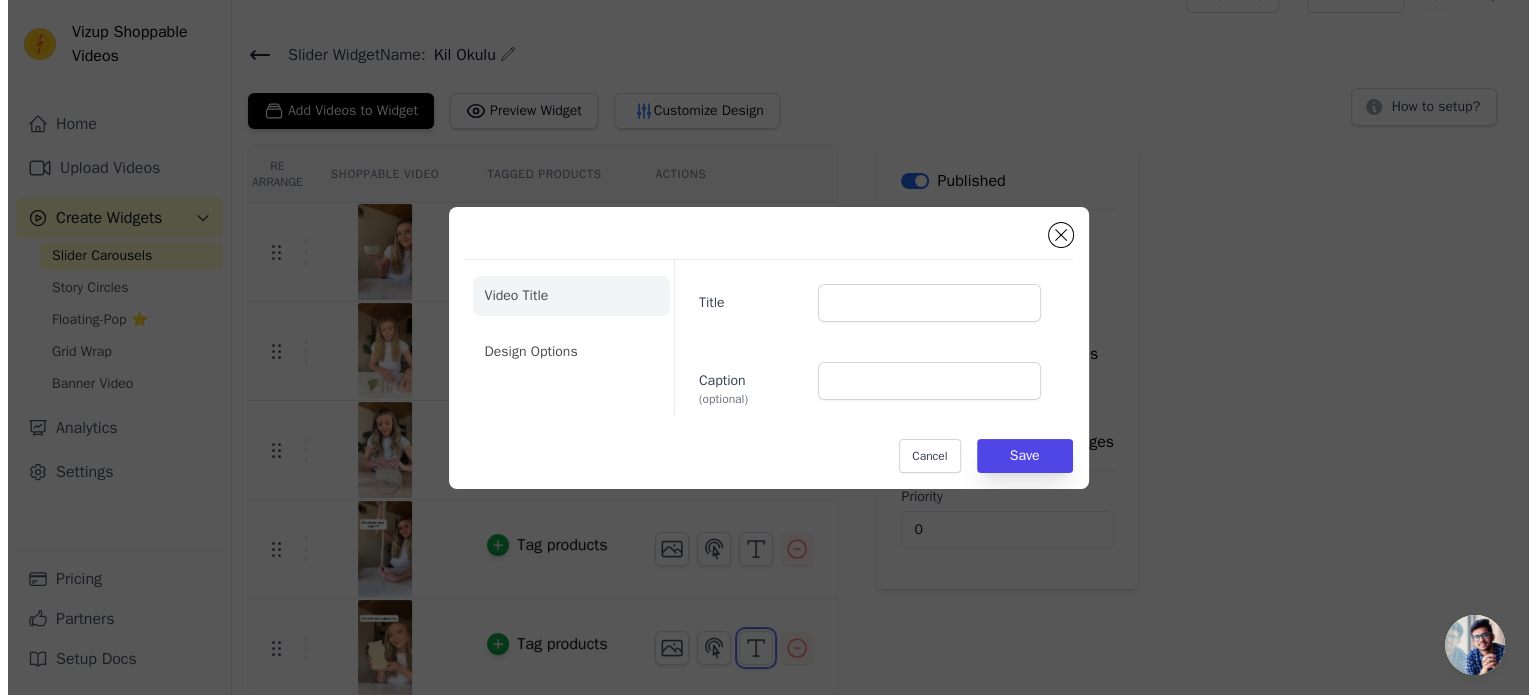scroll, scrollTop: 0, scrollLeft: 0, axis: both 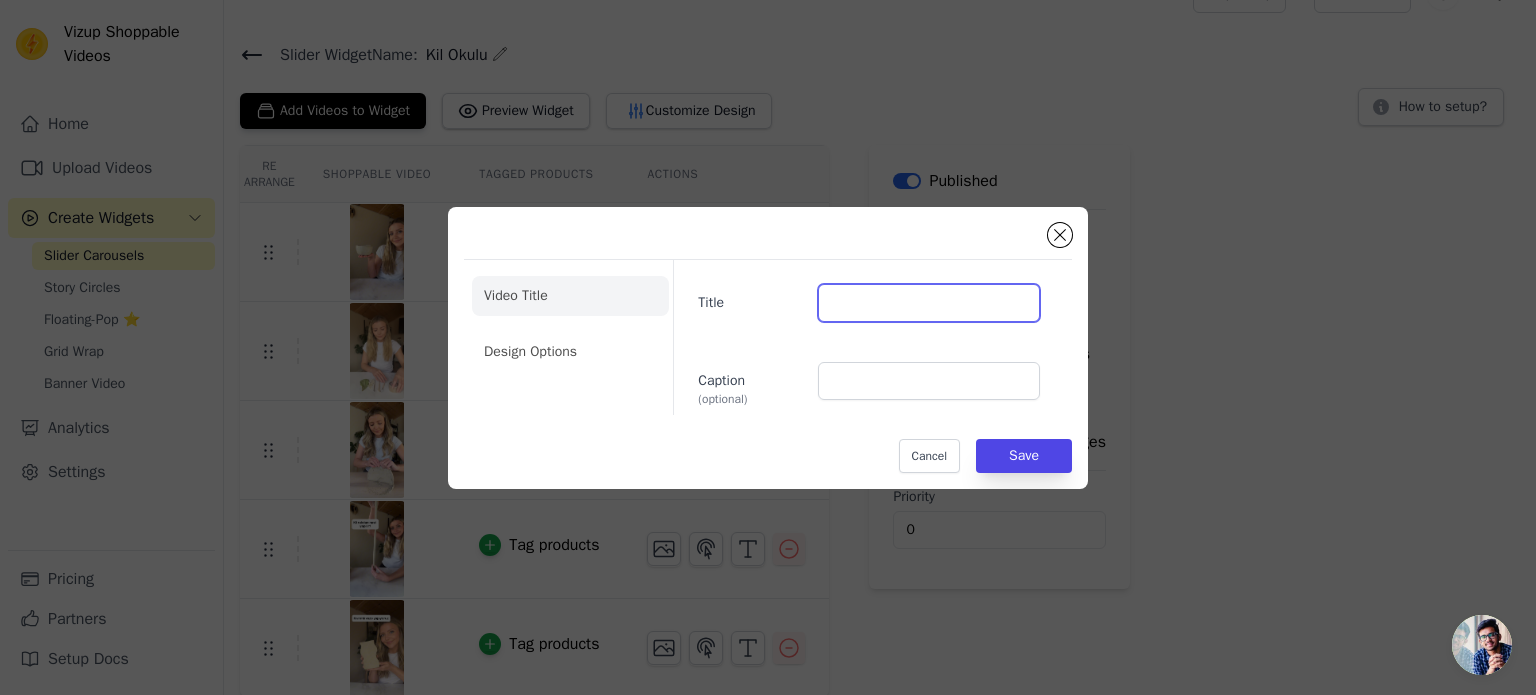 click on "Title" at bounding box center [929, 303] 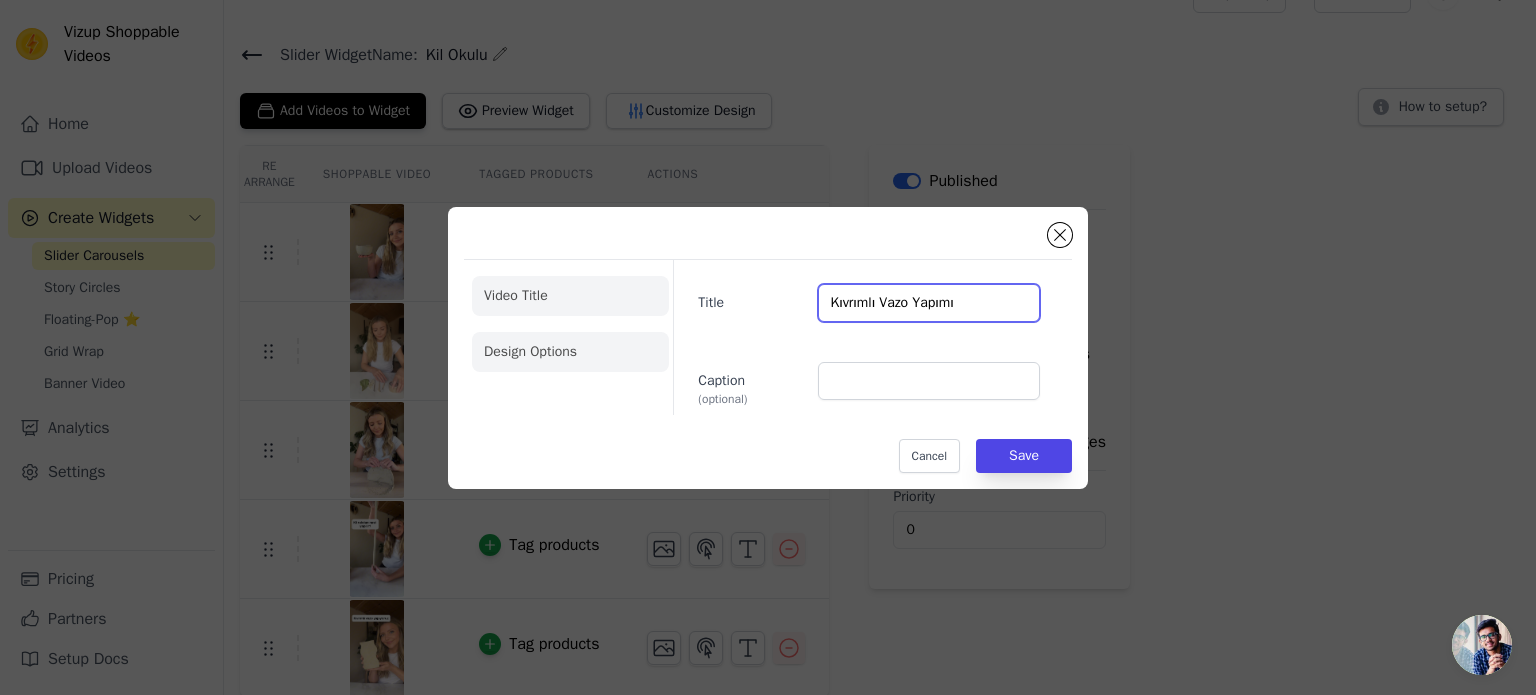 type on "Kıvrımlı Vazo Yapımı" 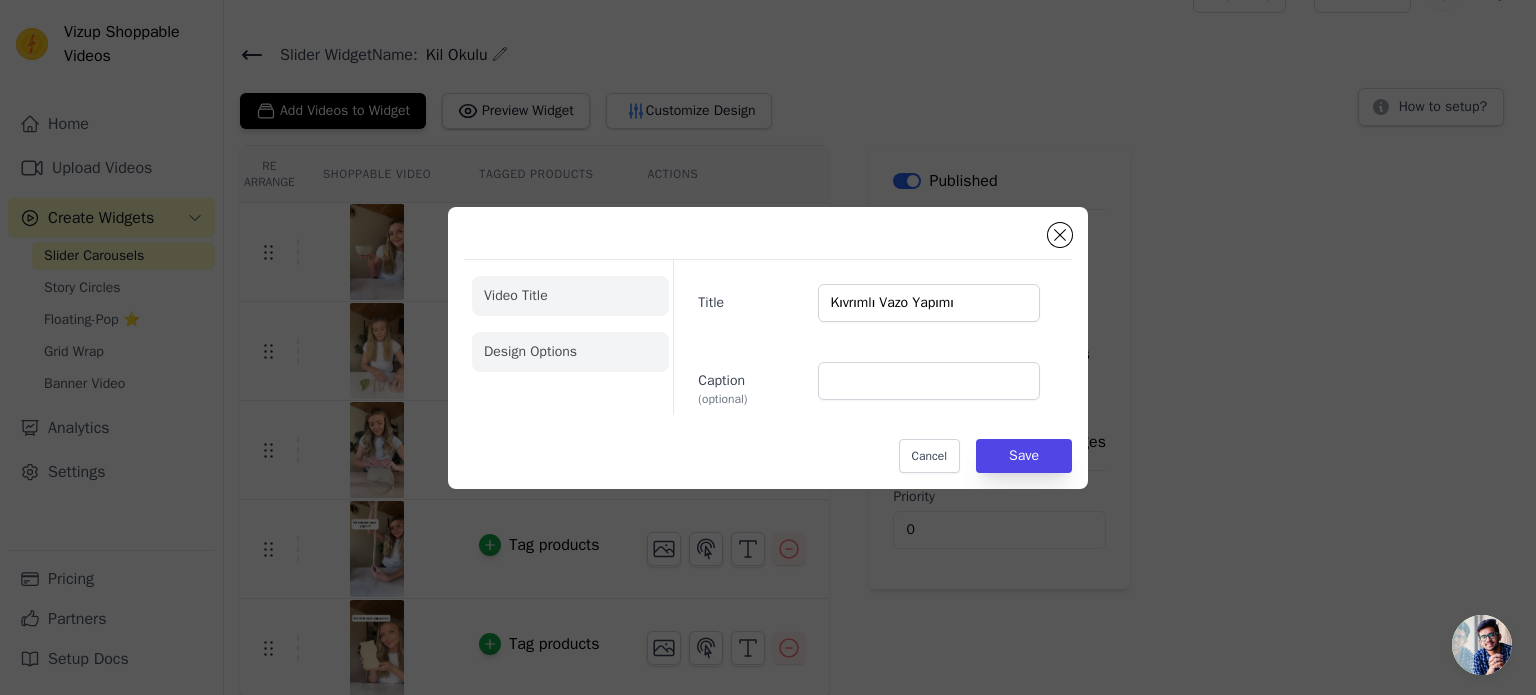 click on "Design Options" 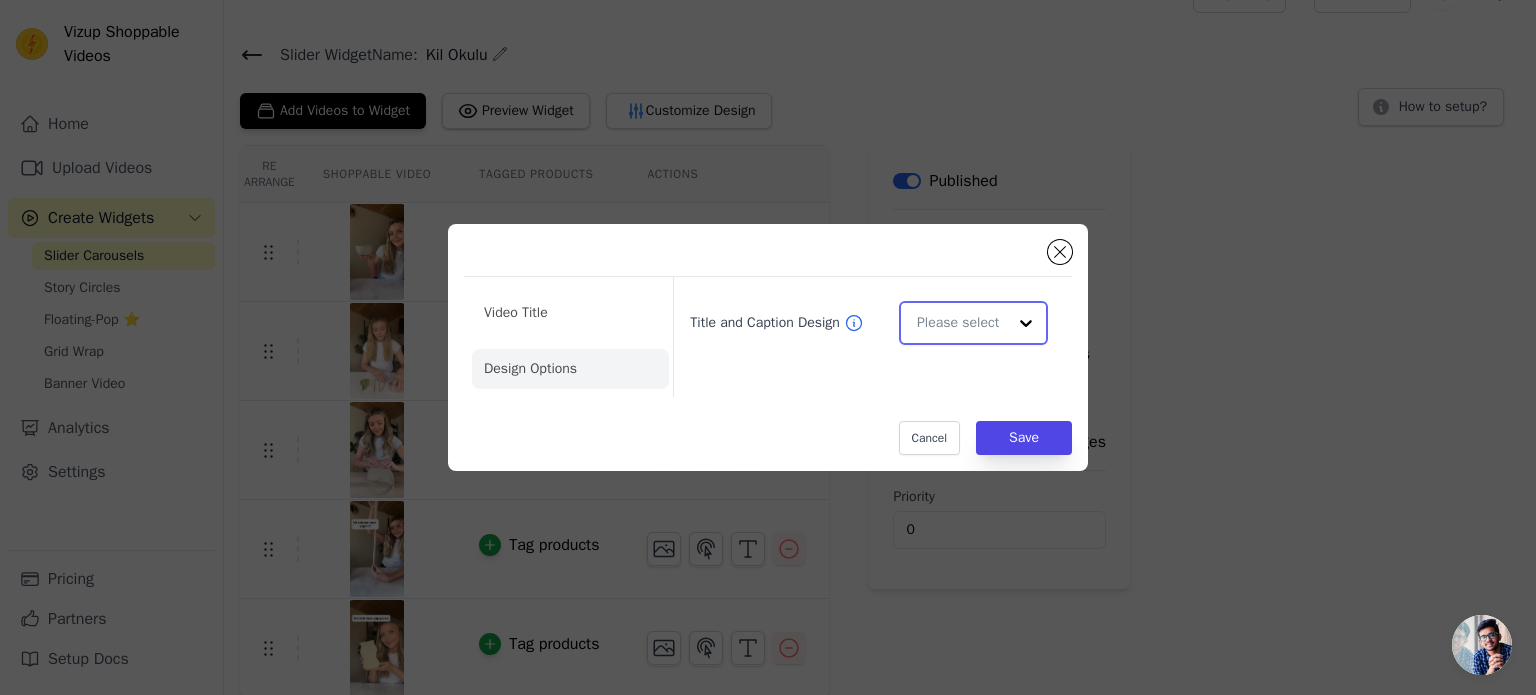 click at bounding box center [1026, 323] 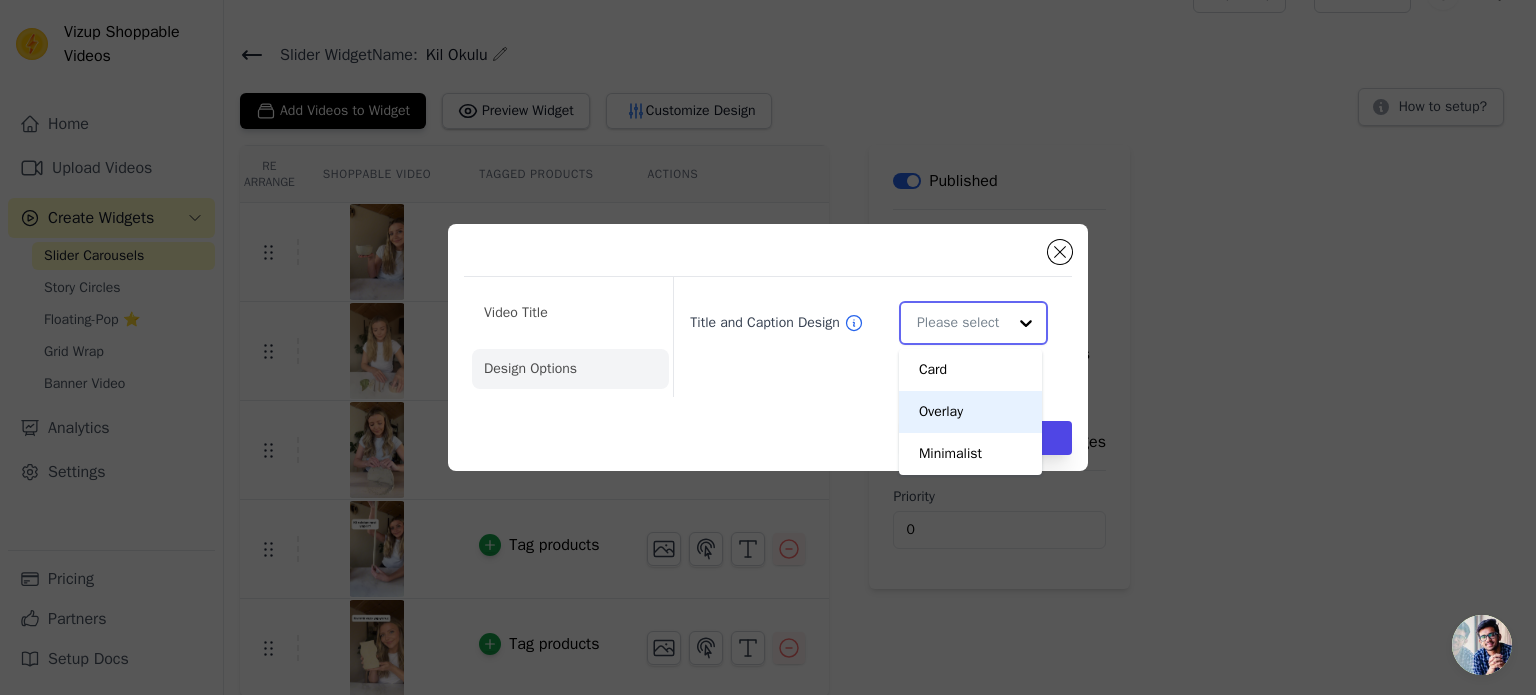click on "Overlay" at bounding box center (970, 412) 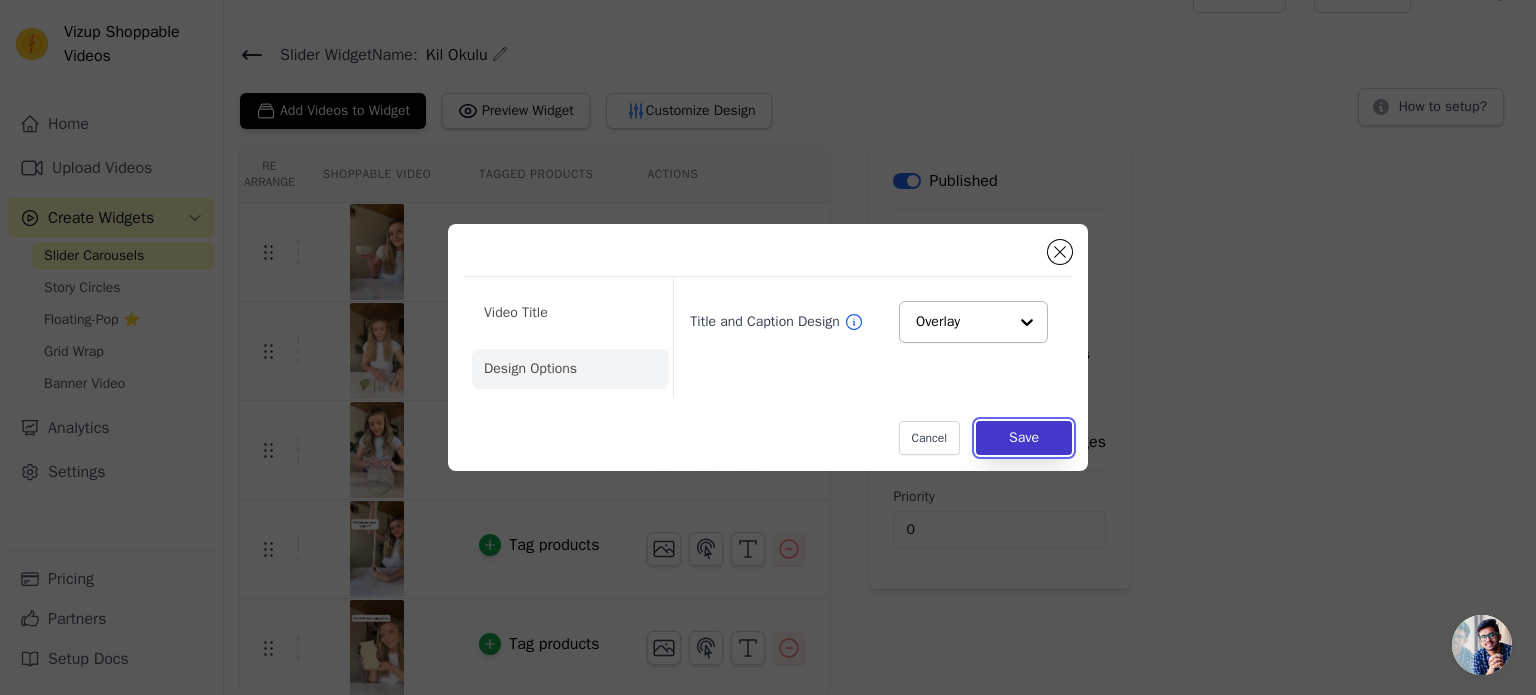 click on "Save" at bounding box center [1024, 438] 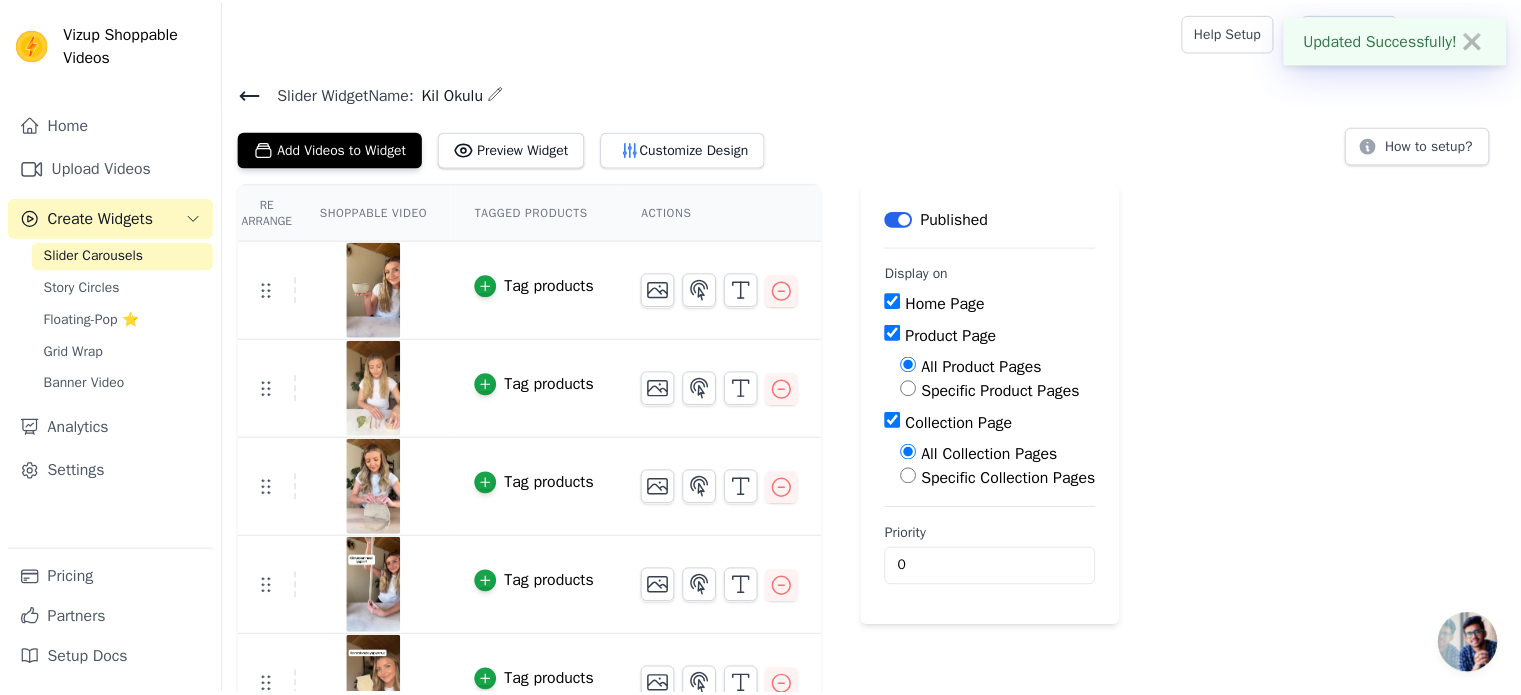 scroll, scrollTop: 38, scrollLeft: 0, axis: vertical 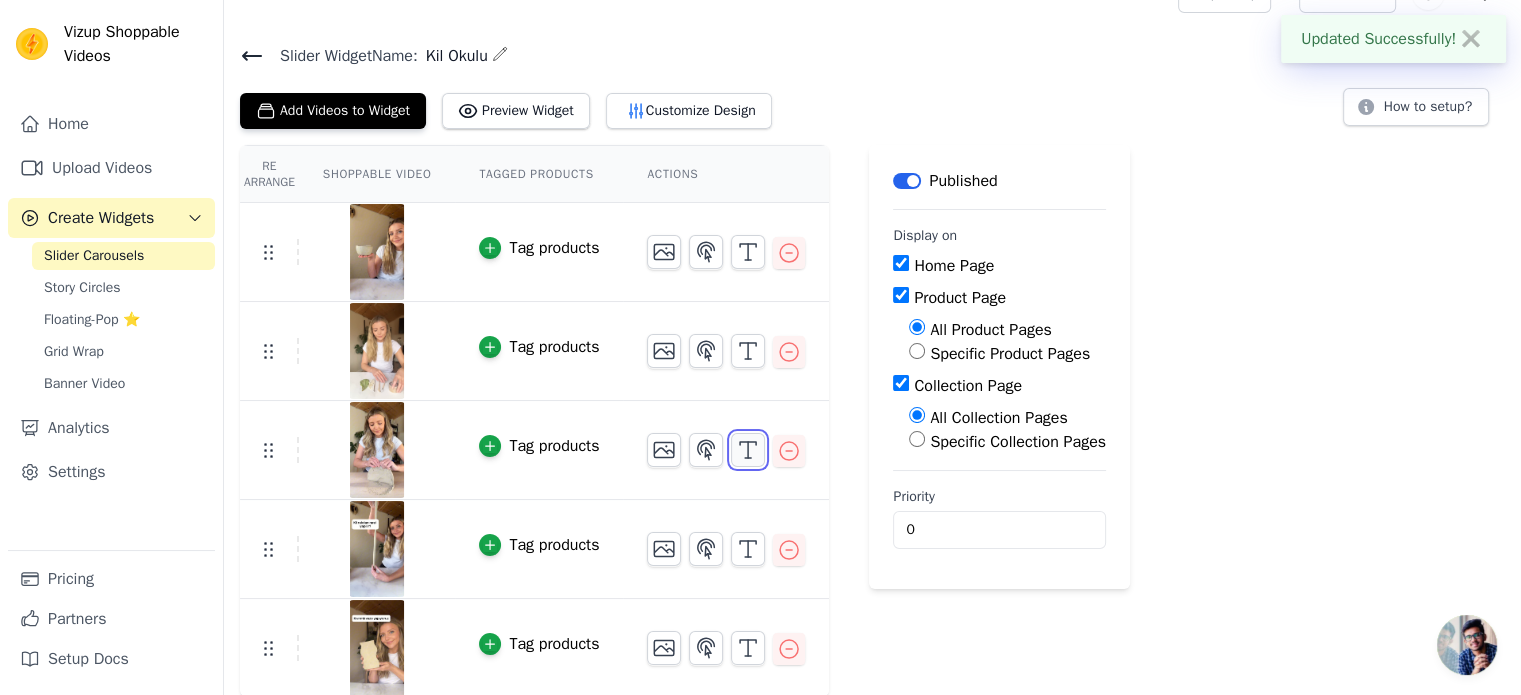 click 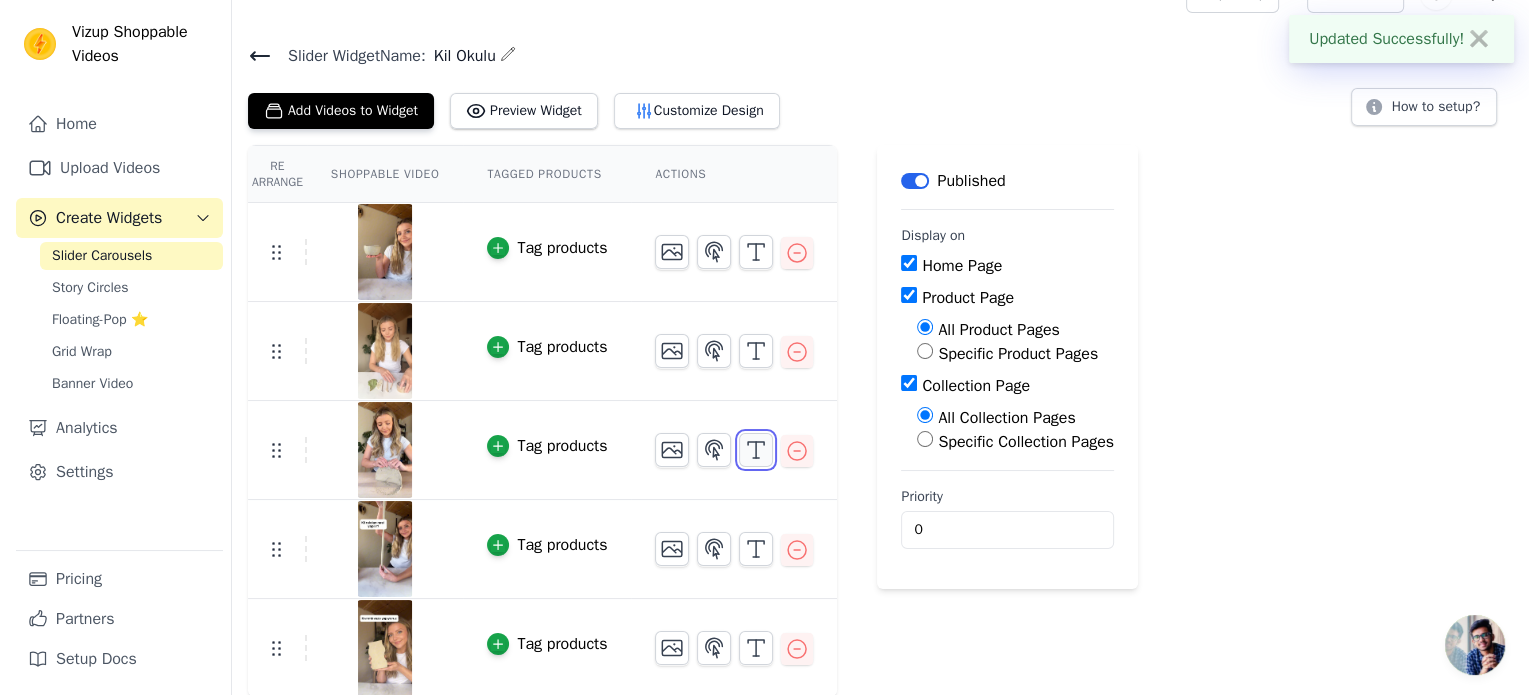 scroll, scrollTop: 0, scrollLeft: 0, axis: both 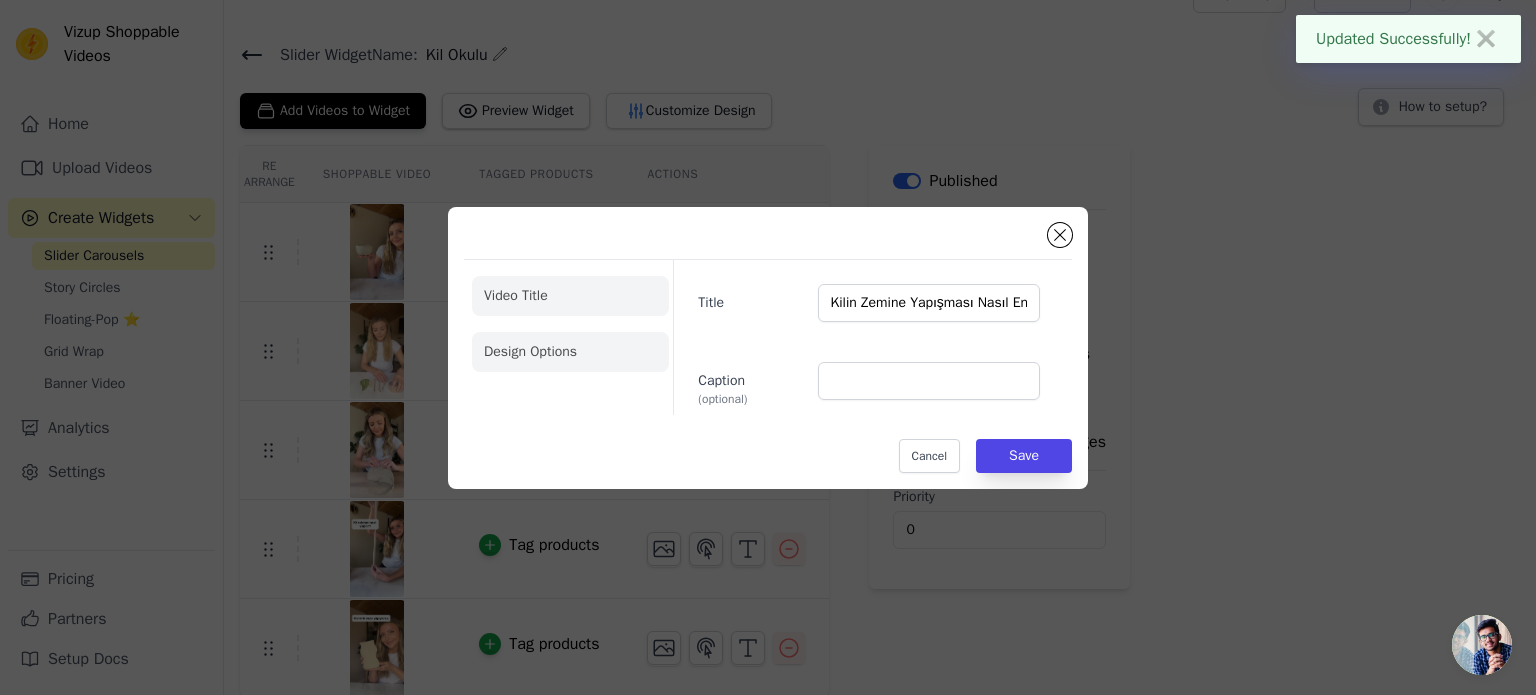 click on "Design Options" 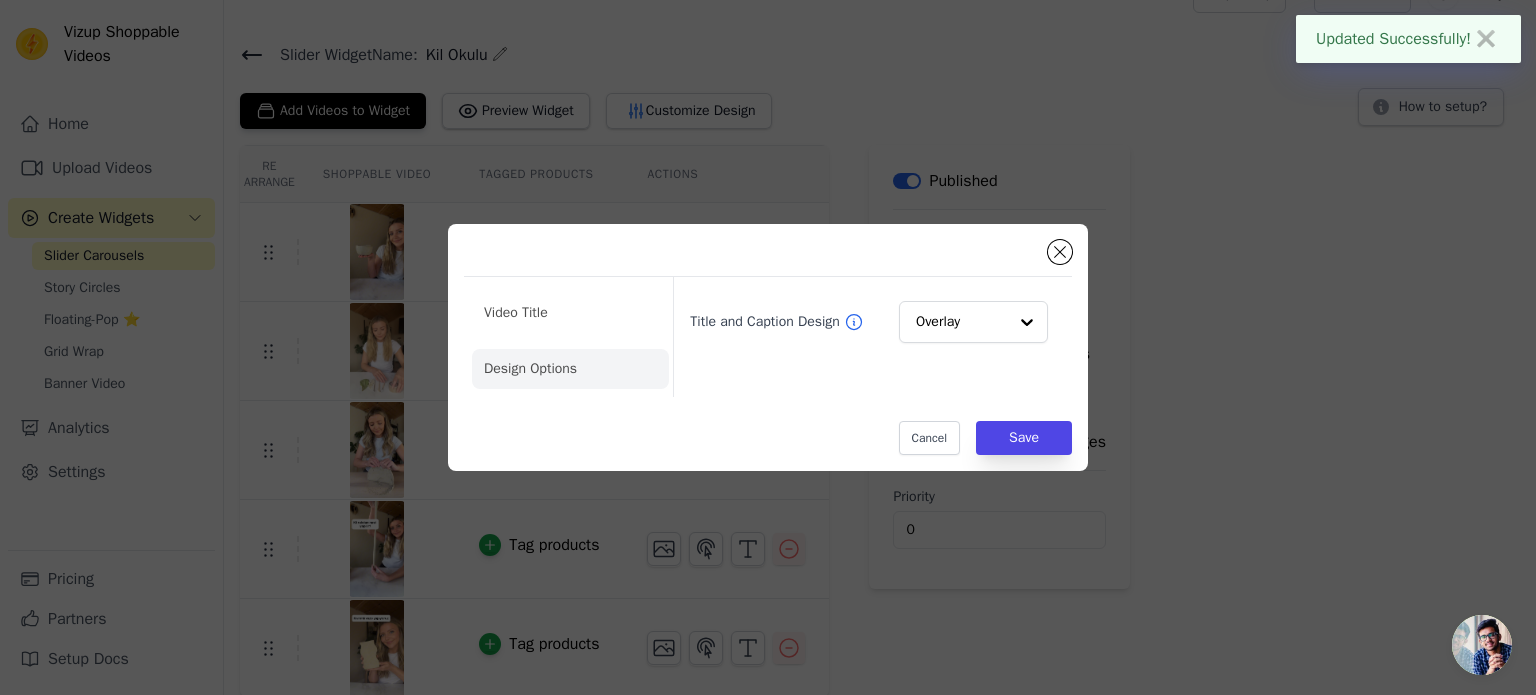 click on "Video Title Design Options   Title and Caption Design           Overlay               Cancel   Save" at bounding box center [768, 347] 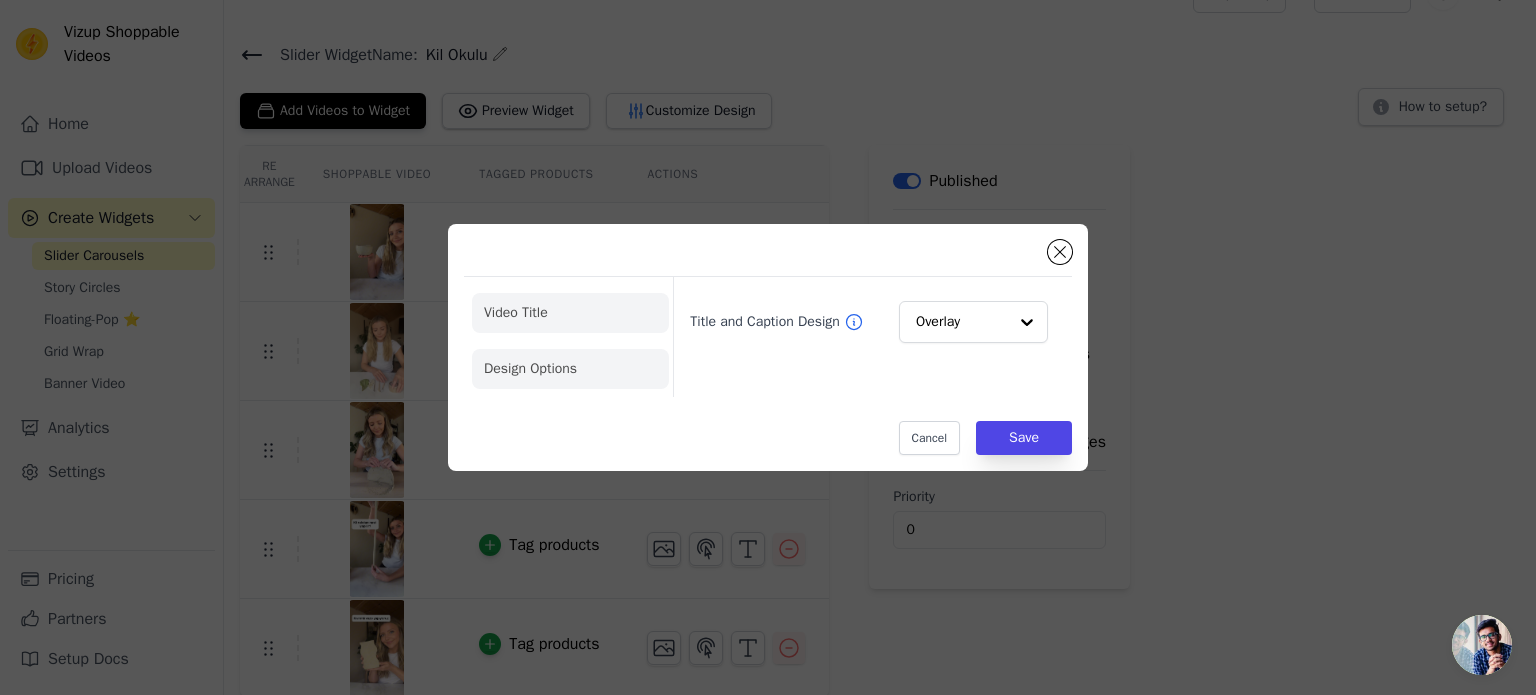 click on "Video Title" 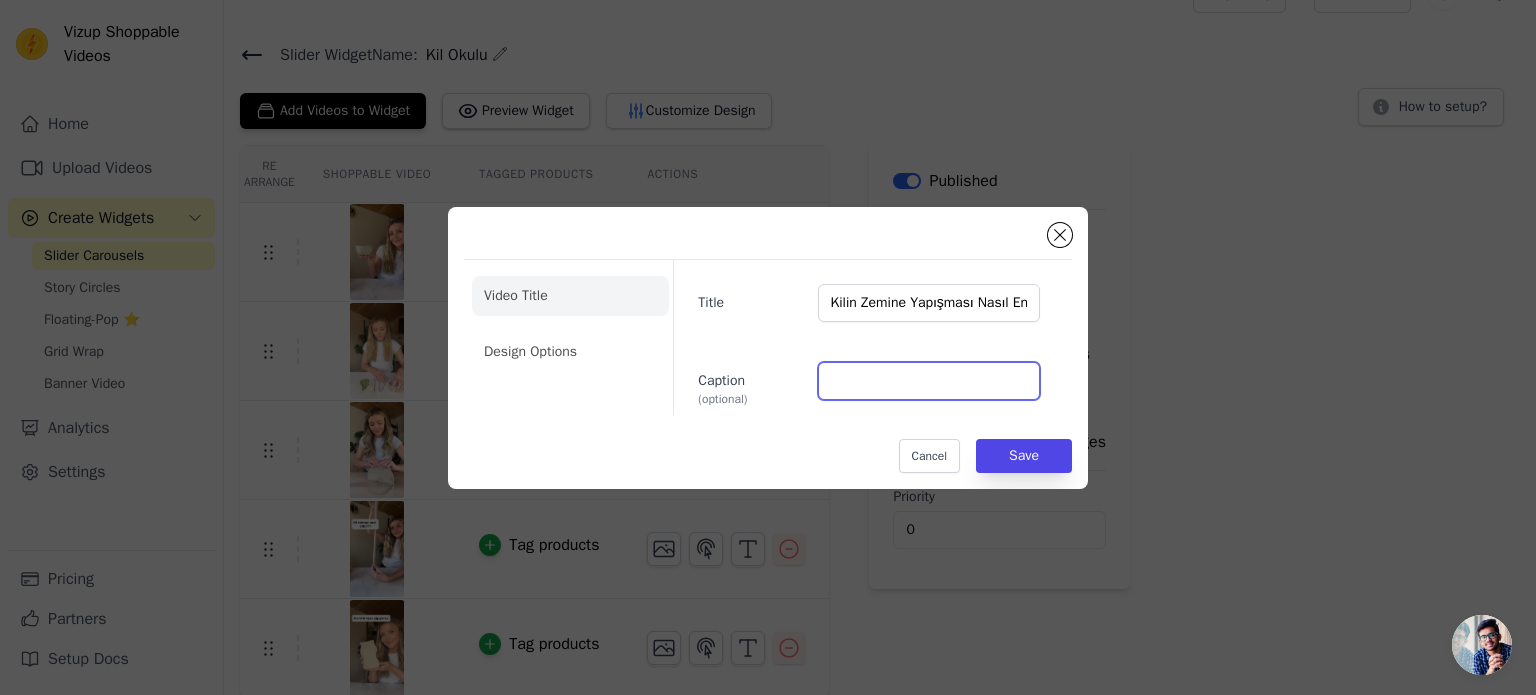 click on "Caption  (optional)" at bounding box center [929, 381] 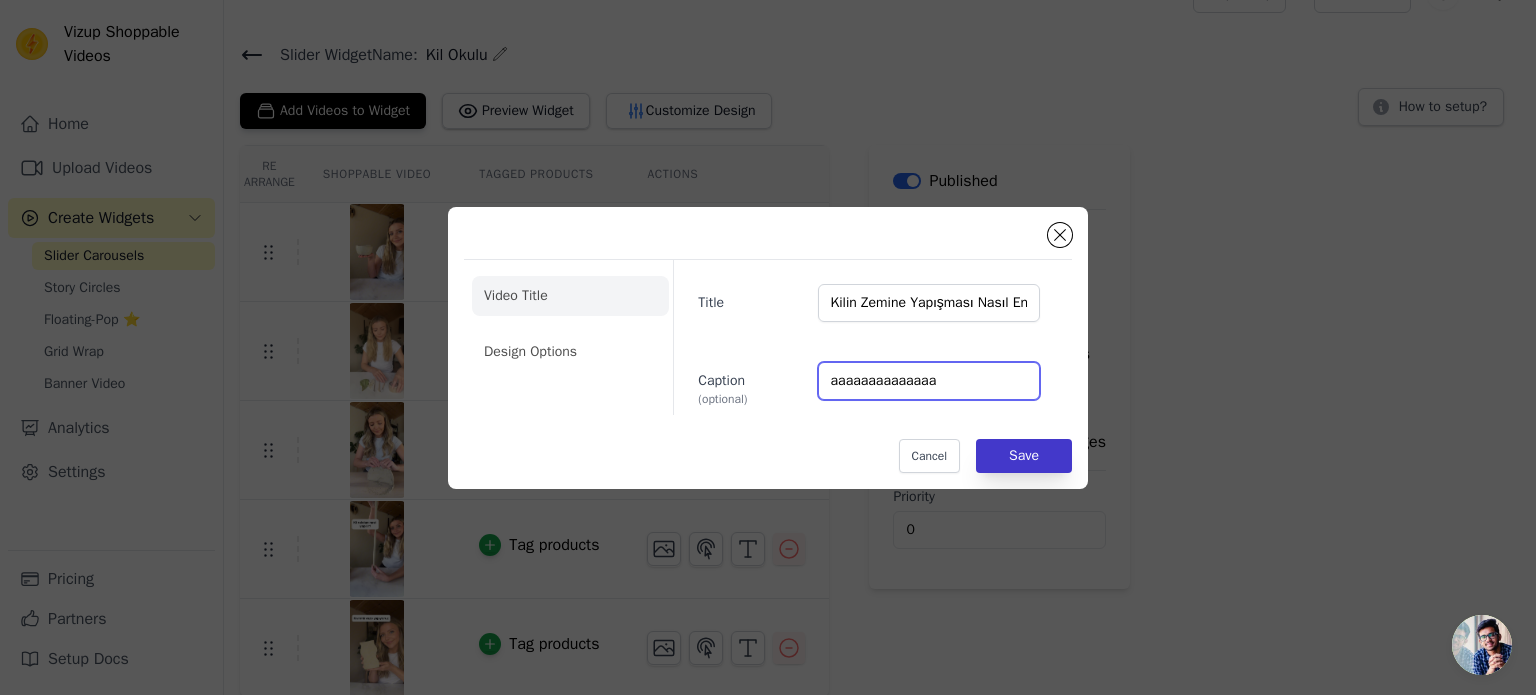 type on "aaaaaaaaaaaaaa" 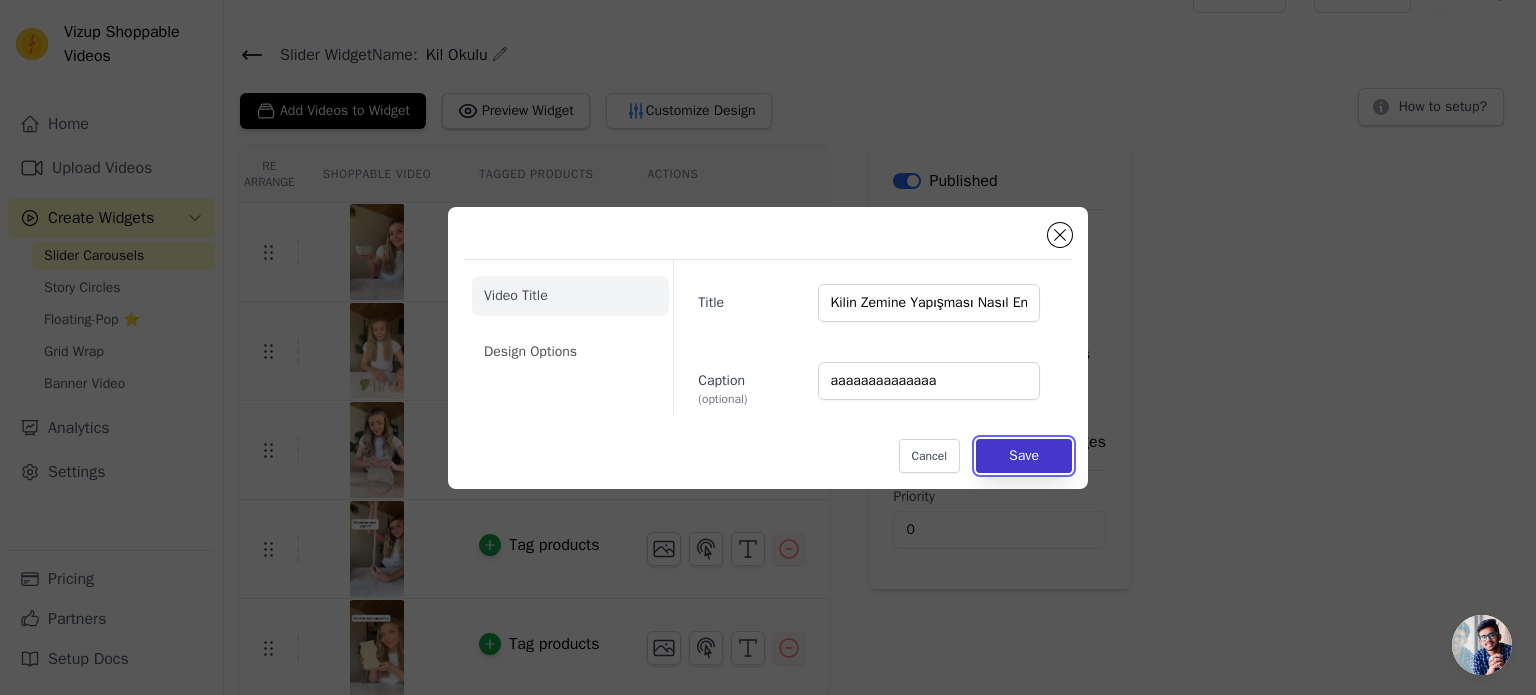 click on "Save" at bounding box center [1024, 456] 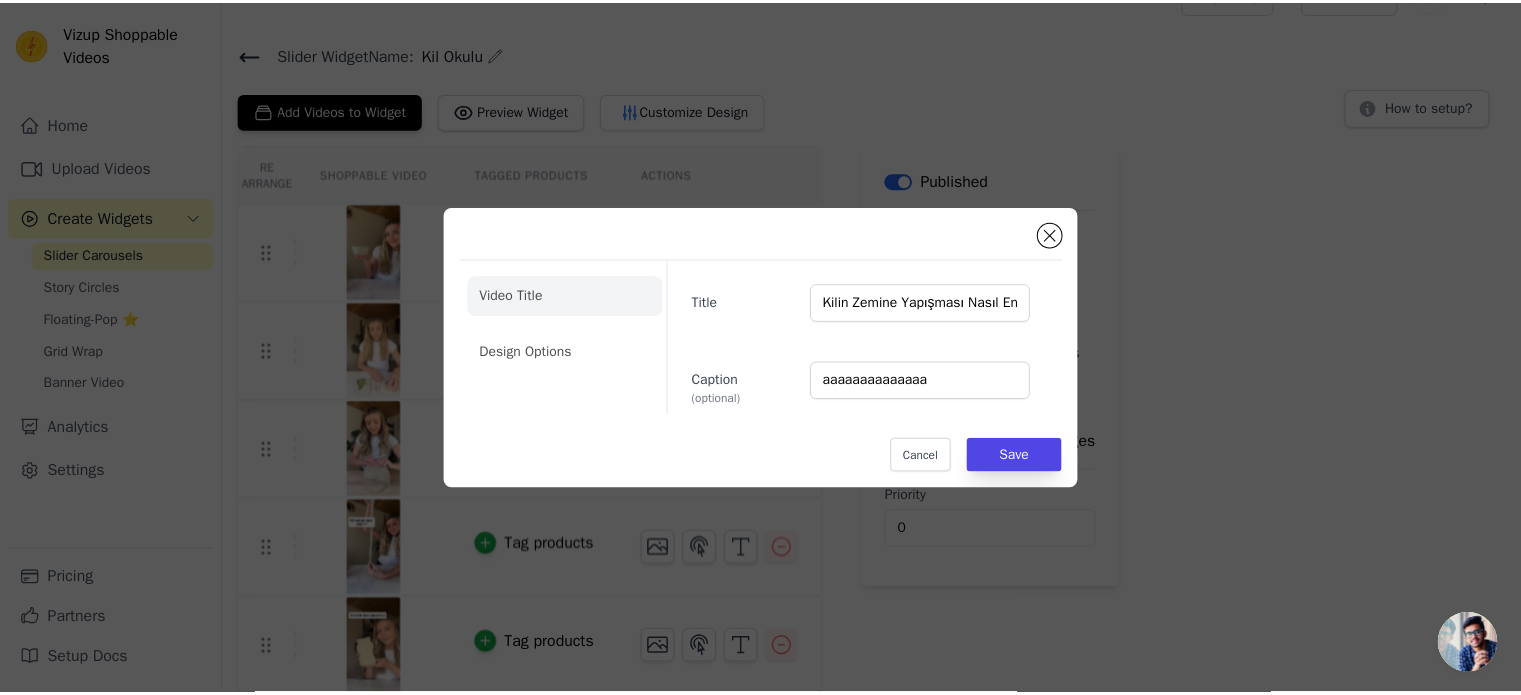scroll, scrollTop: 38, scrollLeft: 0, axis: vertical 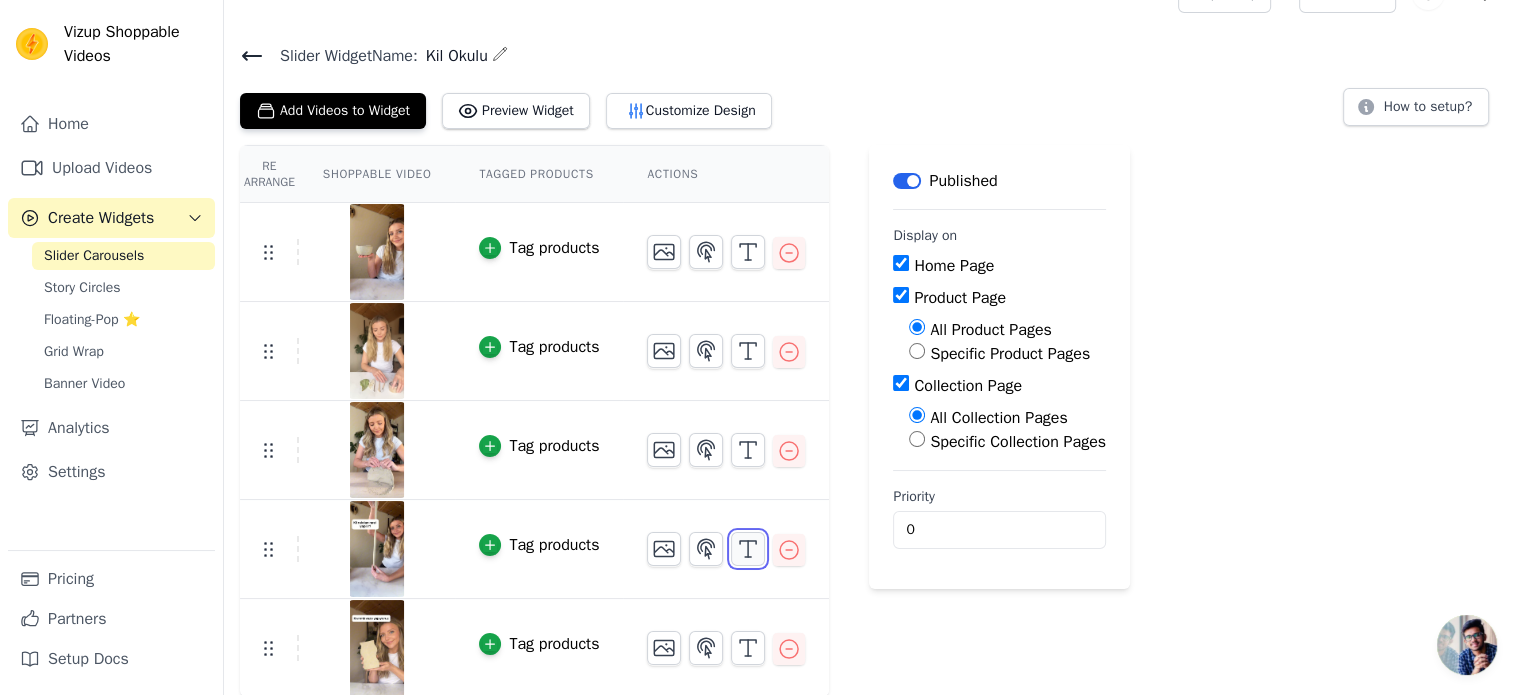 click 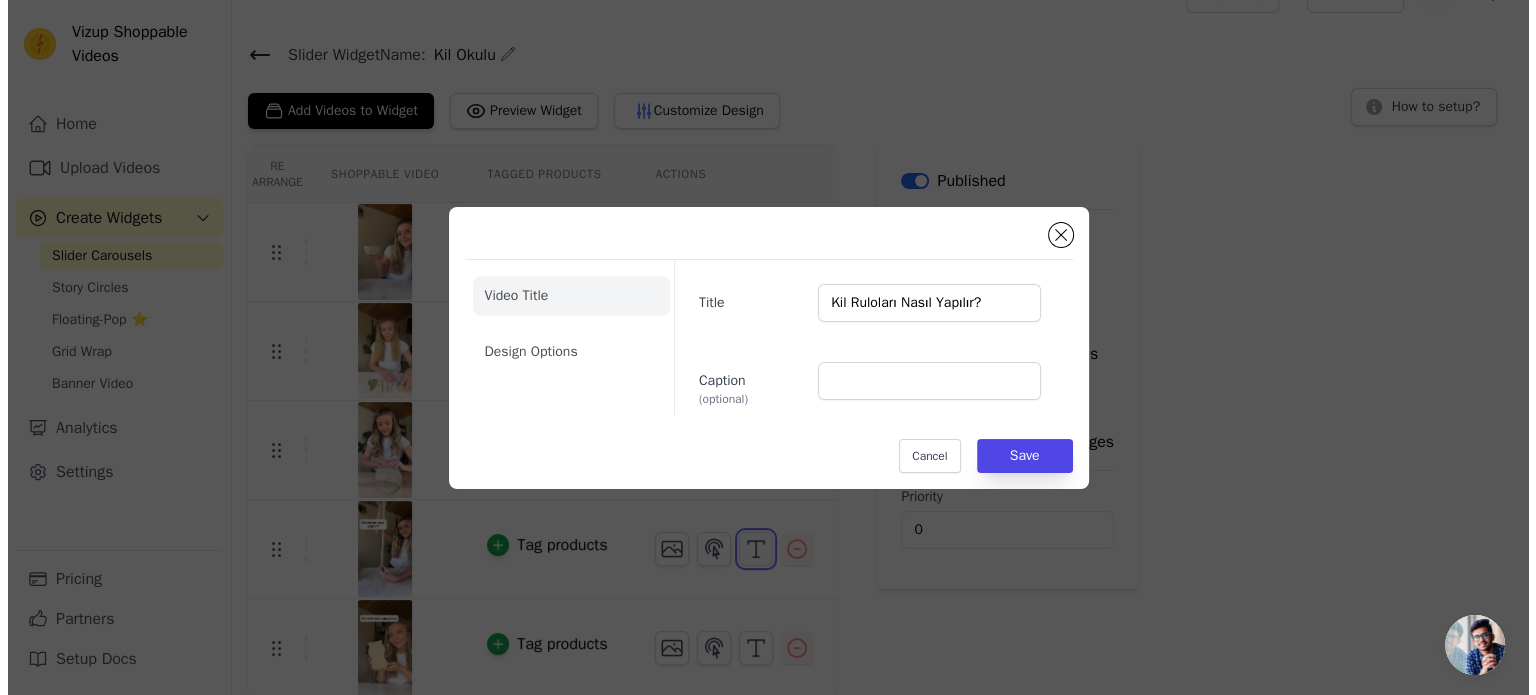 scroll, scrollTop: 0, scrollLeft: 0, axis: both 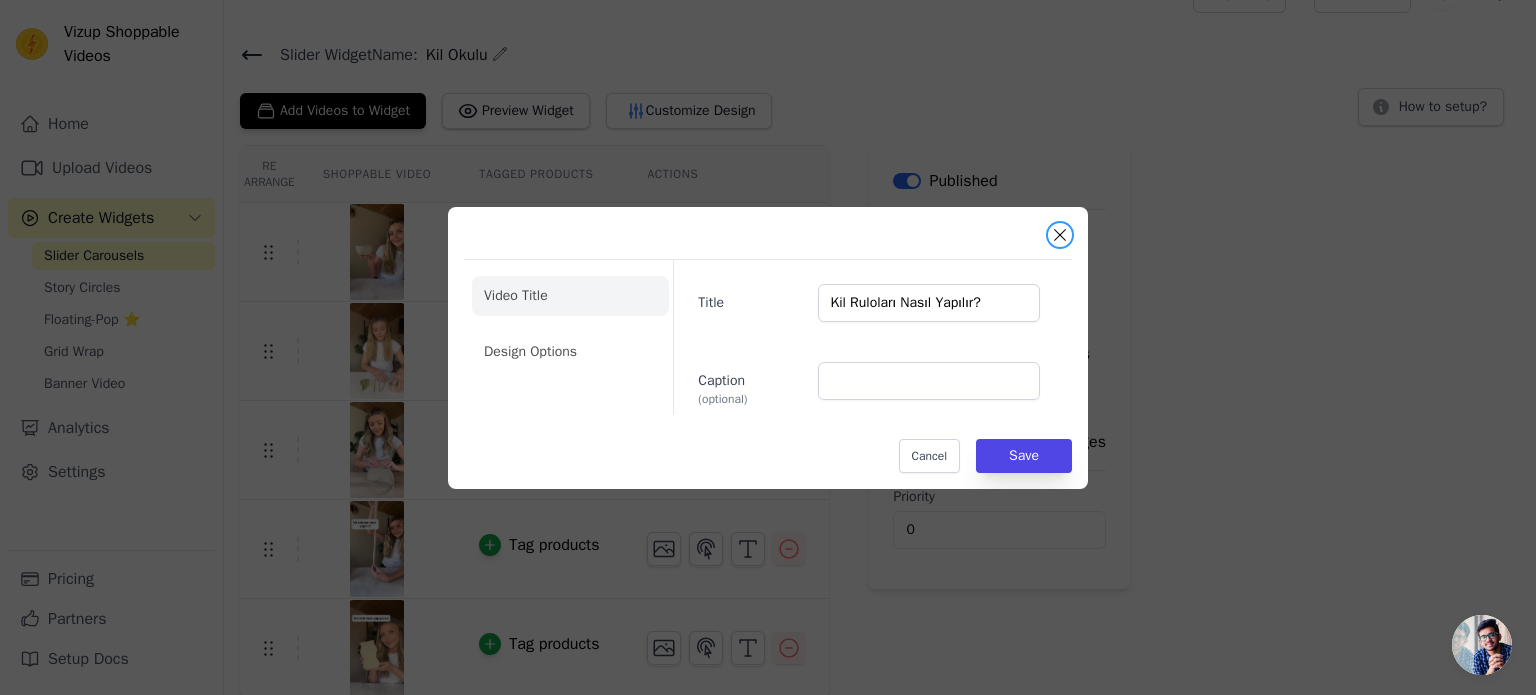 click at bounding box center [1060, 235] 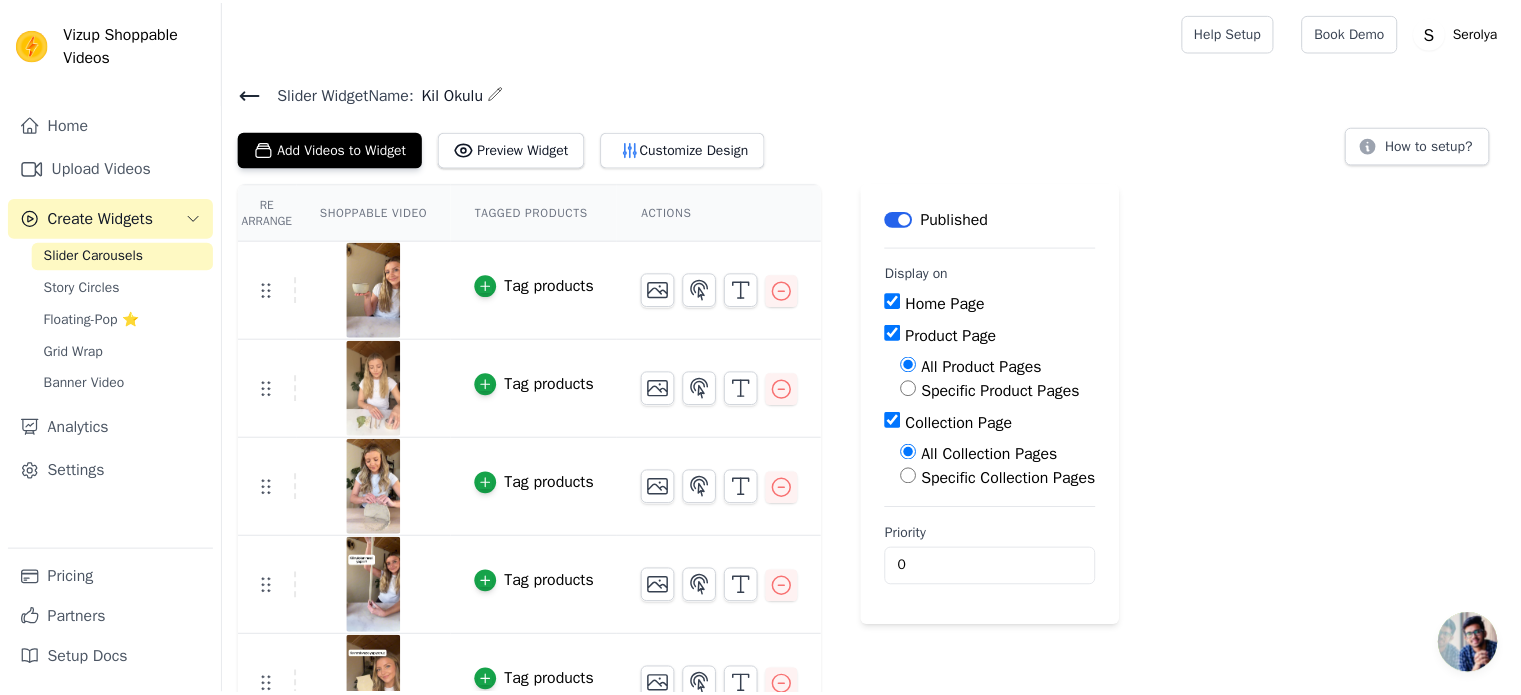 scroll, scrollTop: 38, scrollLeft: 0, axis: vertical 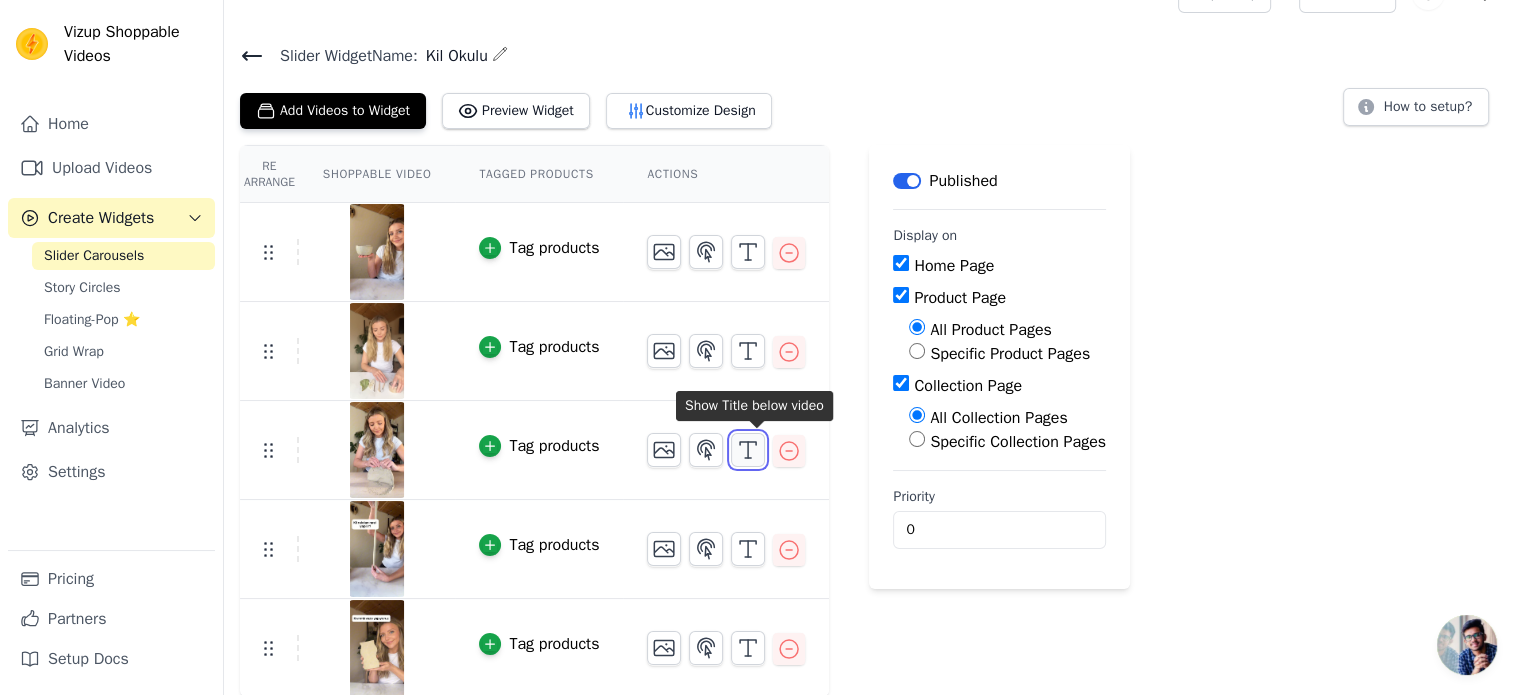 click 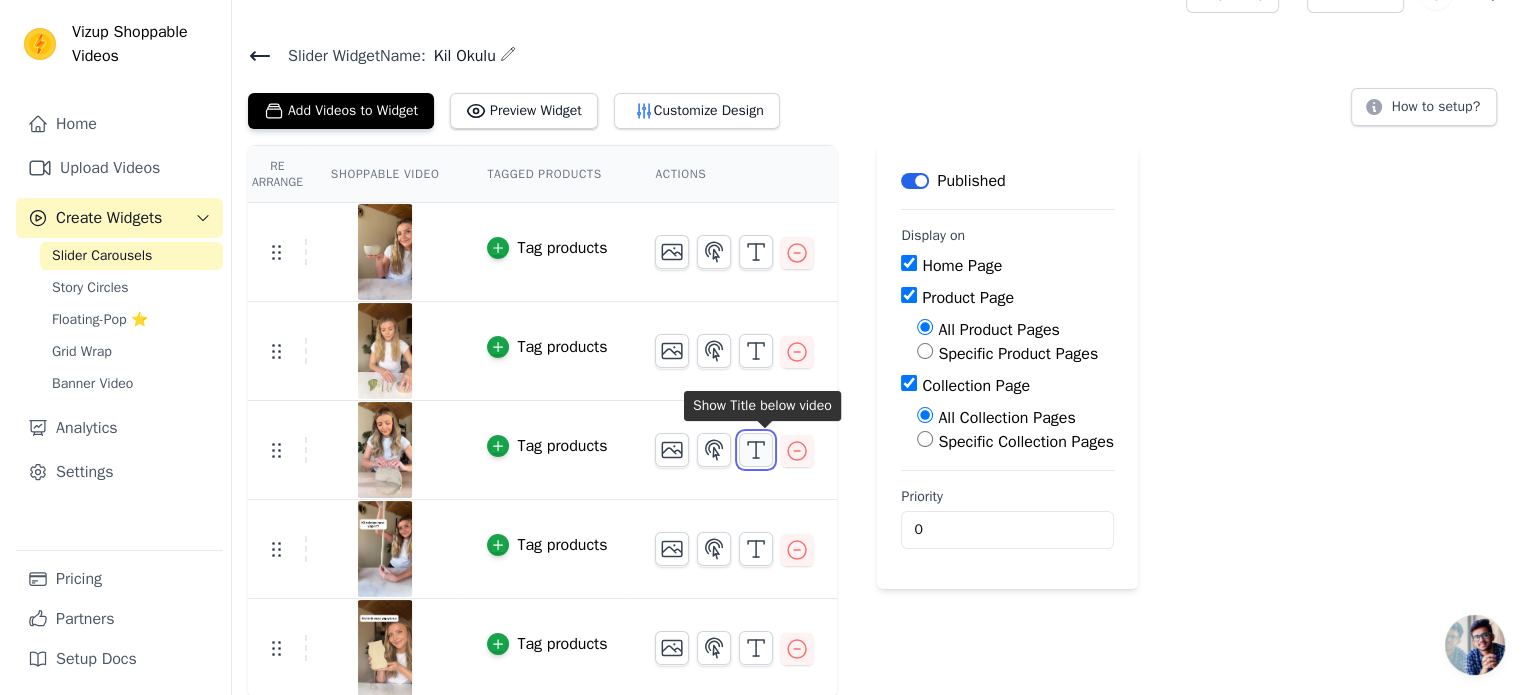 scroll, scrollTop: 0, scrollLeft: 0, axis: both 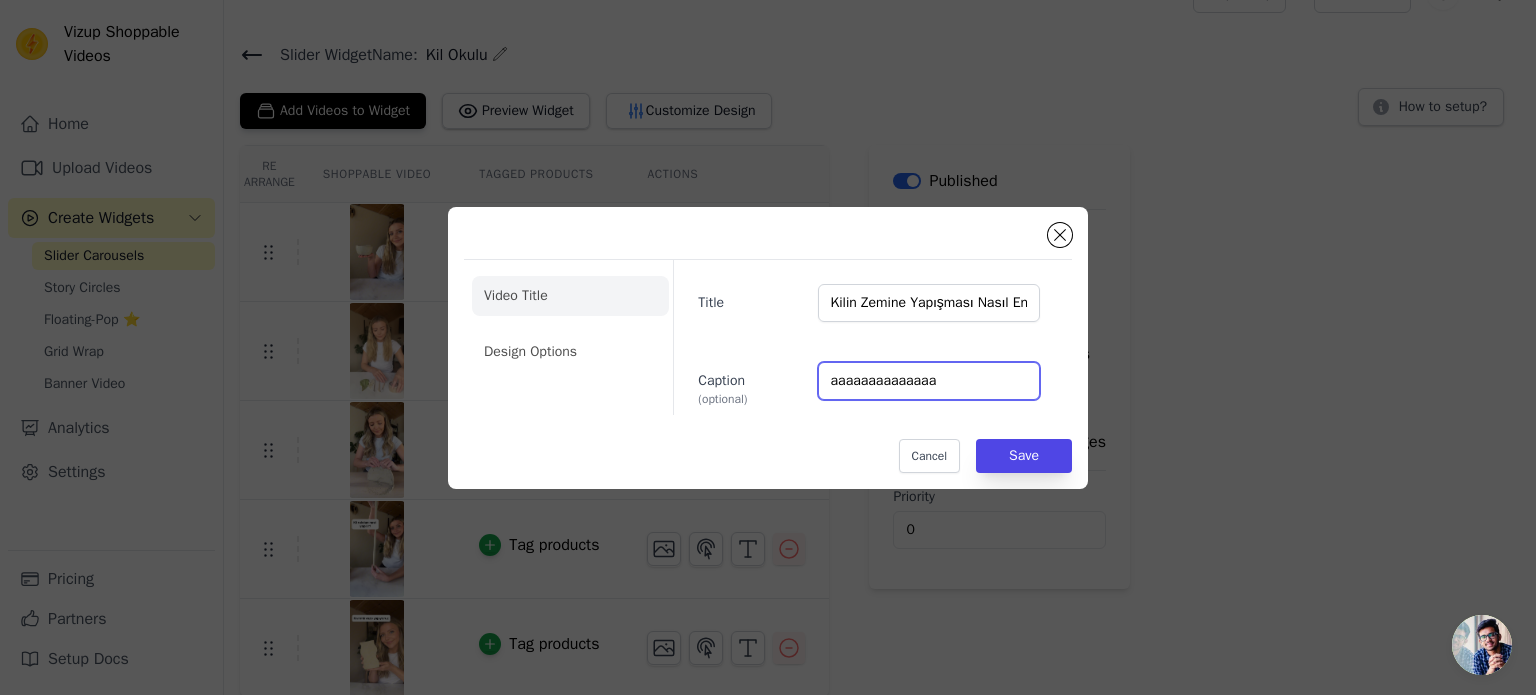 click on "aaaaaaaaaaaaaa" at bounding box center (929, 381) 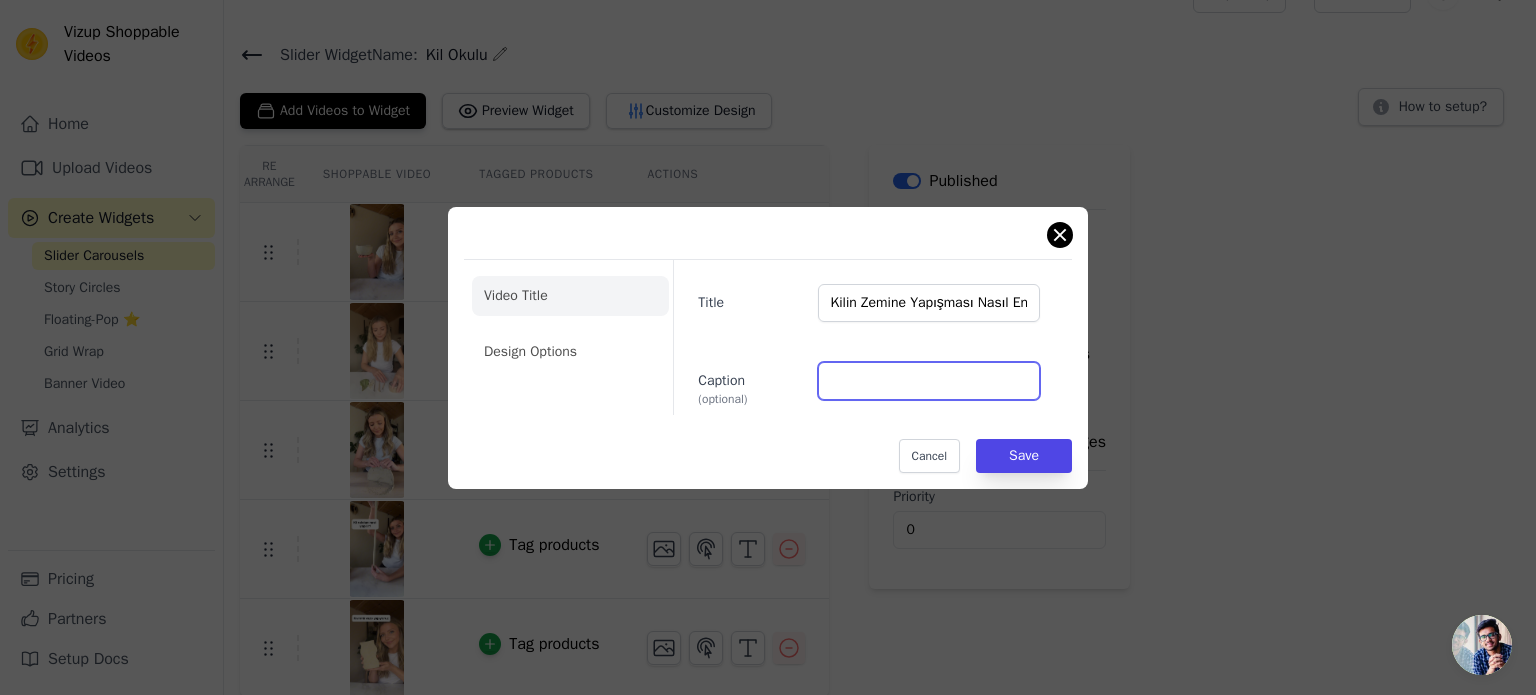type 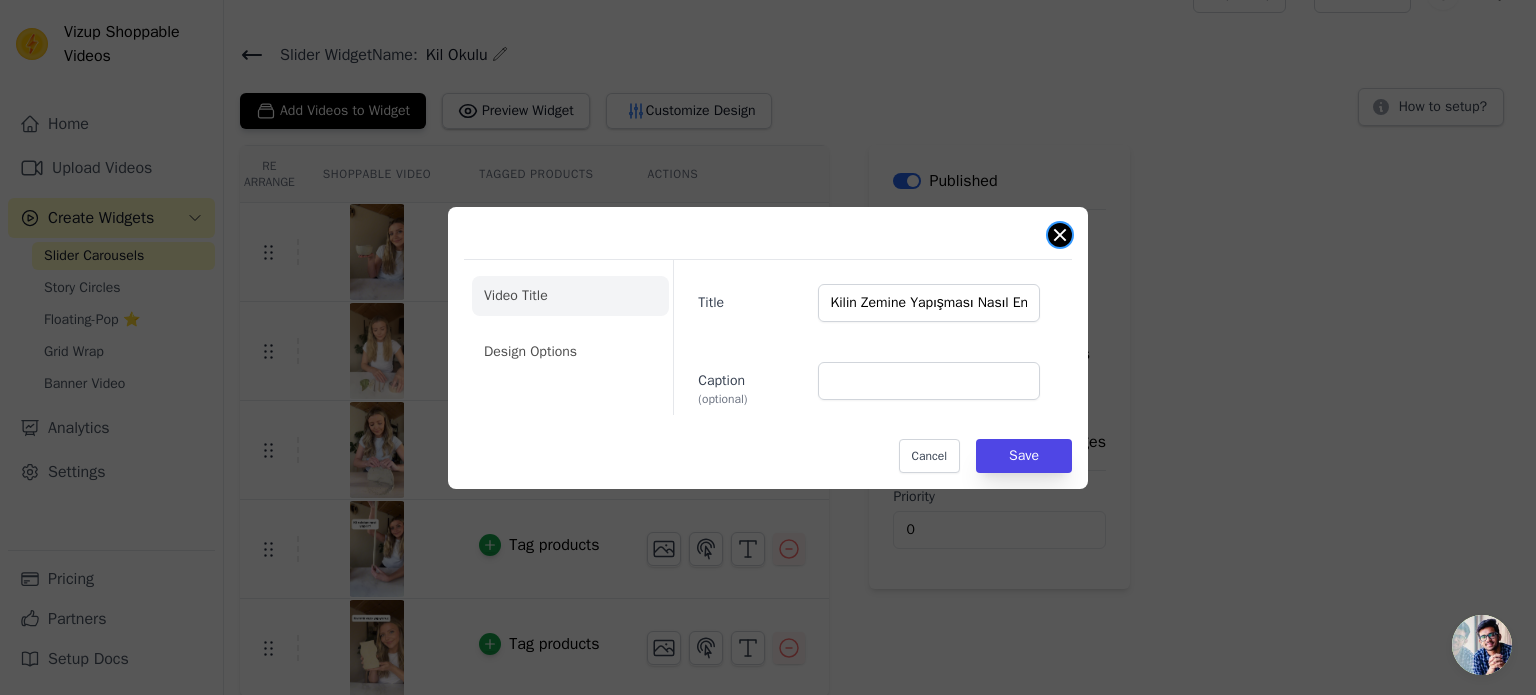 click at bounding box center [1060, 235] 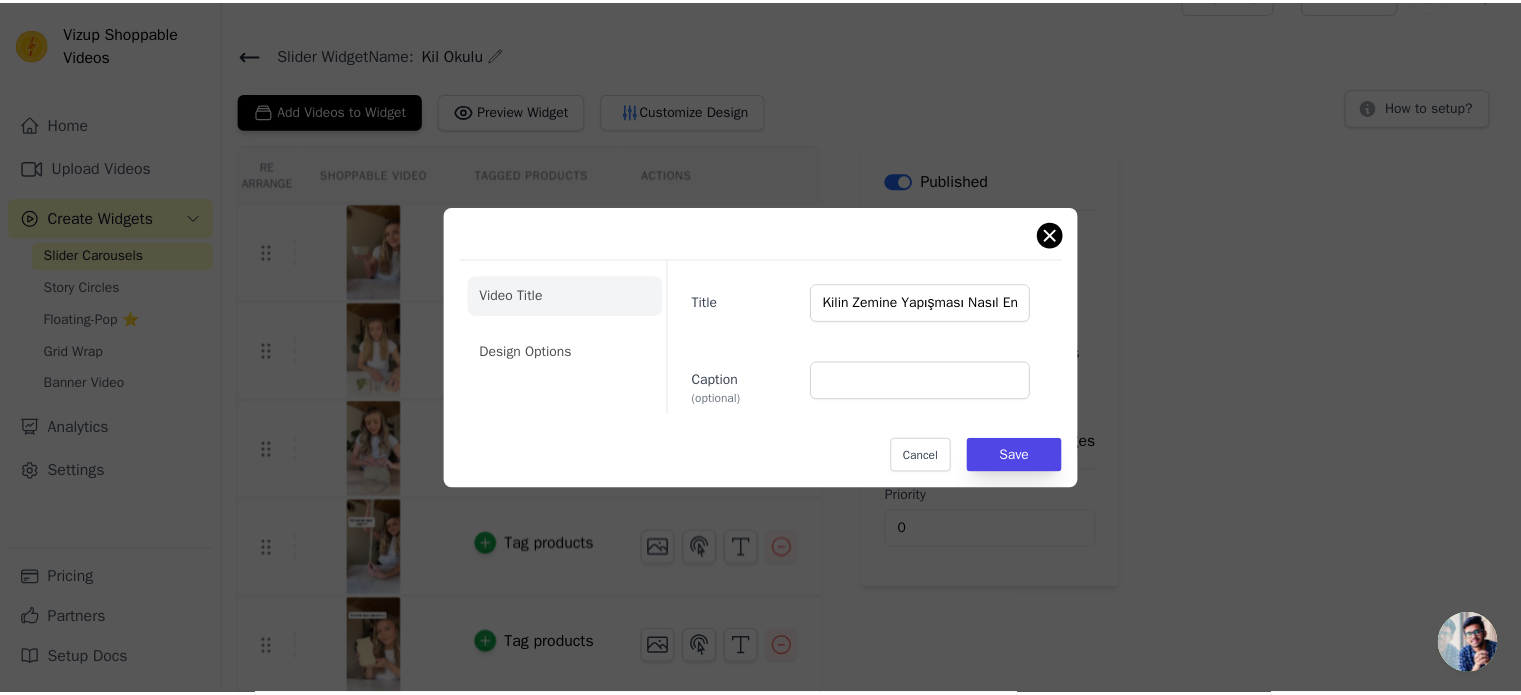 scroll, scrollTop: 38, scrollLeft: 0, axis: vertical 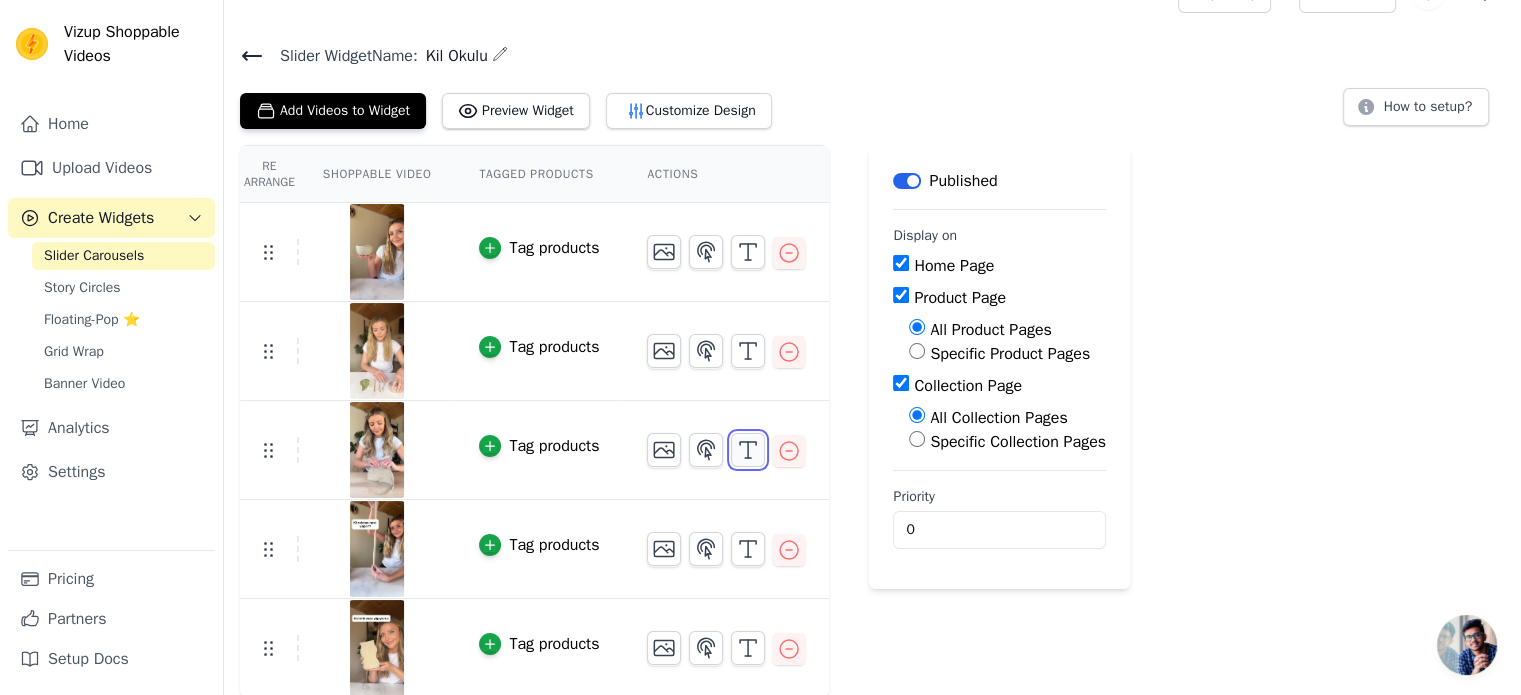 click 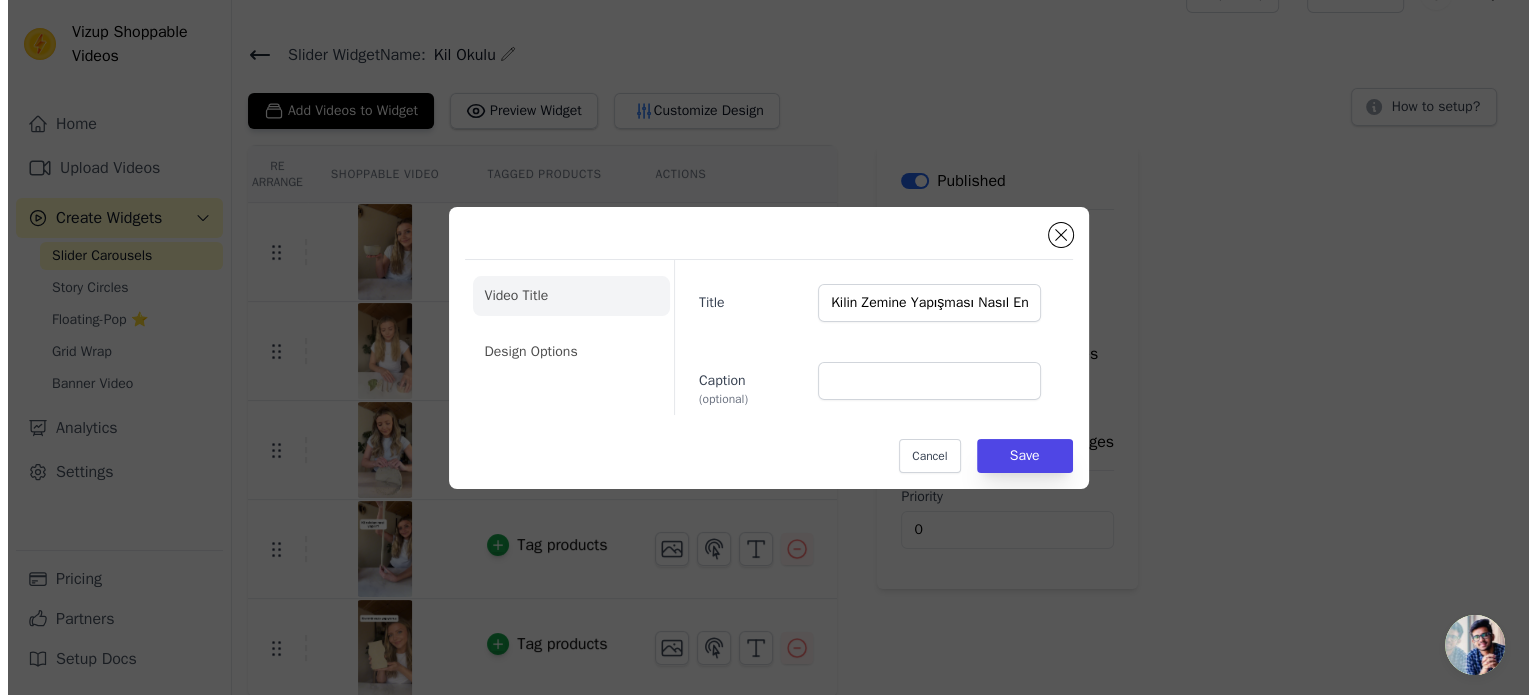 scroll, scrollTop: 0, scrollLeft: 0, axis: both 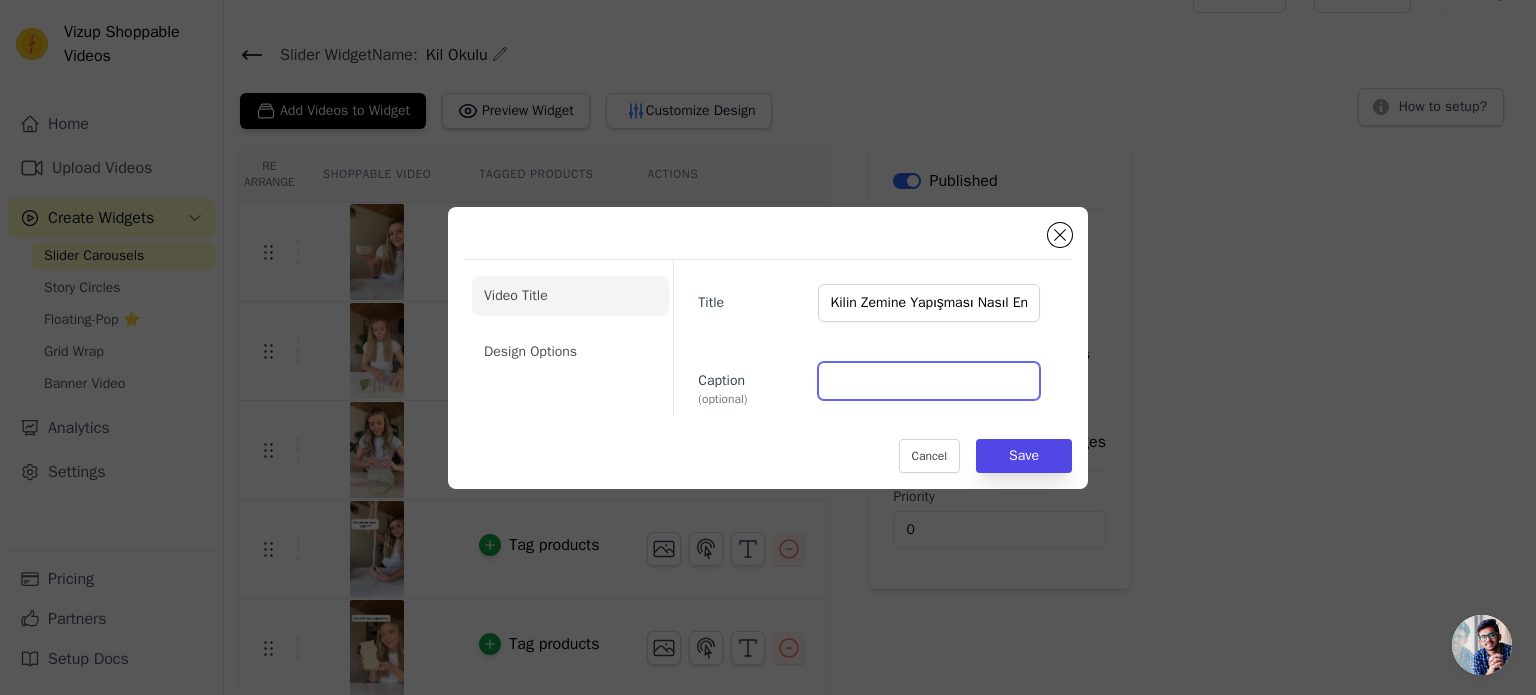 click on "Caption  (optional)" at bounding box center (929, 381) 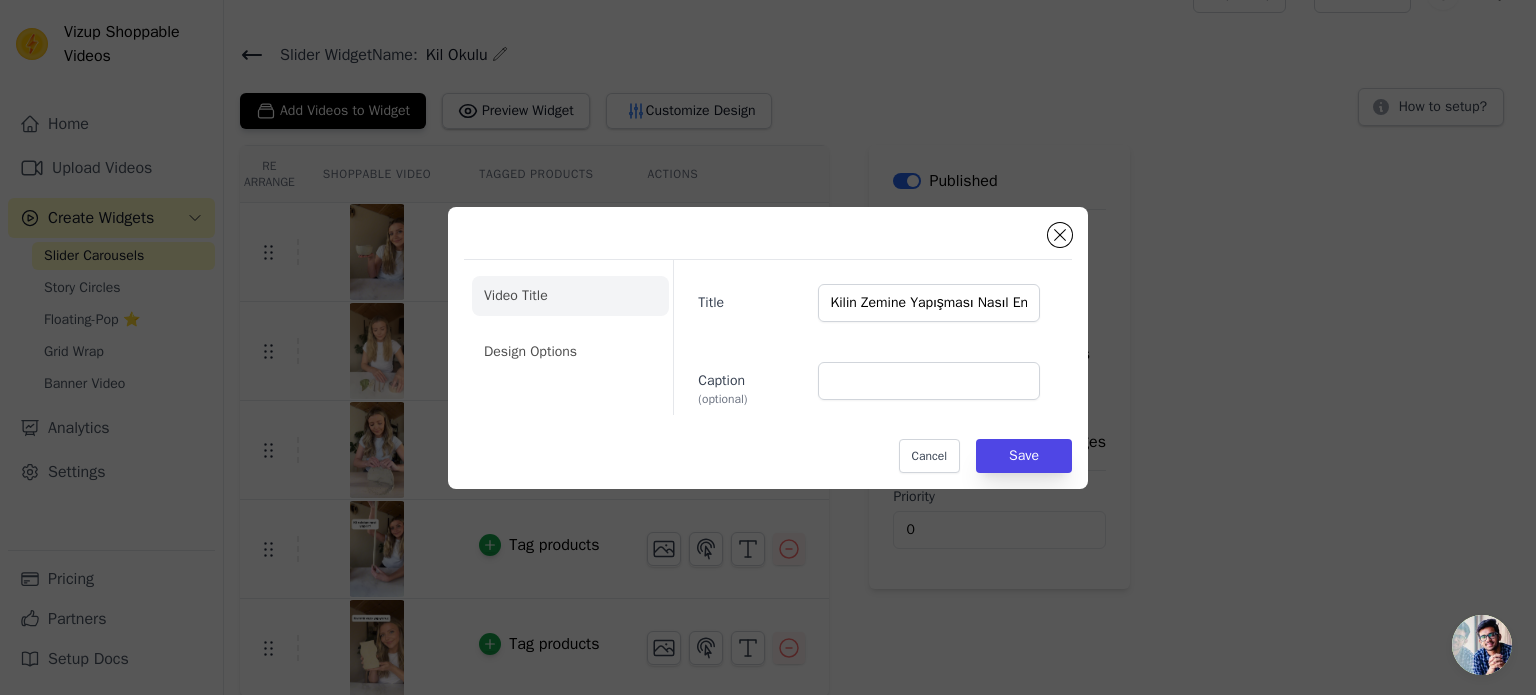 click on "Title   Kilin Zemine Yapışması Nasıl Engellenir?   Caption  (optional)" at bounding box center [864, 337] 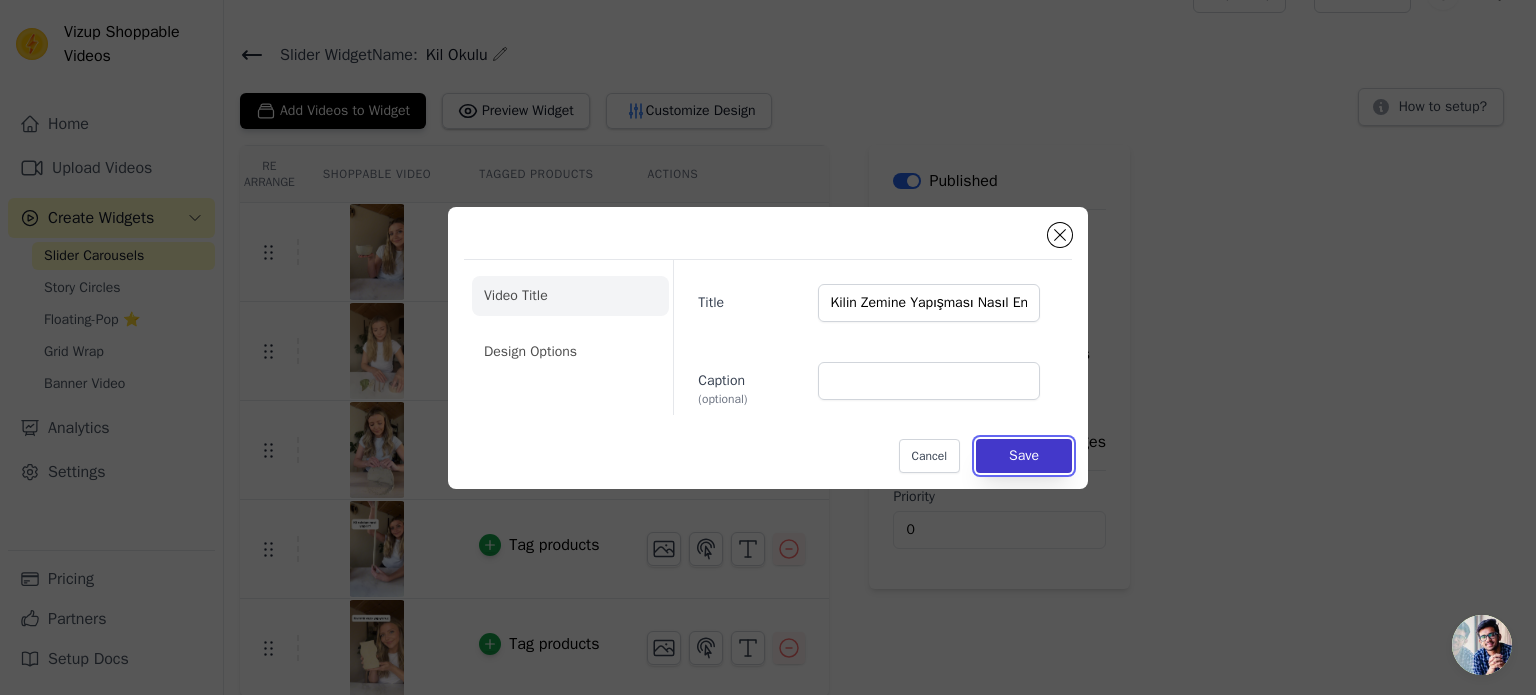 click on "Save" at bounding box center [1024, 456] 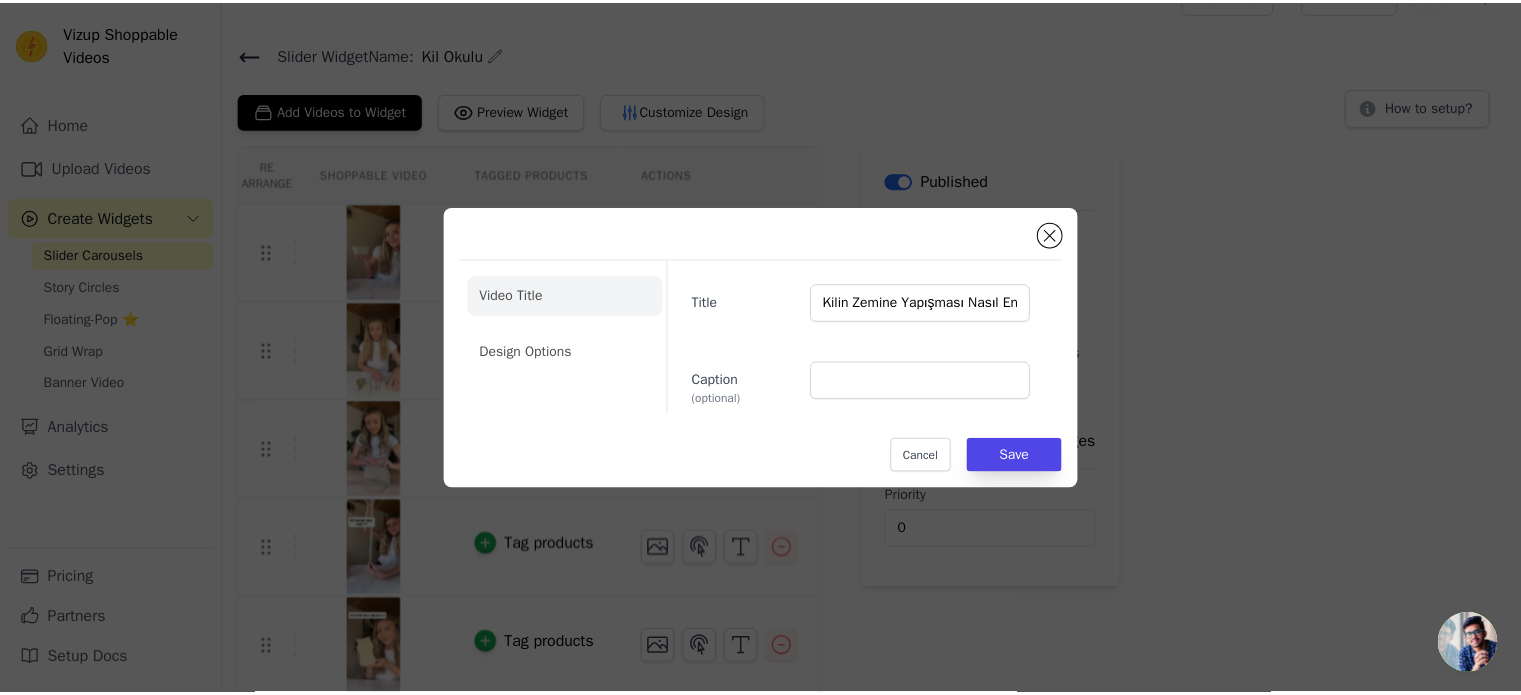 scroll, scrollTop: 38, scrollLeft: 0, axis: vertical 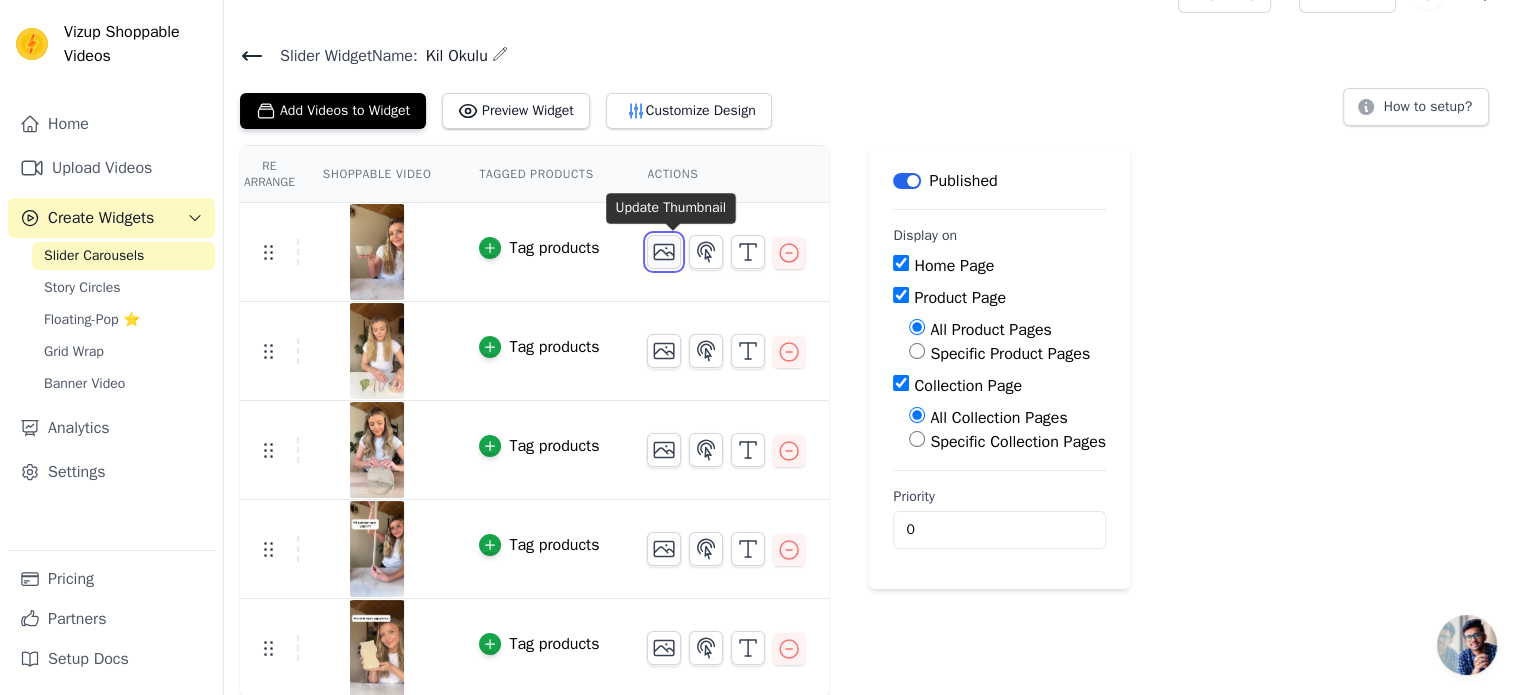 click at bounding box center [664, 252] 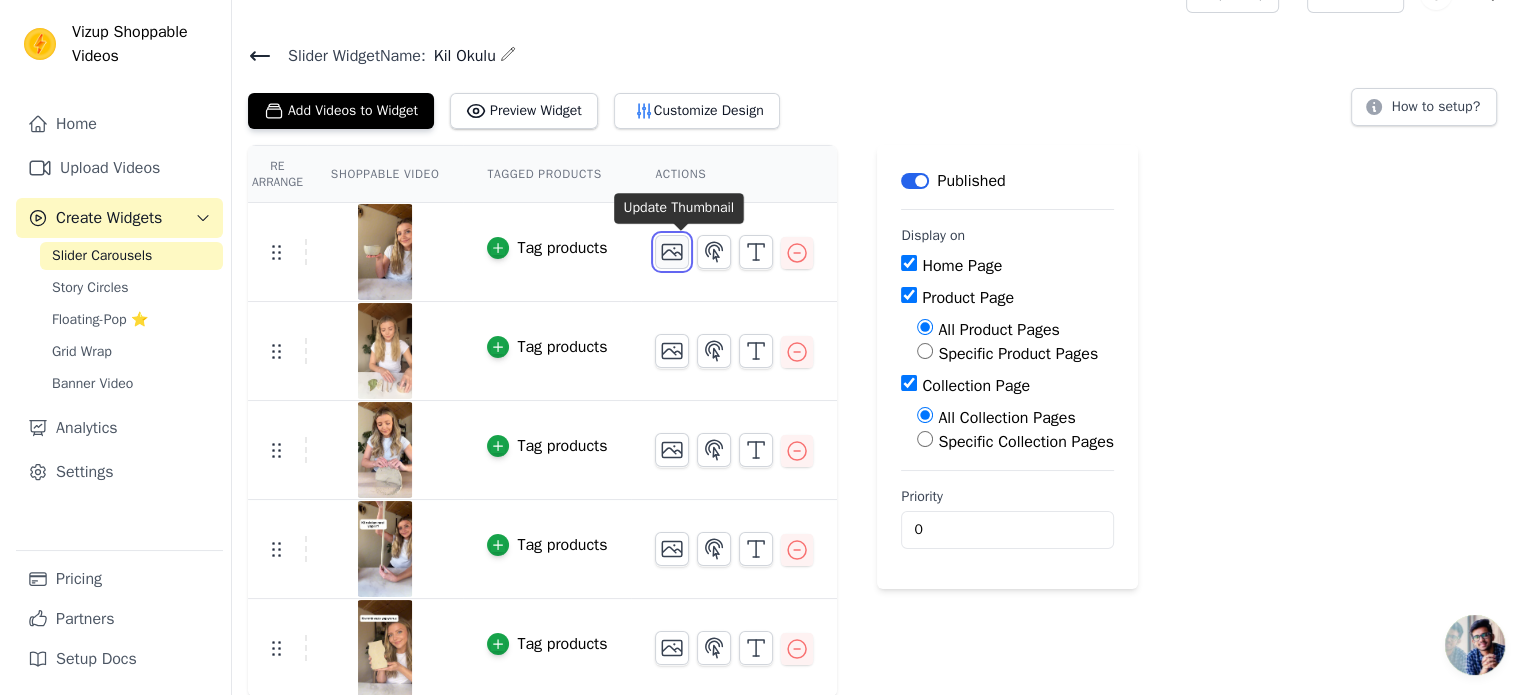 scroll, scrollTop: 0, scrollLeft: 0, axis: both 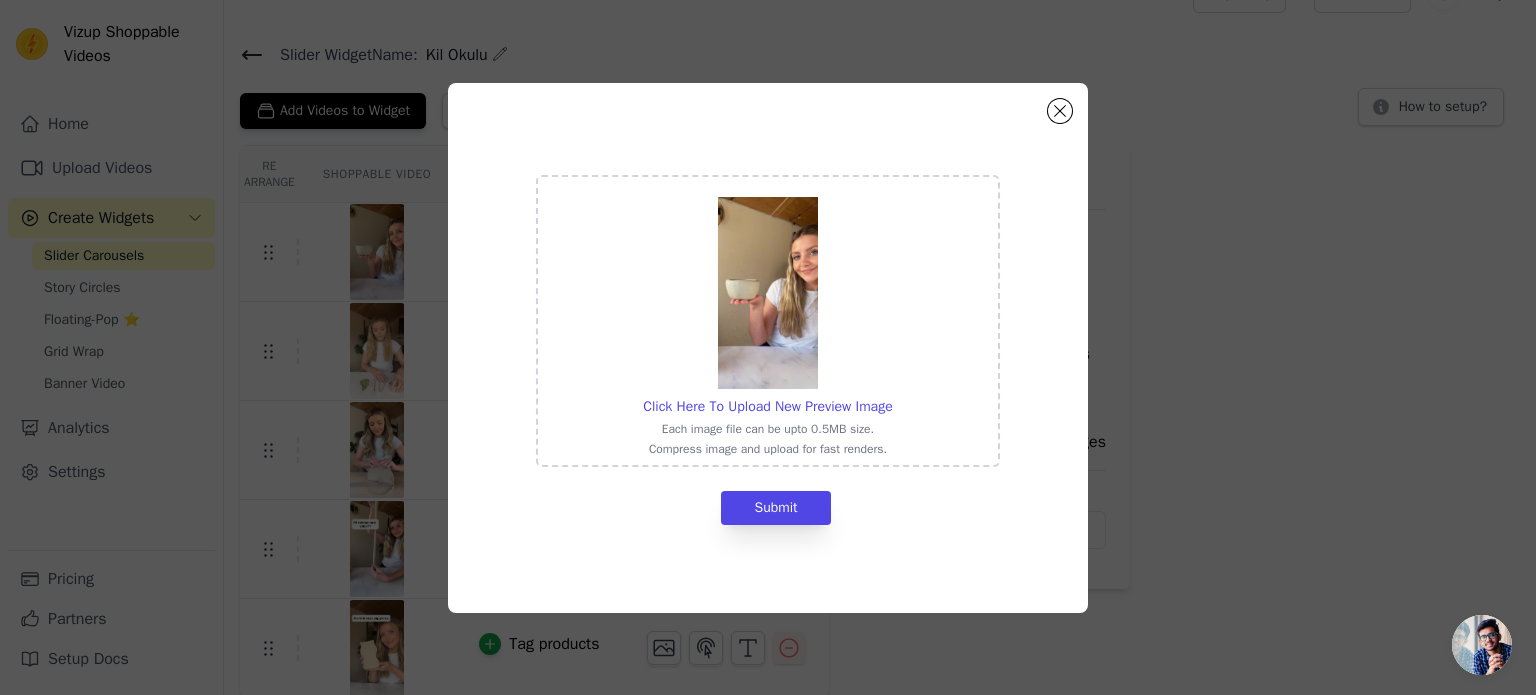 click on "Click Here To Upload New Preview Image     Each image file can be upto 0.5MB size.   Compress image and upload for fast renders." at bounding box center (767, 321) 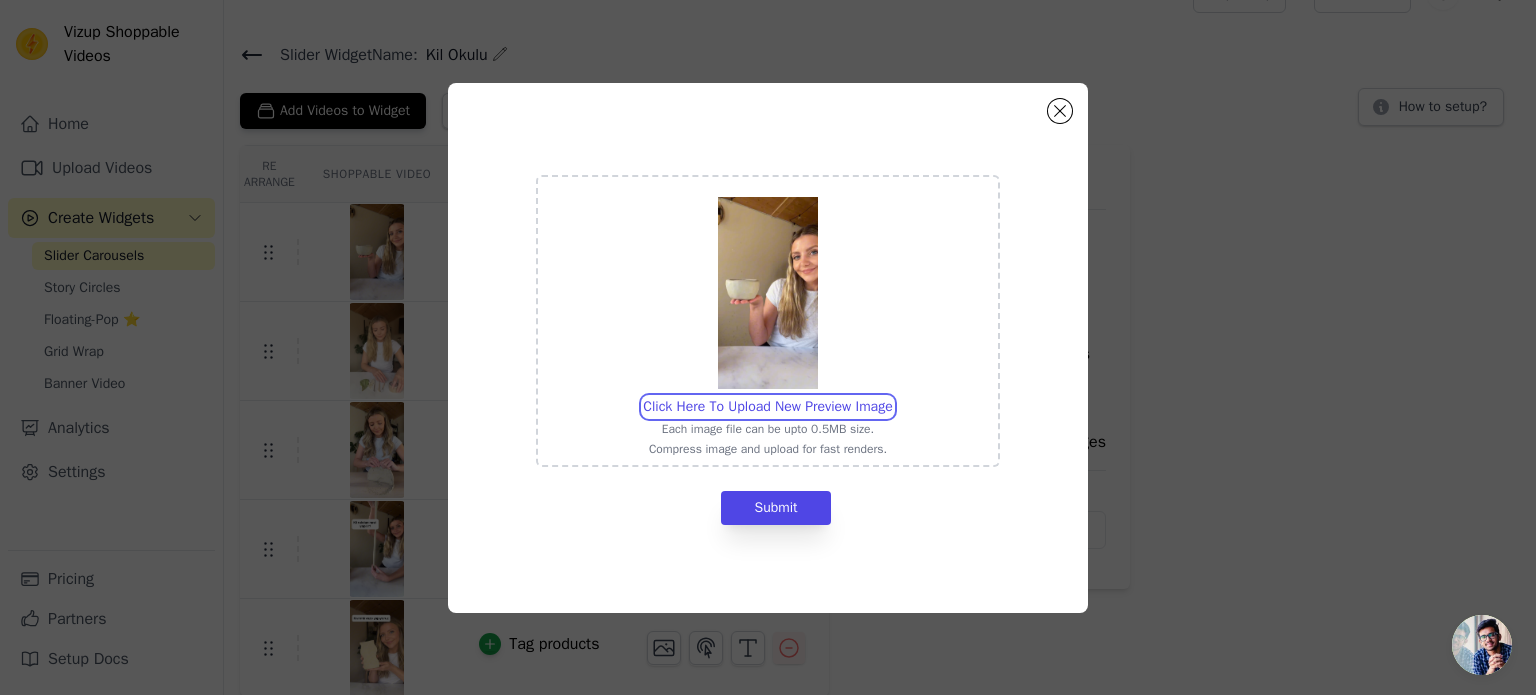 click on "Click Here To Upload New Preview Image     Each image file can be upto 0.5MB size.   Compress image and upload for fast renders." at bounding box center [892, 396] 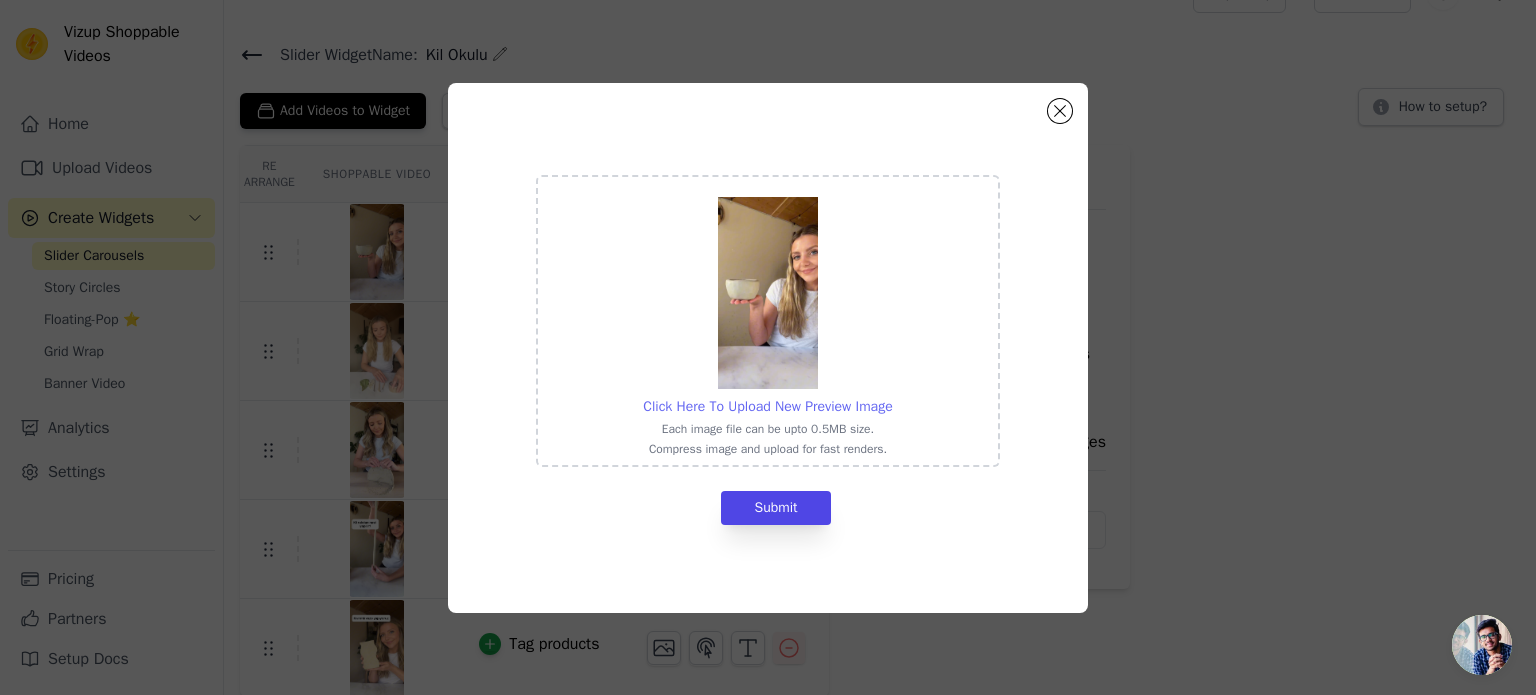 click on "Click Here To Upload New Preview Image" at bounding box center [767, 406] 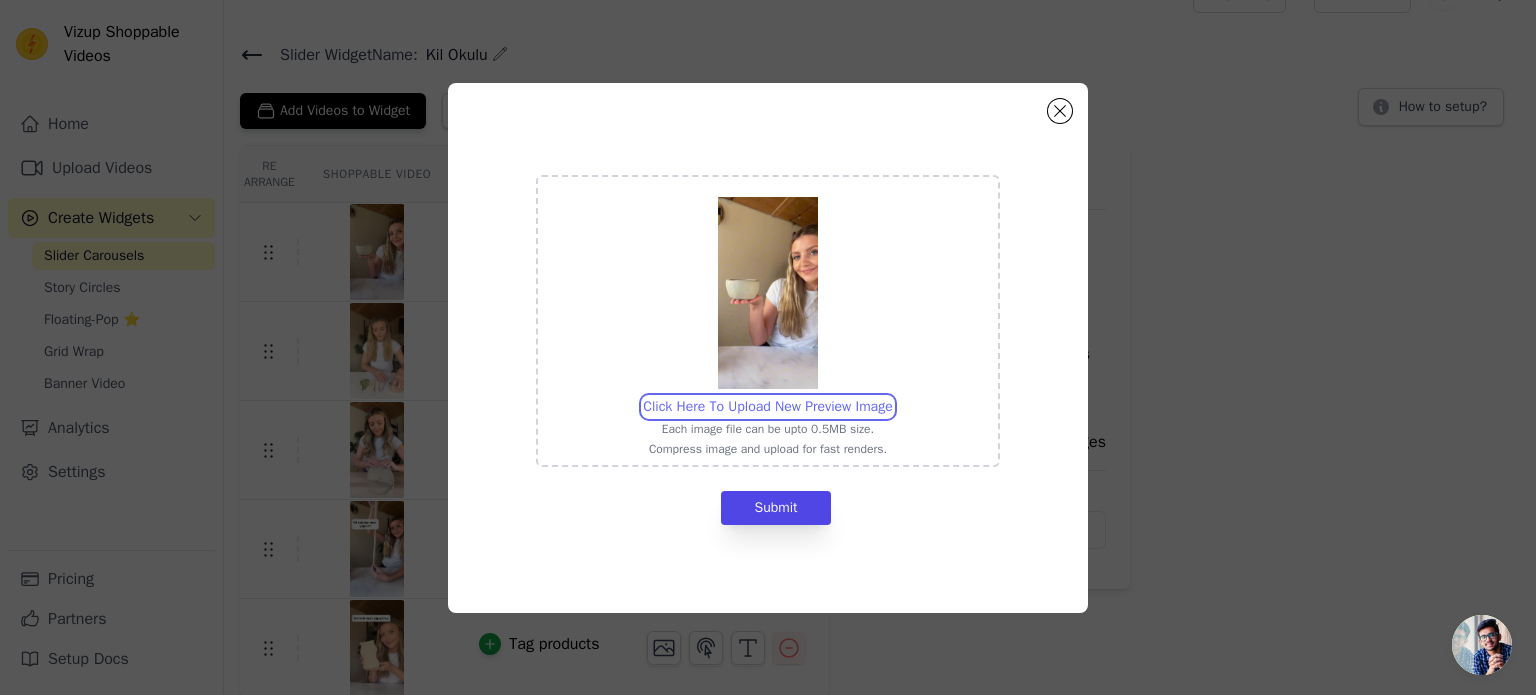 type on "C:\fakepath\imgi_16_pinch_pot.jpeg" 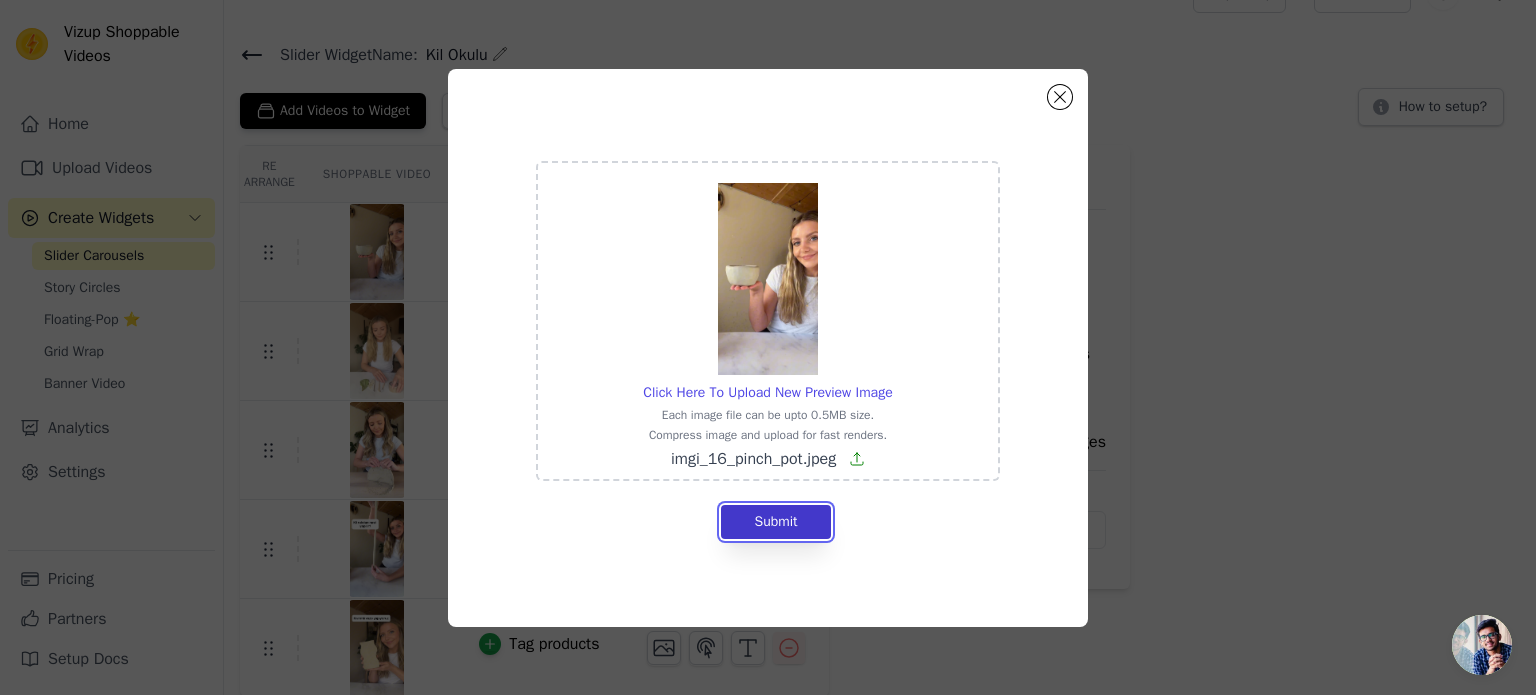 click on "Submit" at bounding box center (775, 522) 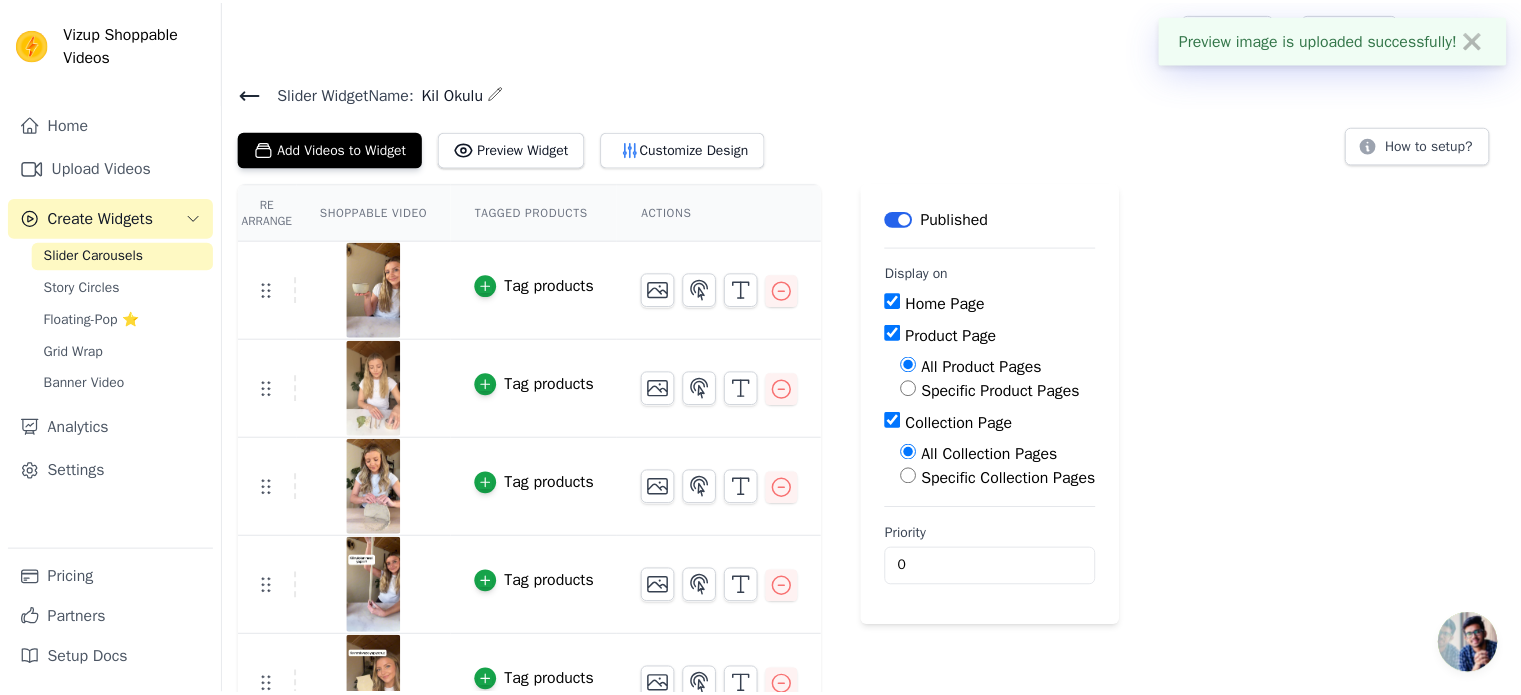 scroll, scrollTop: 38, scrollLeft: 0, axis: vertical 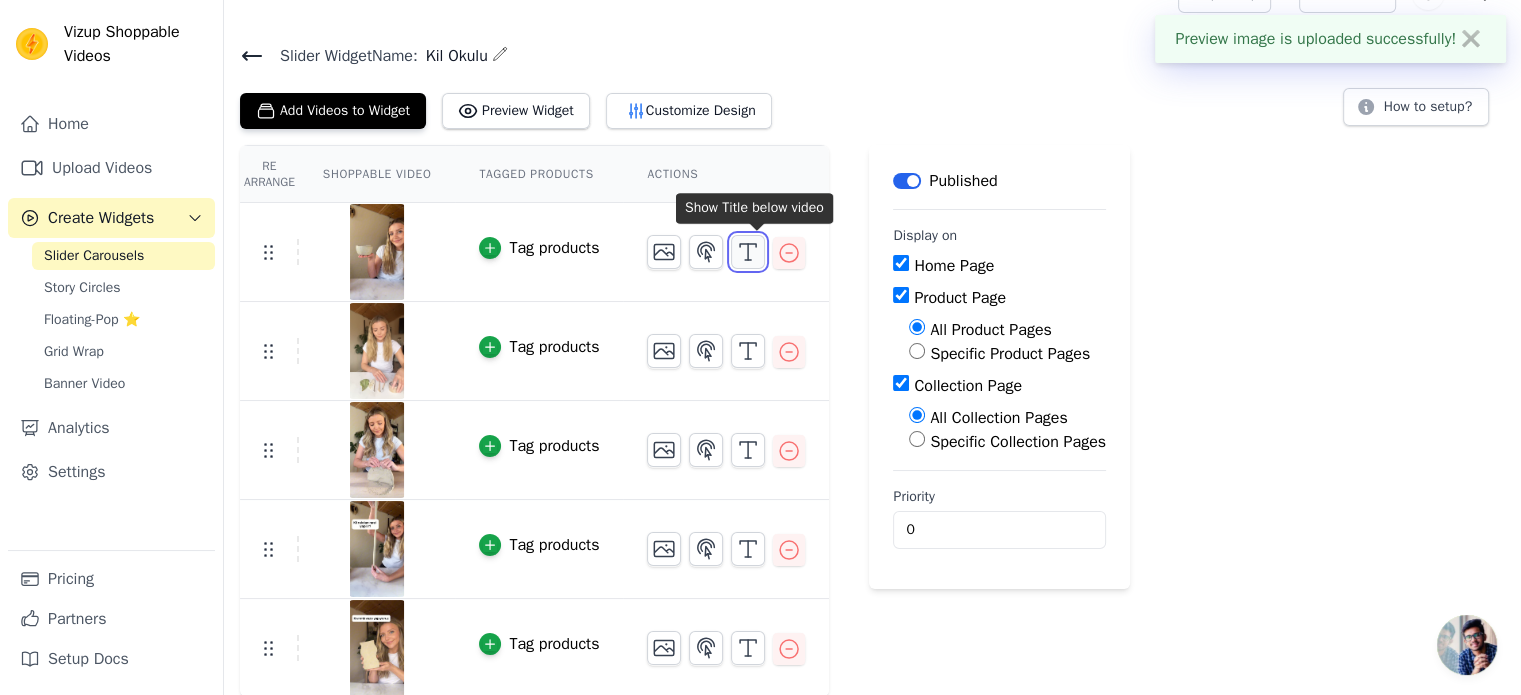 click 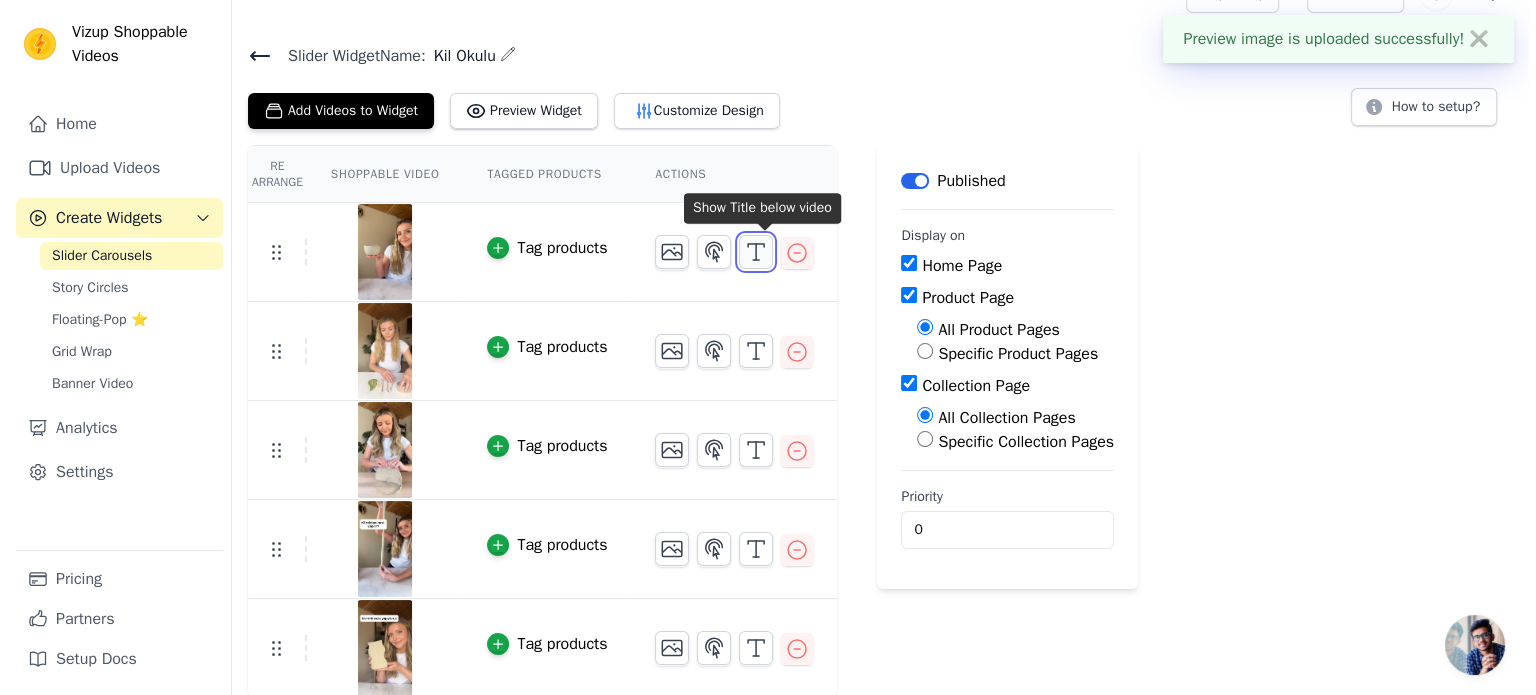 scroll, scrollTop: 0, scrollLeft: 0, axis: both 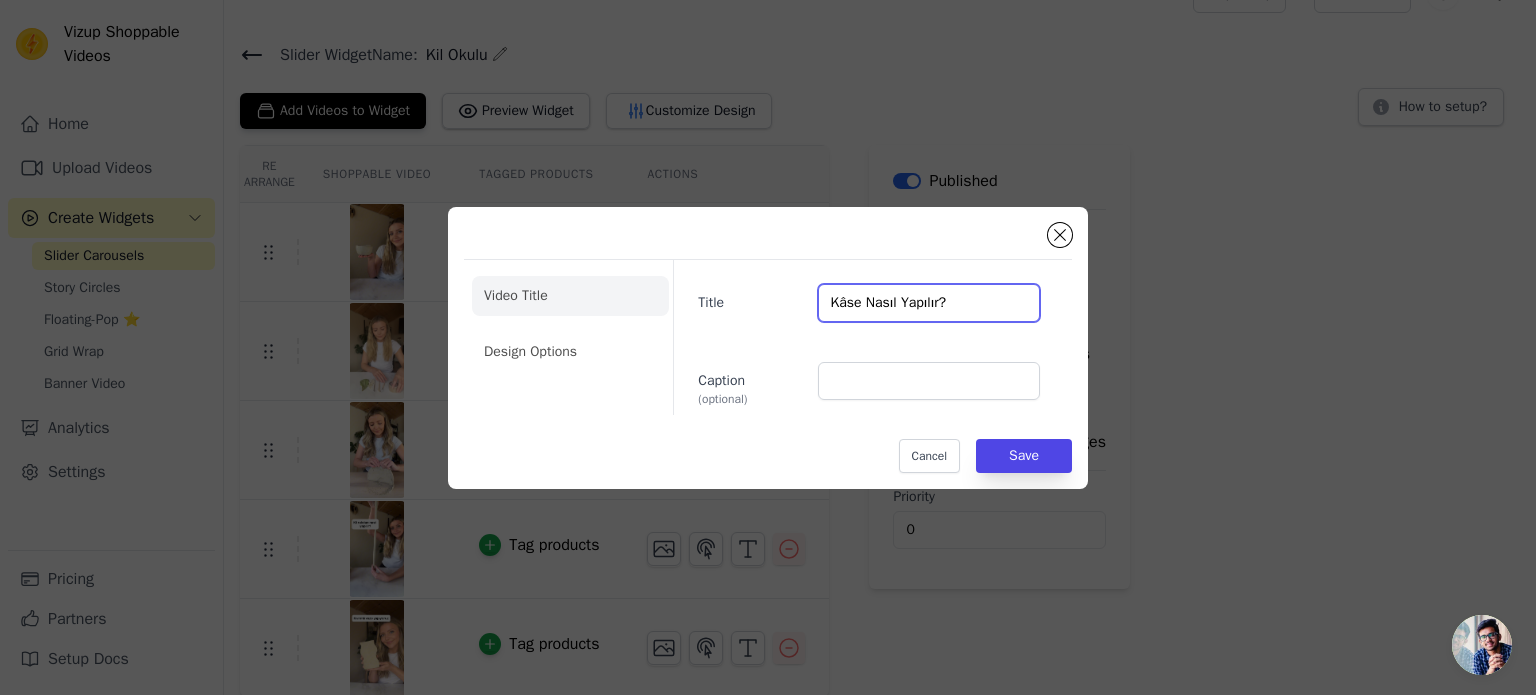 click on "Kâse Nasıl Yapılır?" at bounding box center (929, 303) 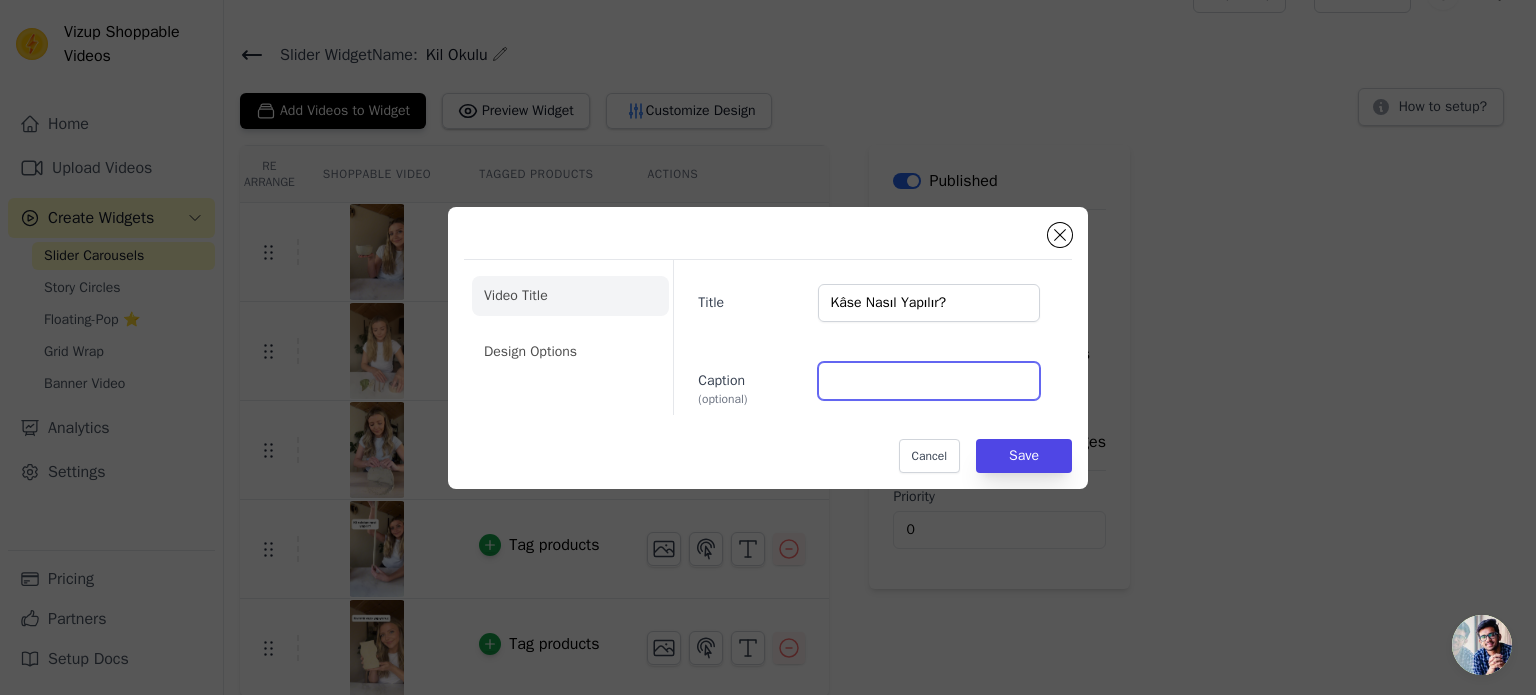 click on "Caption  (optional)" at bounding box center [929, 381] 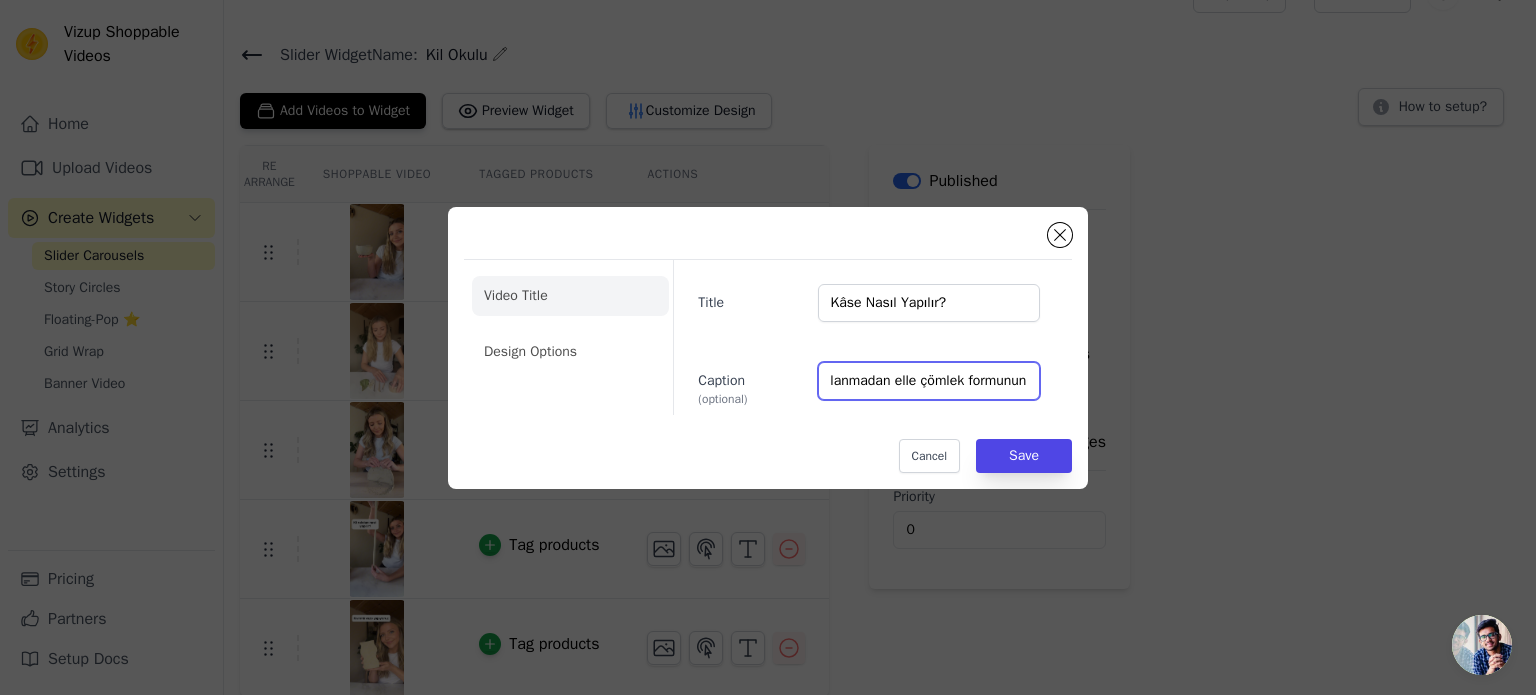 scroll, scrollTop: 0, scrollLeft: 56, axis: horizontal 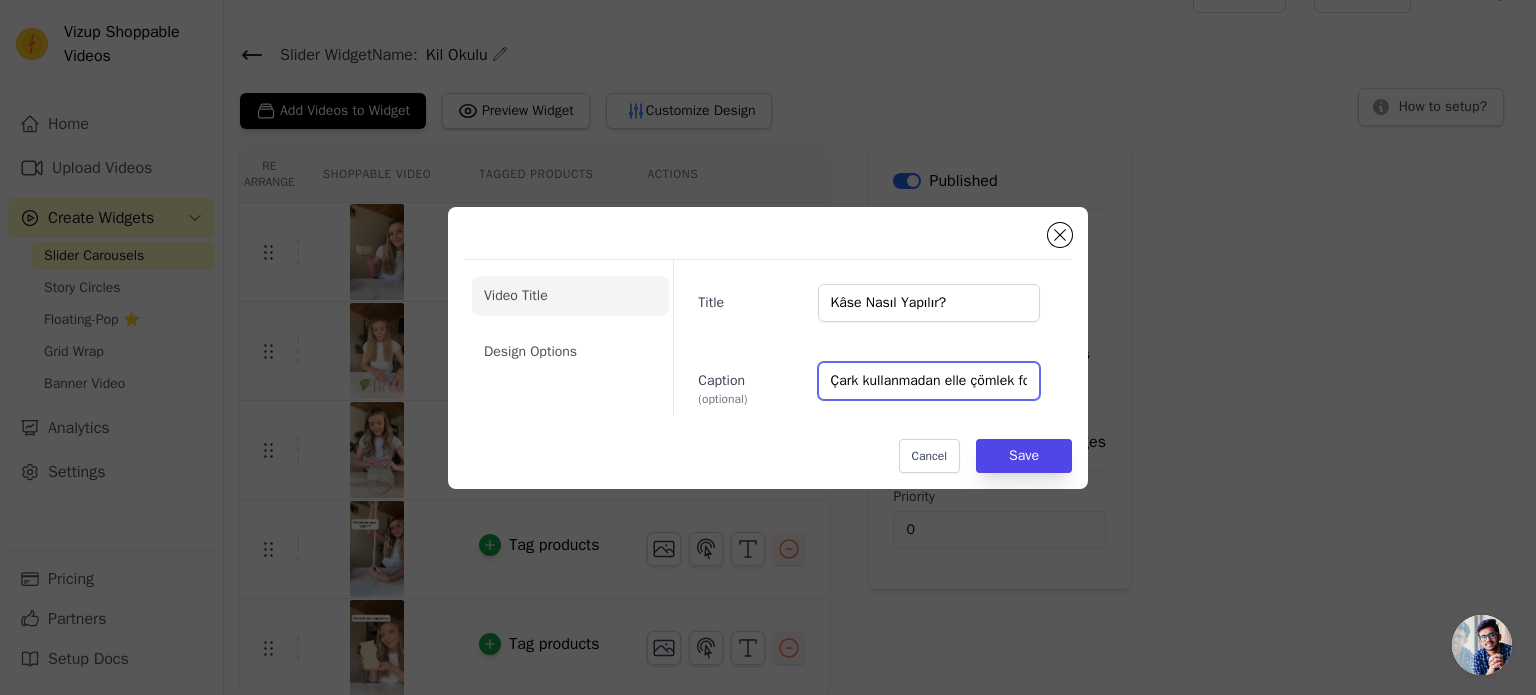 click on "Çark kullanmadan elle çömlek formunun" at bounding box center (929, 381) 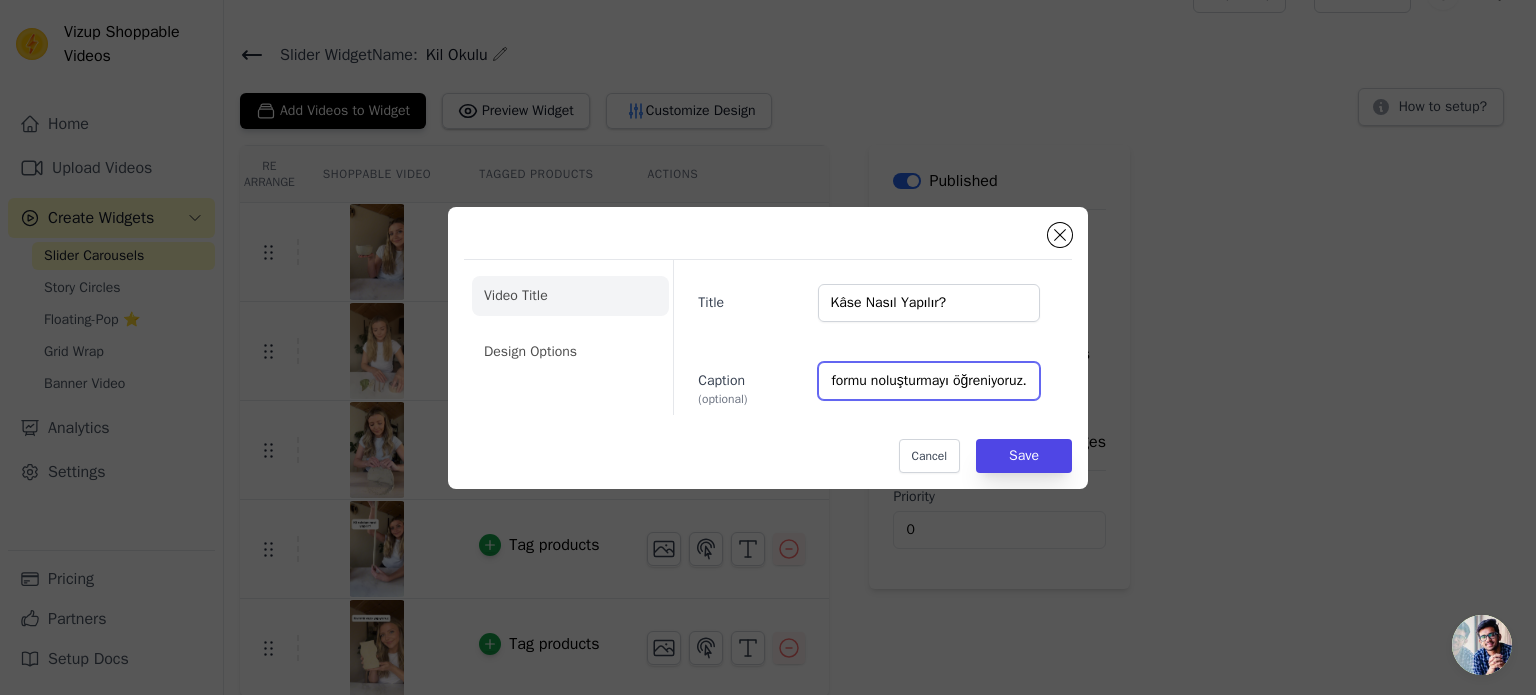 scroll, scrollTop: 0, scrollLeft: 193, axis: horizontal 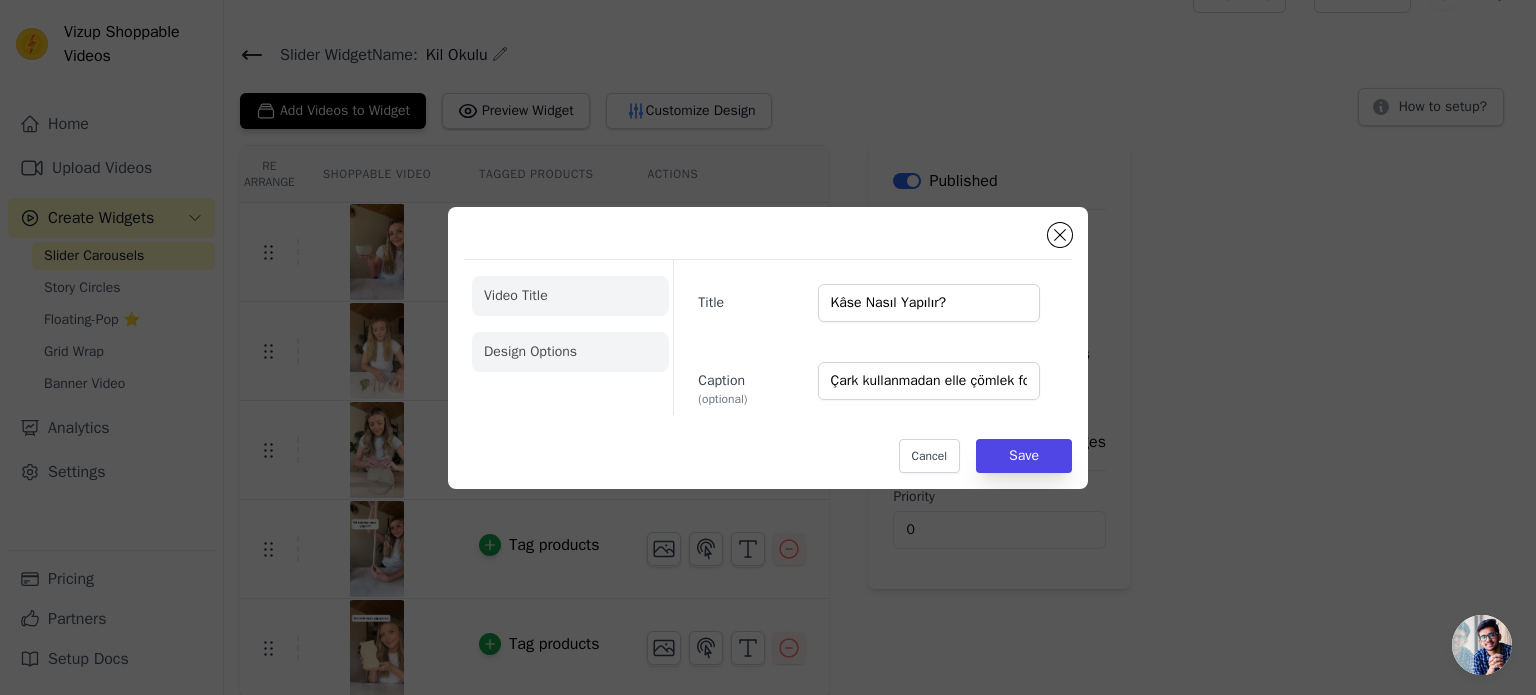 click on "Design Options" 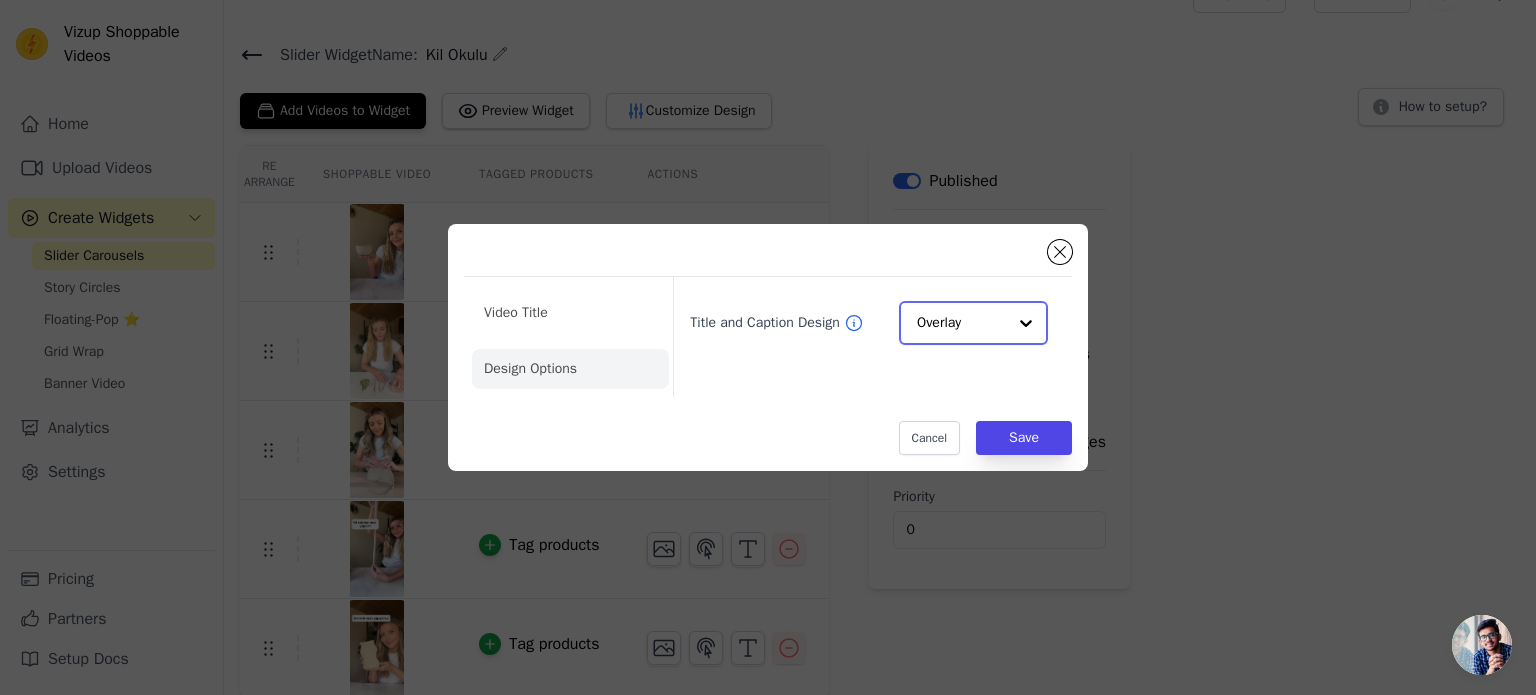click on "Title and Caption Design" 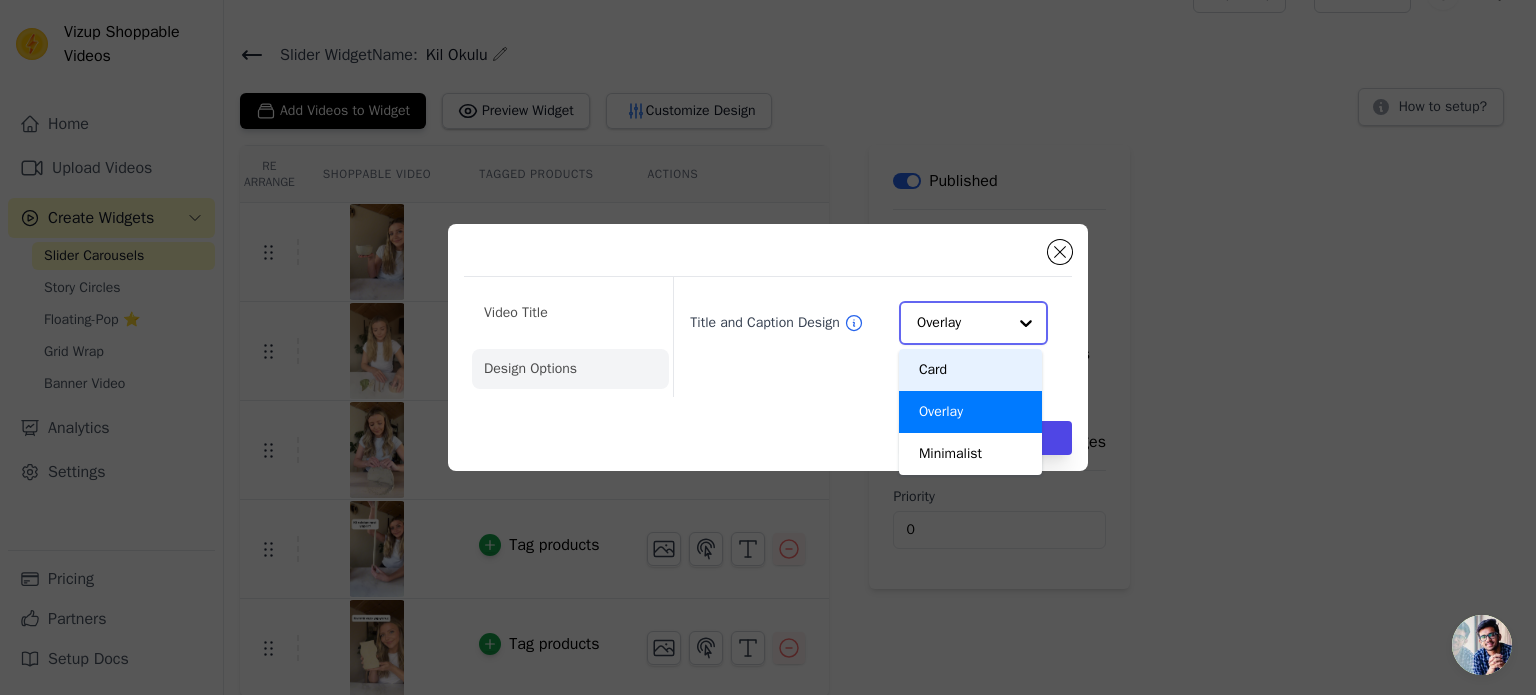 click on "Card" at bounding box center [970, 370] 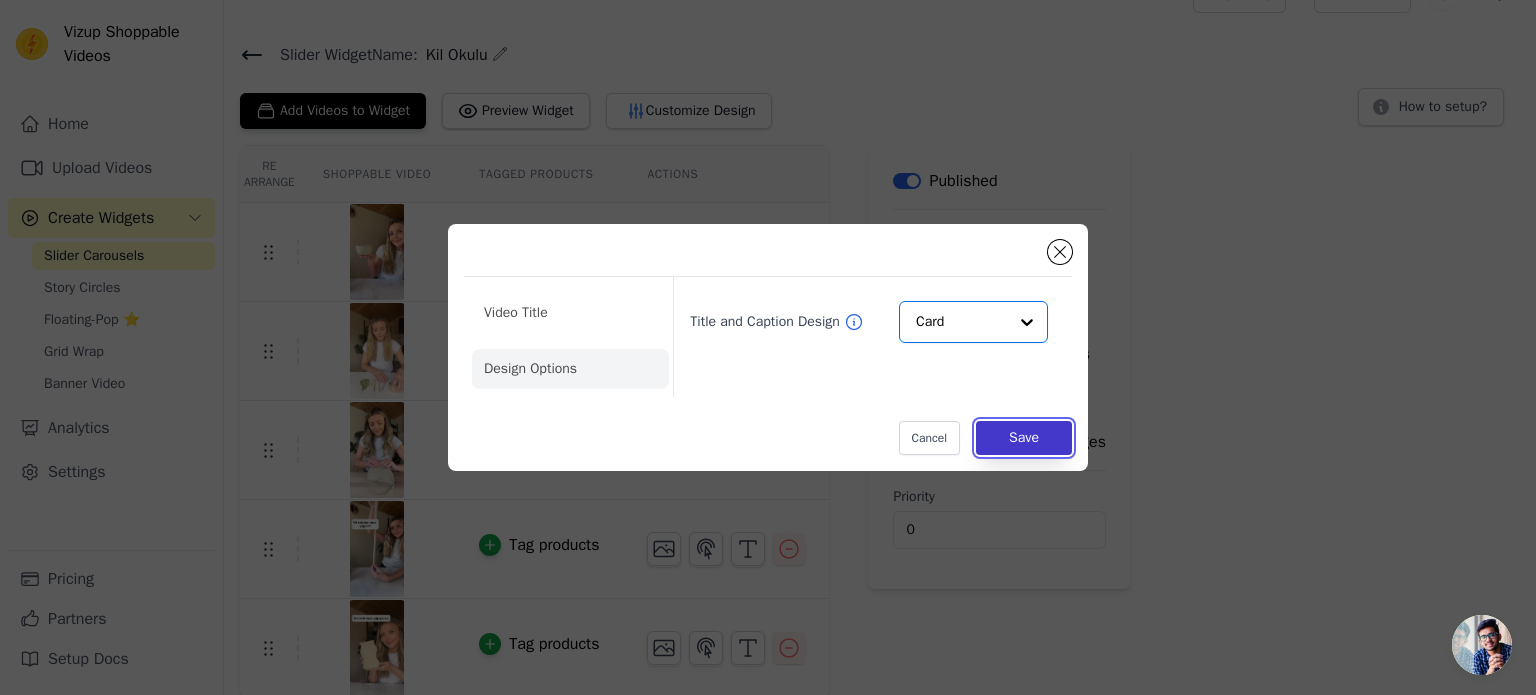 click on "Save" at bounding box center [1024, 438] 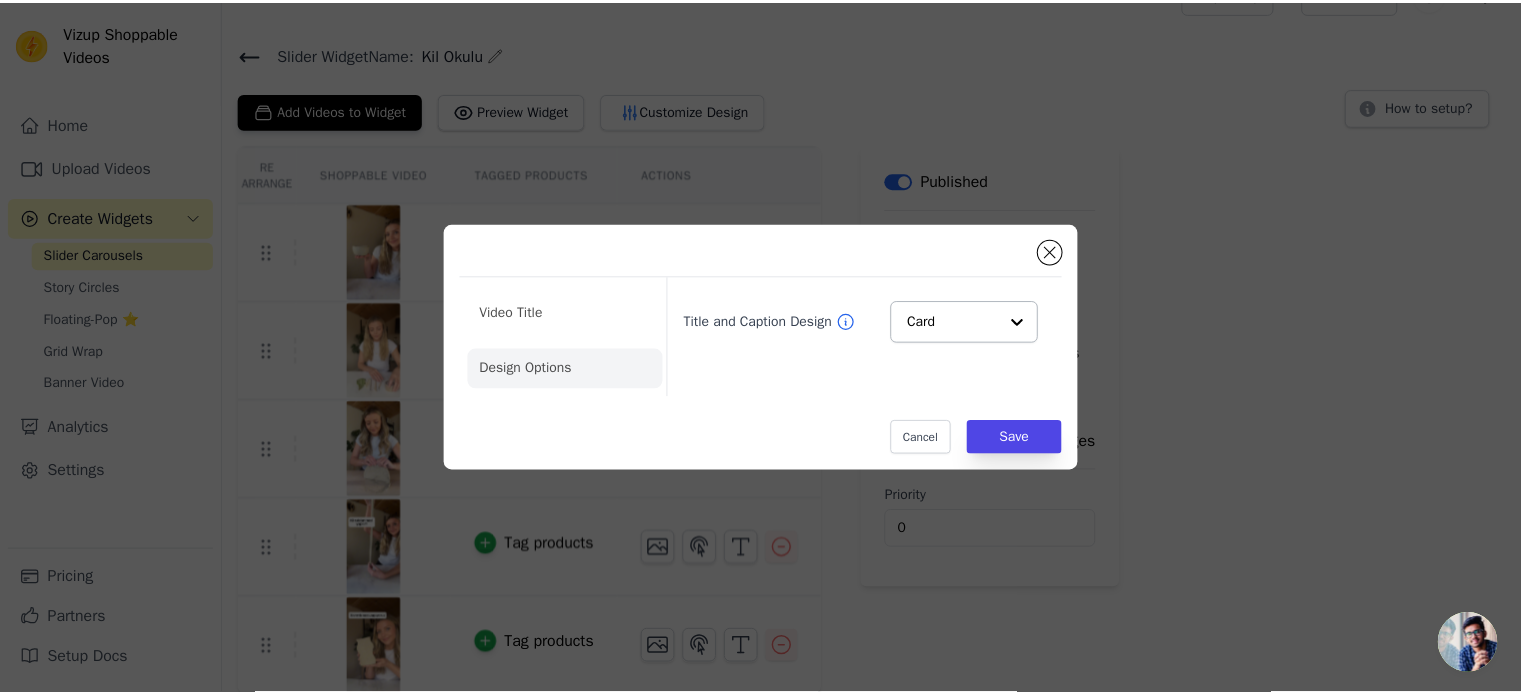 scroll, scrollTop: 38, scrollLeft: 0, axis: vertical 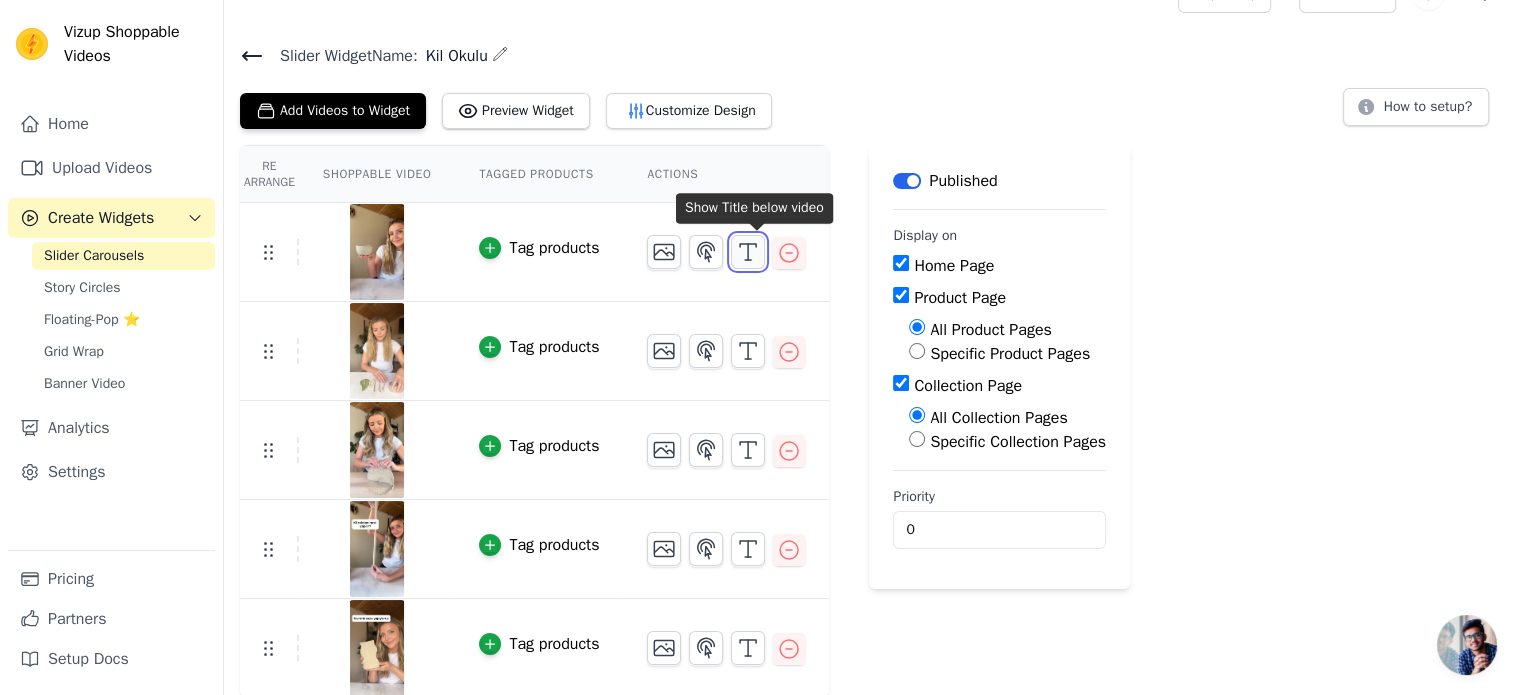 click 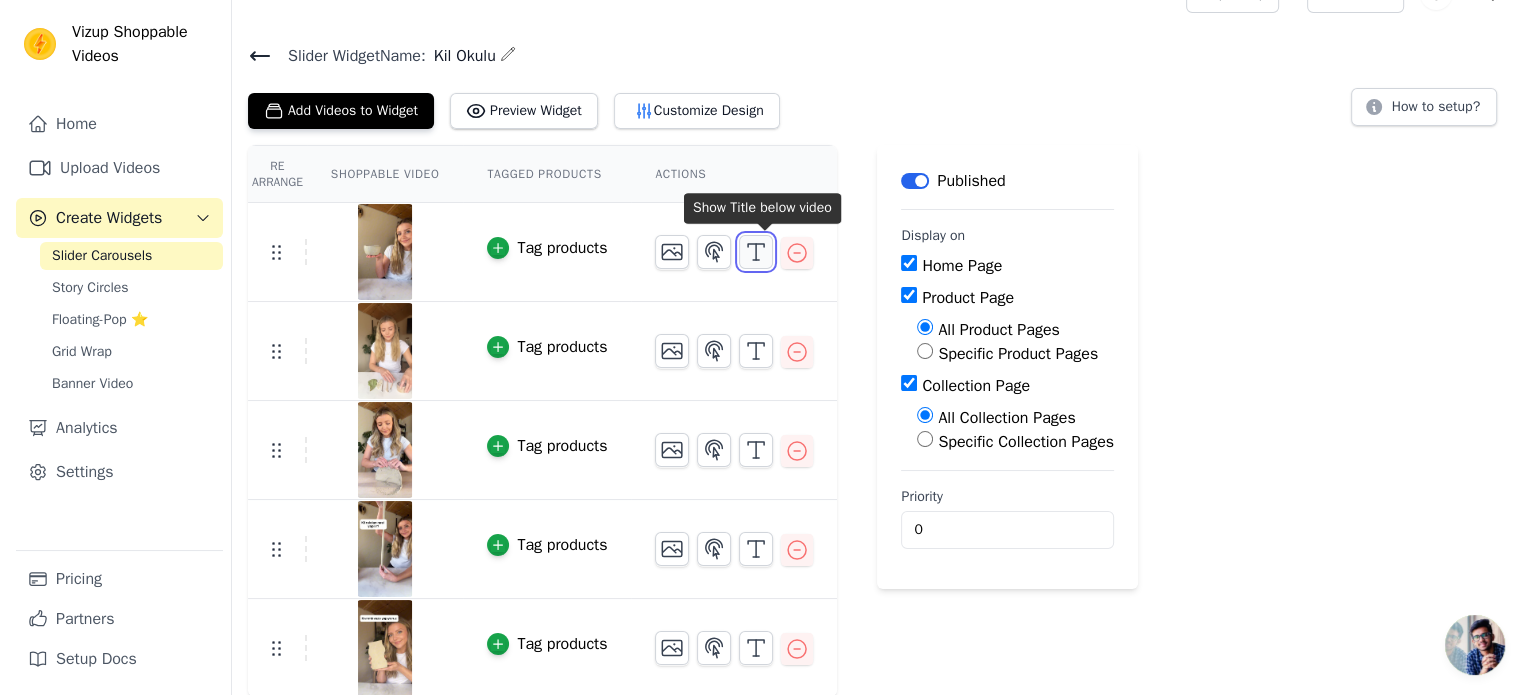 scroll, scrollTop: 0, scrollLeft: 0, axis: both 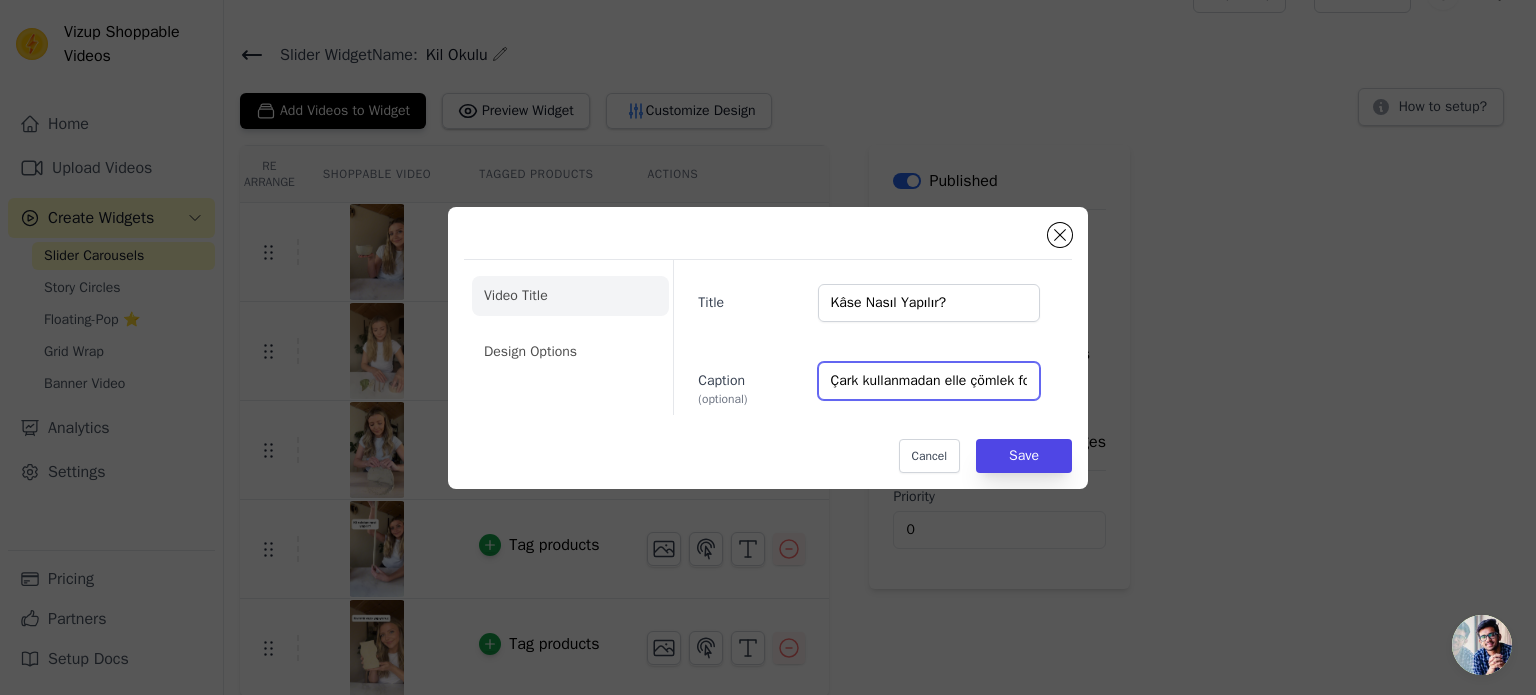 click on "Çark kullanmadan elle çömlek formu noluşturmayı öğreniyoruz." at bounding box center [929, 381] 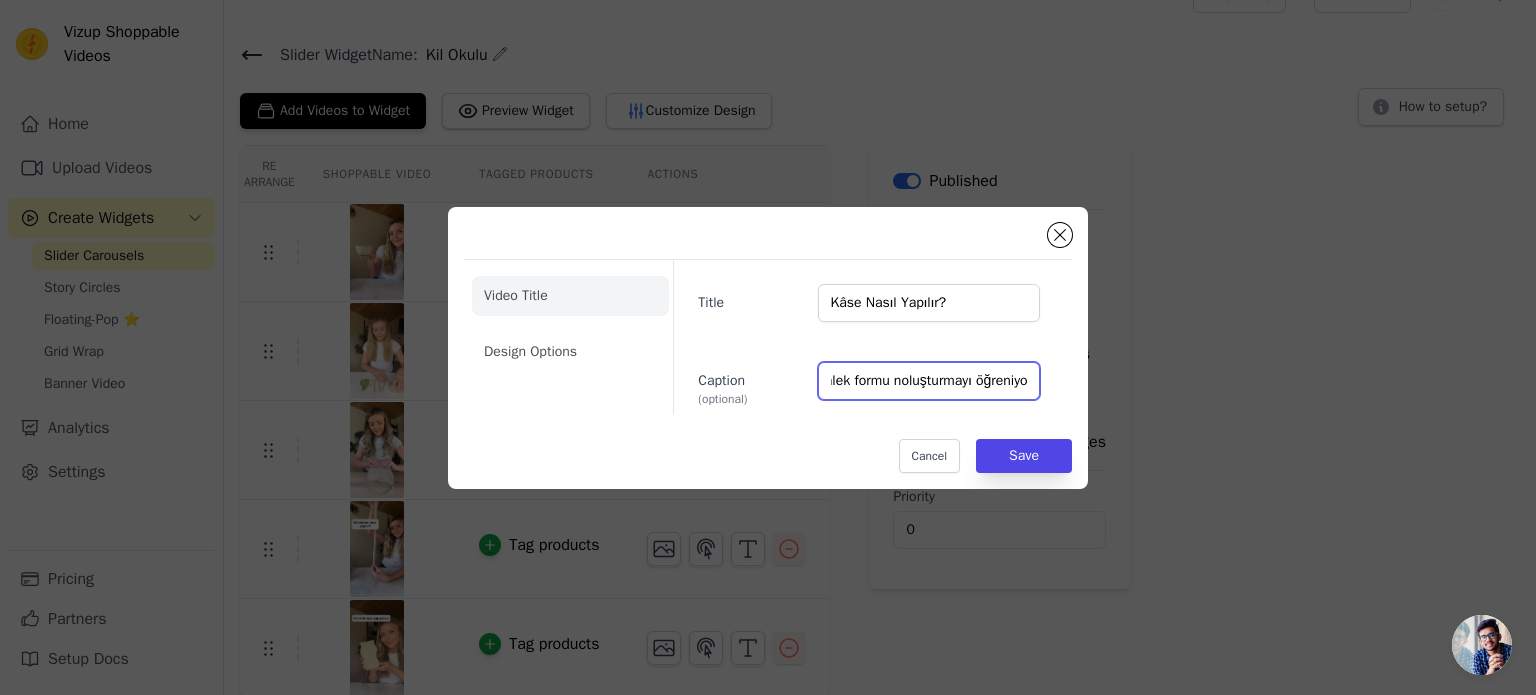 scroll, scrollTop: 0, scrollLeft: 193, axis: horizontal 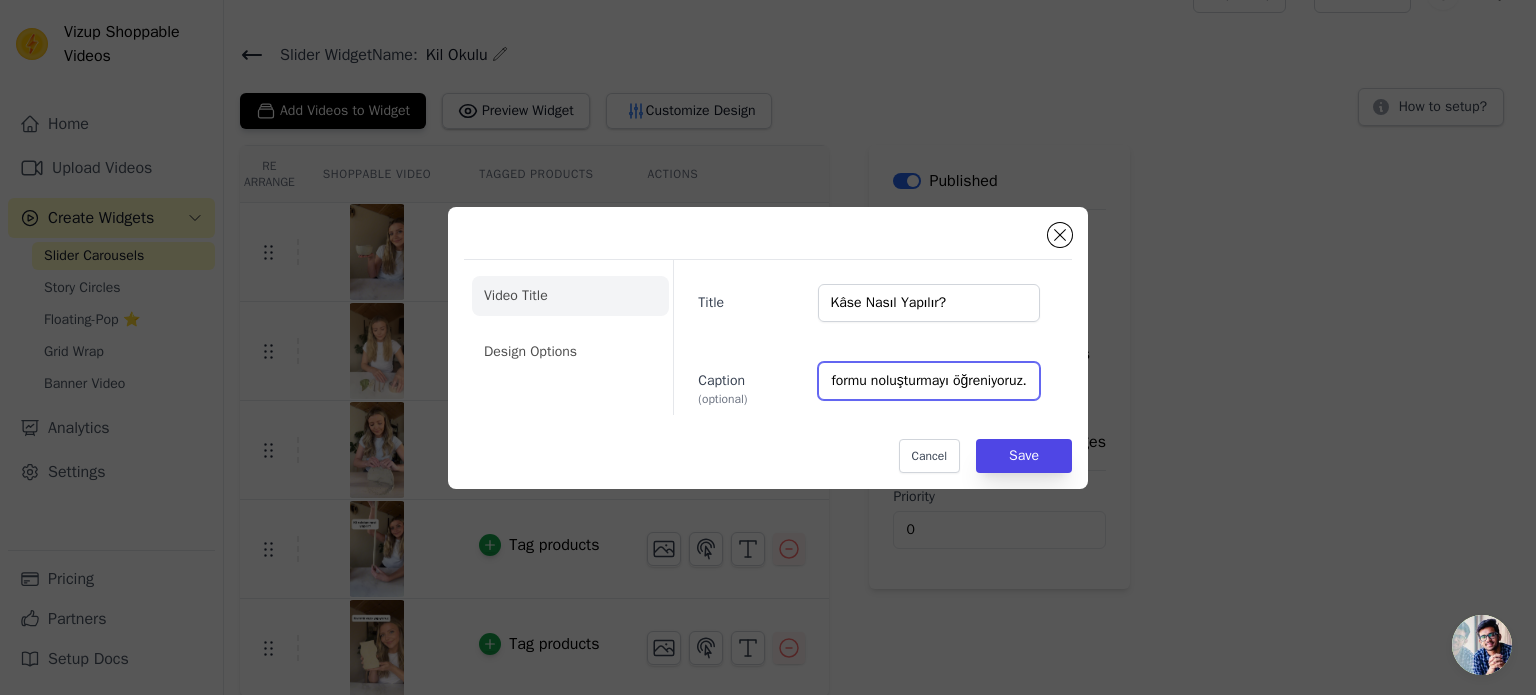 click on "Çark kullanmadan elle çömlek formu noluşturmayı öğreniyoruz." at bounding box center (929, 381) 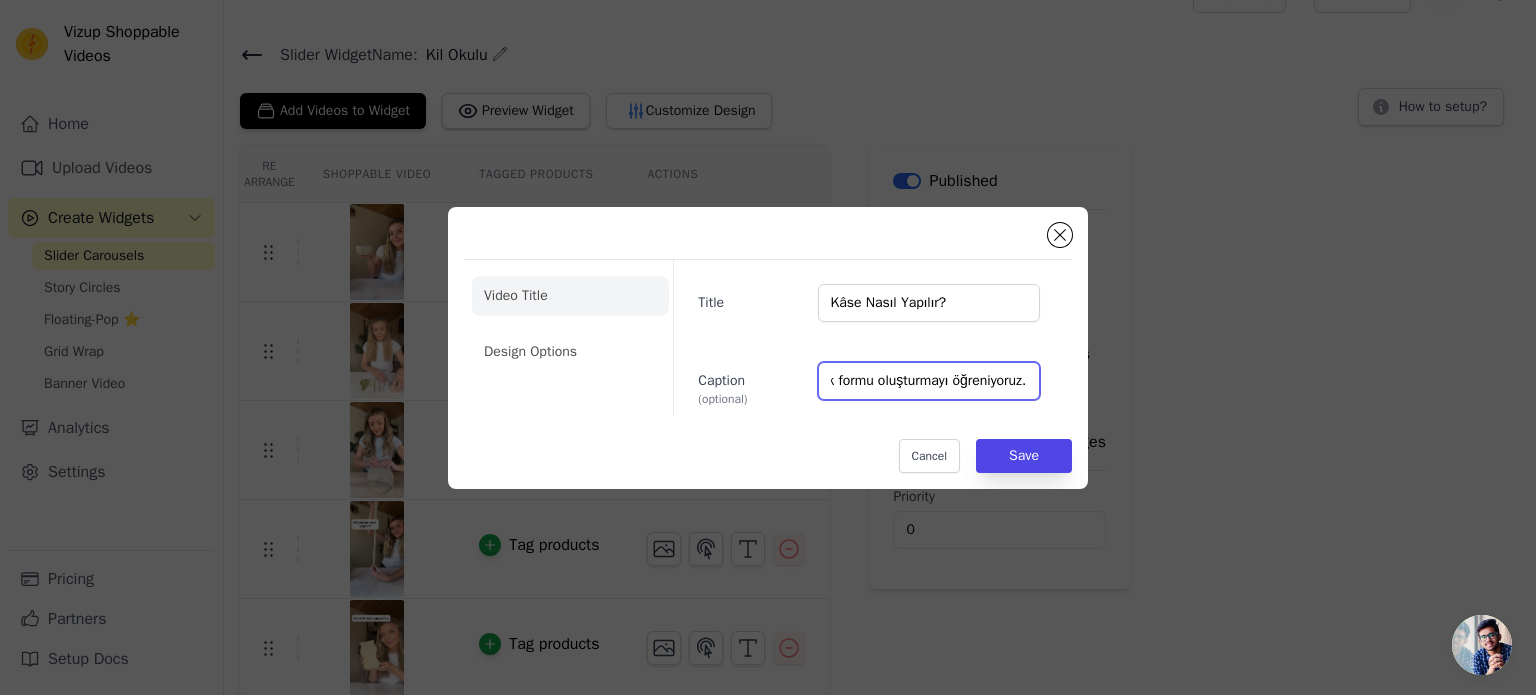 scroll, scrollTop: 0, scrollLeft: 185, axis: horizontal 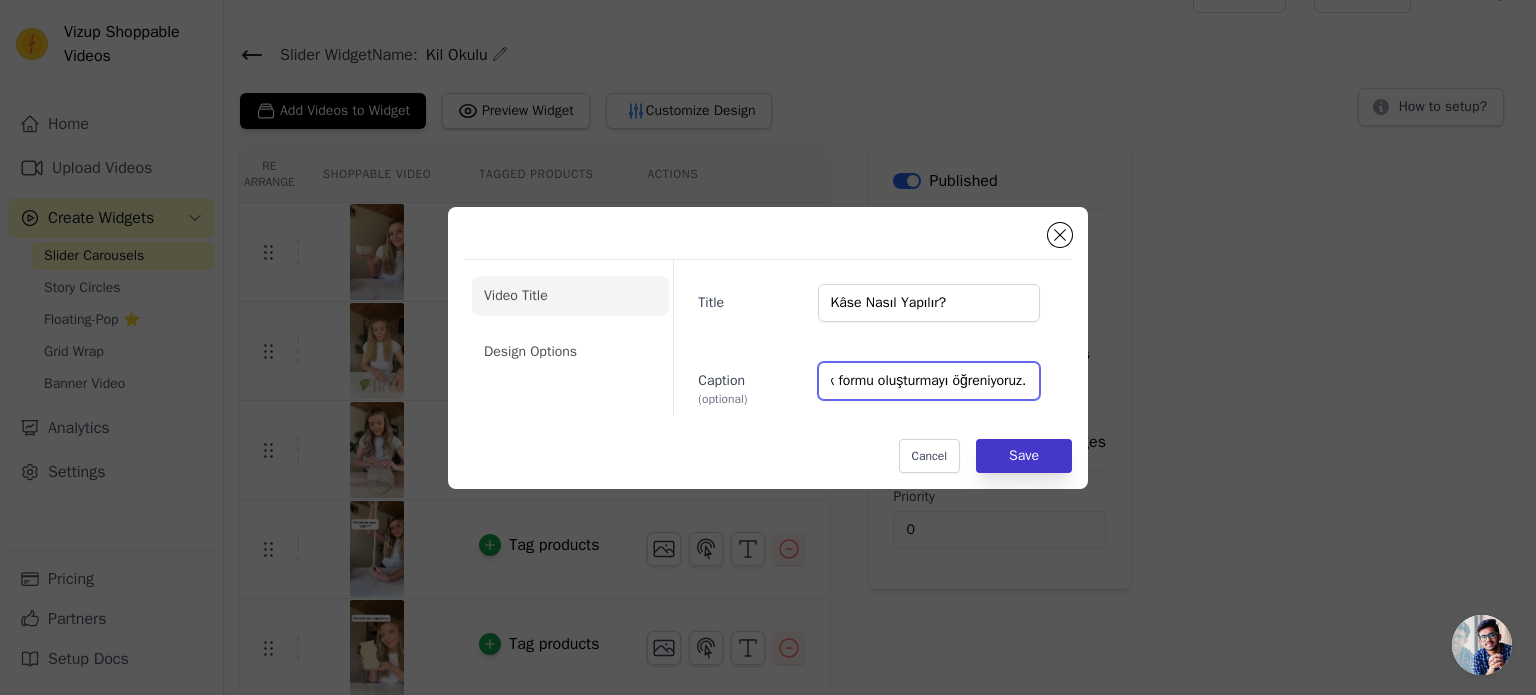 type on "Çark kullanmadan elle çömlek formu oluşturmayı öğreniyoruz." 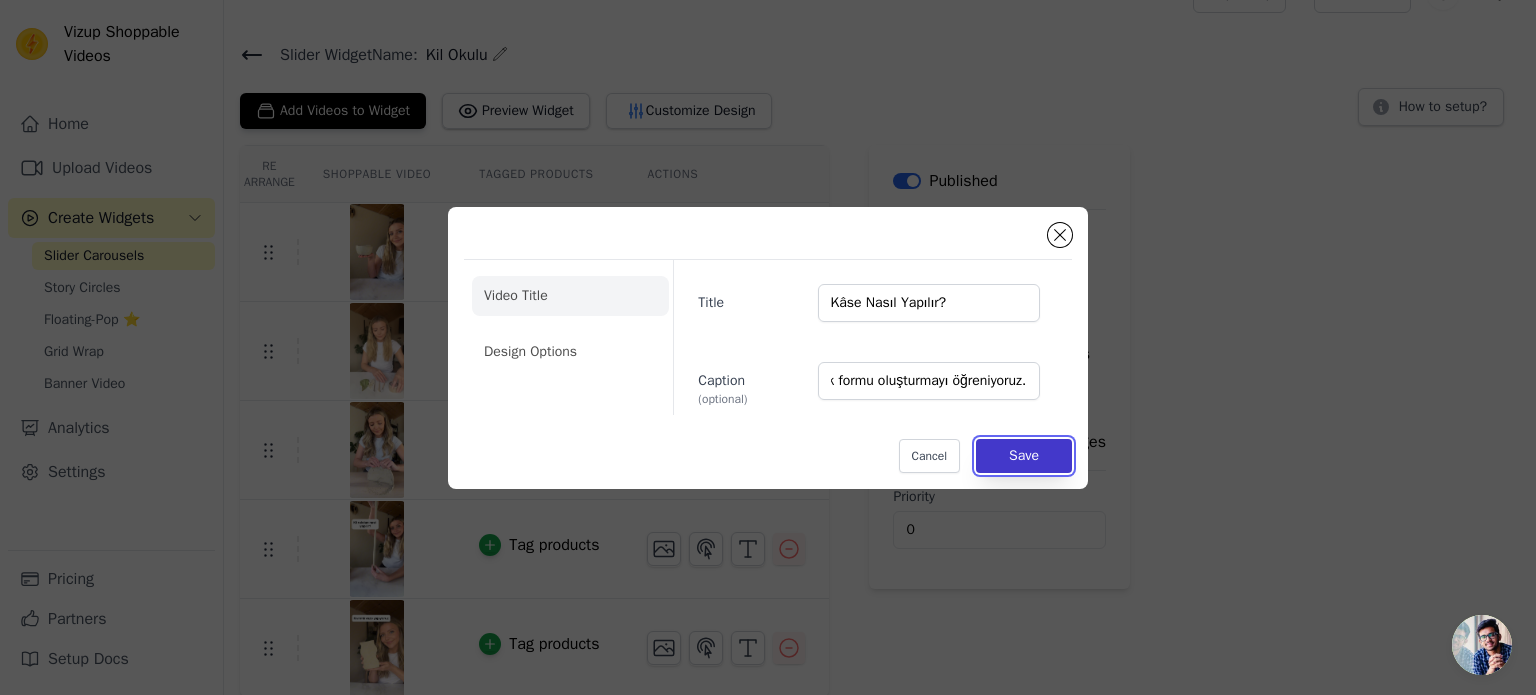 scroll, scrollTop: 0, scrollLeft: 0, axis: both 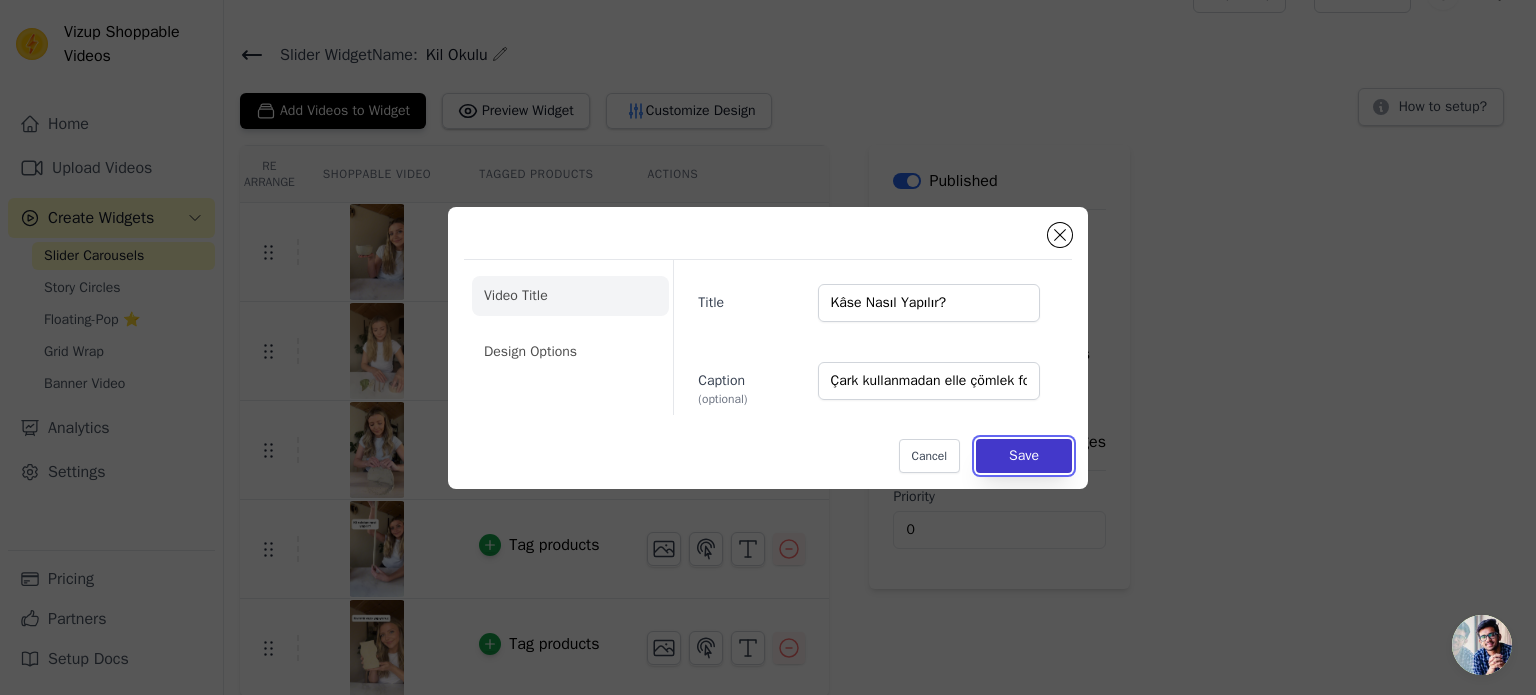 click on "Save" at bounding box center (1024, 456) 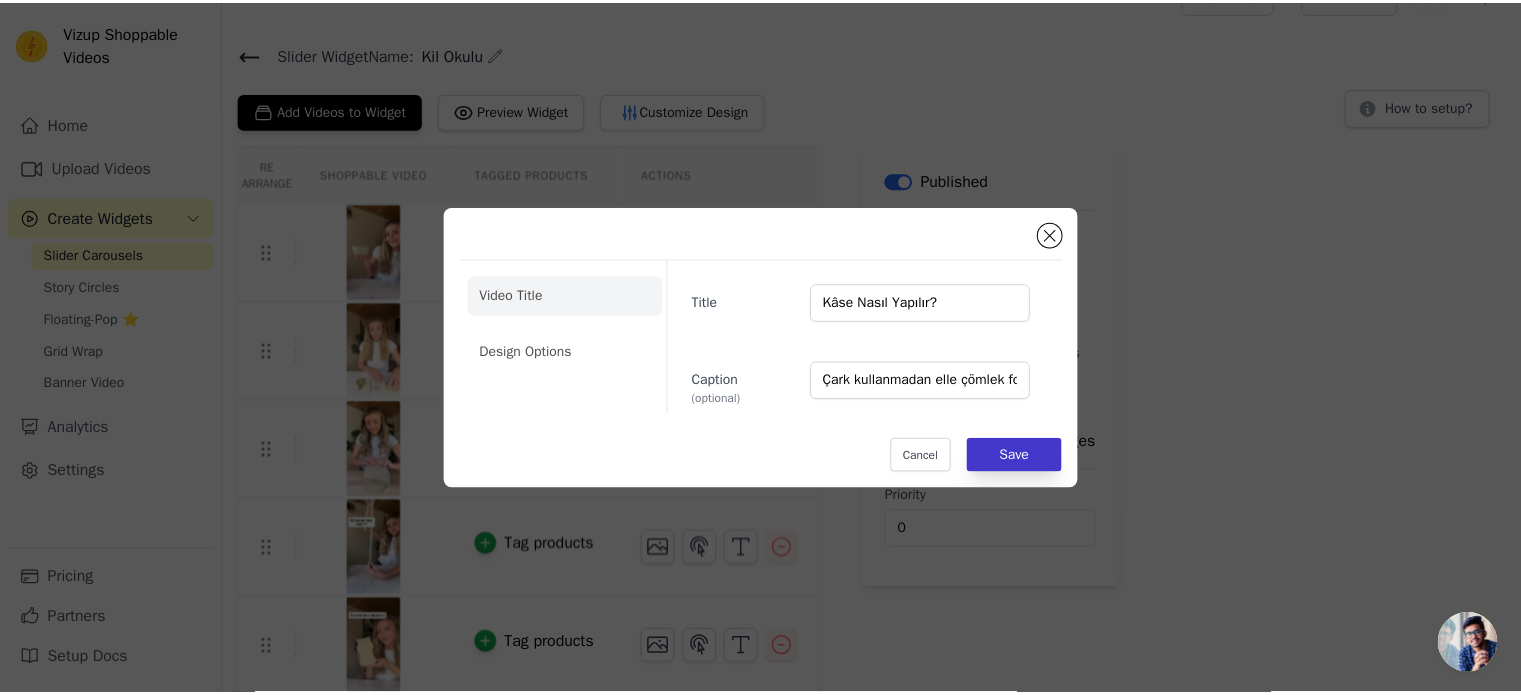 scroll, scrollTop: 38, scrollLeft: 0, axis: vertical 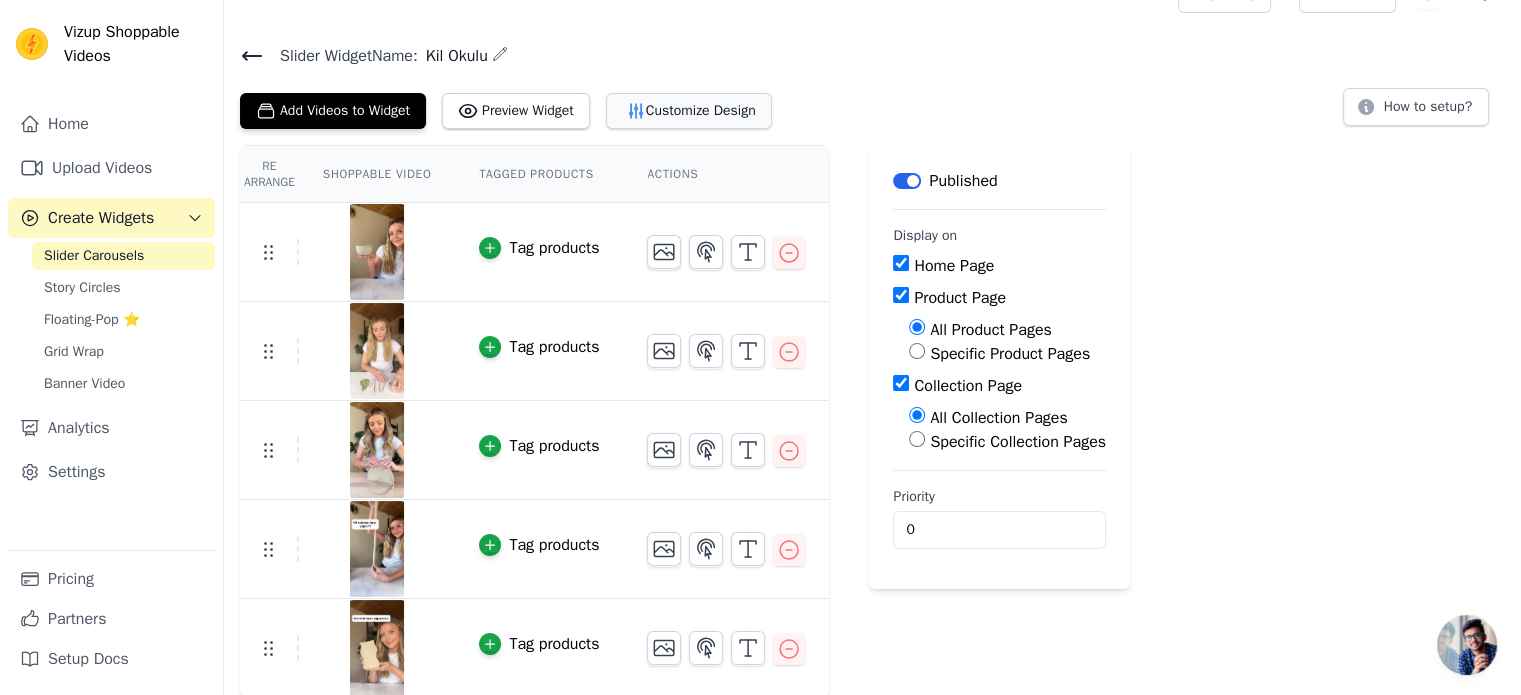 click on "Customize Design" at bounding box center [689, 111] 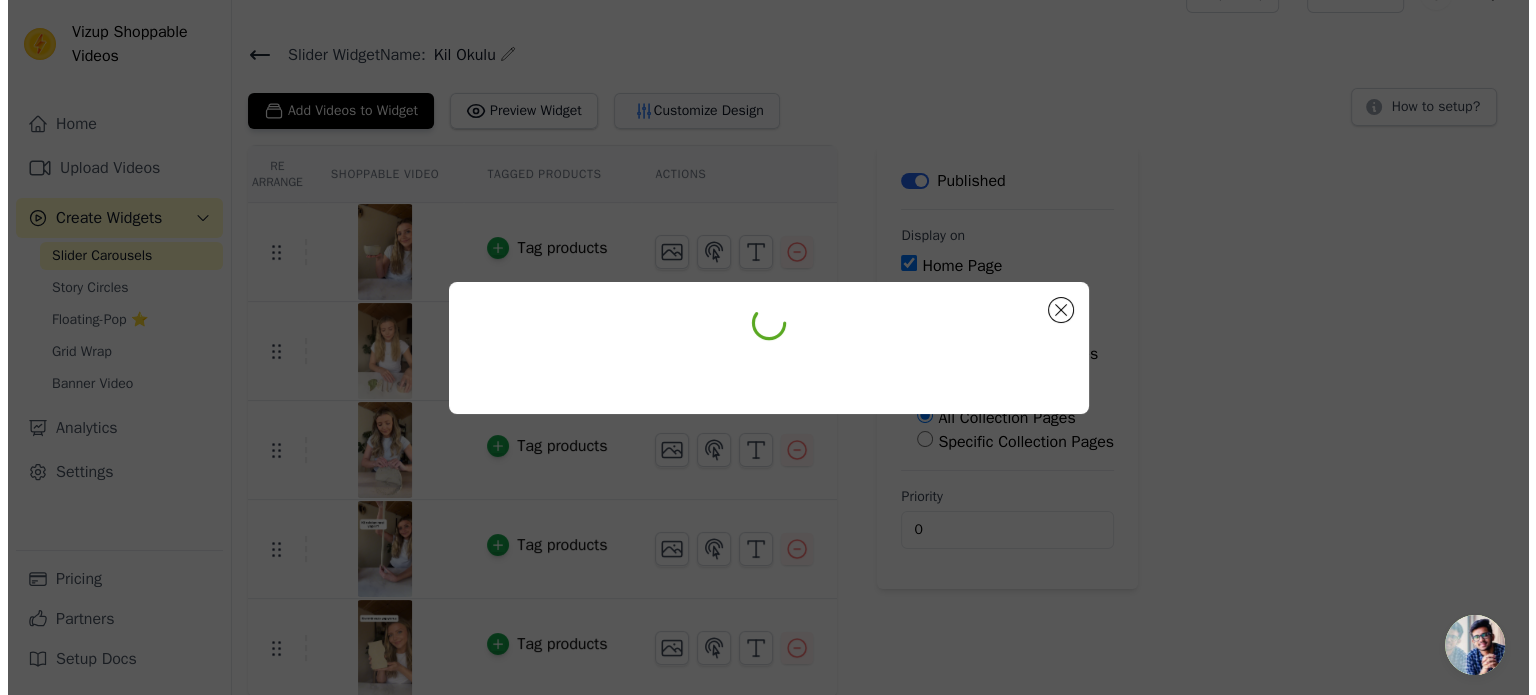 scroll, scrollTop: 0, scrollLeft: 0, axis: both 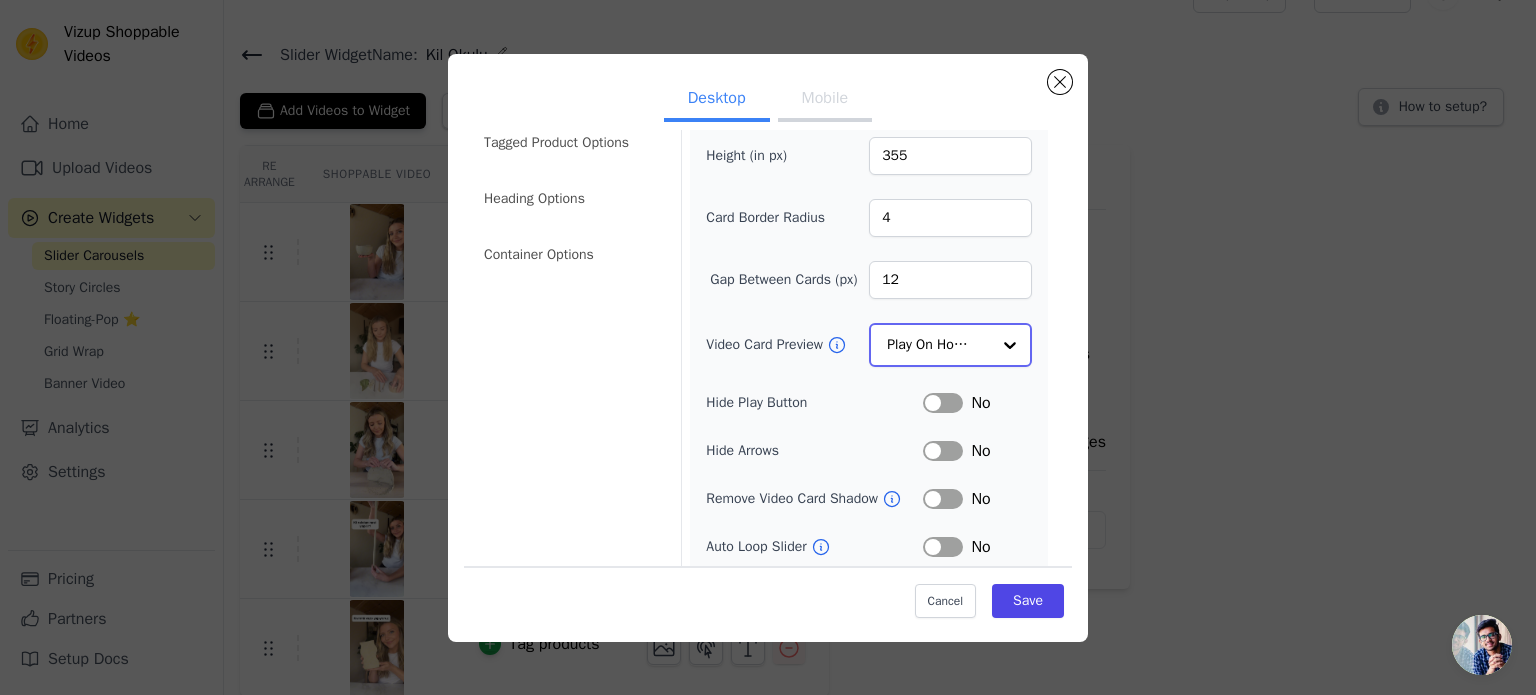 click on "Video Card Preview" 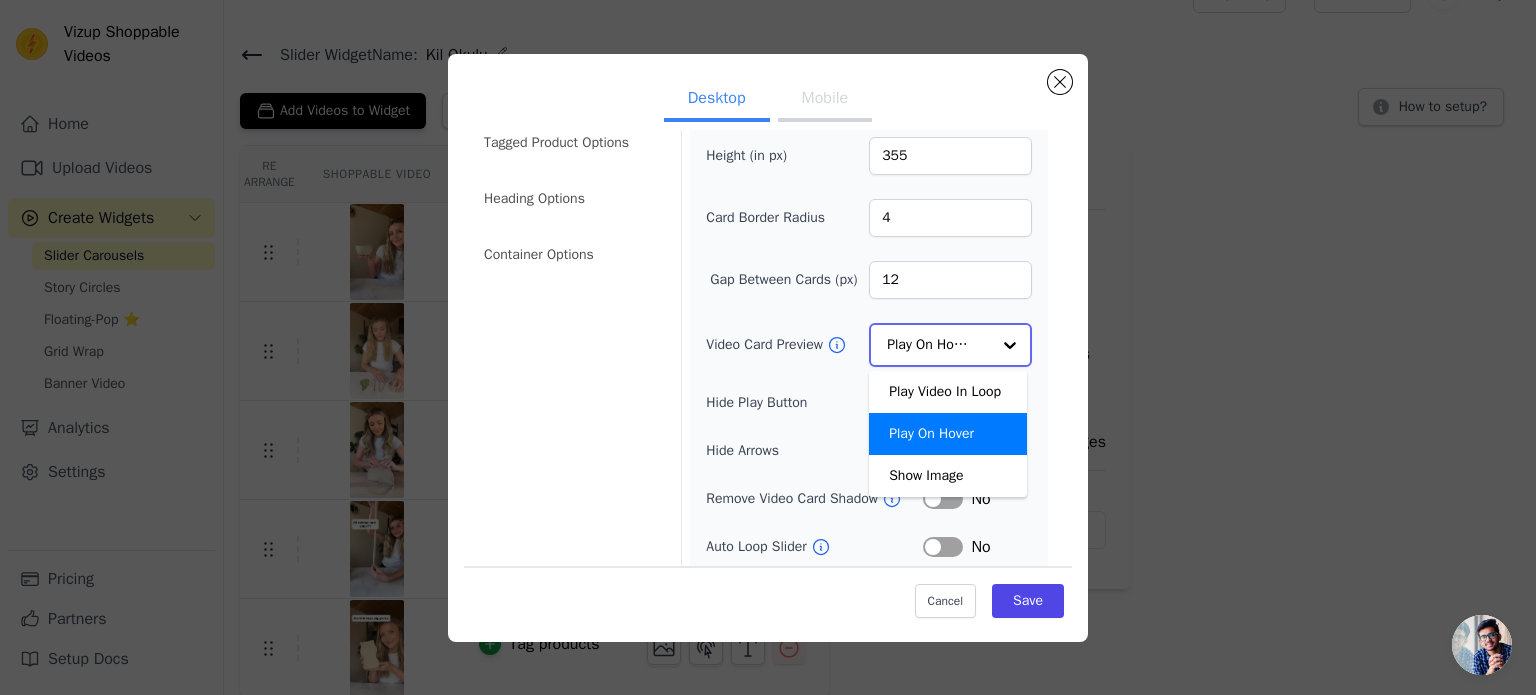 click on "Video Card Preview" 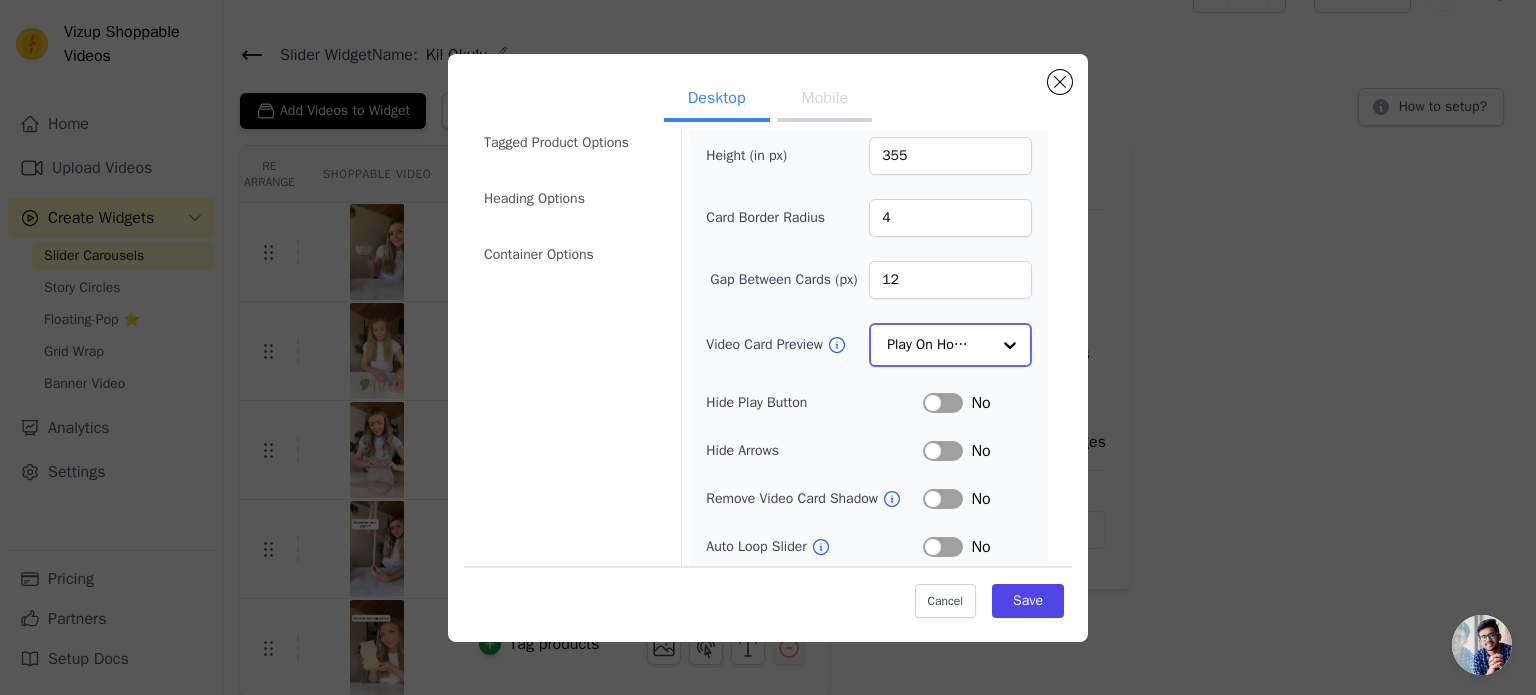 click on "Video Card Preview" 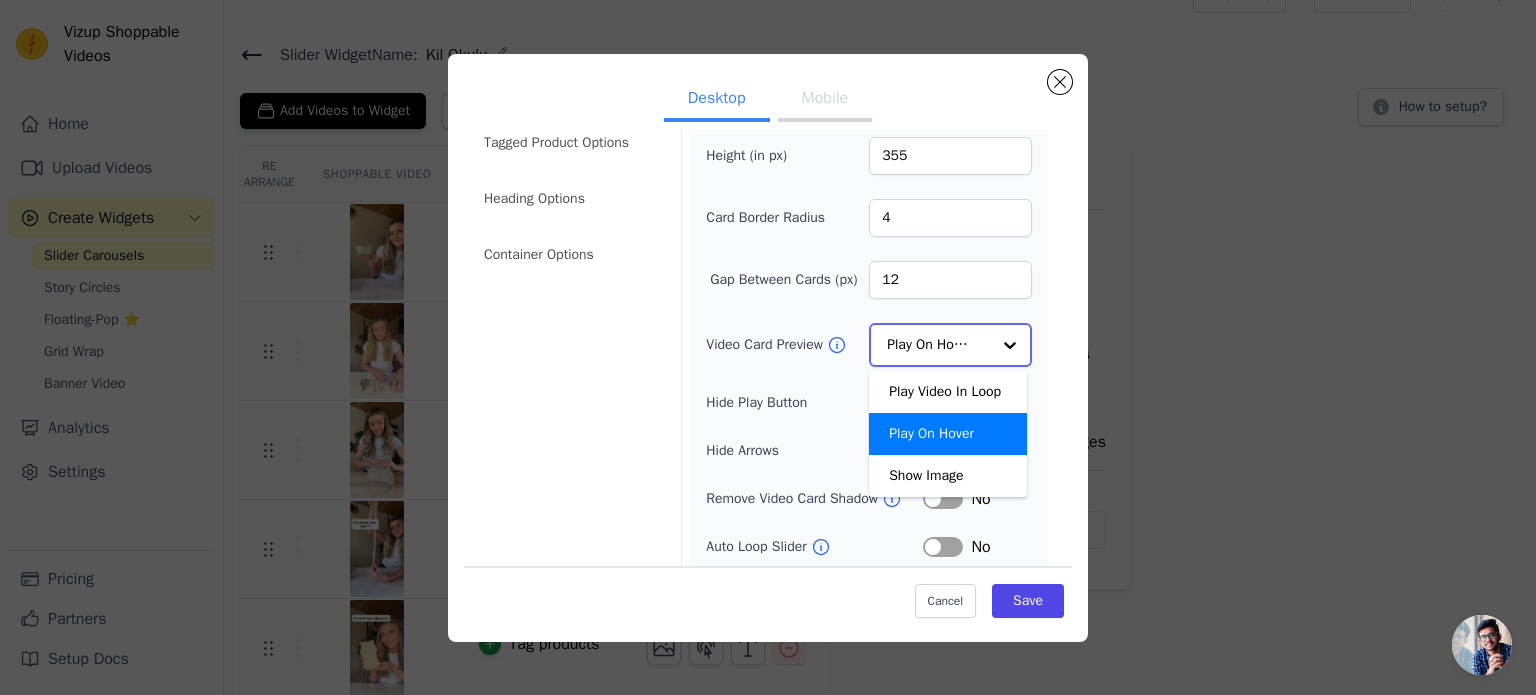 click on "Video Card Preview" 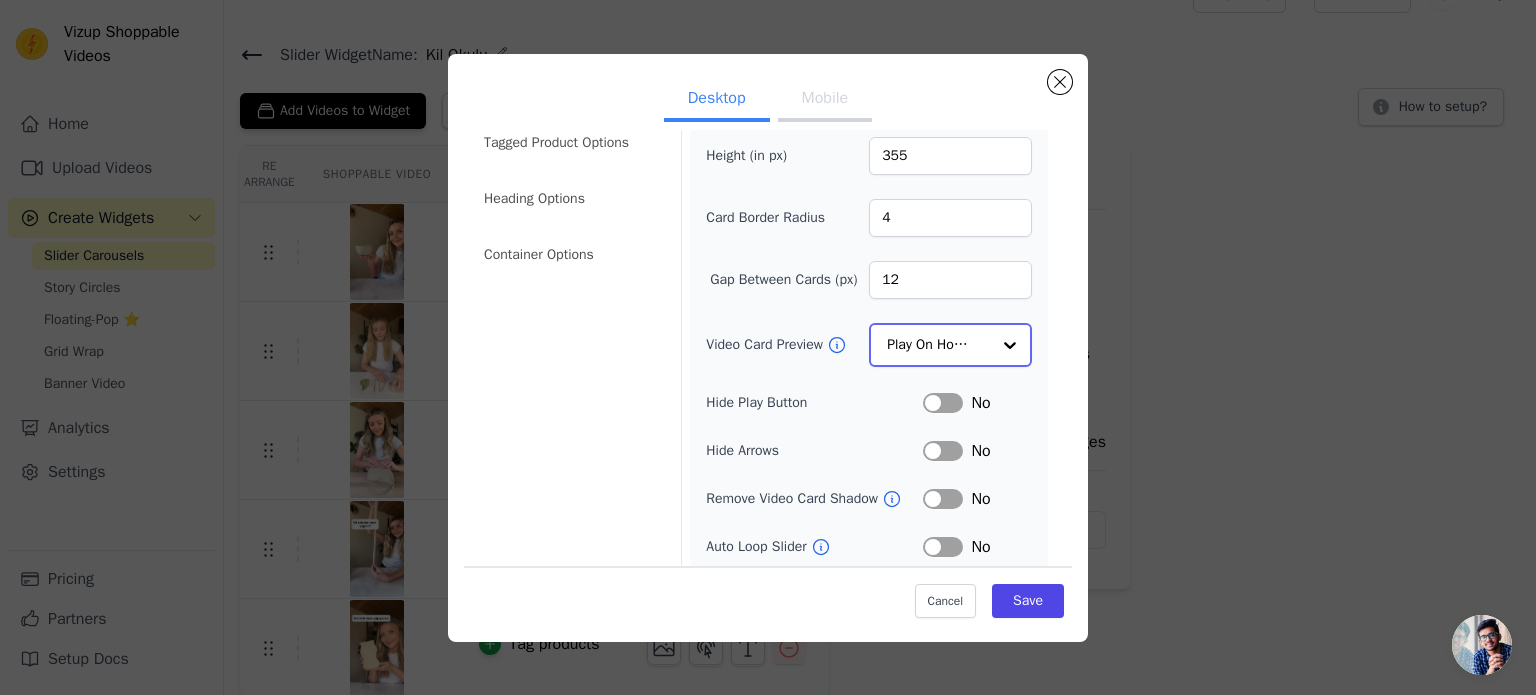 click on "Video Card Preview" 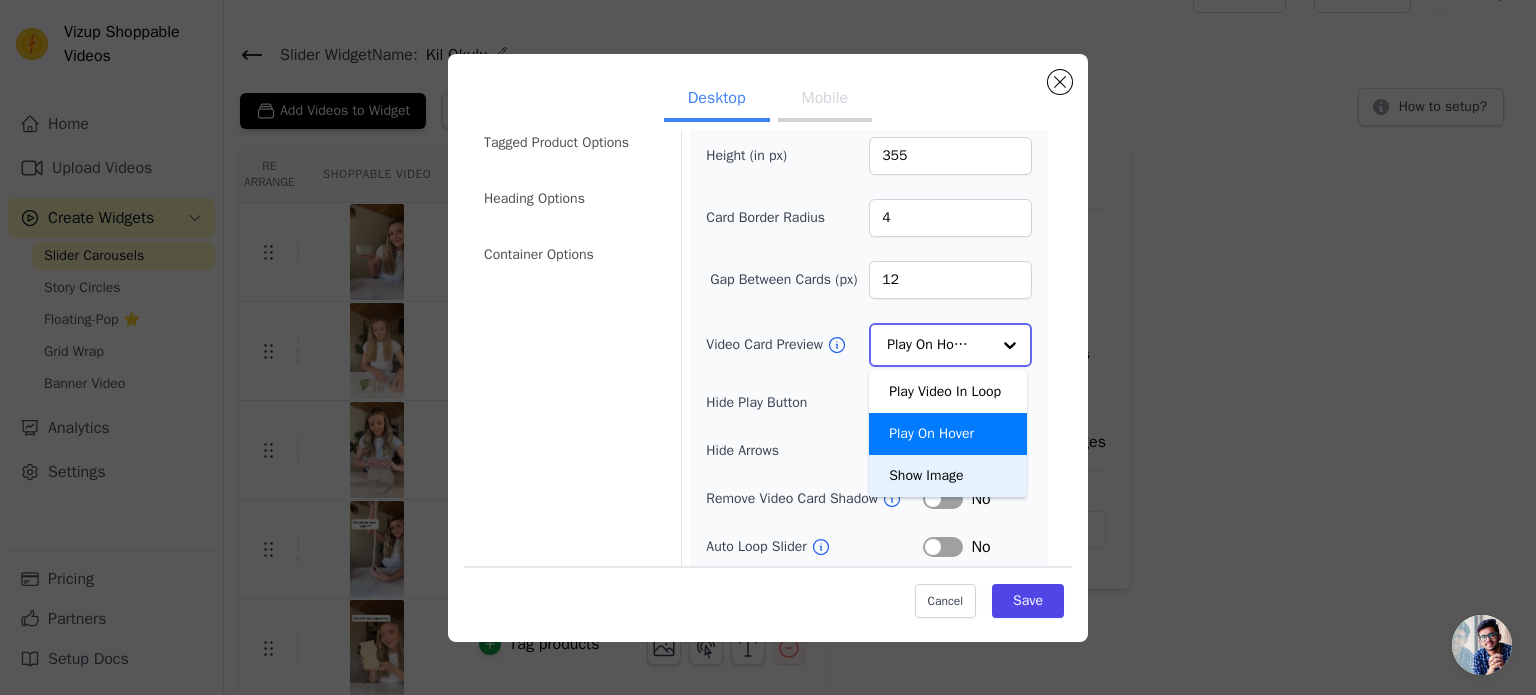 click on "Show Image" at bounding box center (948, 476) 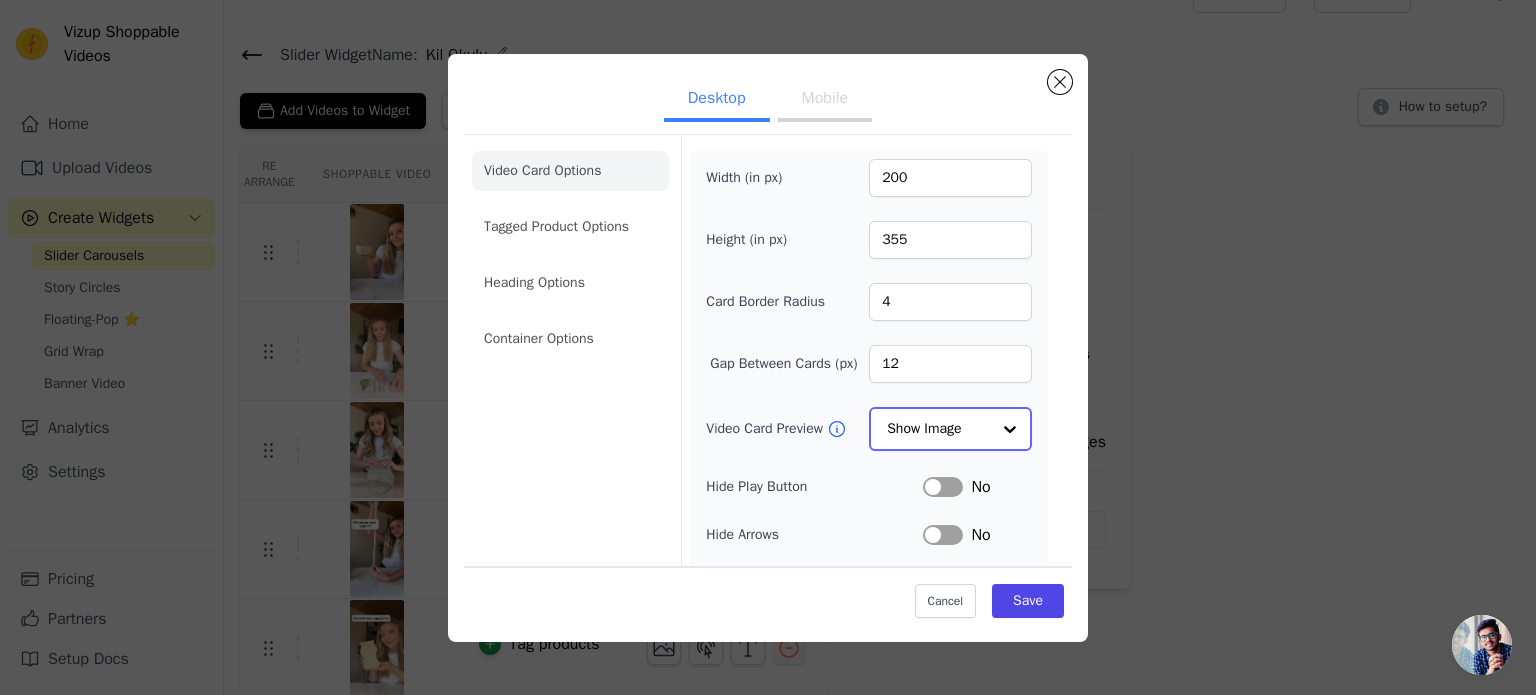 scroll, scrollTop: 0, scrollLeft: 0, axis: both 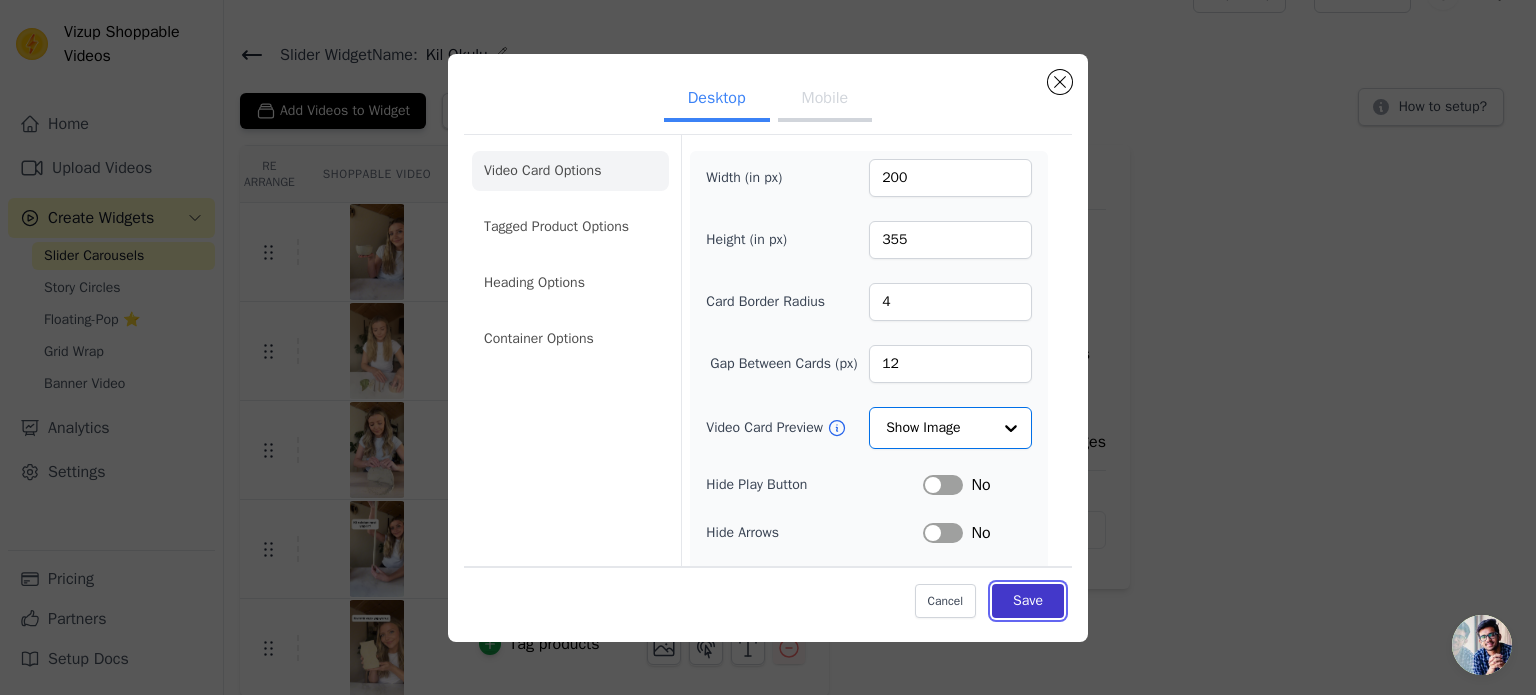 click on "Save" at bounding box center [1028, 601] 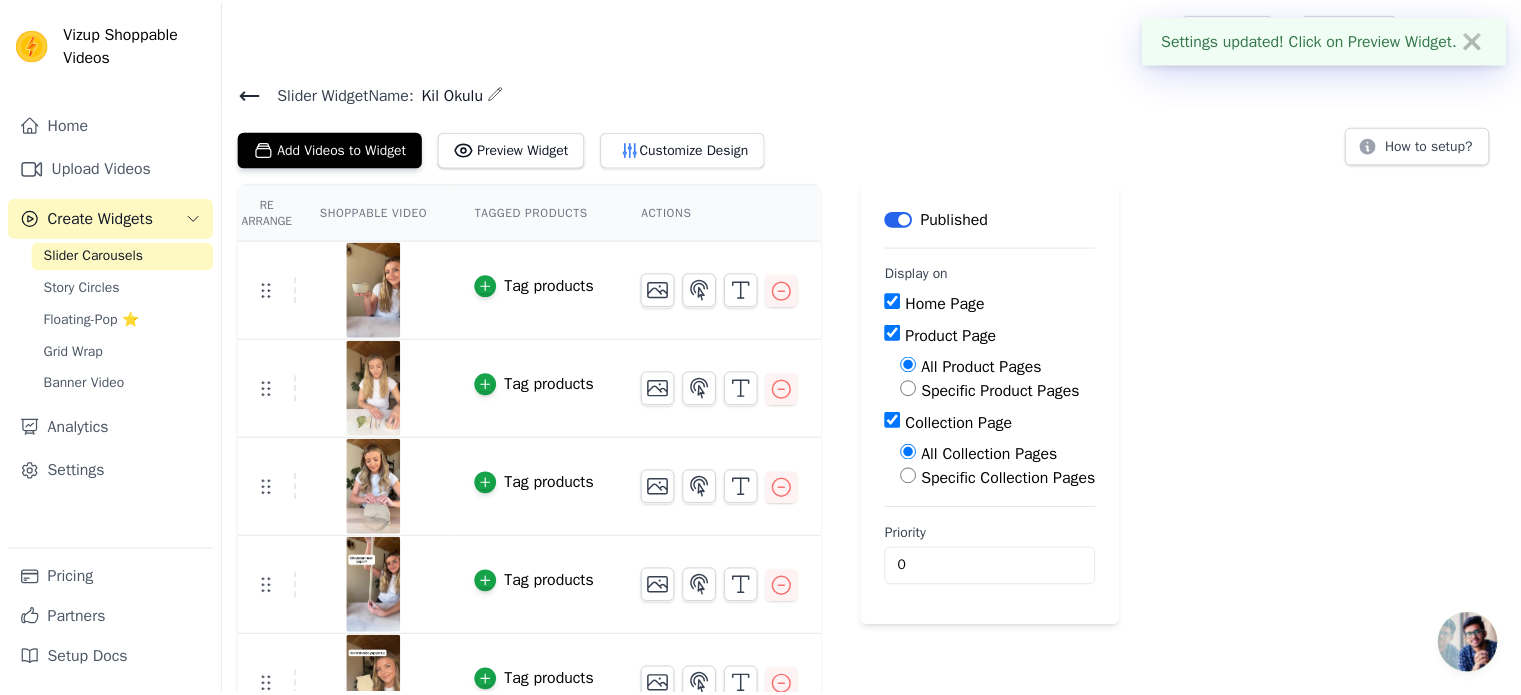 scroll, scrollTop: 38, scrollLeft: 0, axis: vertical 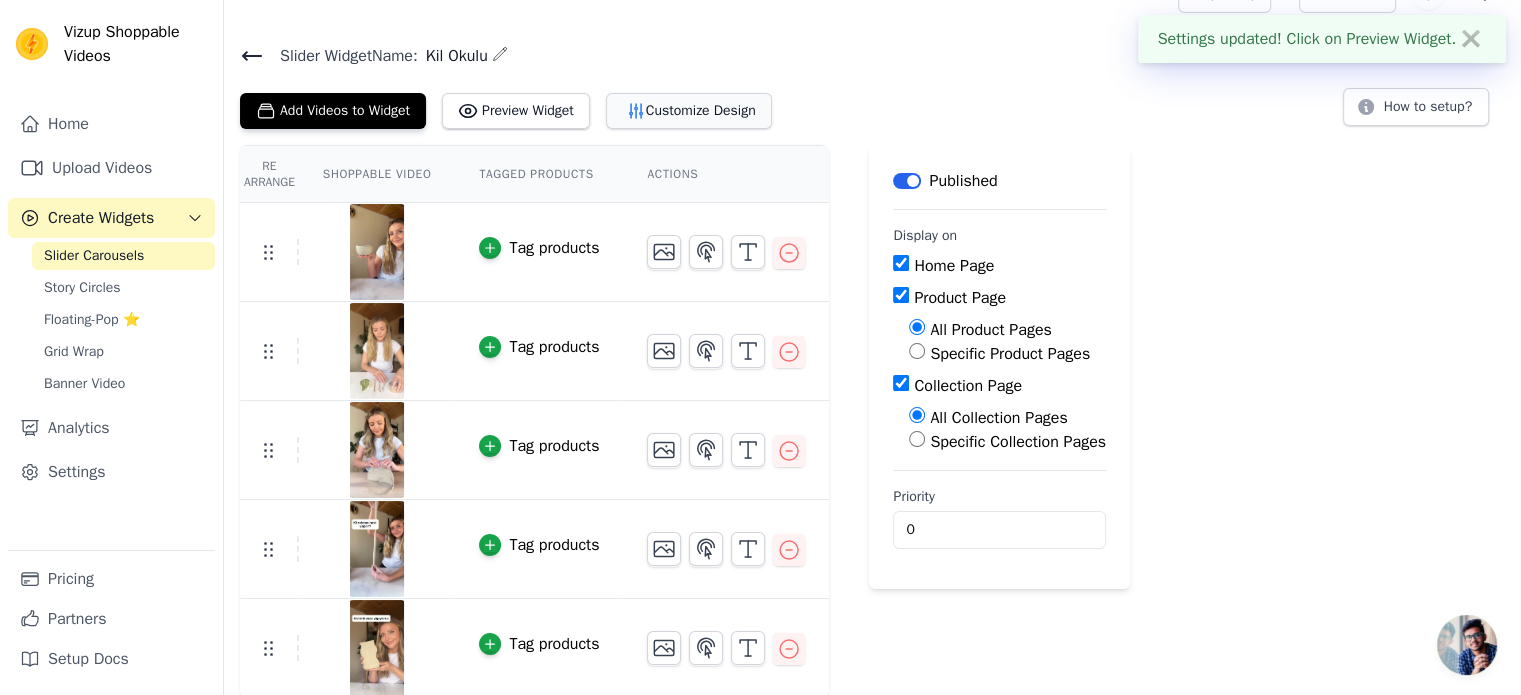click on "Customize Design" at bounding box center [689, 111] 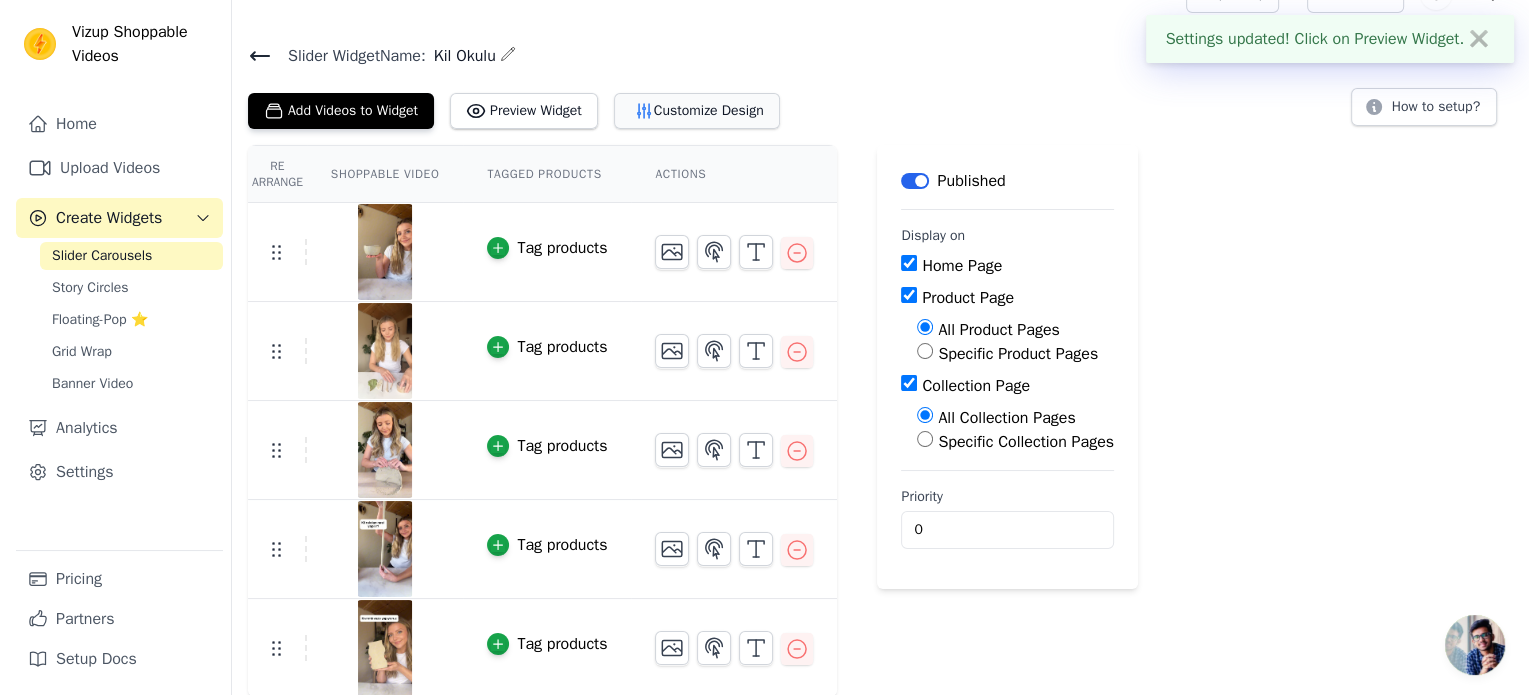 scroll, scrollTop: 0, scrollLeft: 0, axis: both 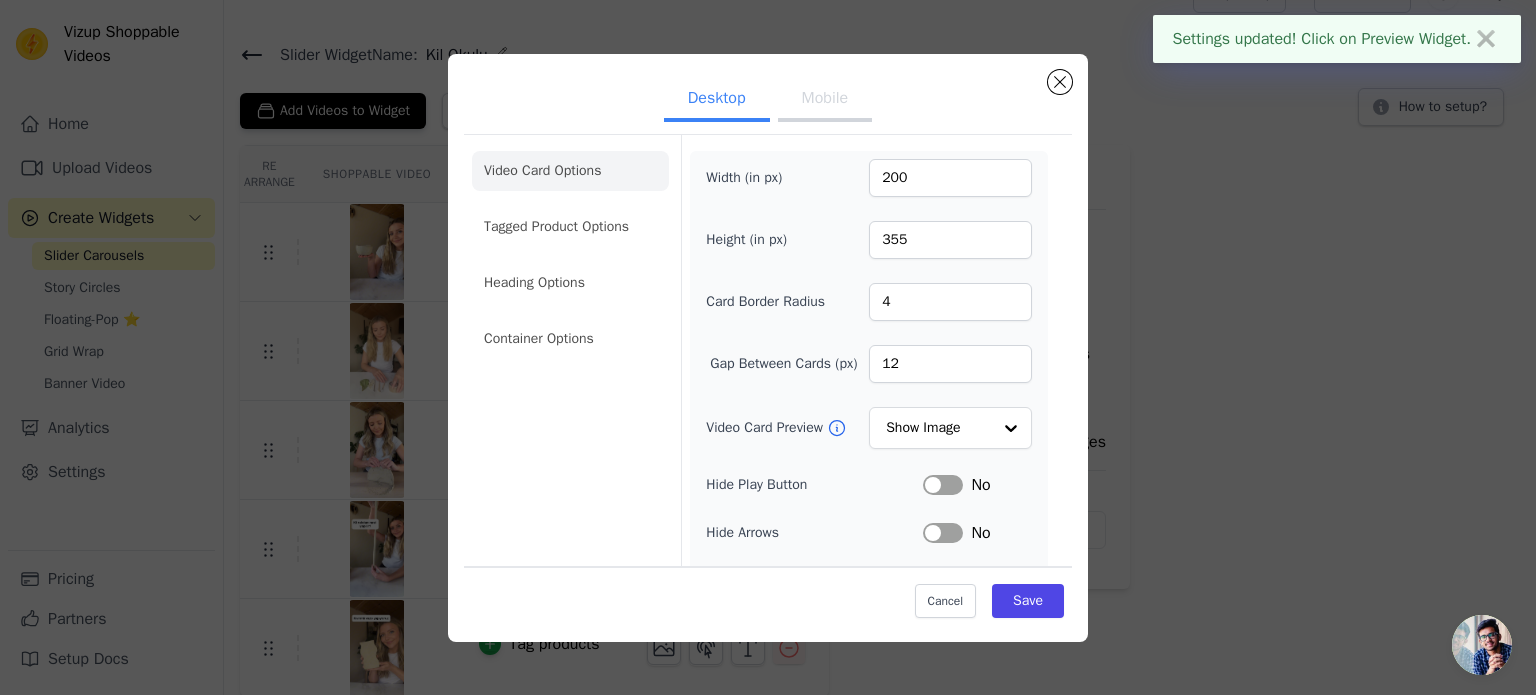 click on "Mobile" at bounding box center [825, 100] 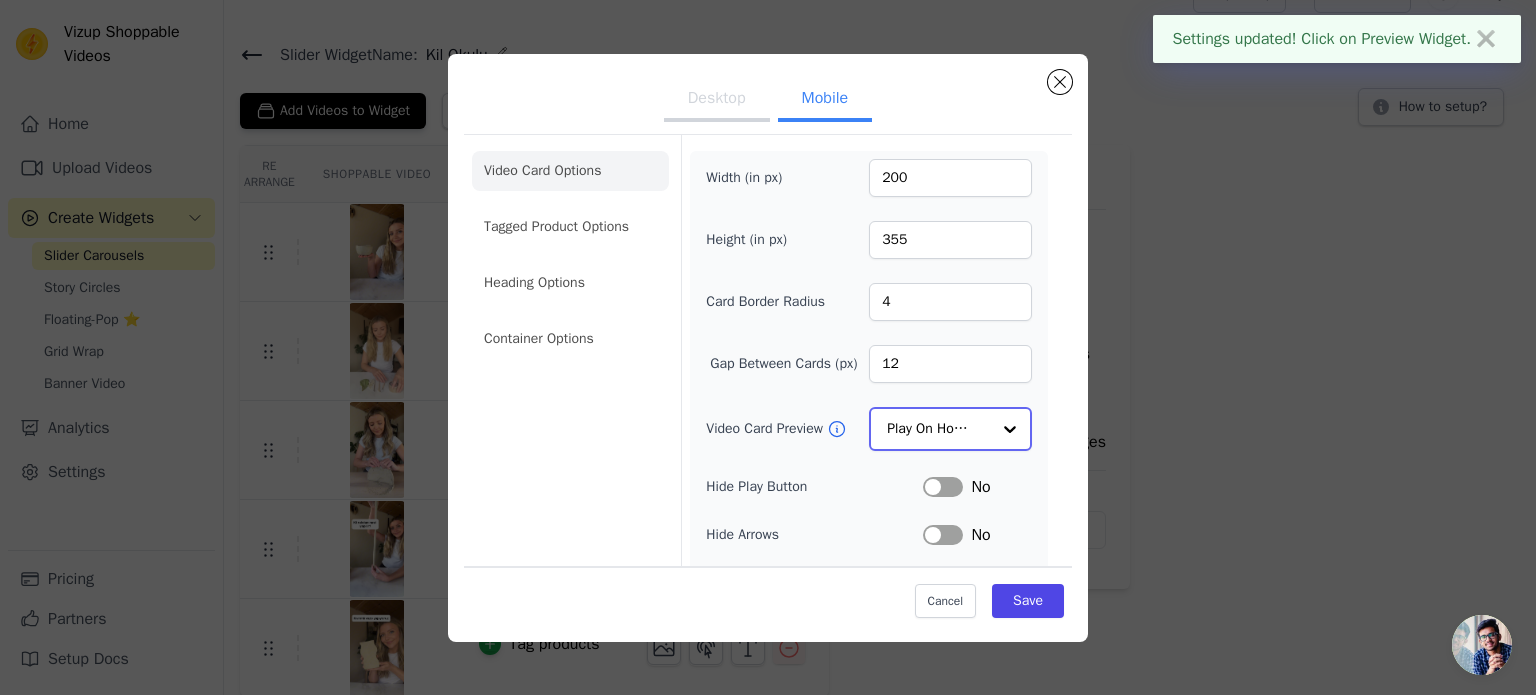 click on "Video Card Preview" 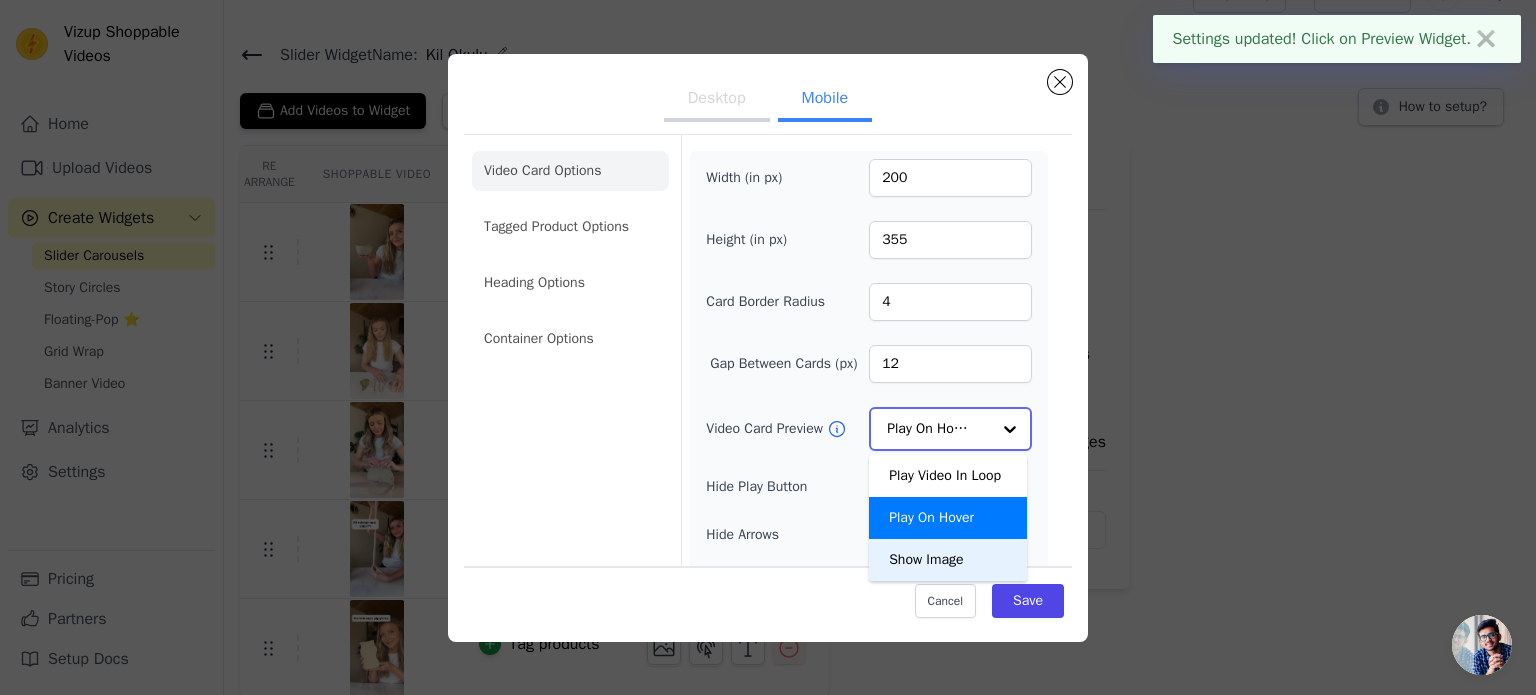 click on "Show Image" at bounding box center (948, 560) 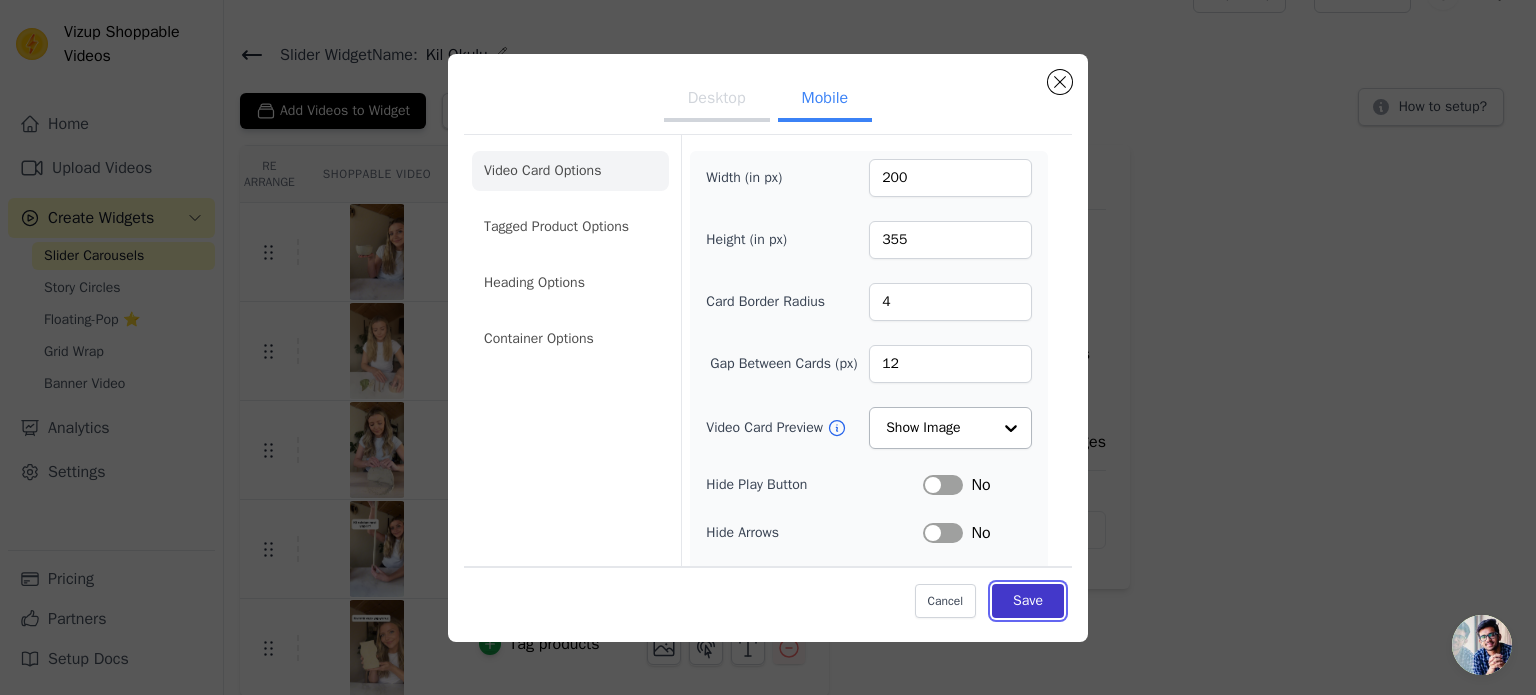 click on "Save" at bounding box center (1028, 601) 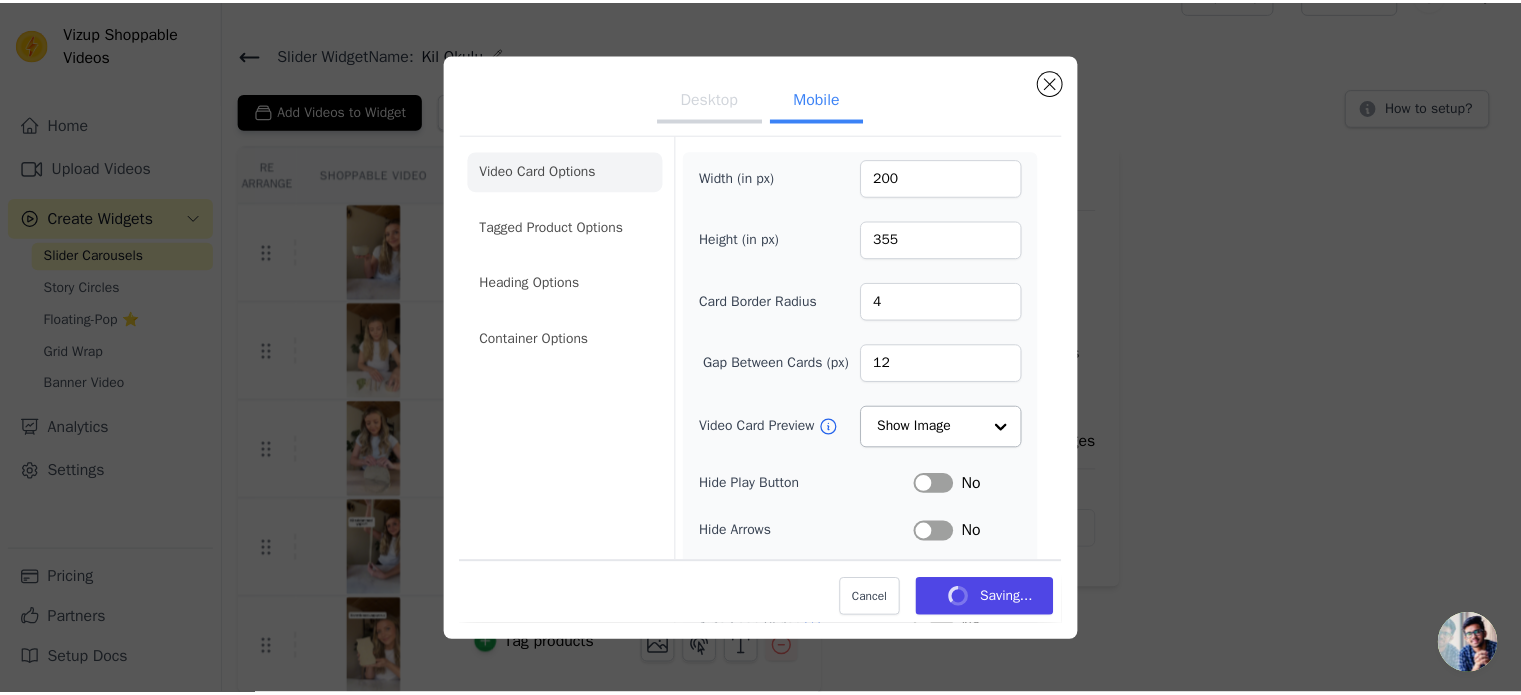 scroll, scrollTop: 38, scrollLeft: 0, axis: vertical 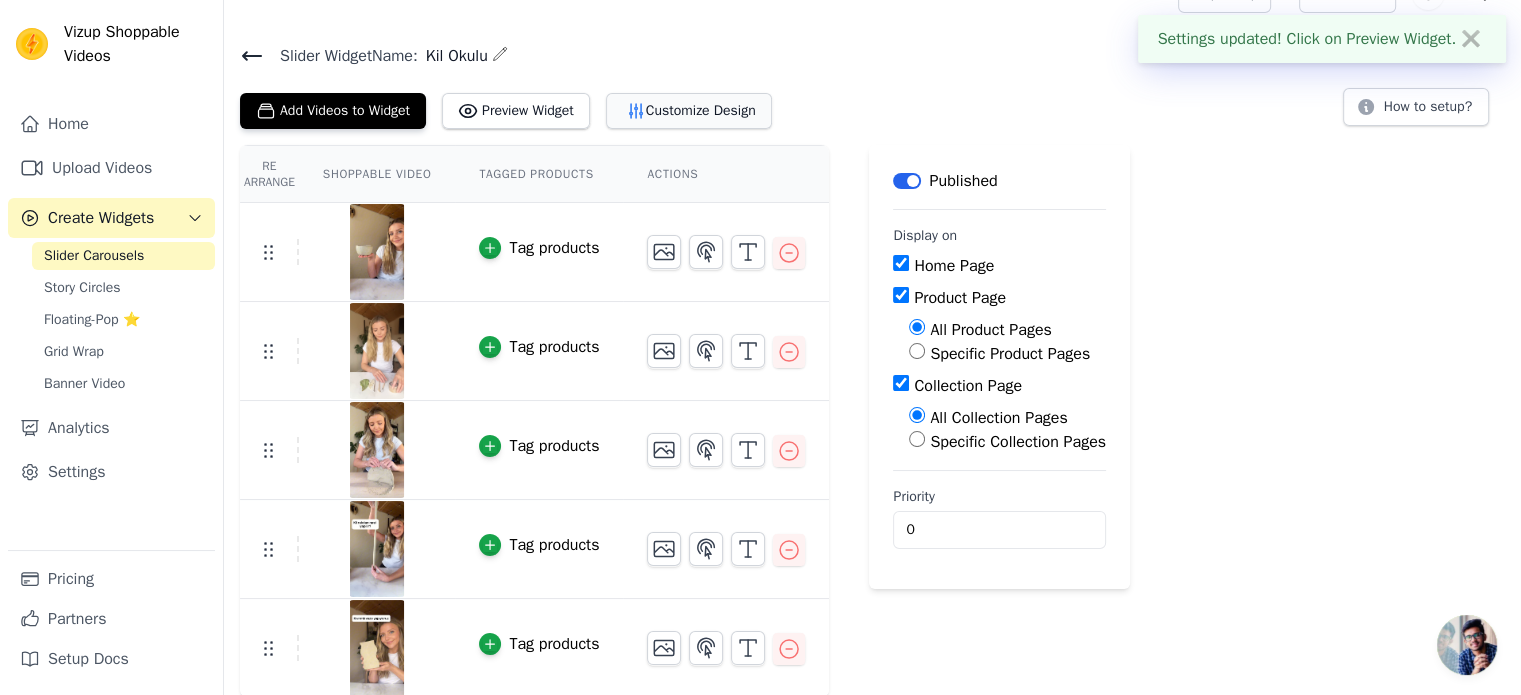 click on "Customize Design" at bounding box center (689, 111) 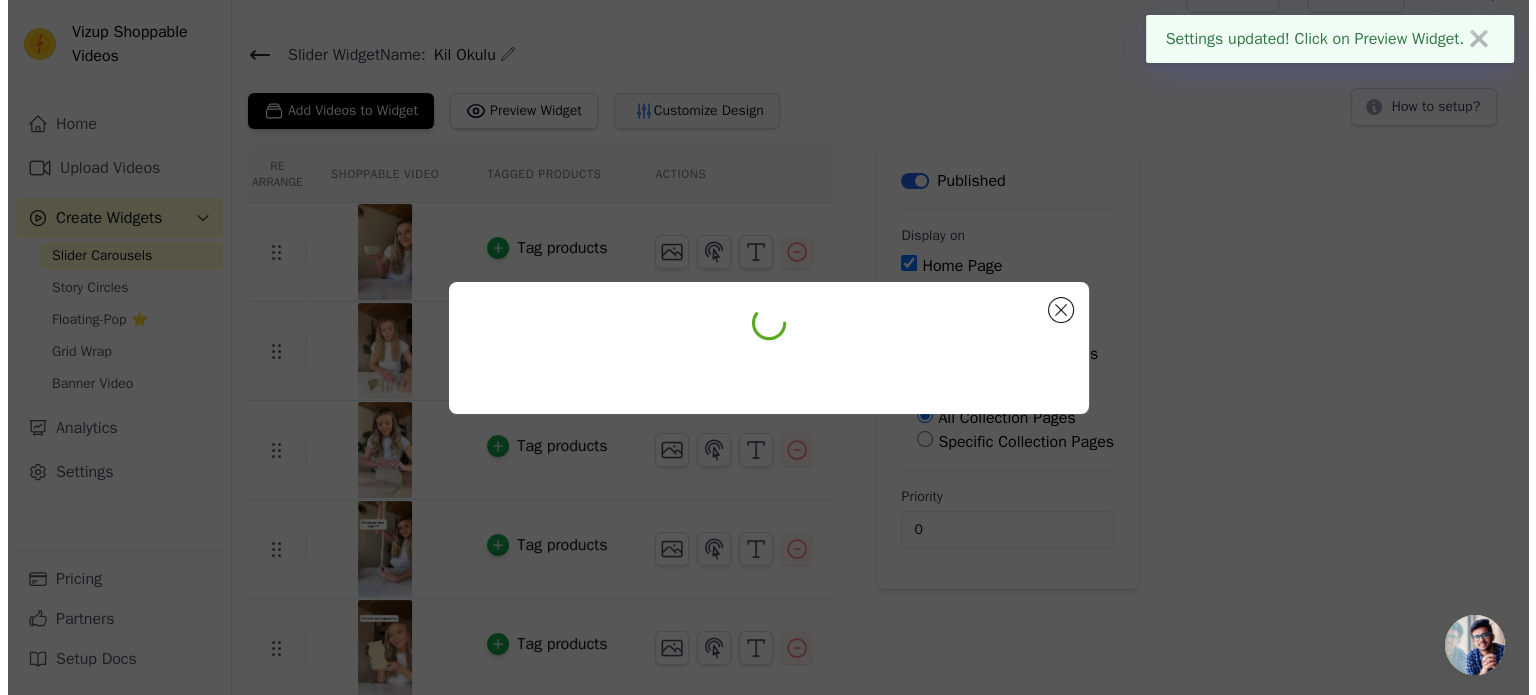 scroll, scrollTop: 0, scrollLeft: 0, axis: both 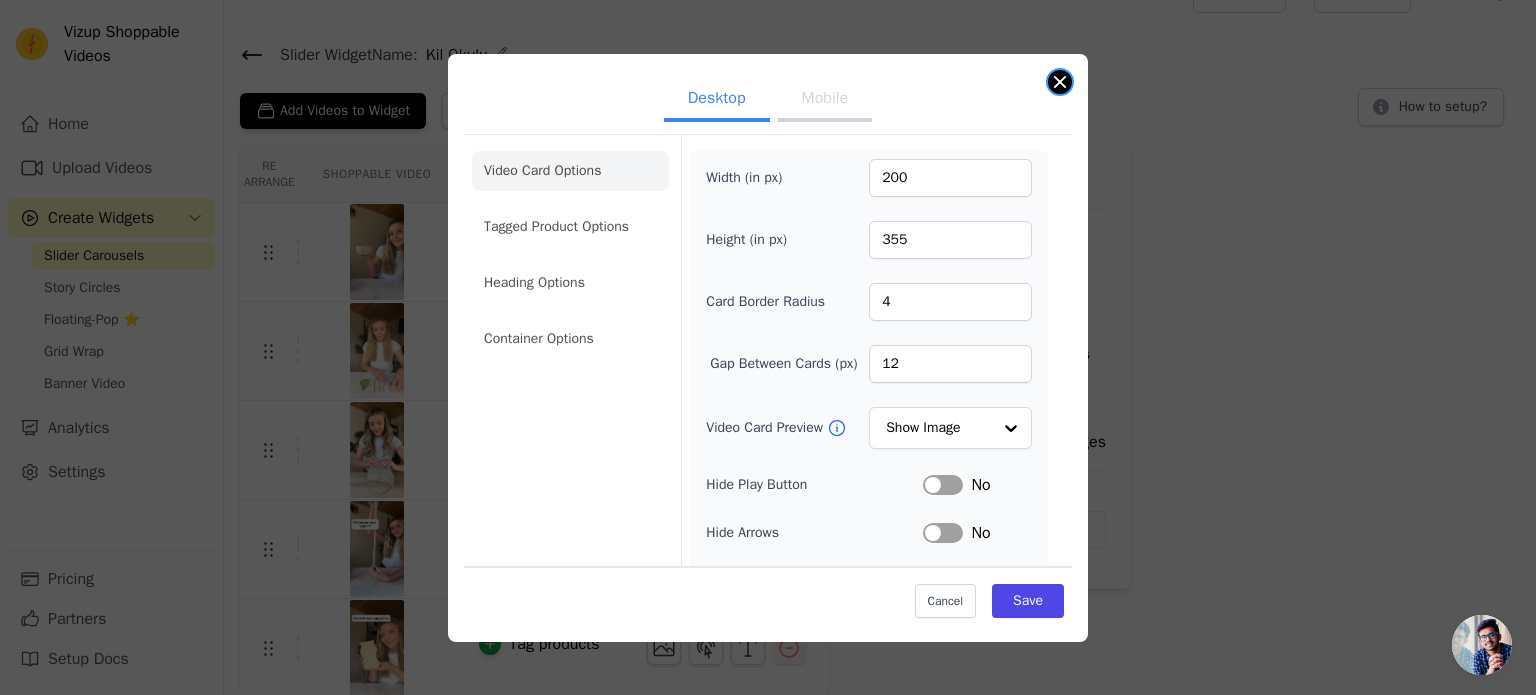 click at bounding box center (1060, 82) 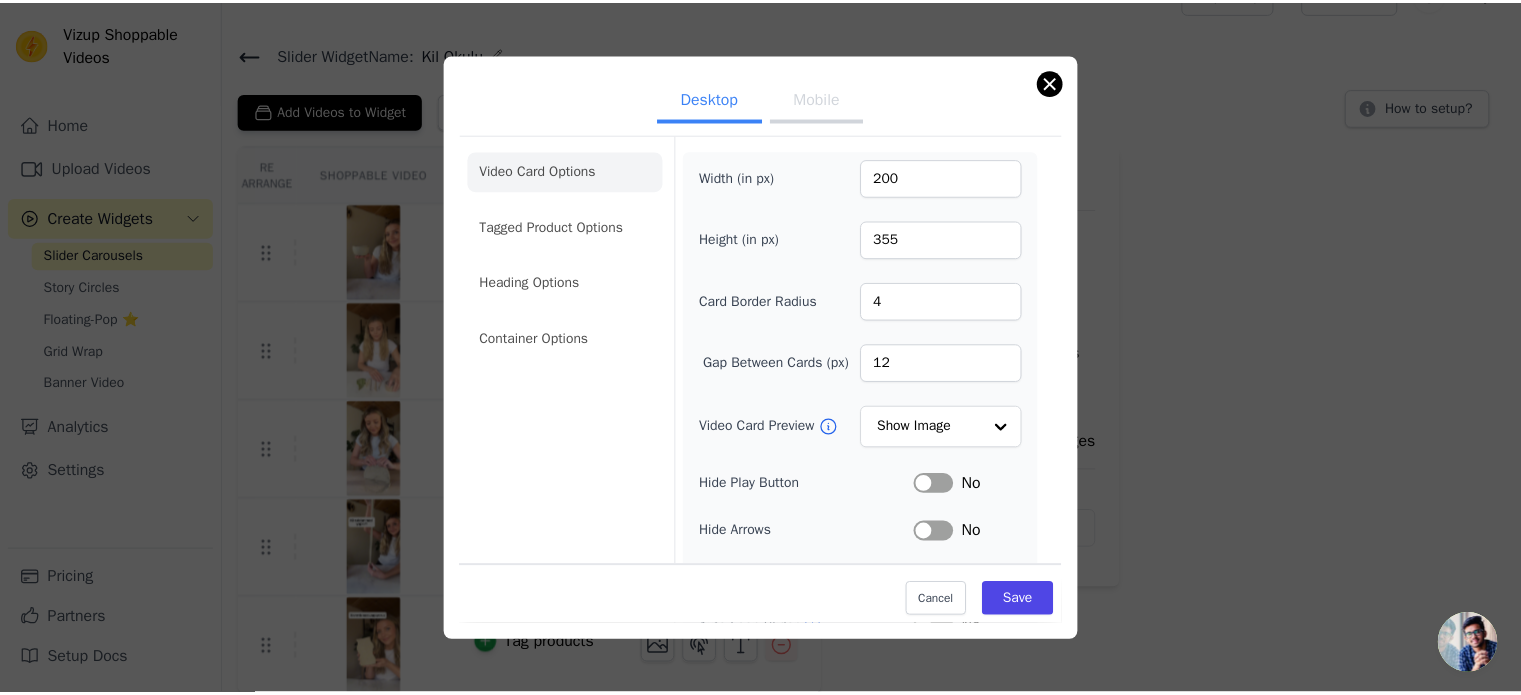 scroll, scrollTop: 38, scrollLeft: 0, axis: vertical 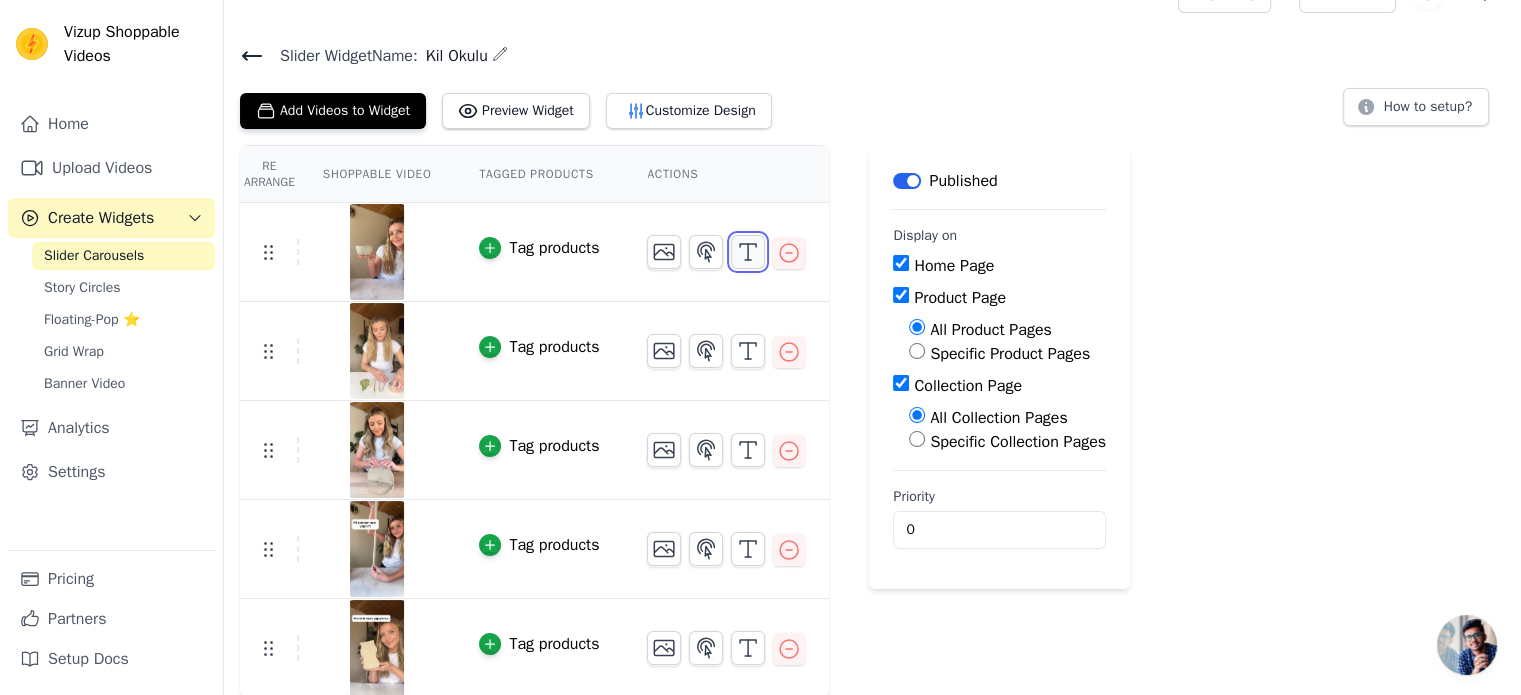 click 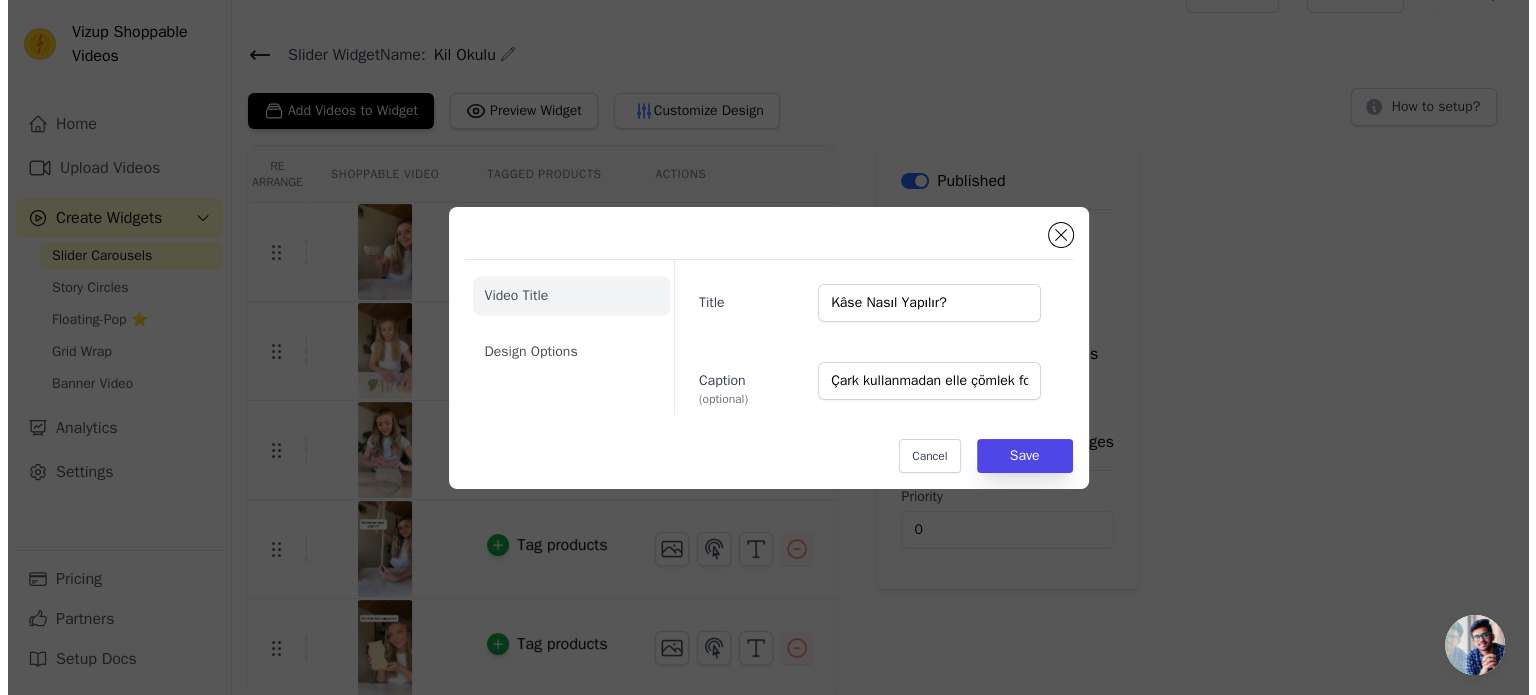 scroll, scrollTop: 0, scrollLeft: 0, axis: both 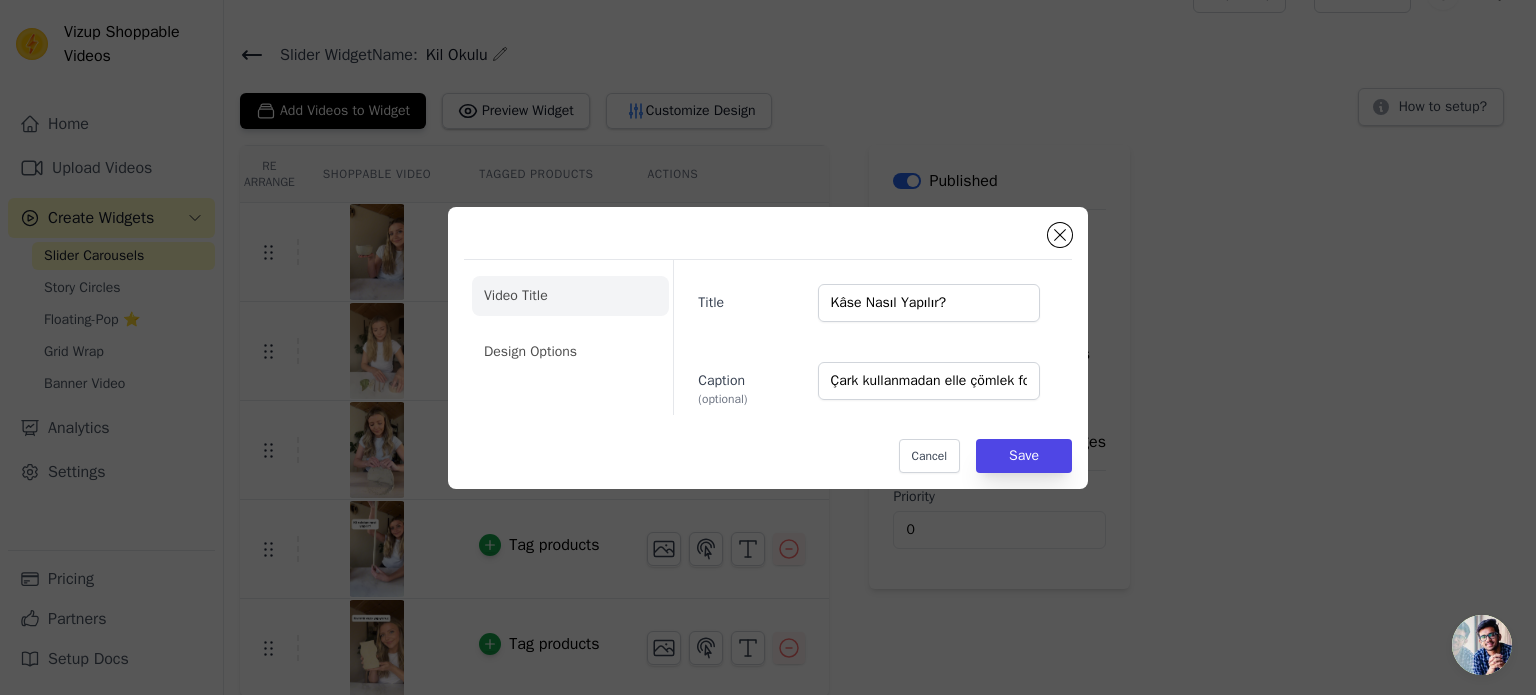 click on "Video Title Design Options   Title   Kâse Nasıl Yapılır?   Caption  (optional)   Çark kullanmadan elle çömlek formu oluşturmayı öğreniyoruz.   Cancel   Save" at bounding box center (768, 348) 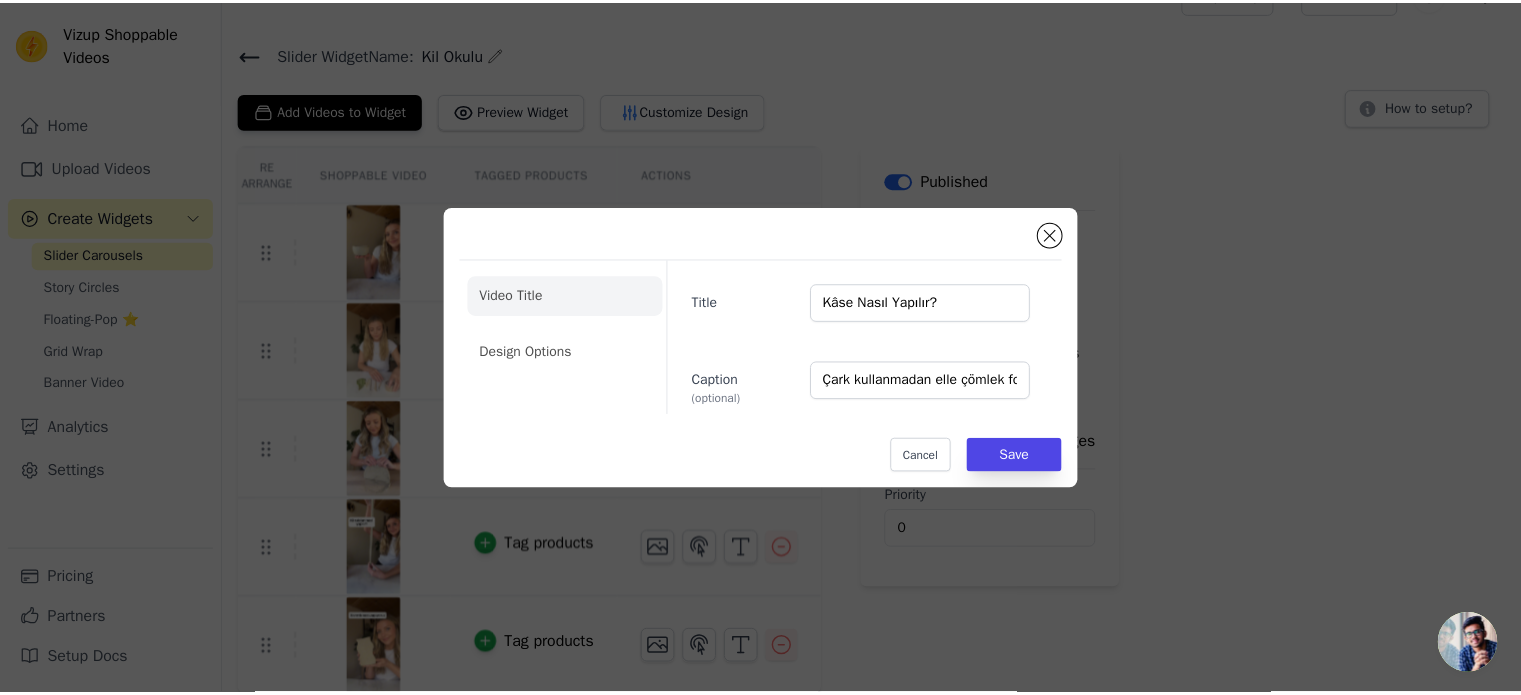 scroll, scrollTop: 38, scrollLeft: 0, axis: vertical 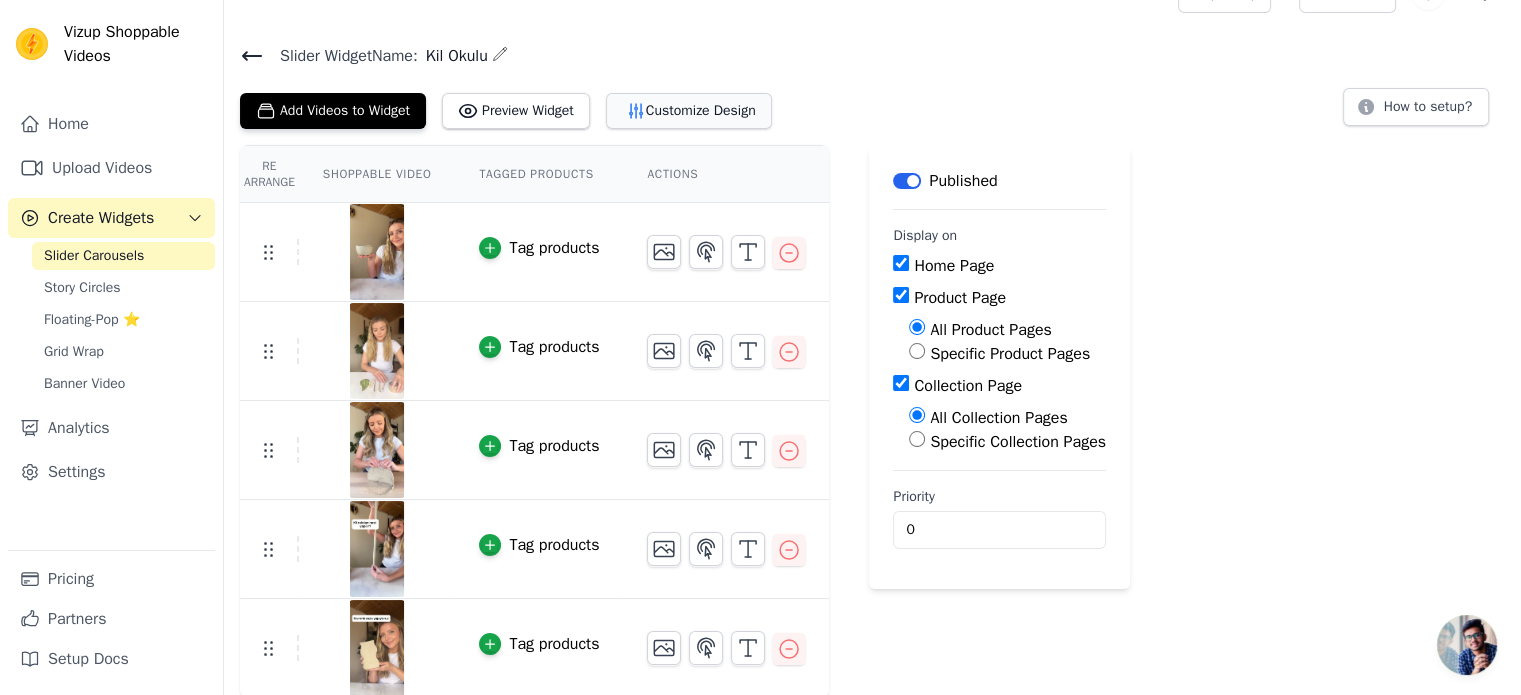 click on "Customize Design" at bounding box center [689, 111] 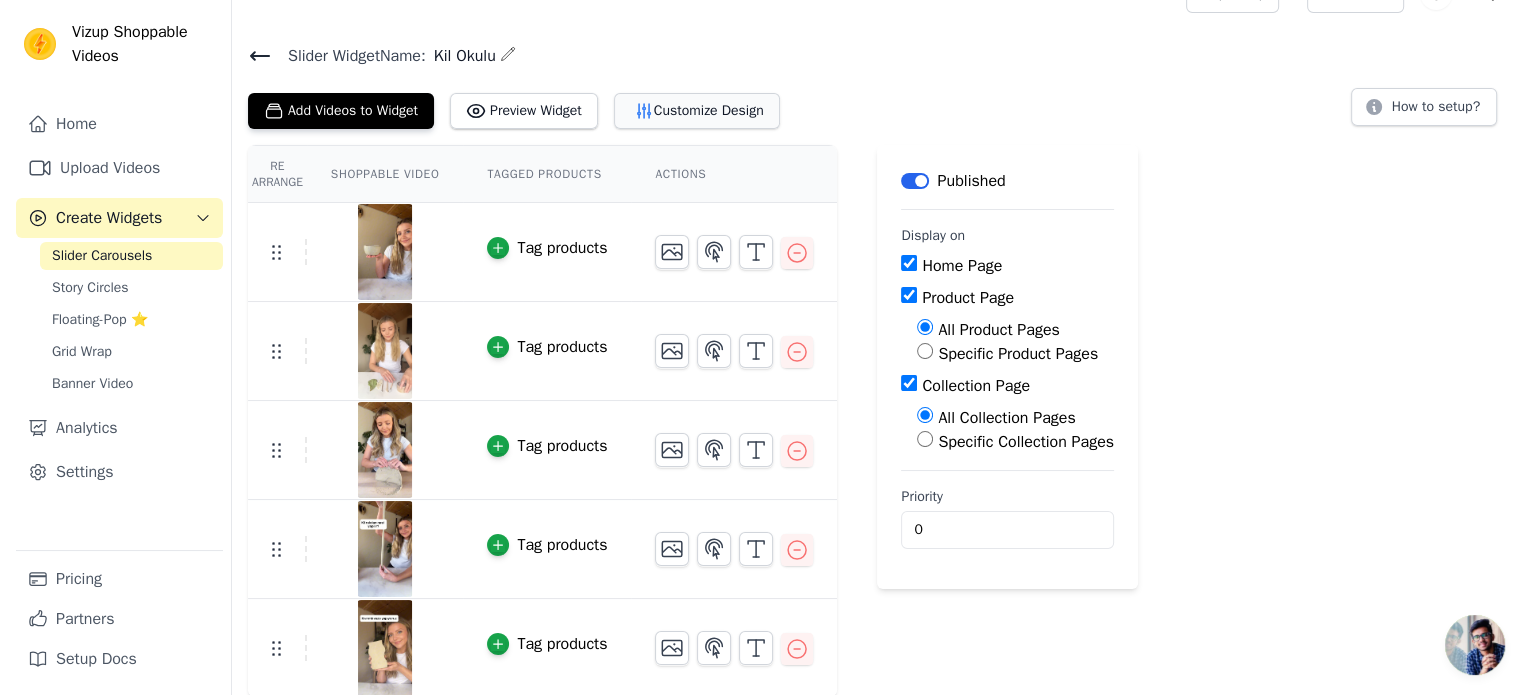 scroll, scrollTop: 0, scrollLeft: 0, axis: both 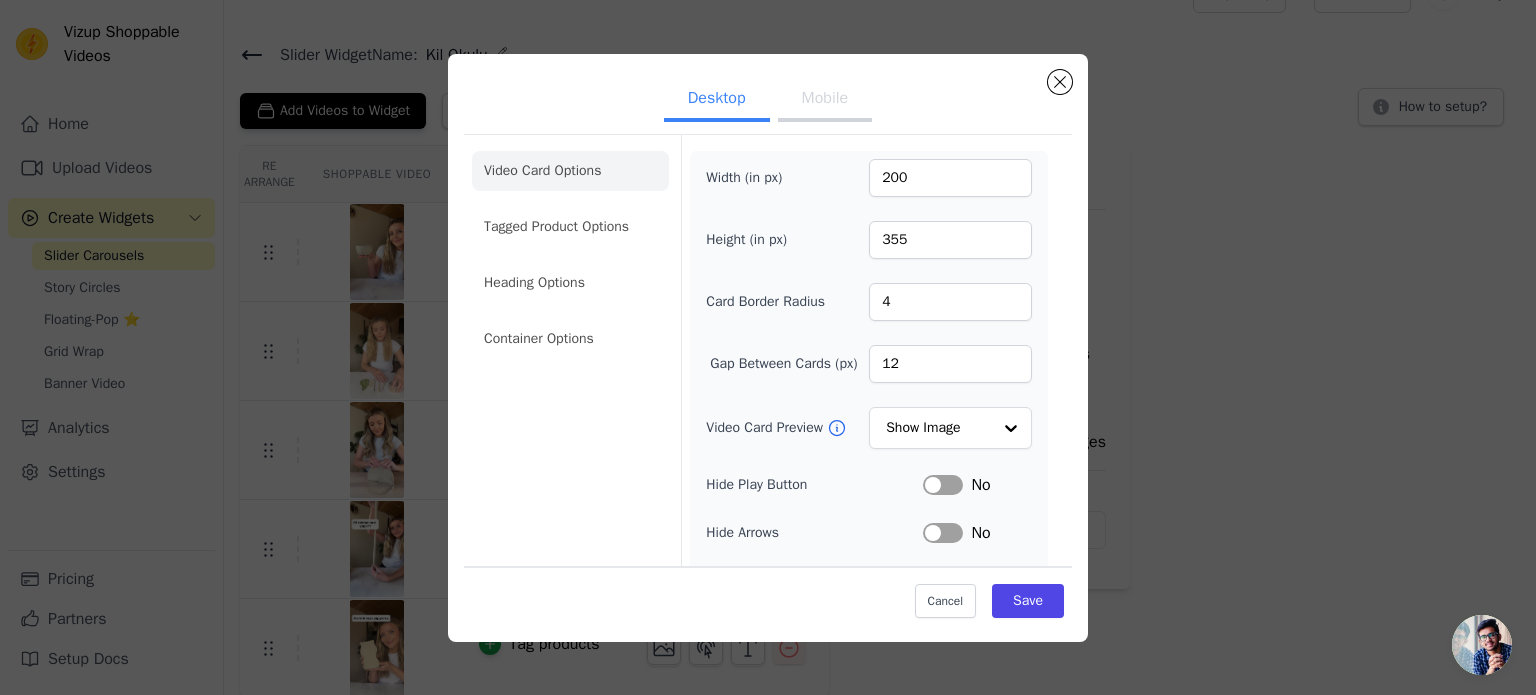 click on "Video Card Options" 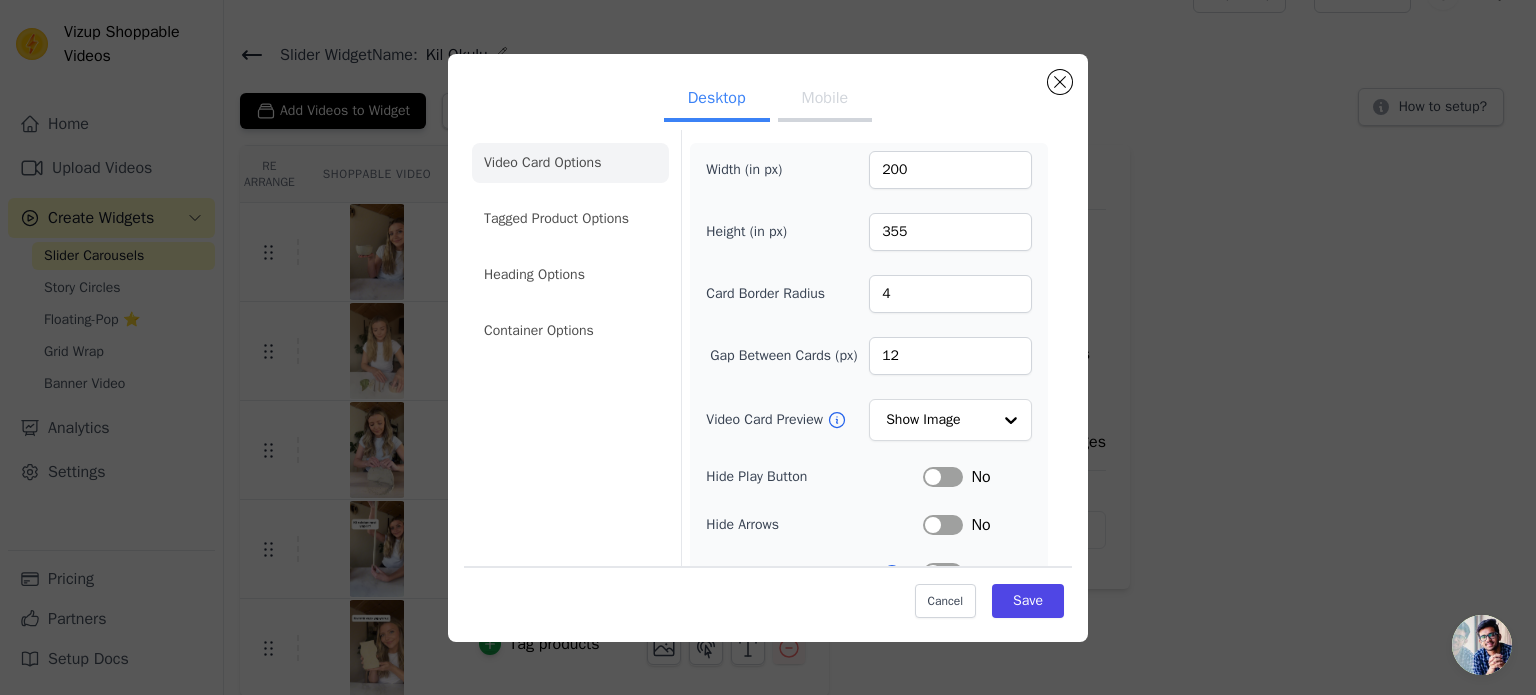 scroll, scrollTop: 0, scrollLeft: 0, axis: both 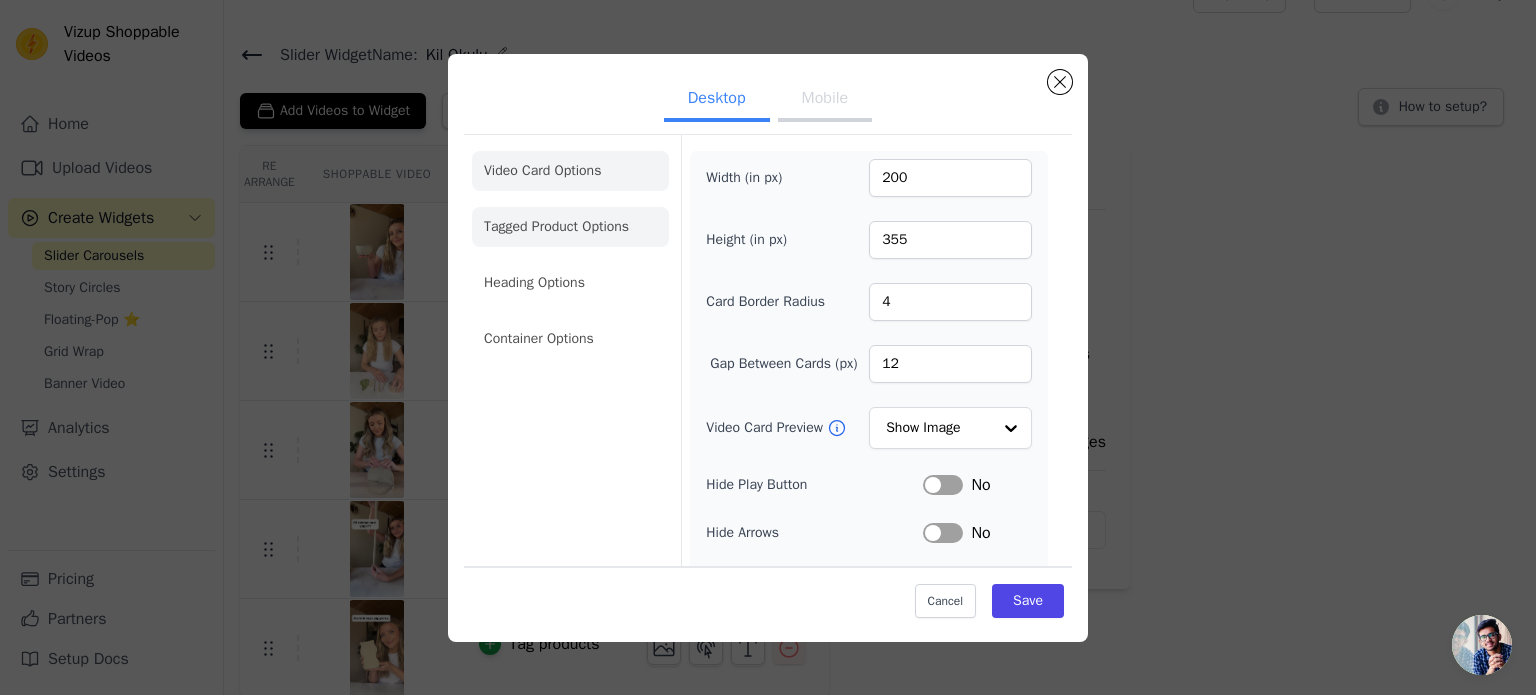 click on "Tagged Product Options" 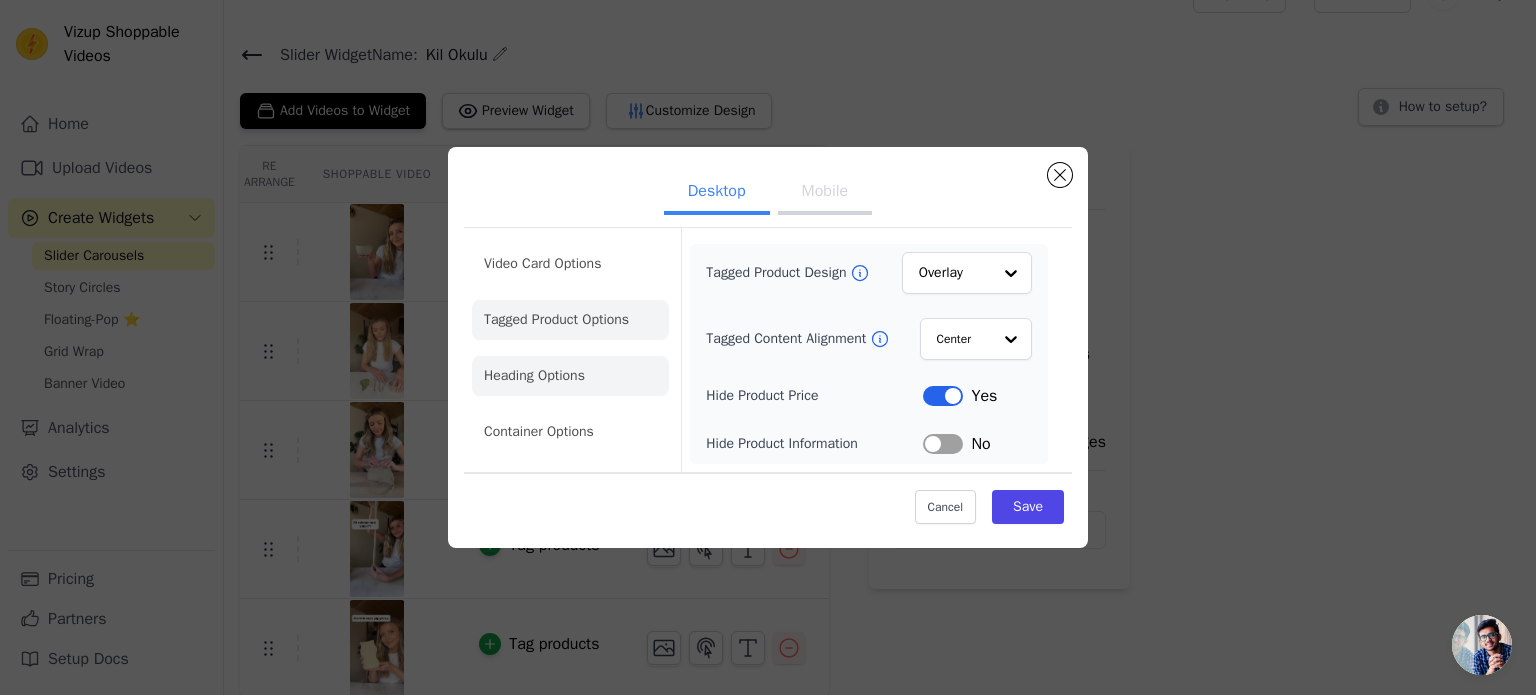click on "Heading Options" 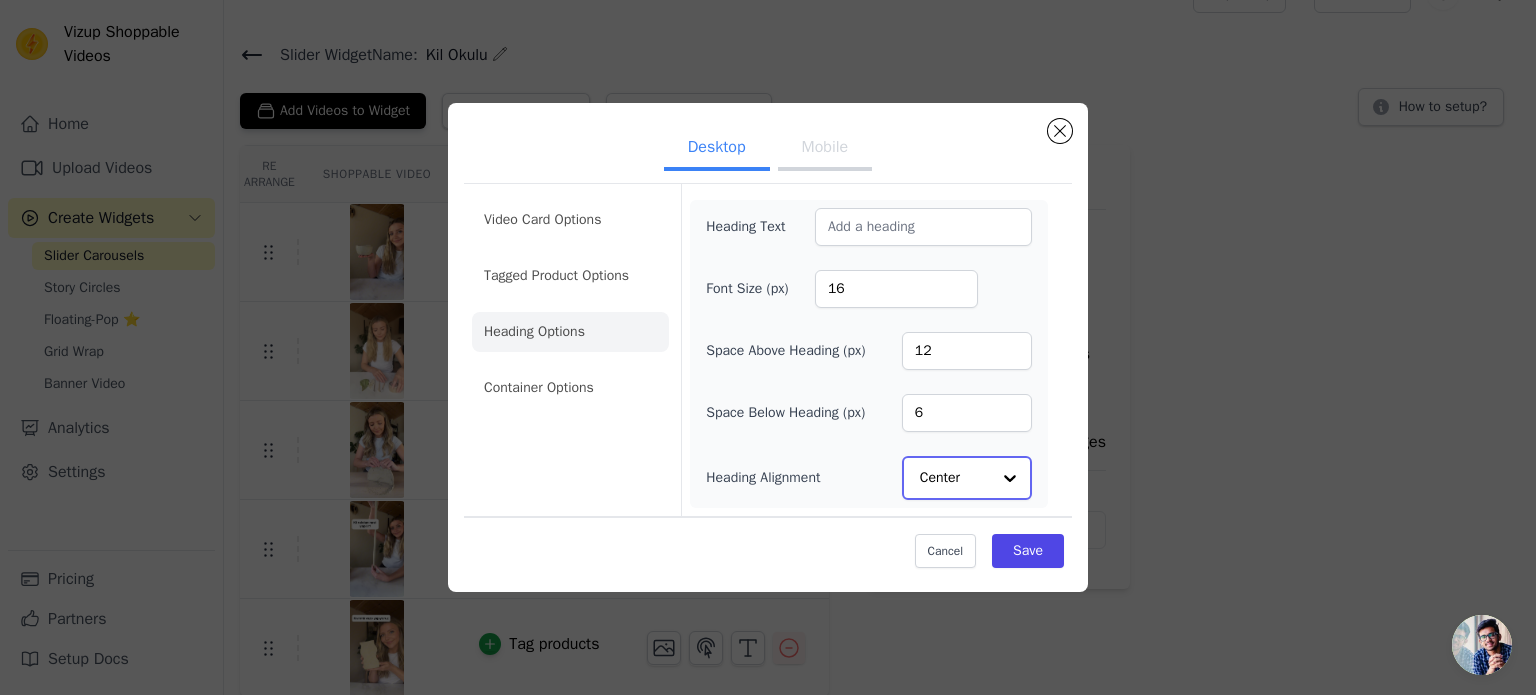 click on "Heading Alignment" 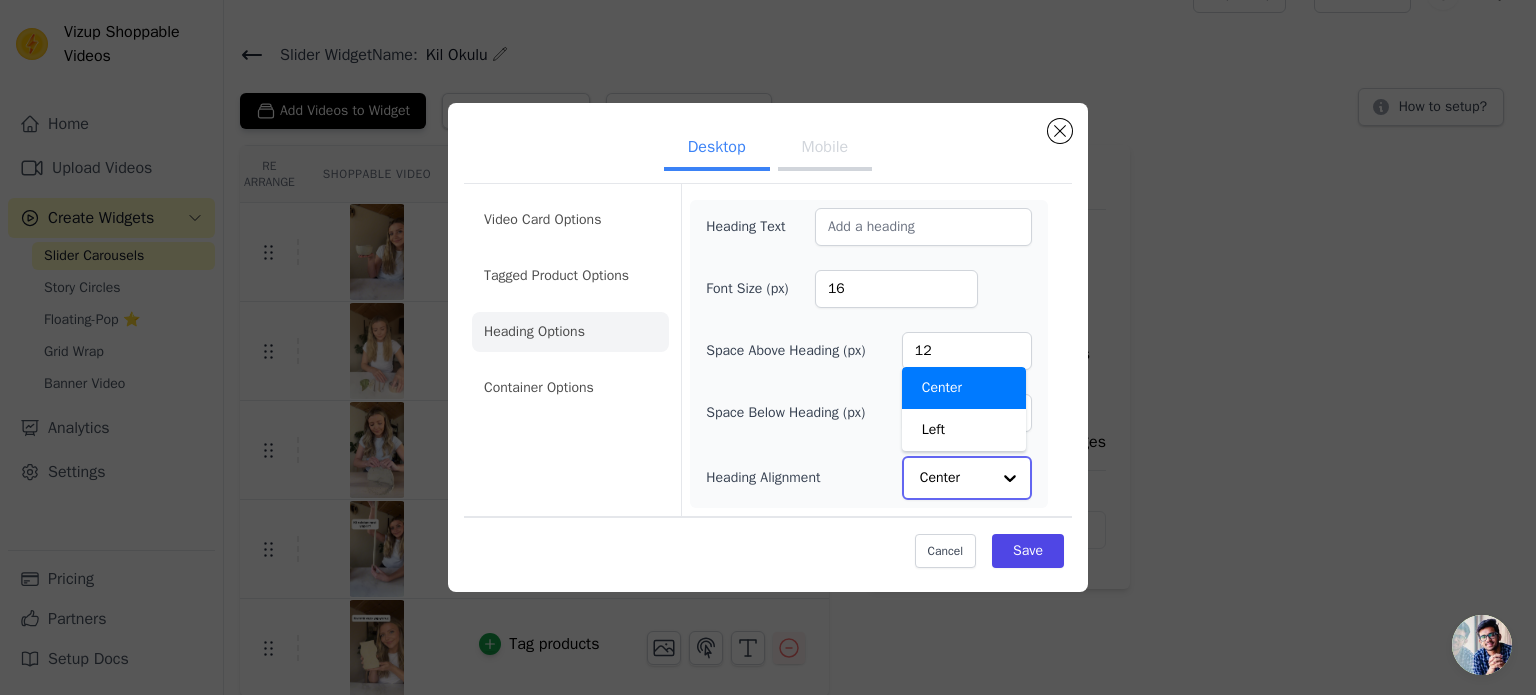 click on "Heading Alignment" 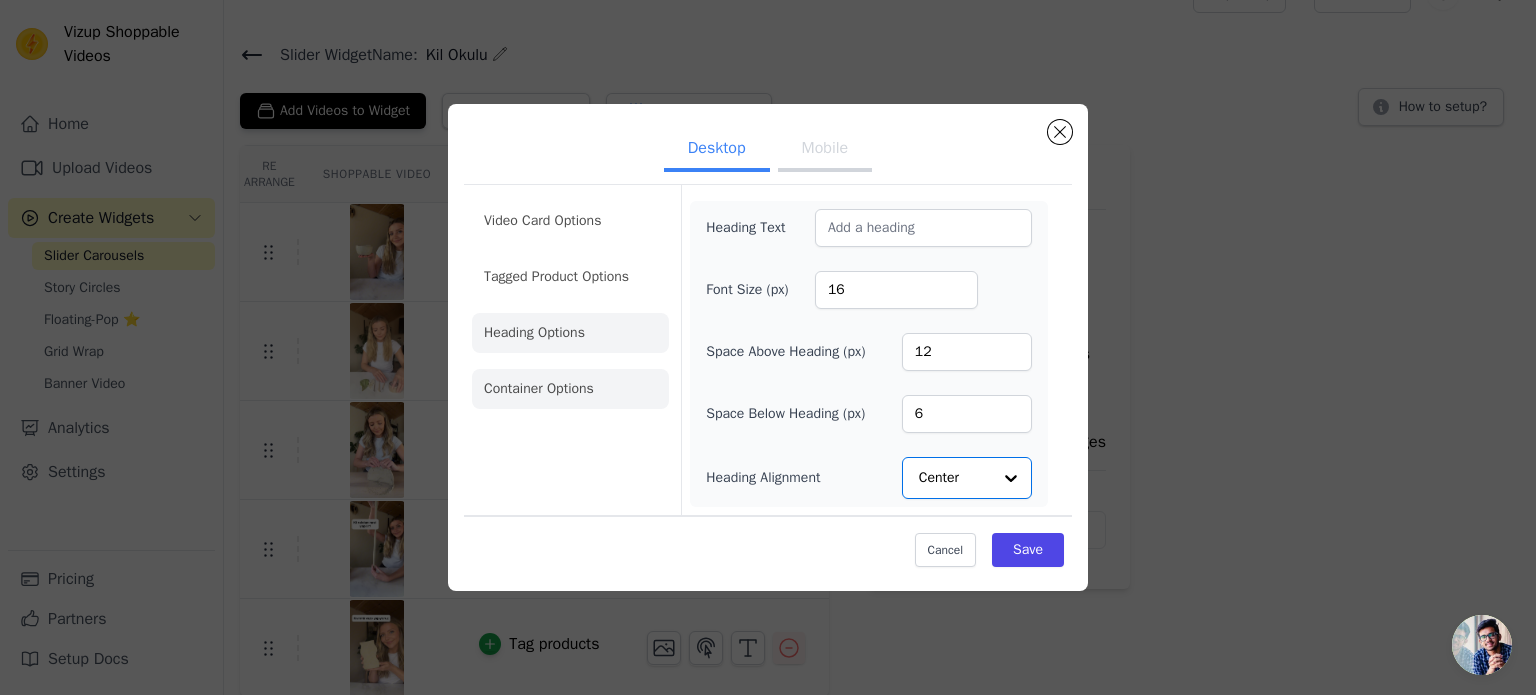 click on "Container Options" 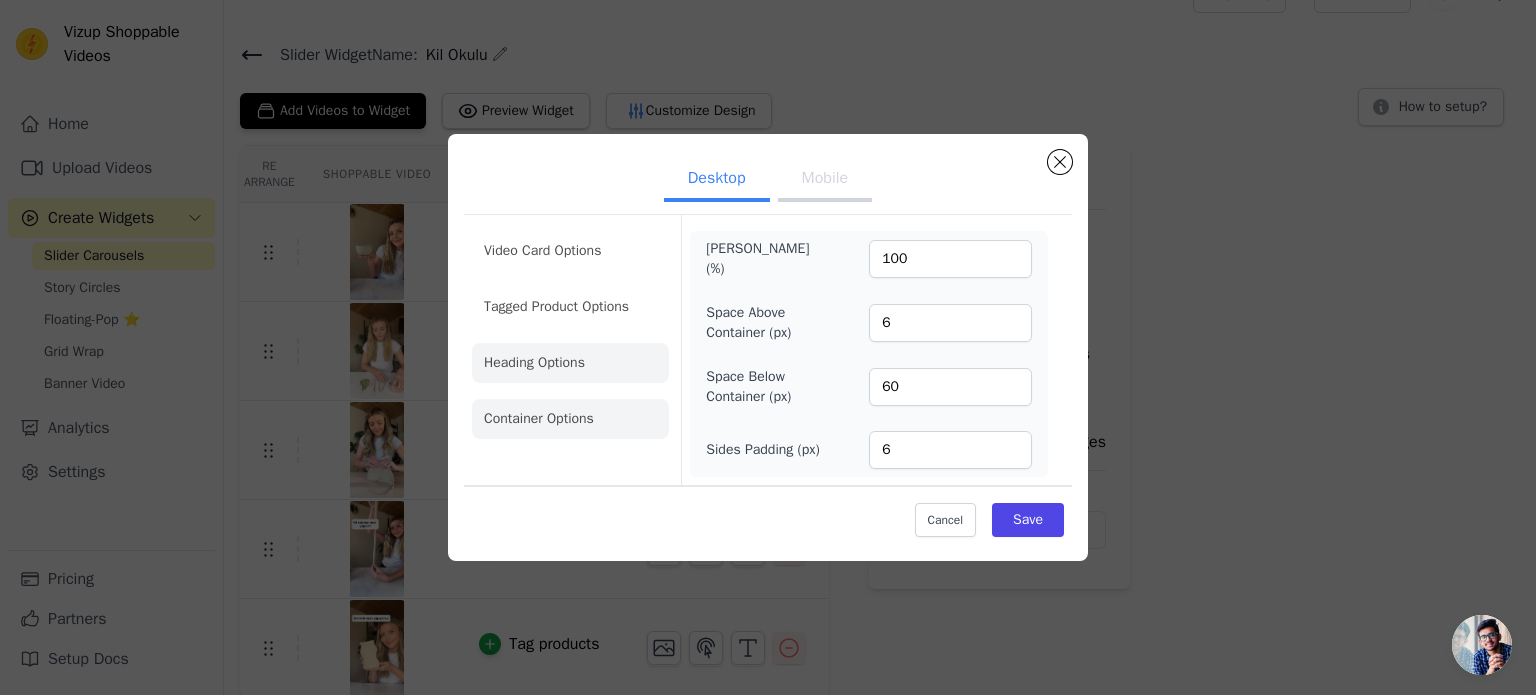 click on "Heading Options" 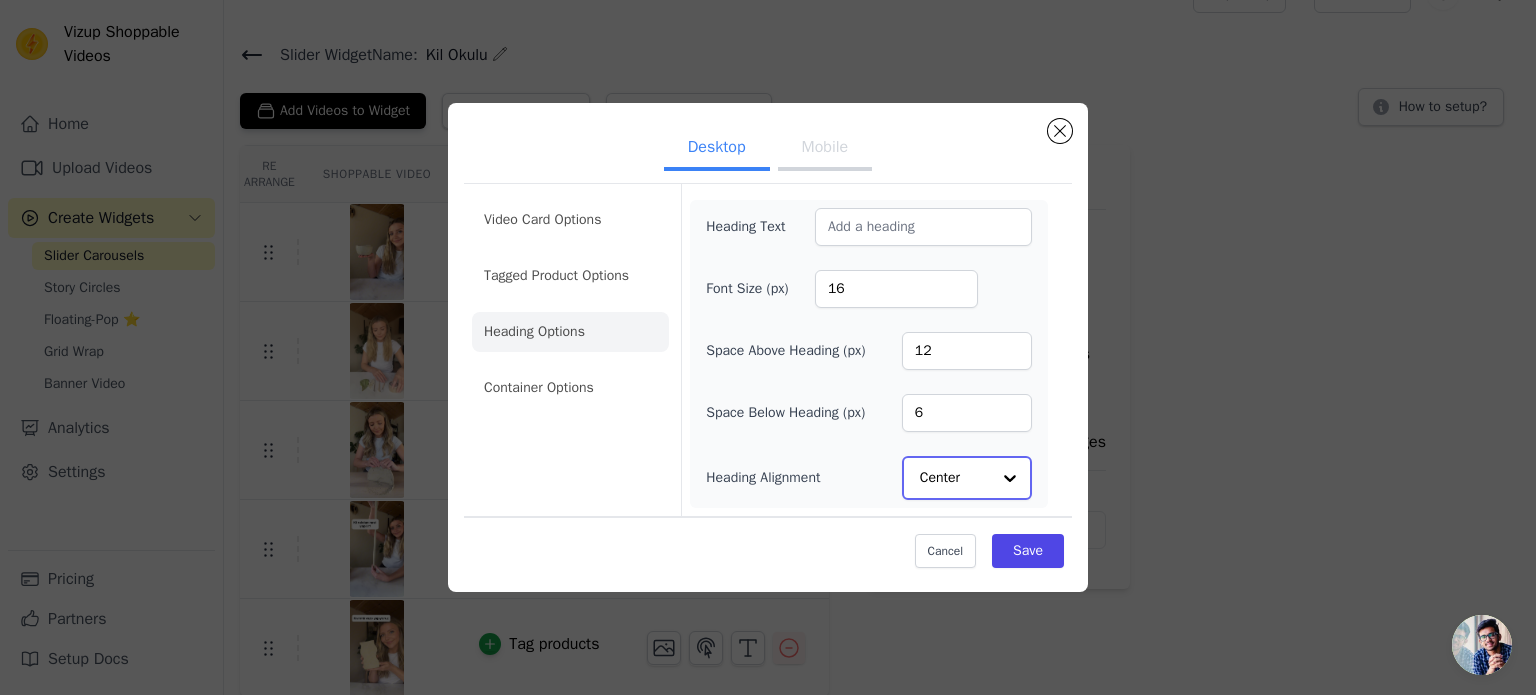 click on "Heading Alignment" 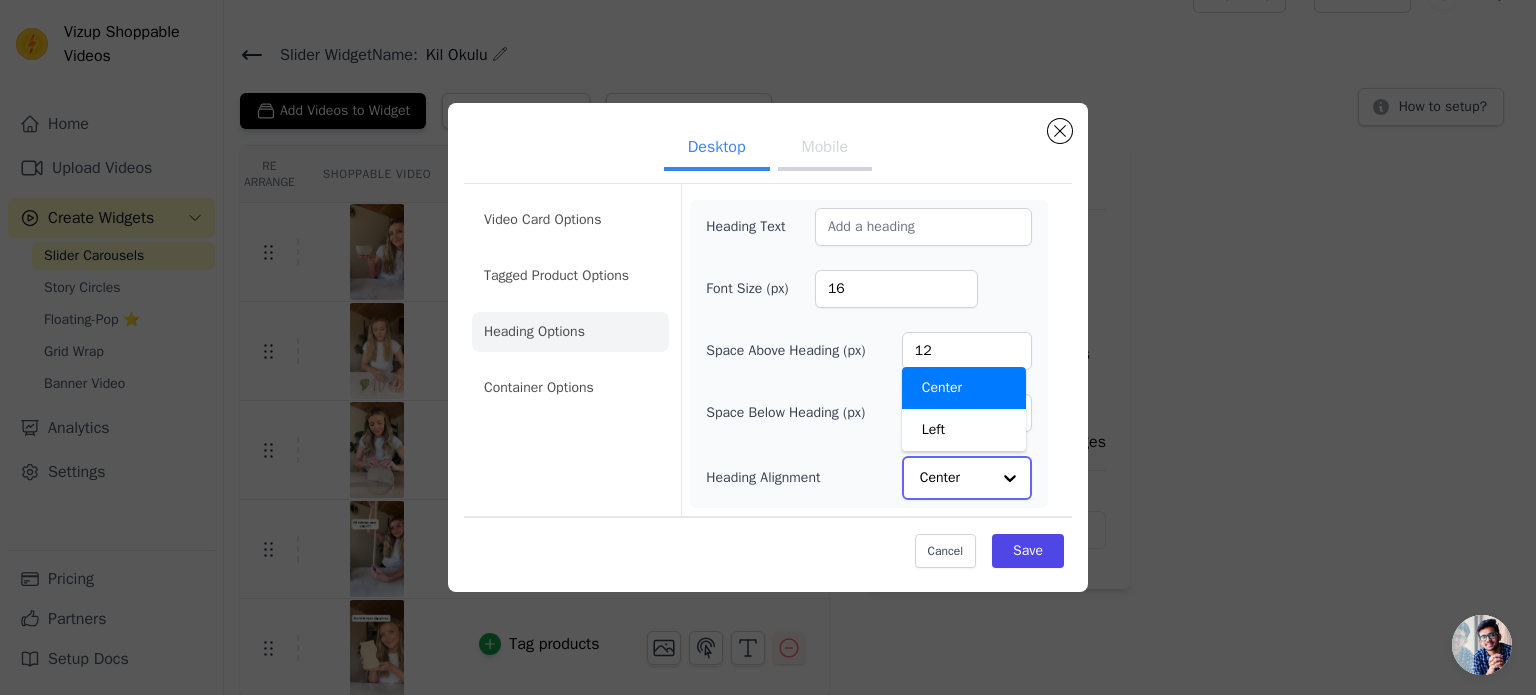 click on "Heading Alignment" 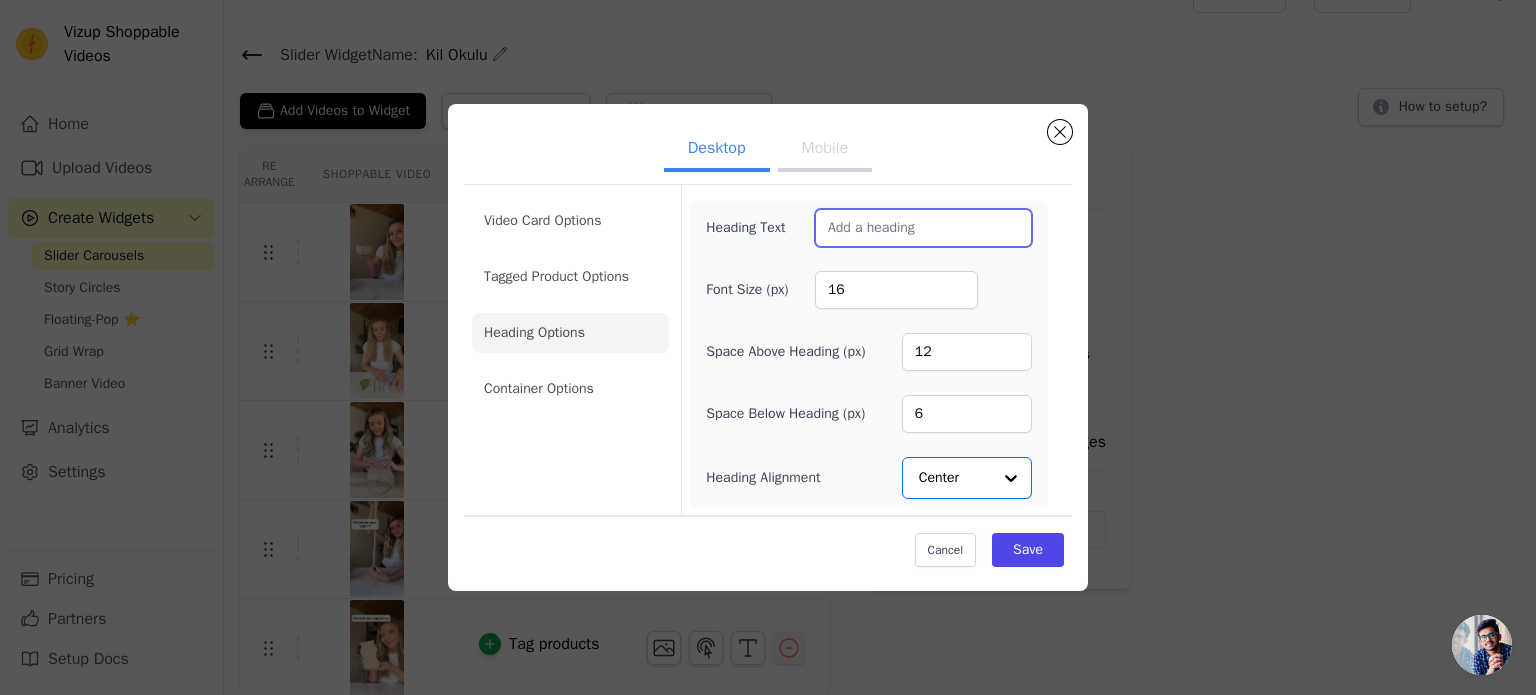 click on "Heading Text" at bounding box center (923, 228) 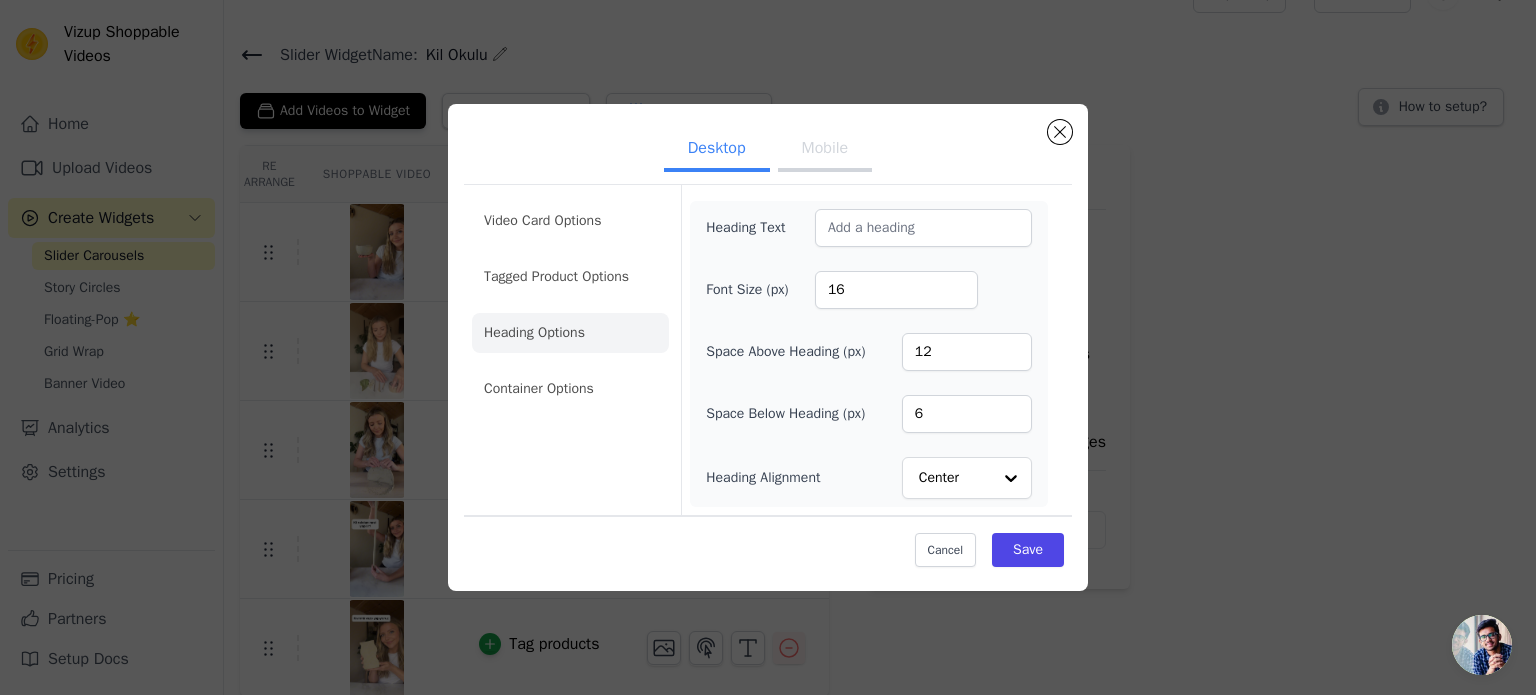 click on "Mobile" at bounding box center (825, 150) 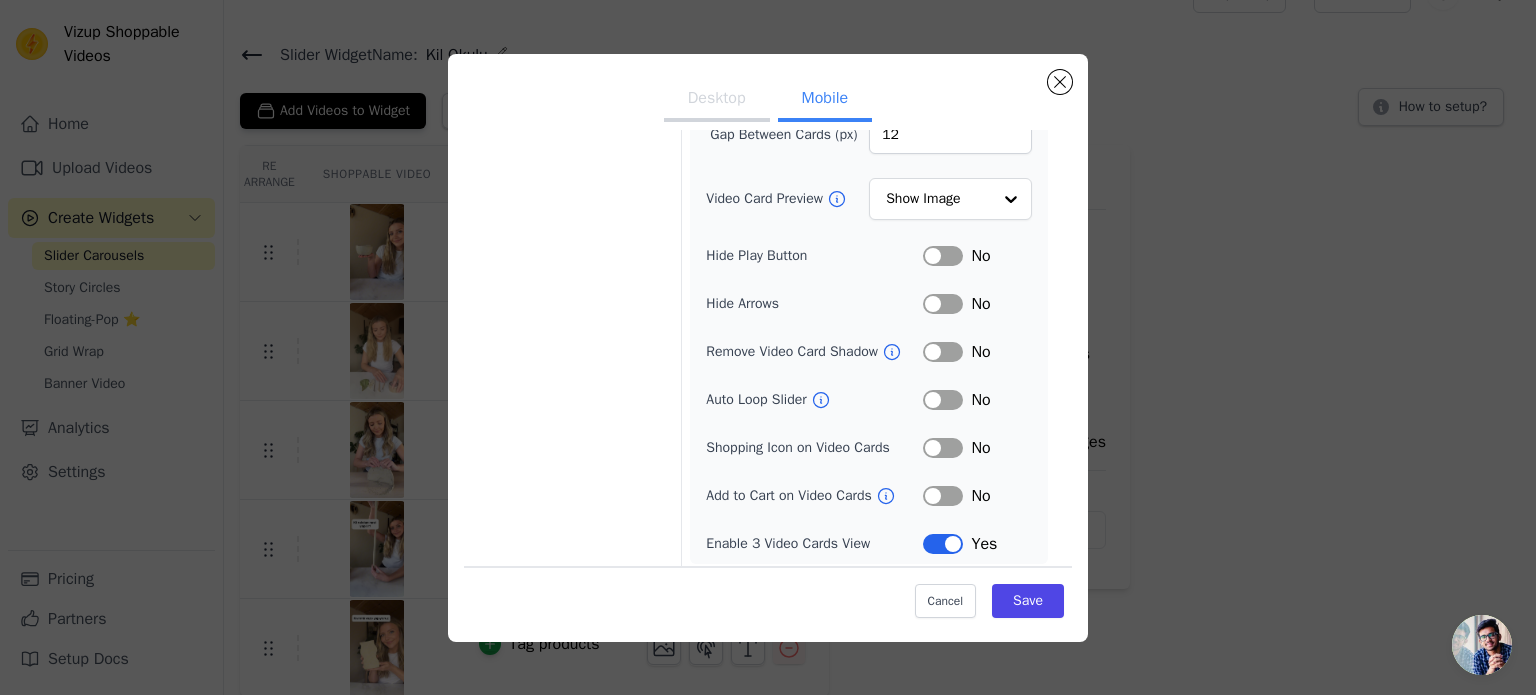 scroll, scrollTop: 232, scrollLeft: 0, axis: vertical 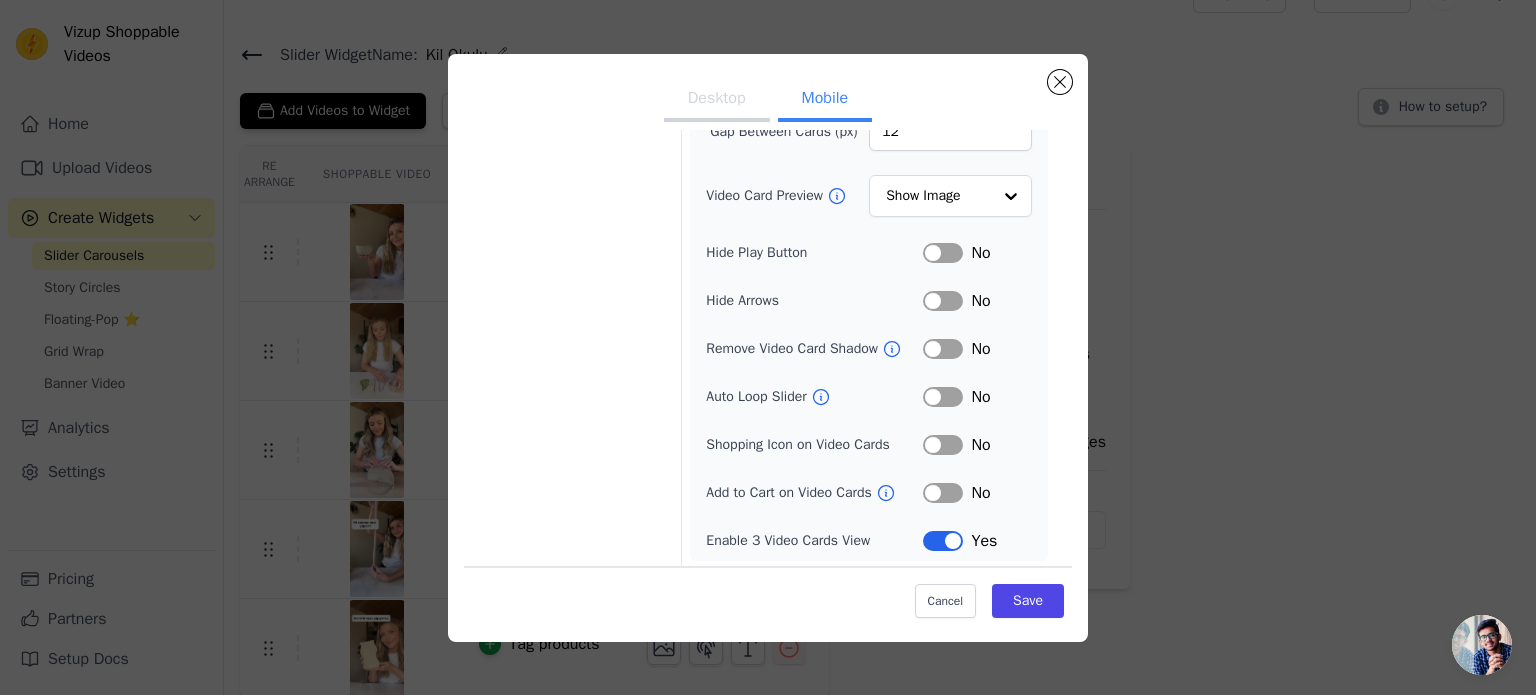 click on "Label" at bounding box center [943, 541] 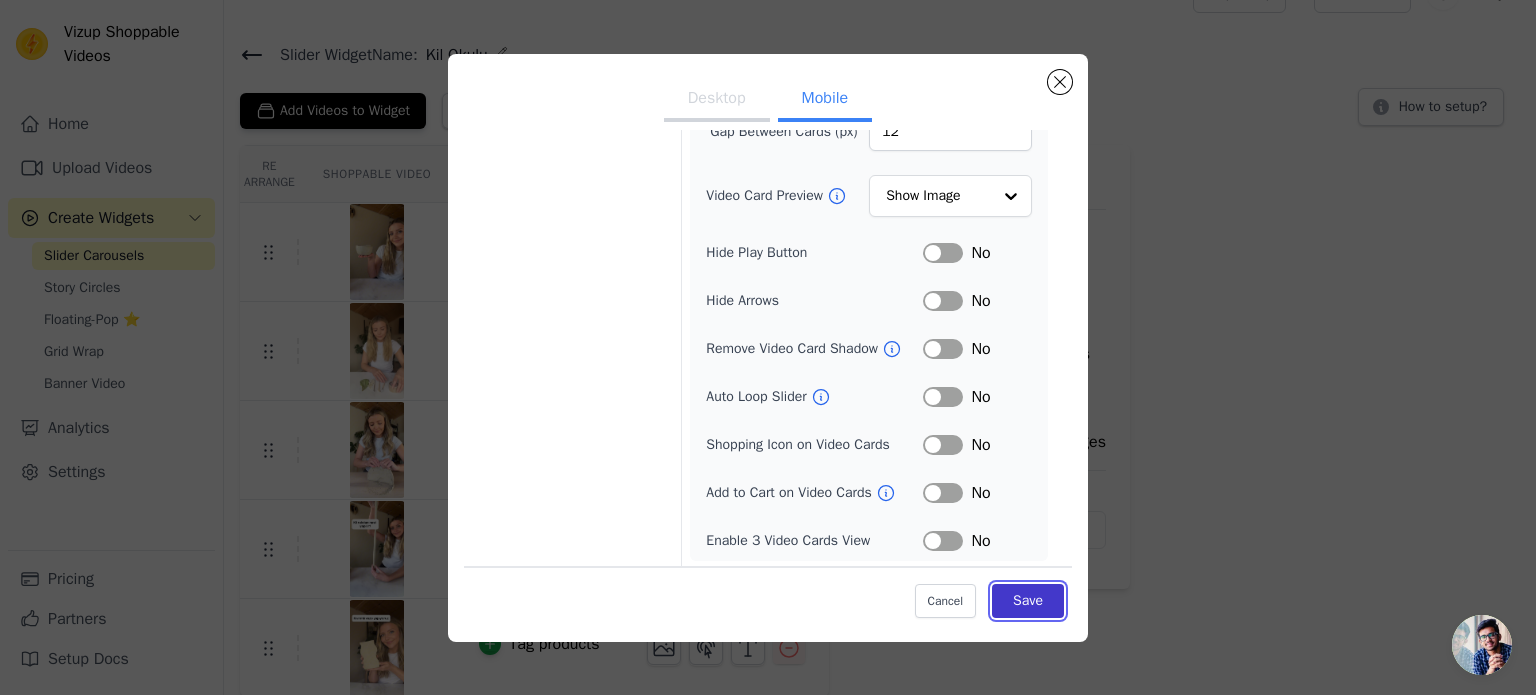 click on "Save" at bounding box center [1028, 601] 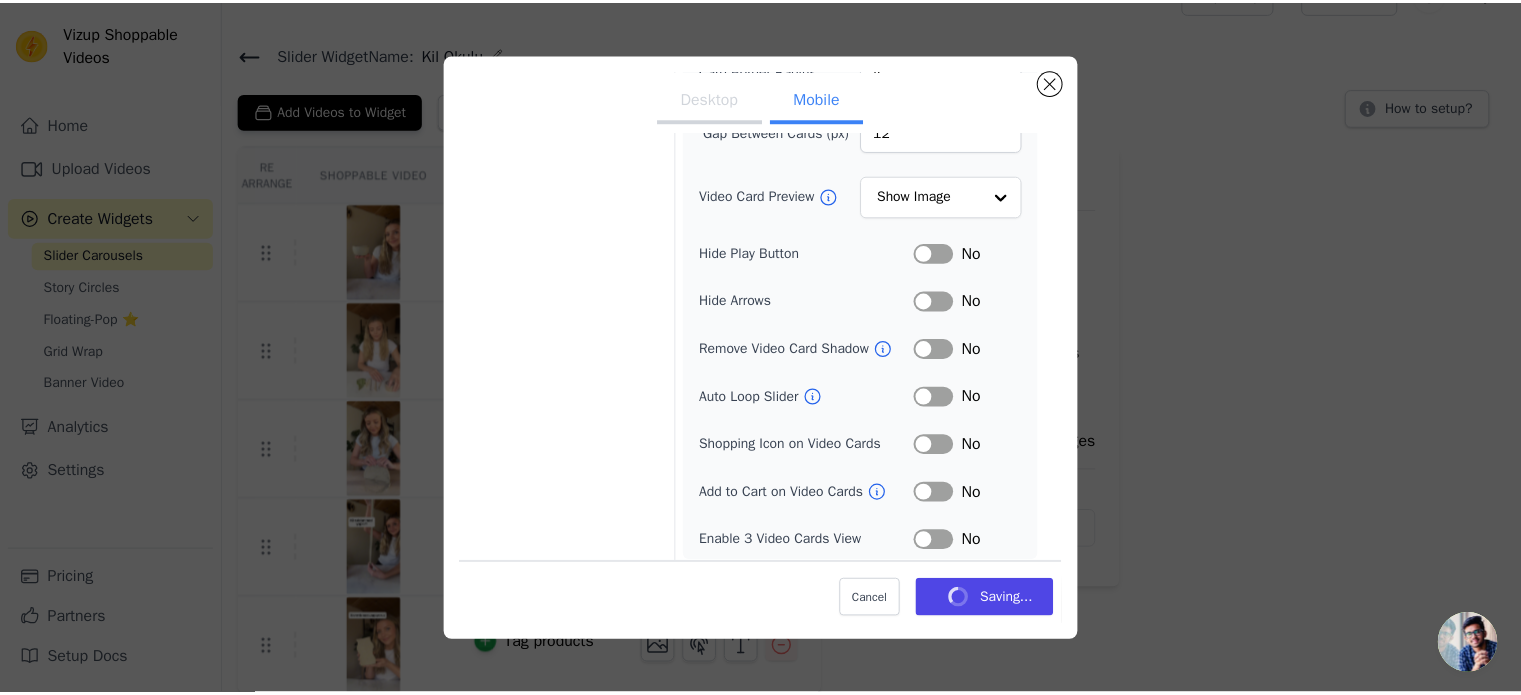 scroll, scrollTop: 38, scrollLeft: 0, axis: vertical 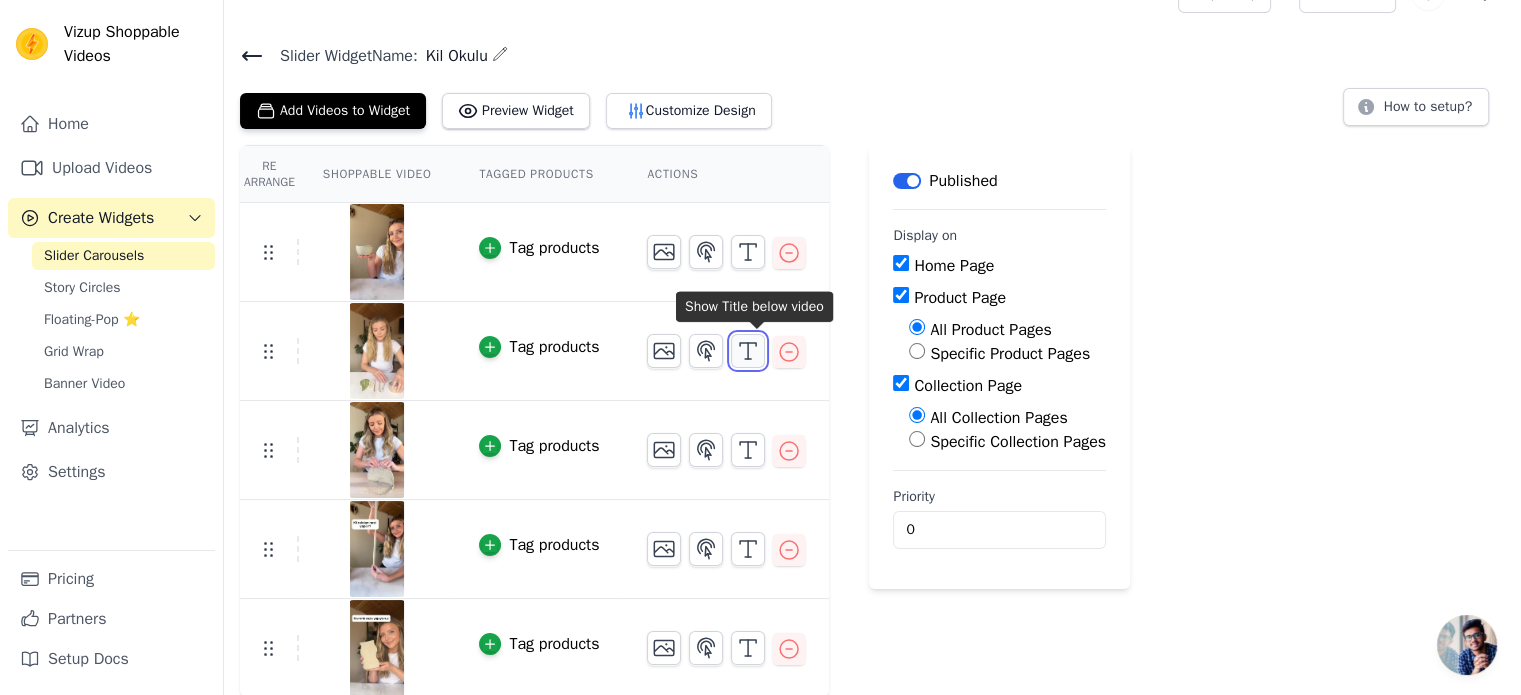 click 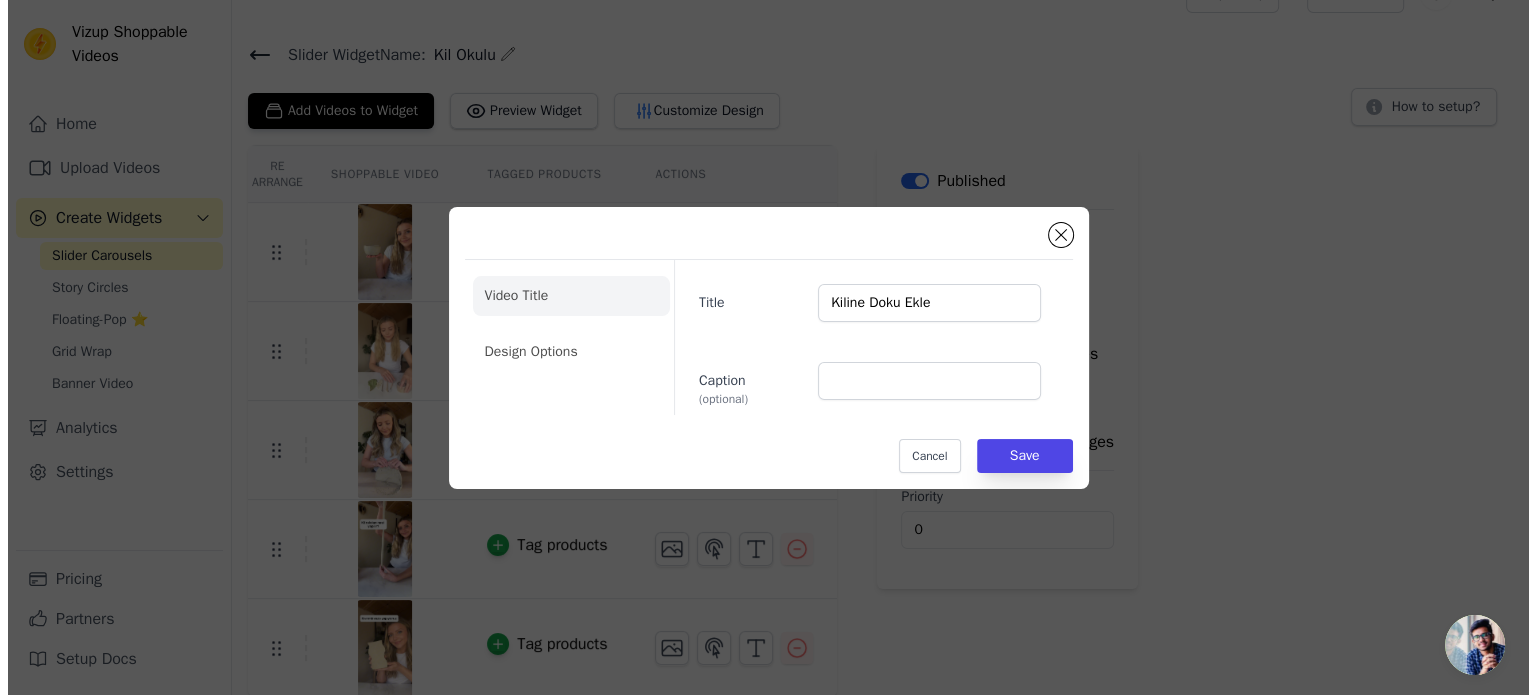 scroll, scrollTop: 0, scrollLeft: 0, axis: both 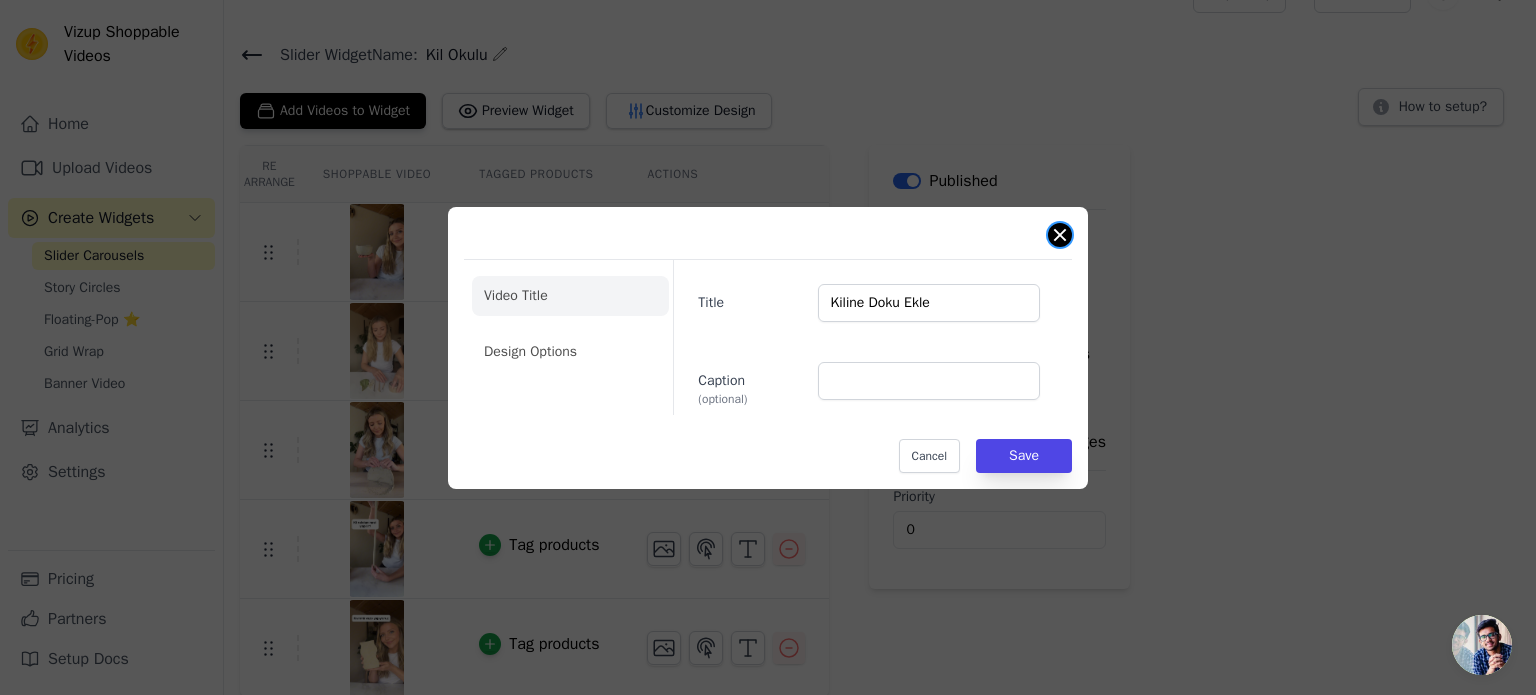 click at bounding box center (1060, 235) 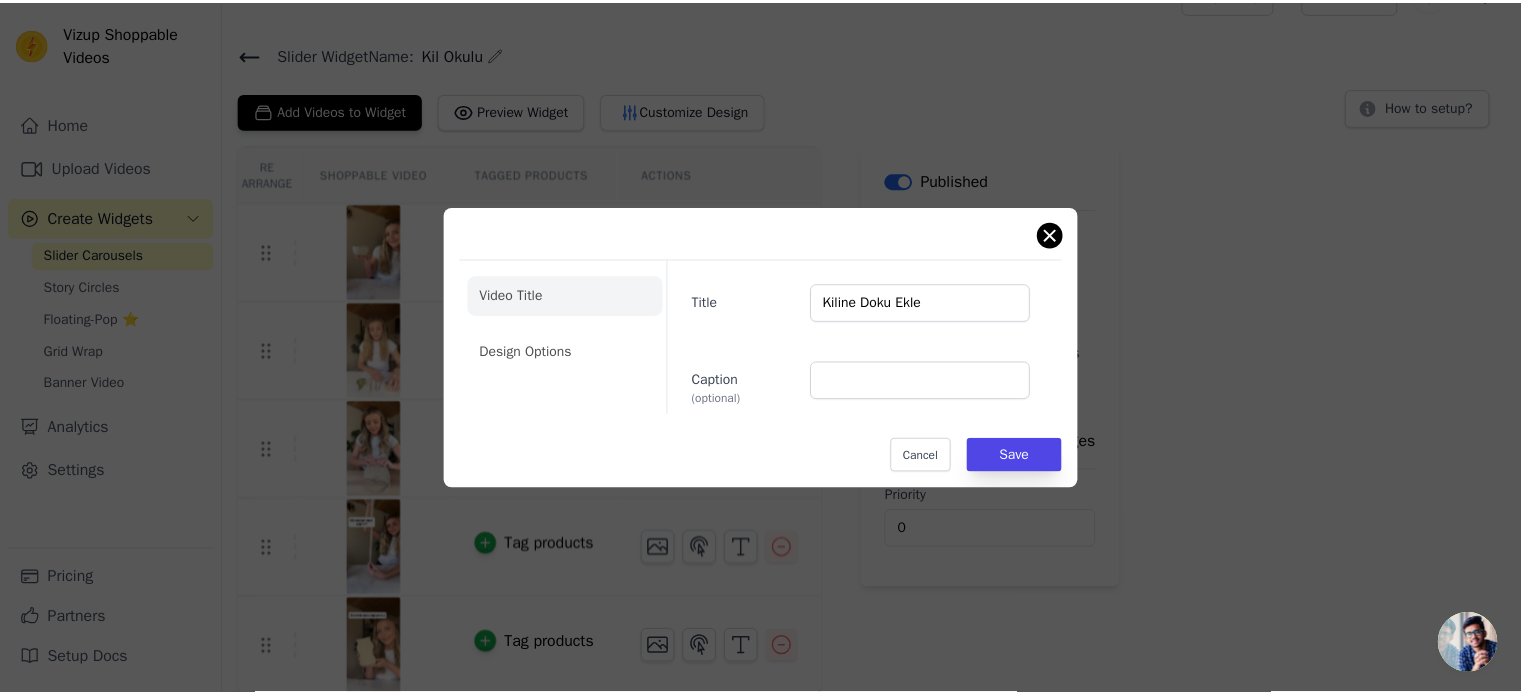 scroll, scrollTop: 38, scrollLeft: 0, axis: vertical 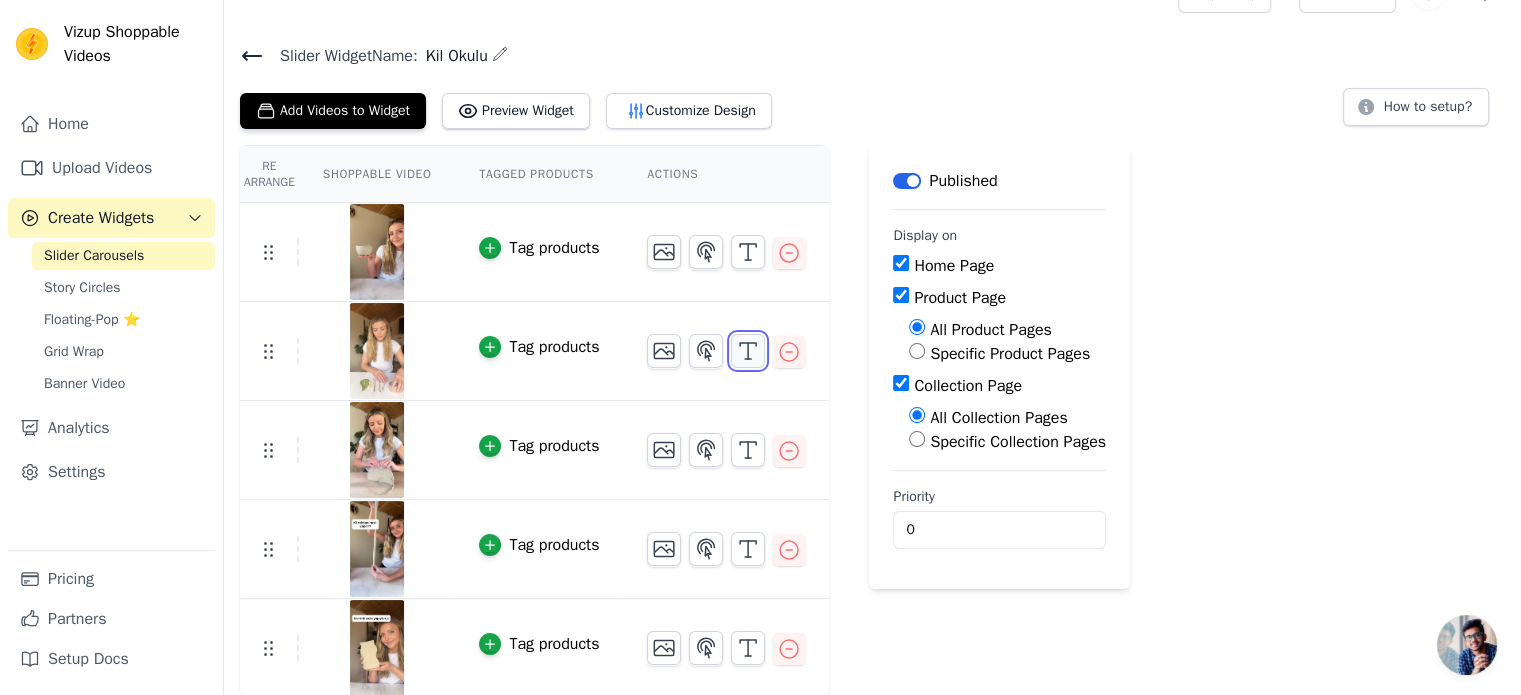 click 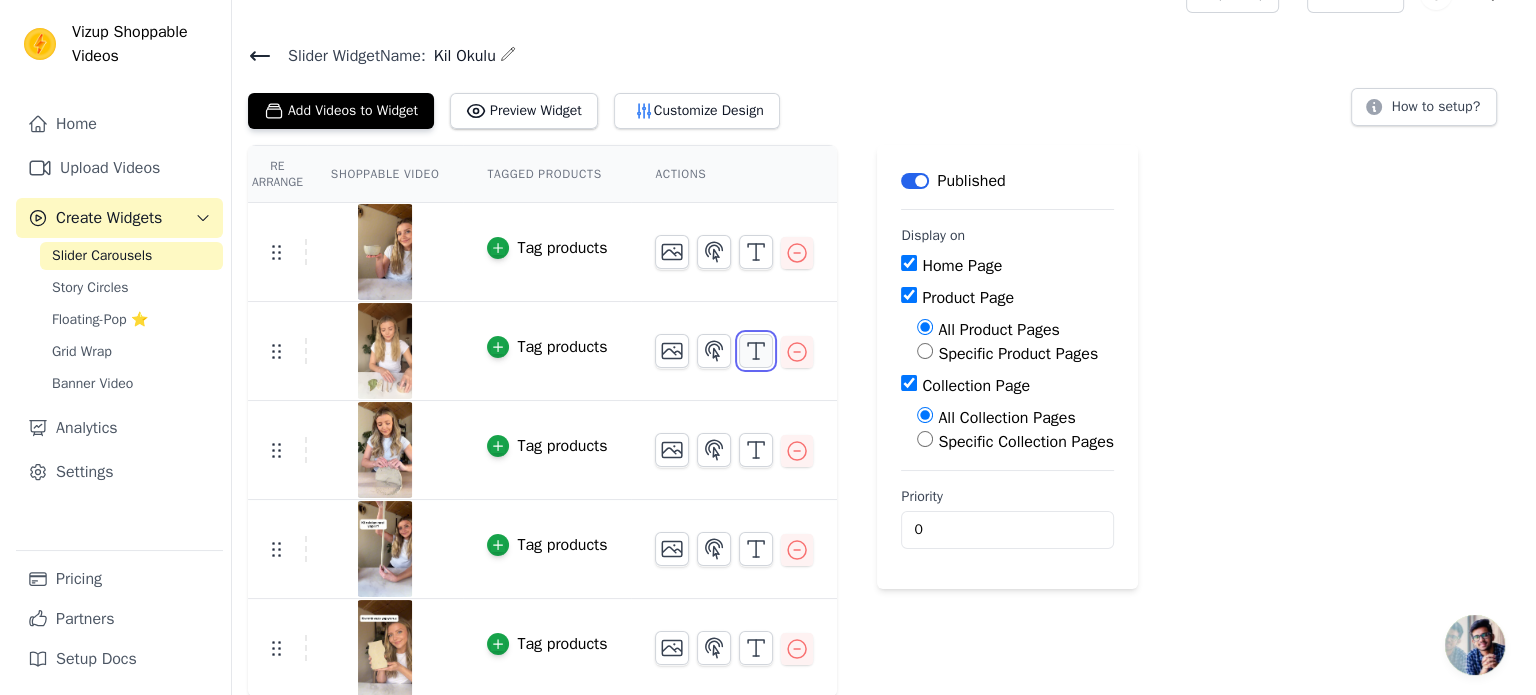 scroll, scrollTop: 0, scrollLeft: 0, axis: both 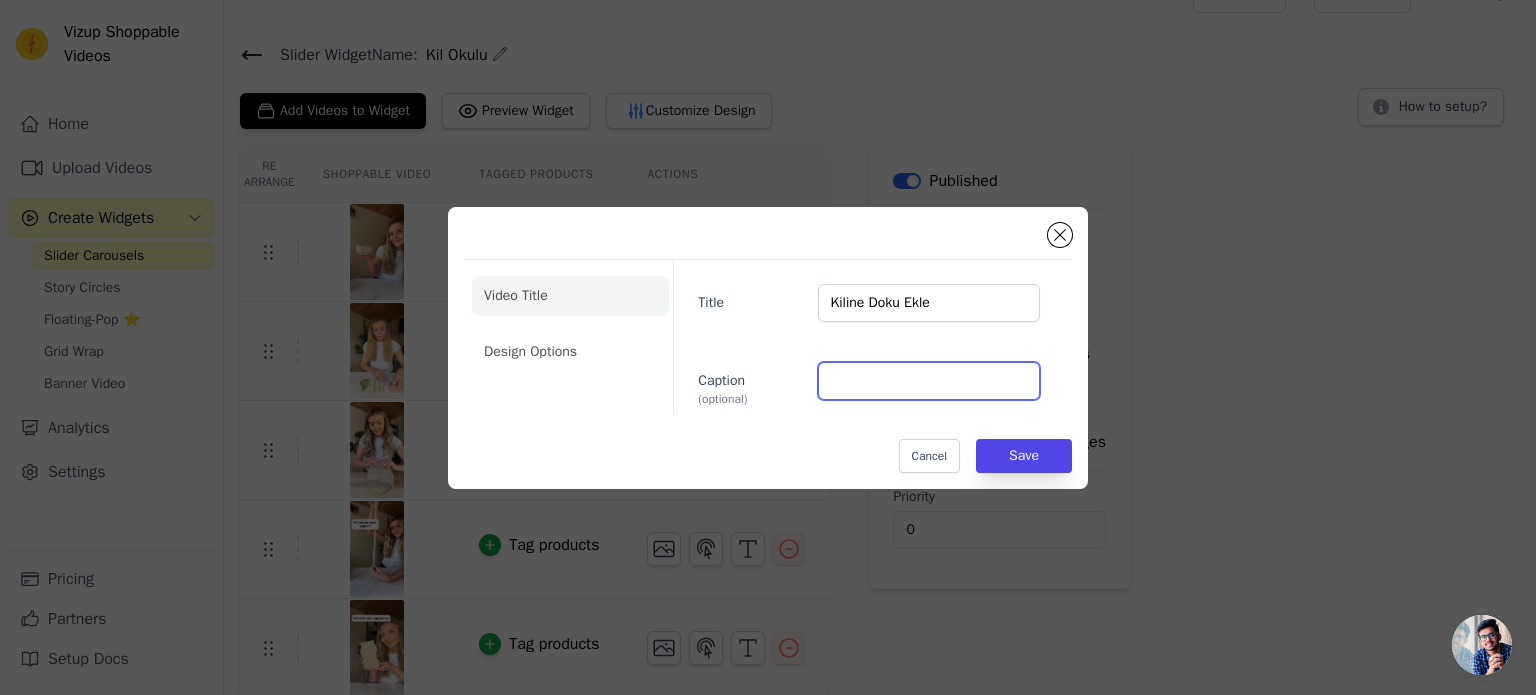 click on "Caption  (optional)" at bounding box center [929, 381] 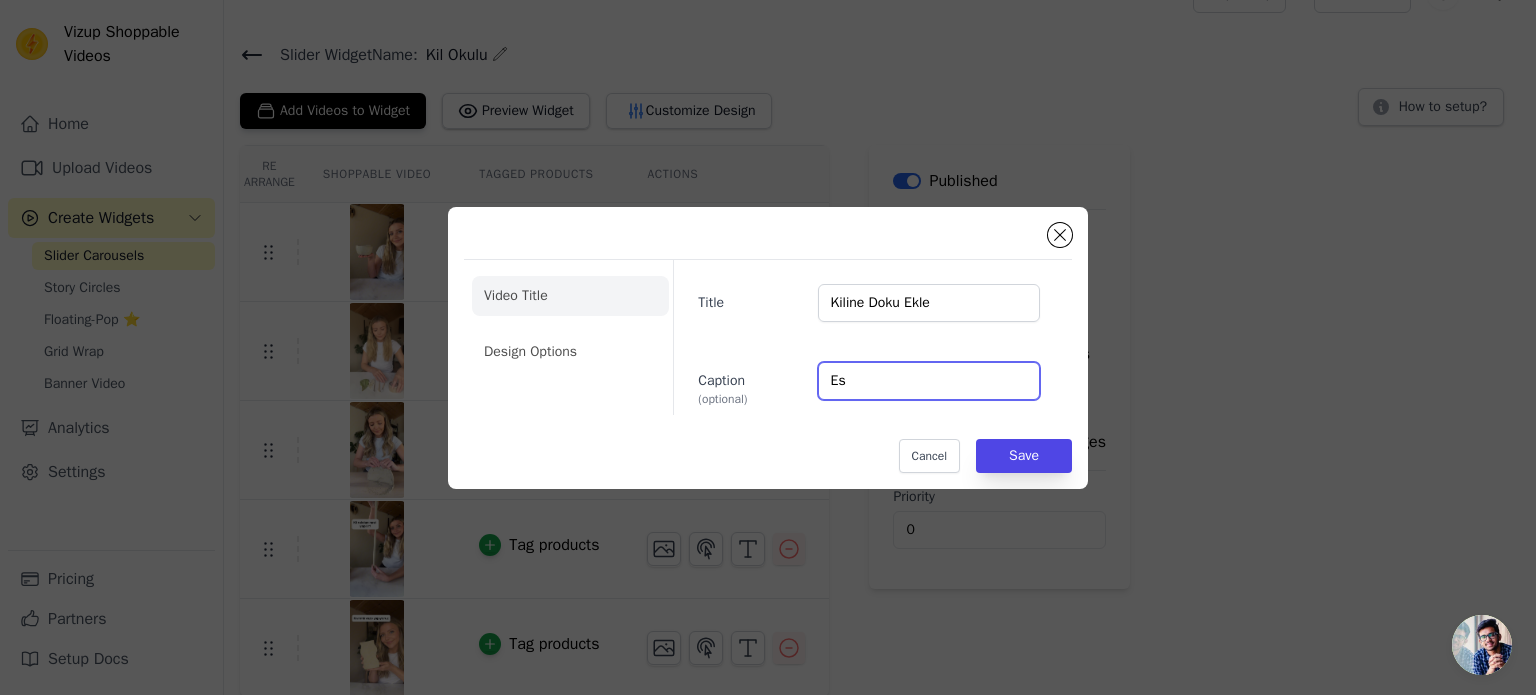 type on "E" 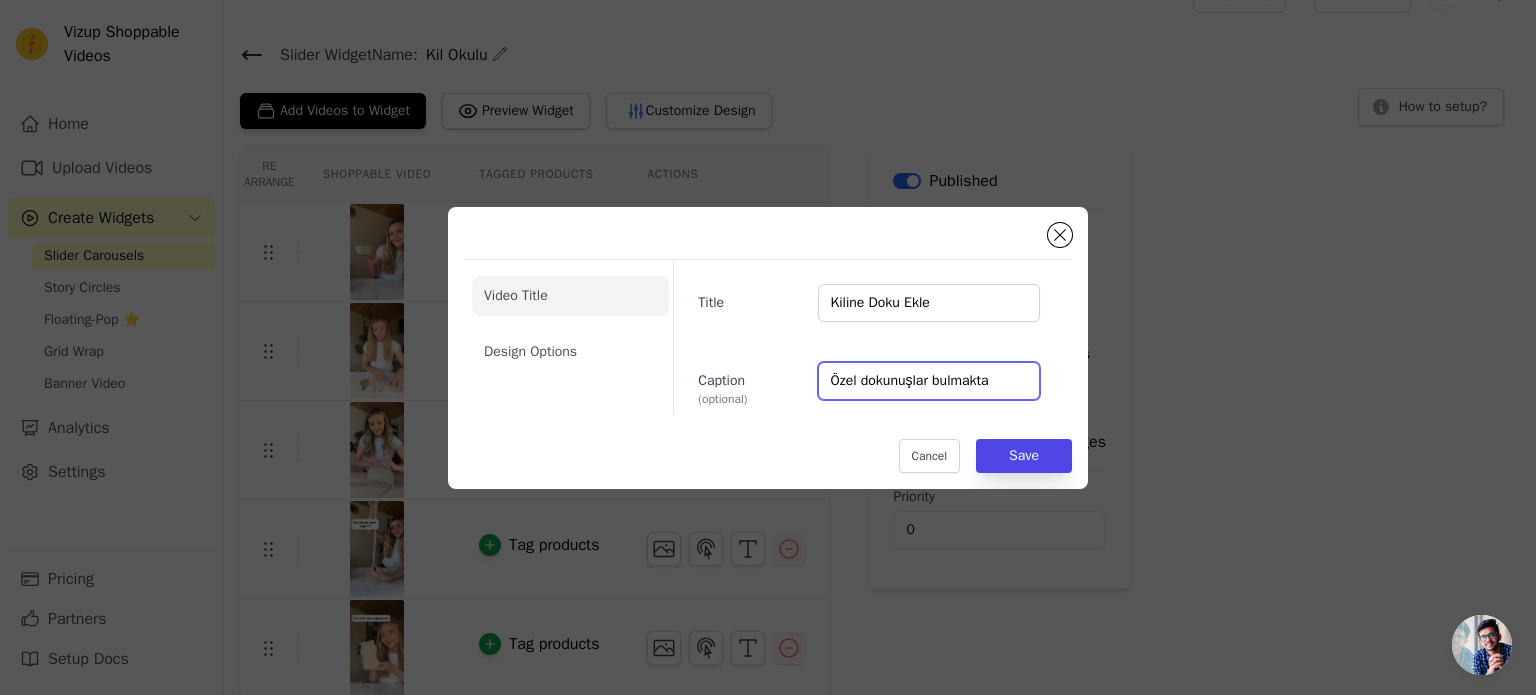 click on "Özel dokunuşlar bulmakta" at bounding box center [929, 381] 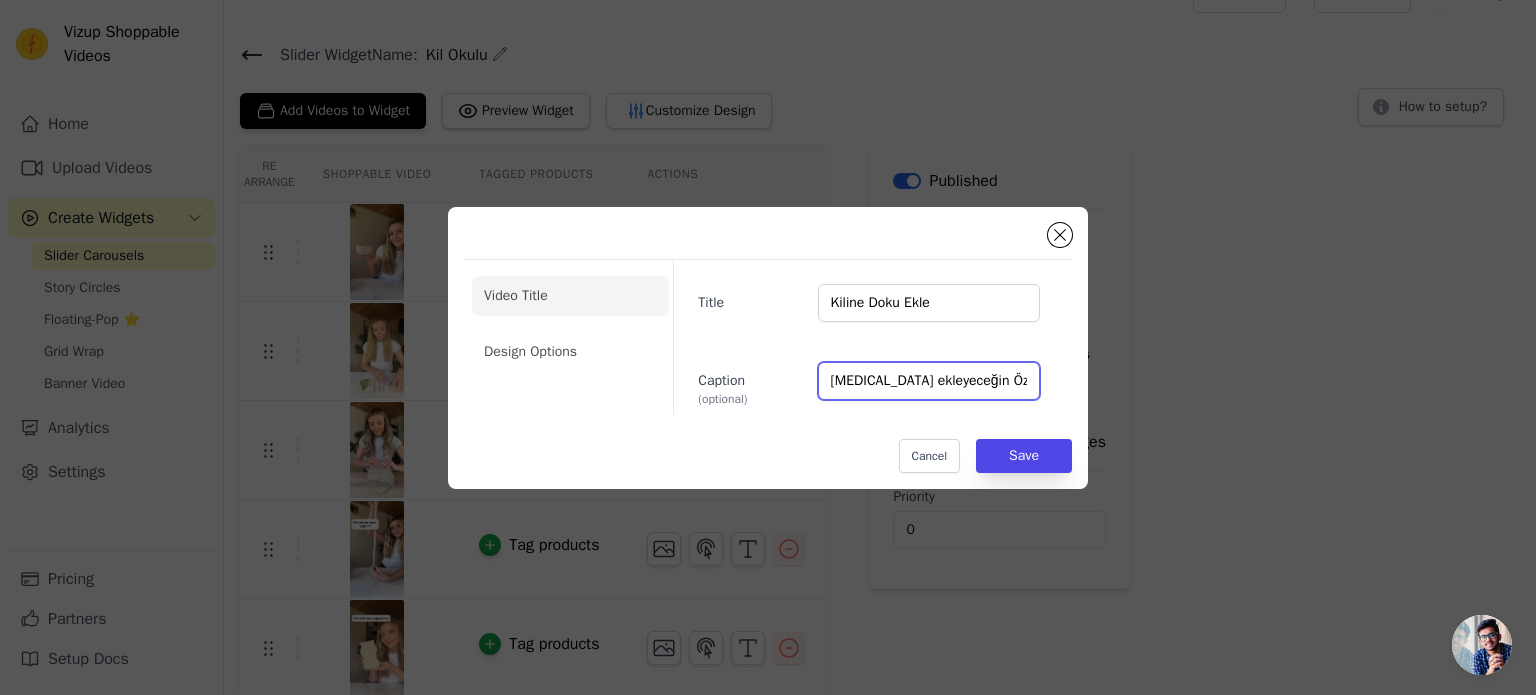 click on "Eserine ekleyeceğin Özel dokunuşlar bulmakta" at bounding box center [929, 381] 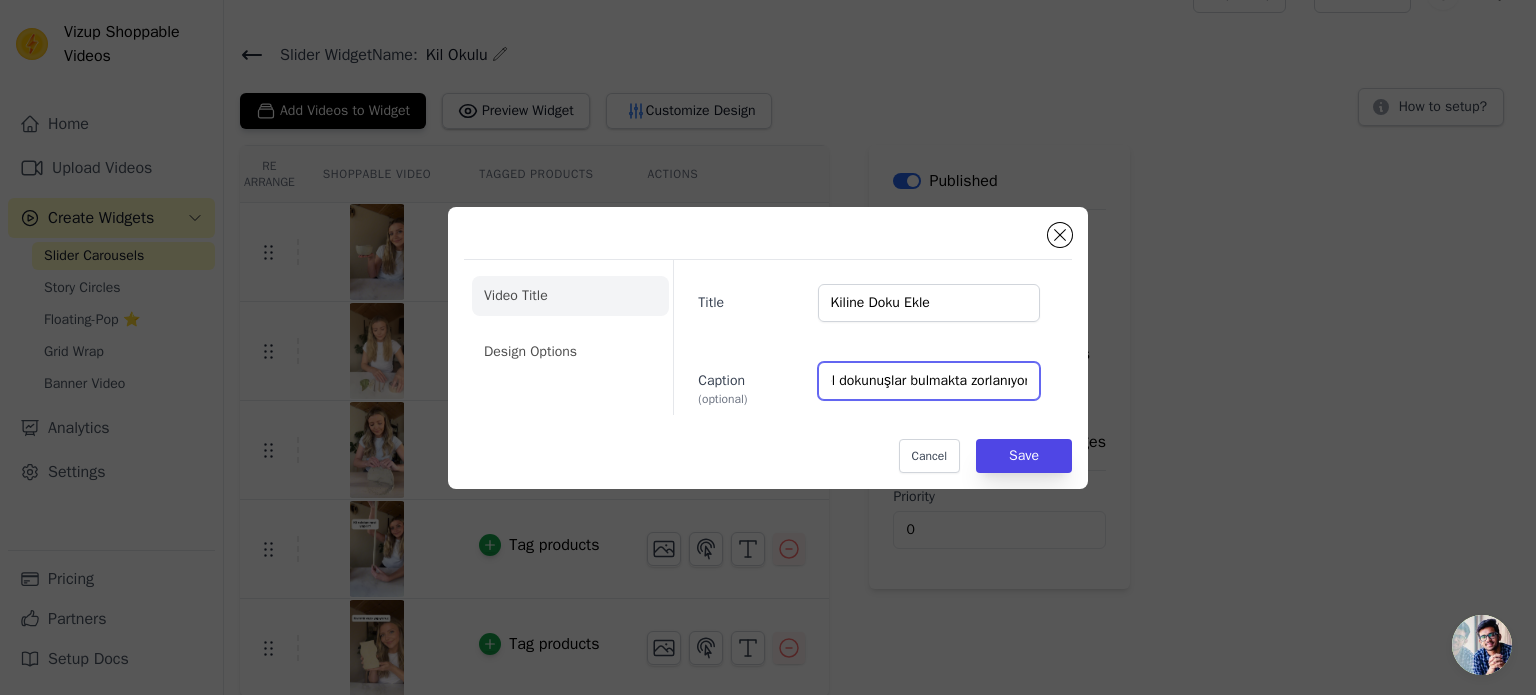 scroll, scrollTop: 0, scrollLeft: 206, axis: horizontal 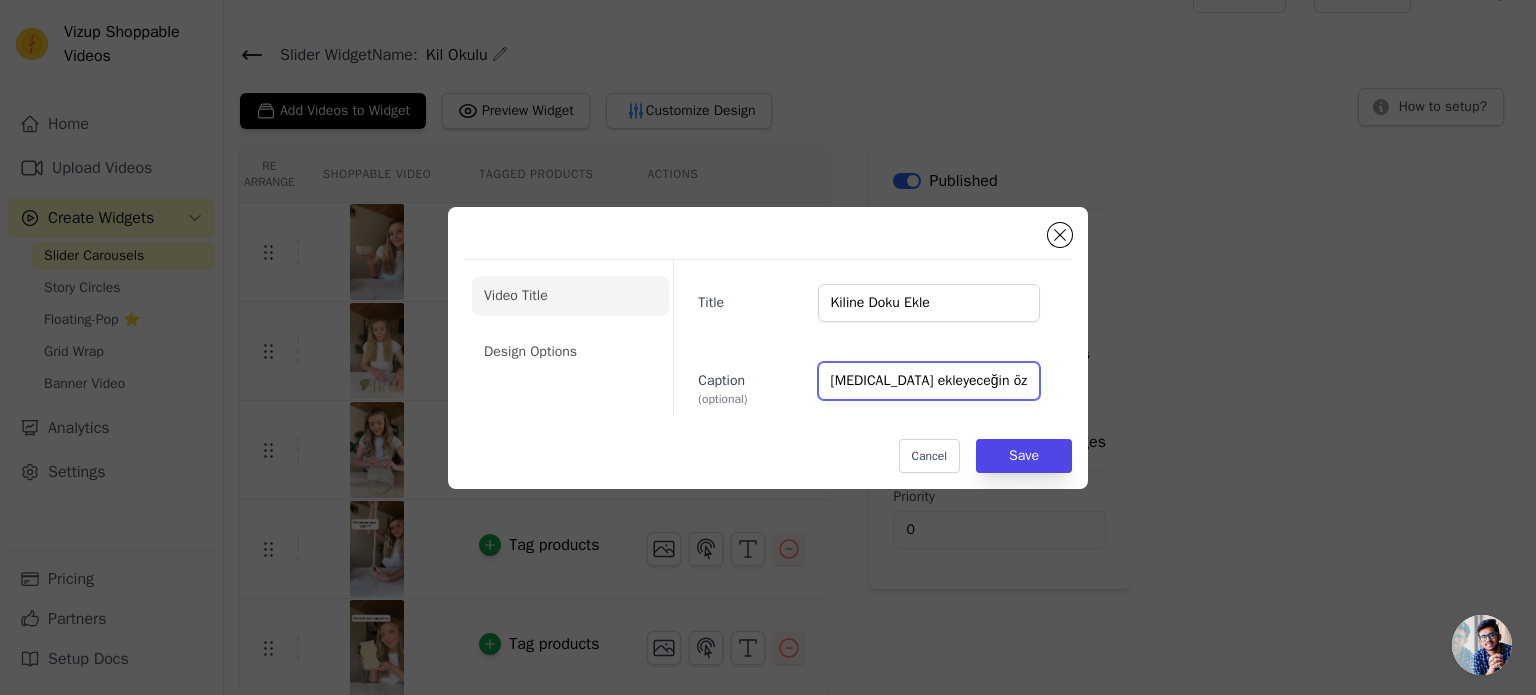 click on "Eserine ekleyeceğin özel dokunuşlar bulmakta zorlanıyor musun?" at bounding box center [929, 381] 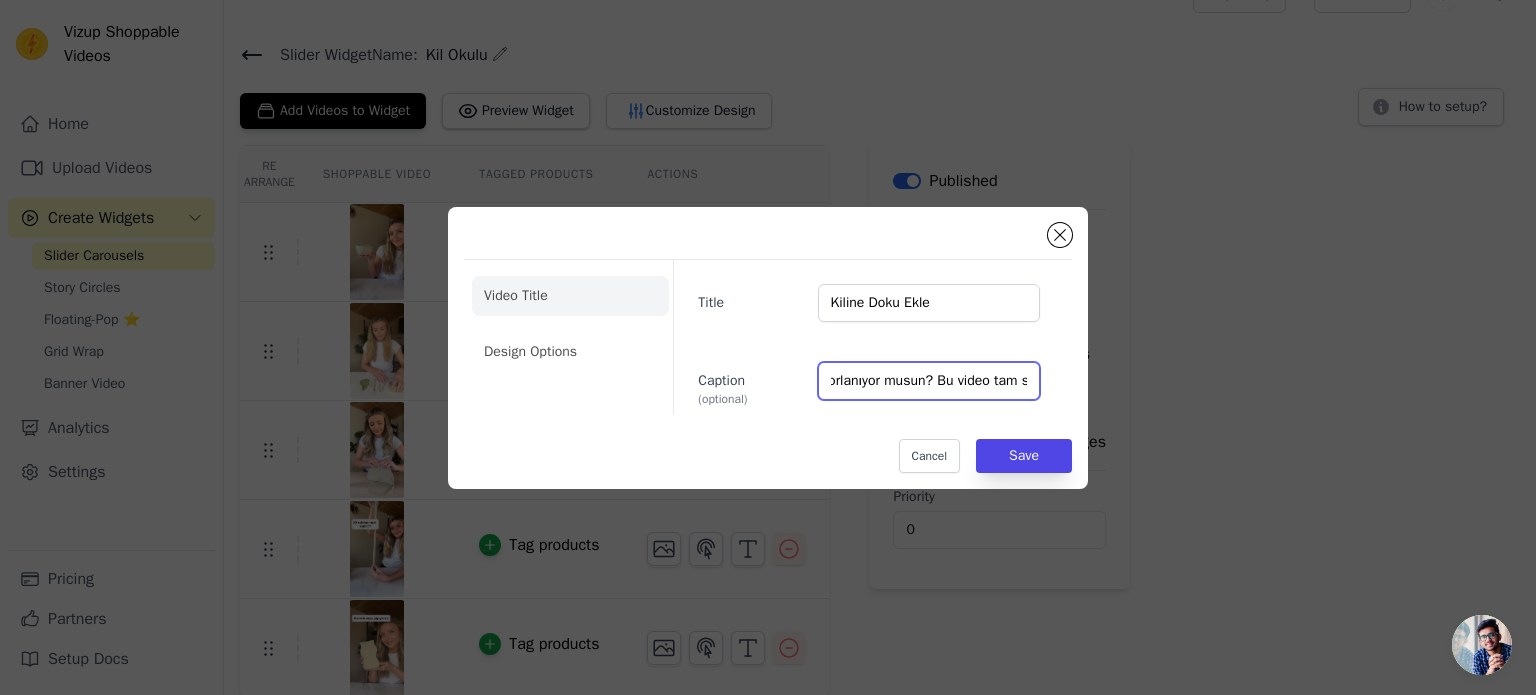 scroll, scrollTop: 0, scrollLeft: 356, axis: horizontal 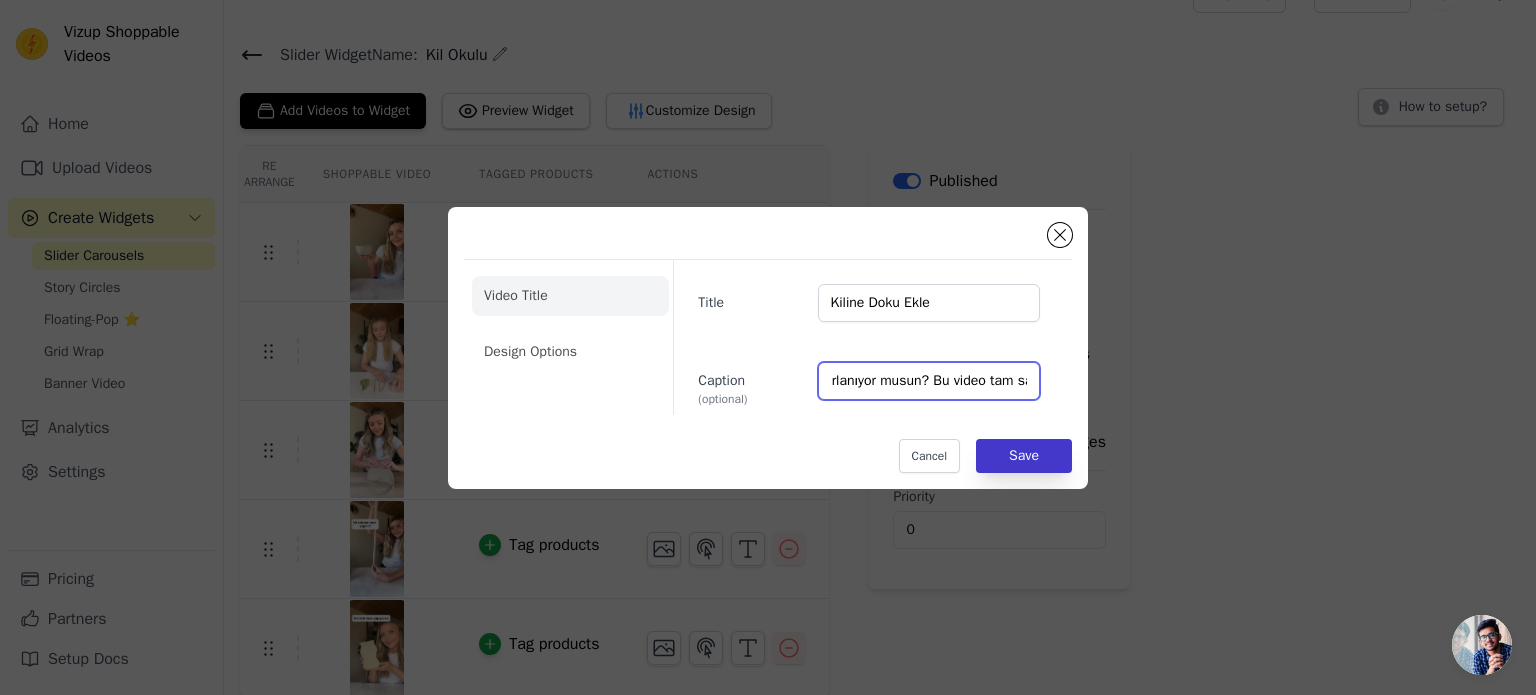 type on "Eserine ekleyeceğin özel dokunuşlar bulmakta zorlanıyor musun? Bu video tam sana göre!" 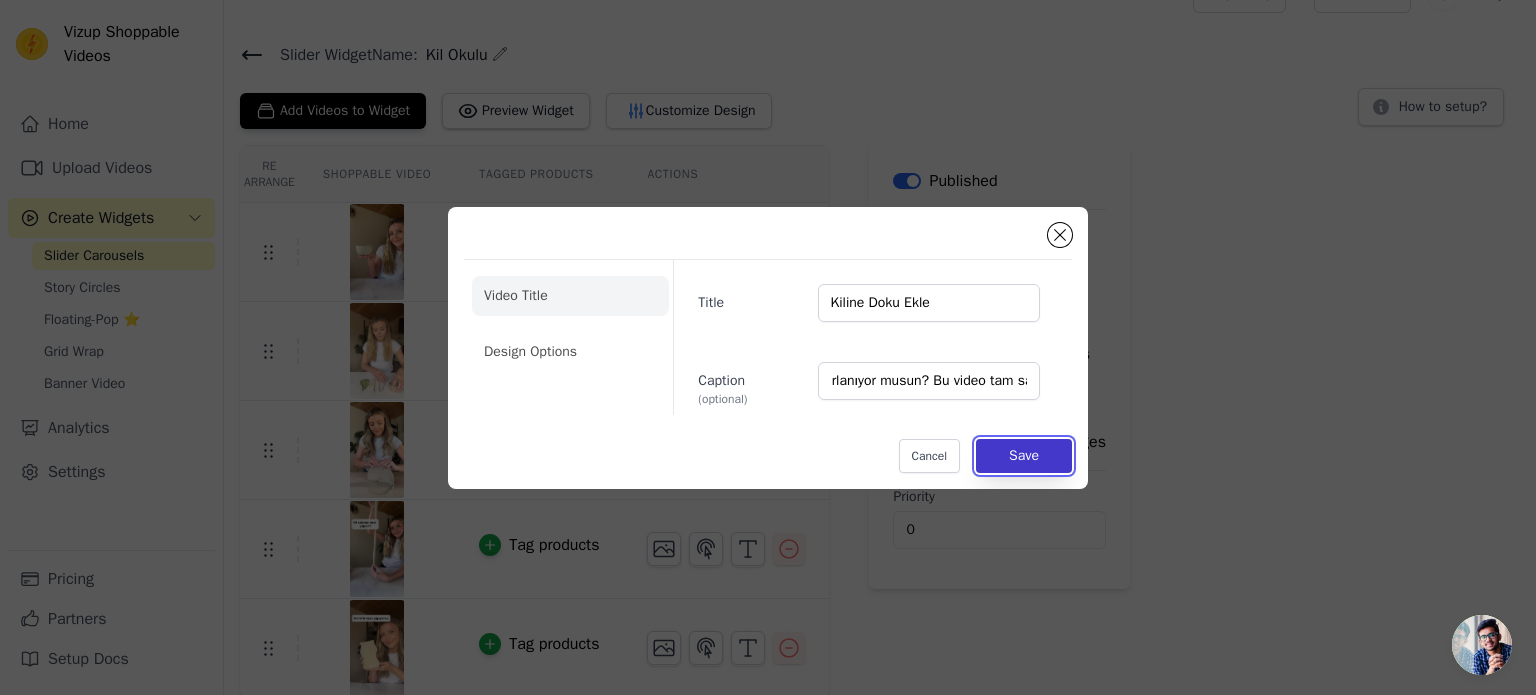 click on "Save" at bounding box center [1024, 456] 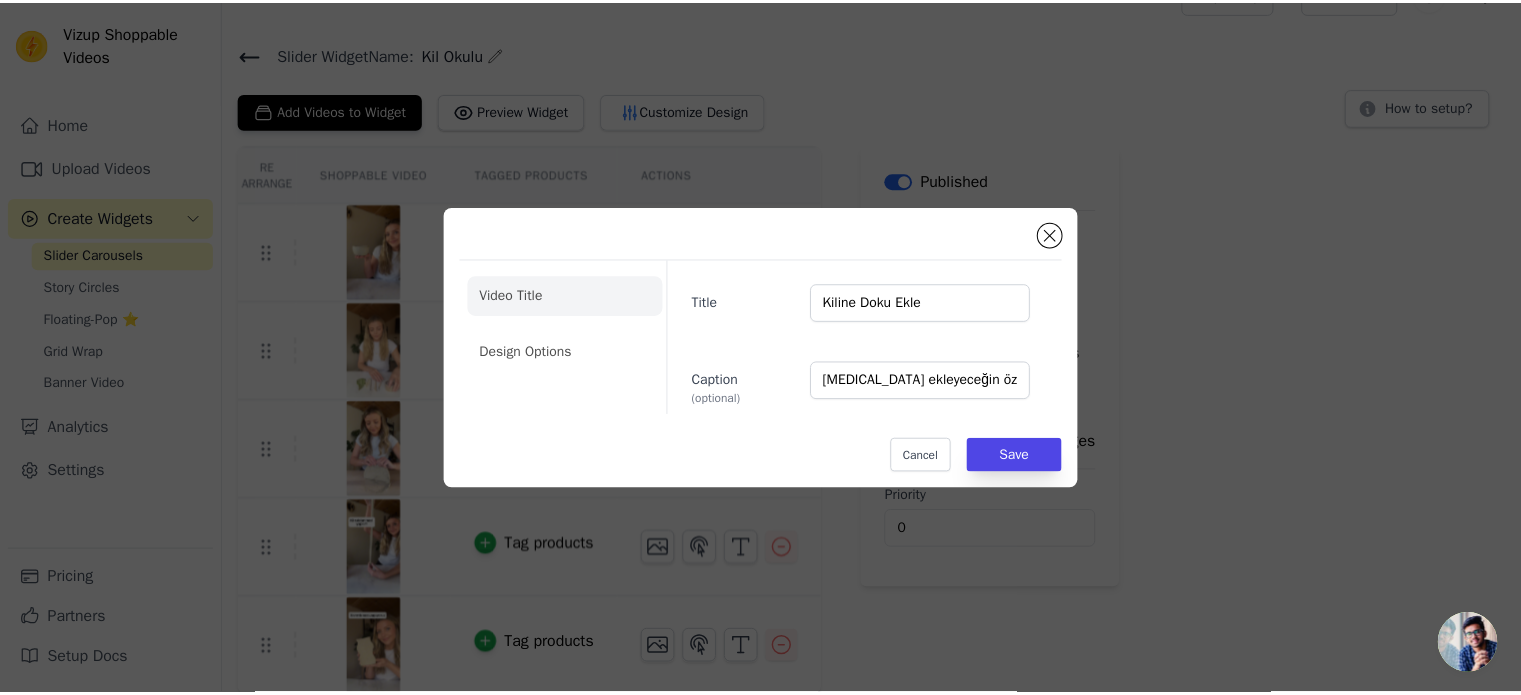 scroll, scrollTop: 38, scrollLeft: 0, axis: vertical 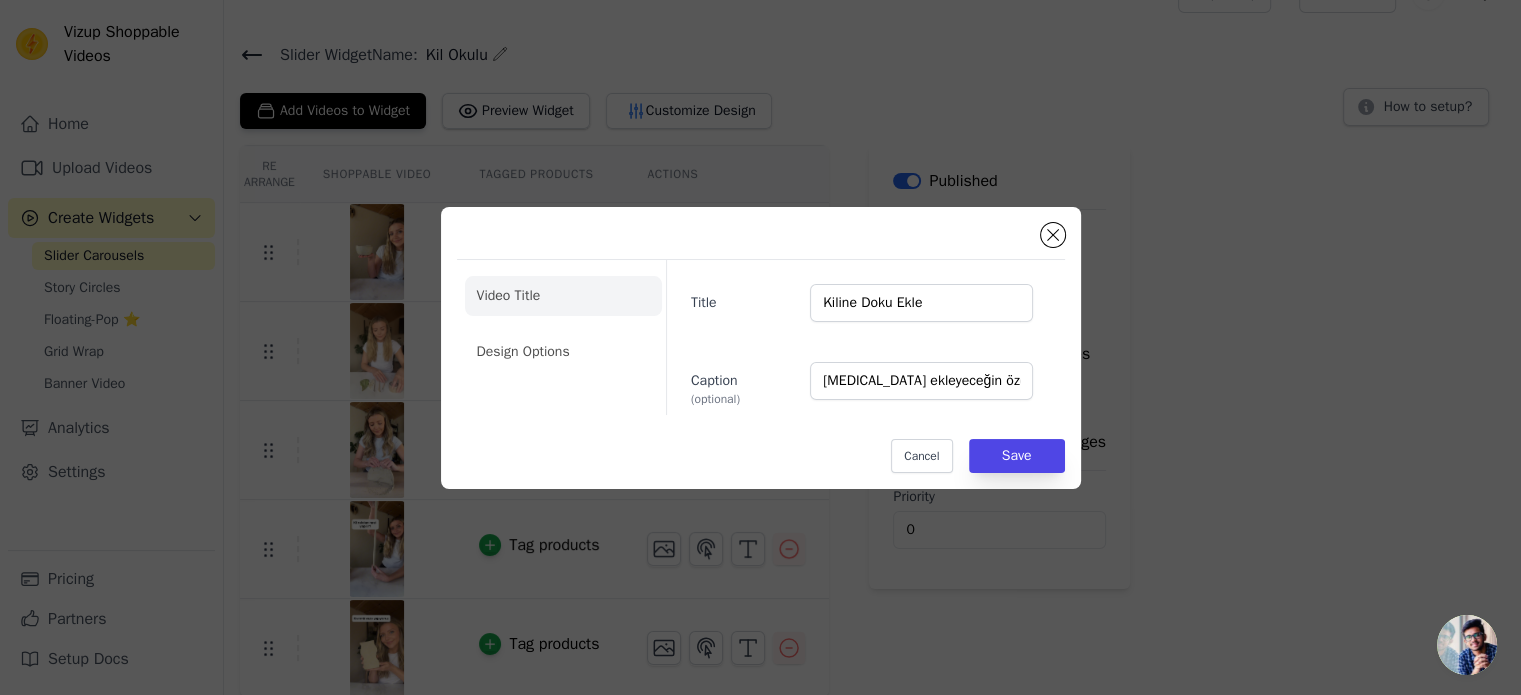 click on "Tag products" at bounding box center (539, 350) 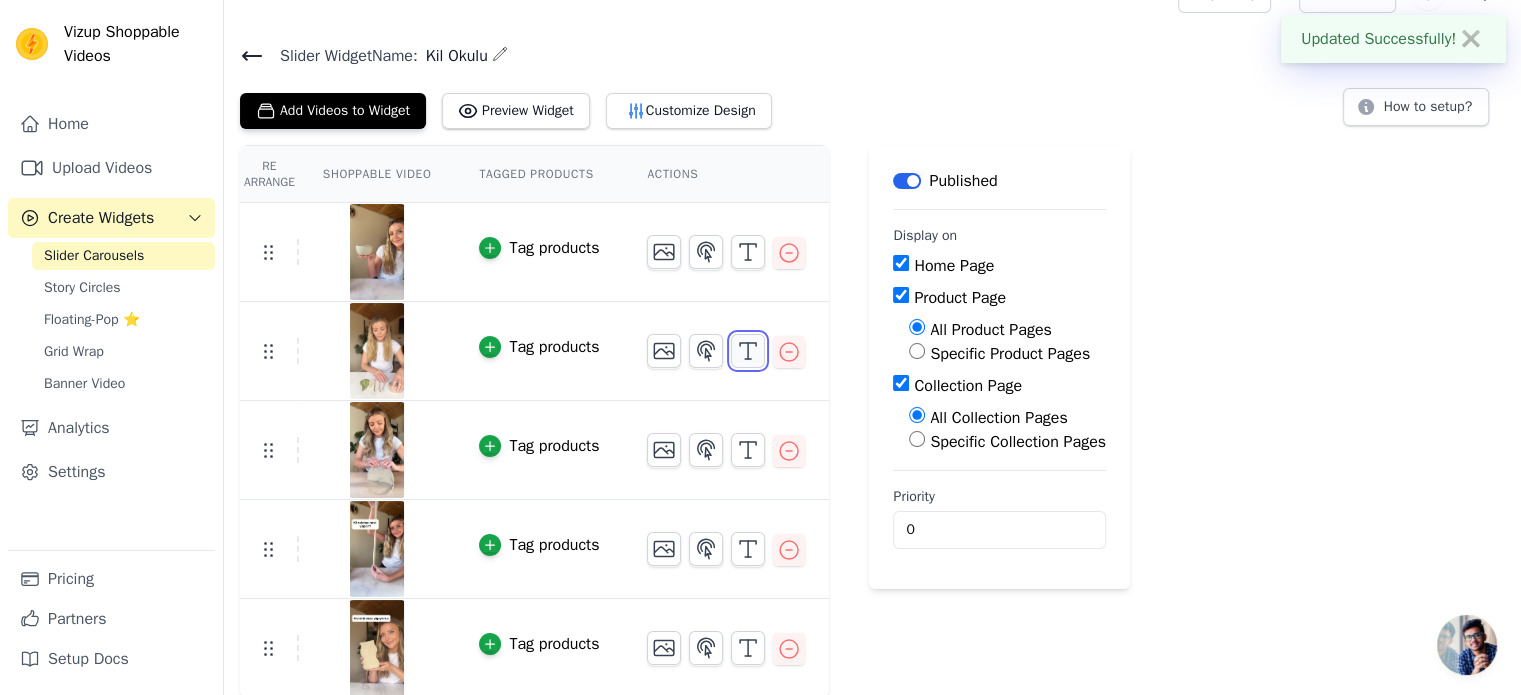 click 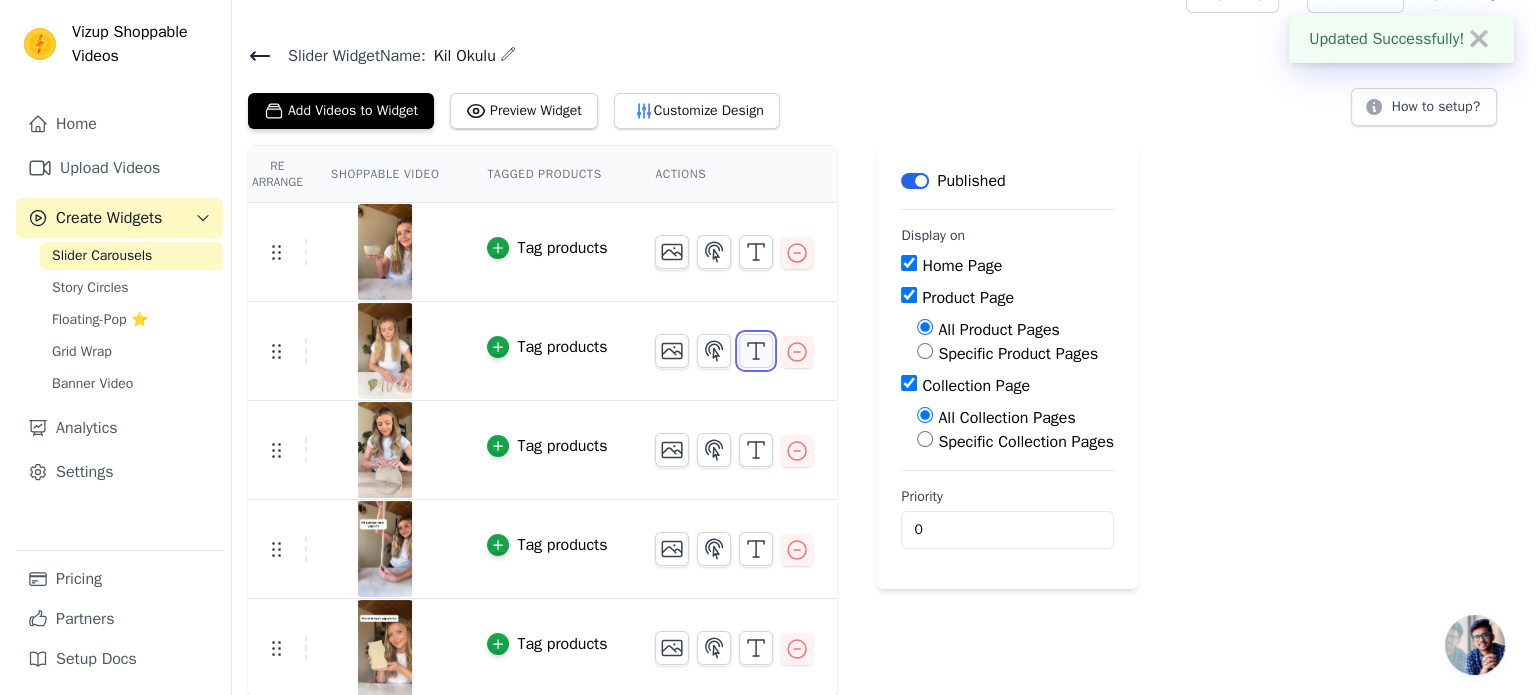 scroll, scrollTop: 0, scrollLeft: 0, axis: both 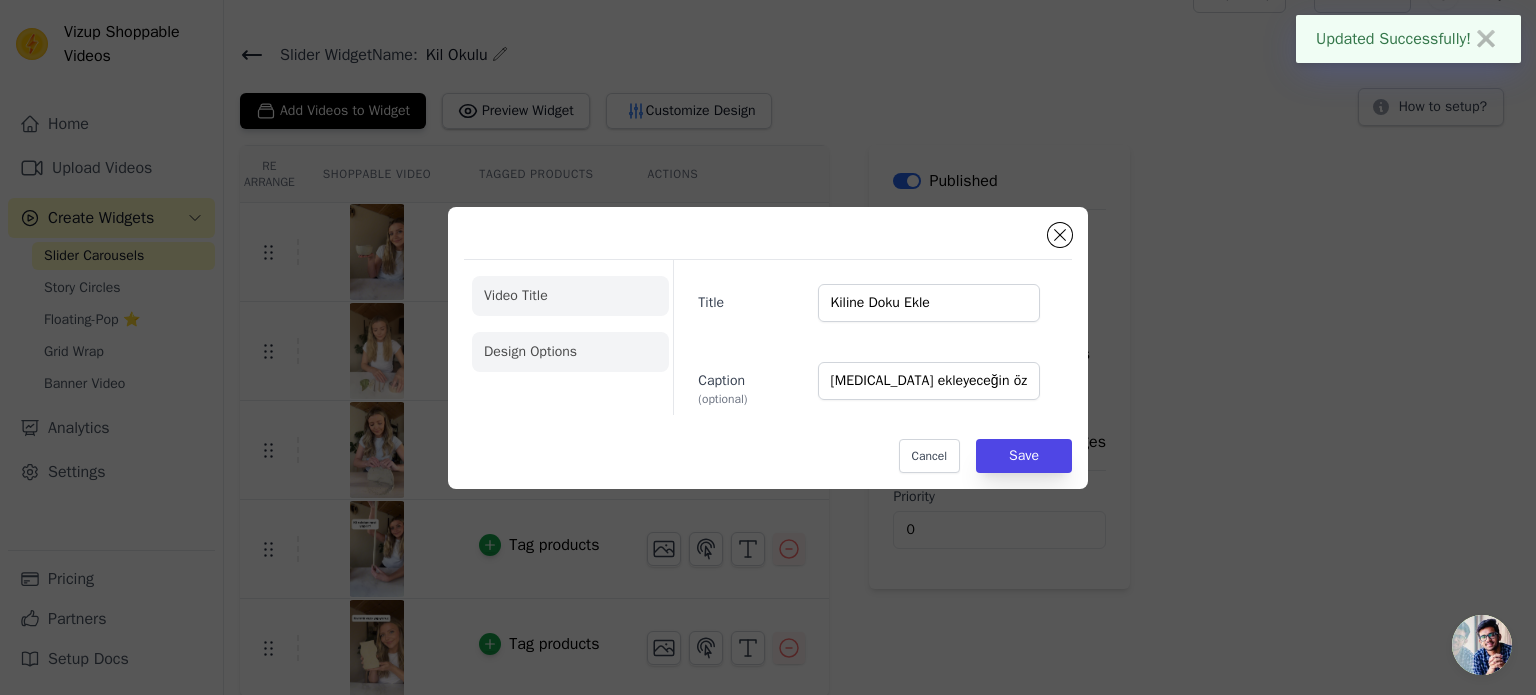 click on "Design Options" 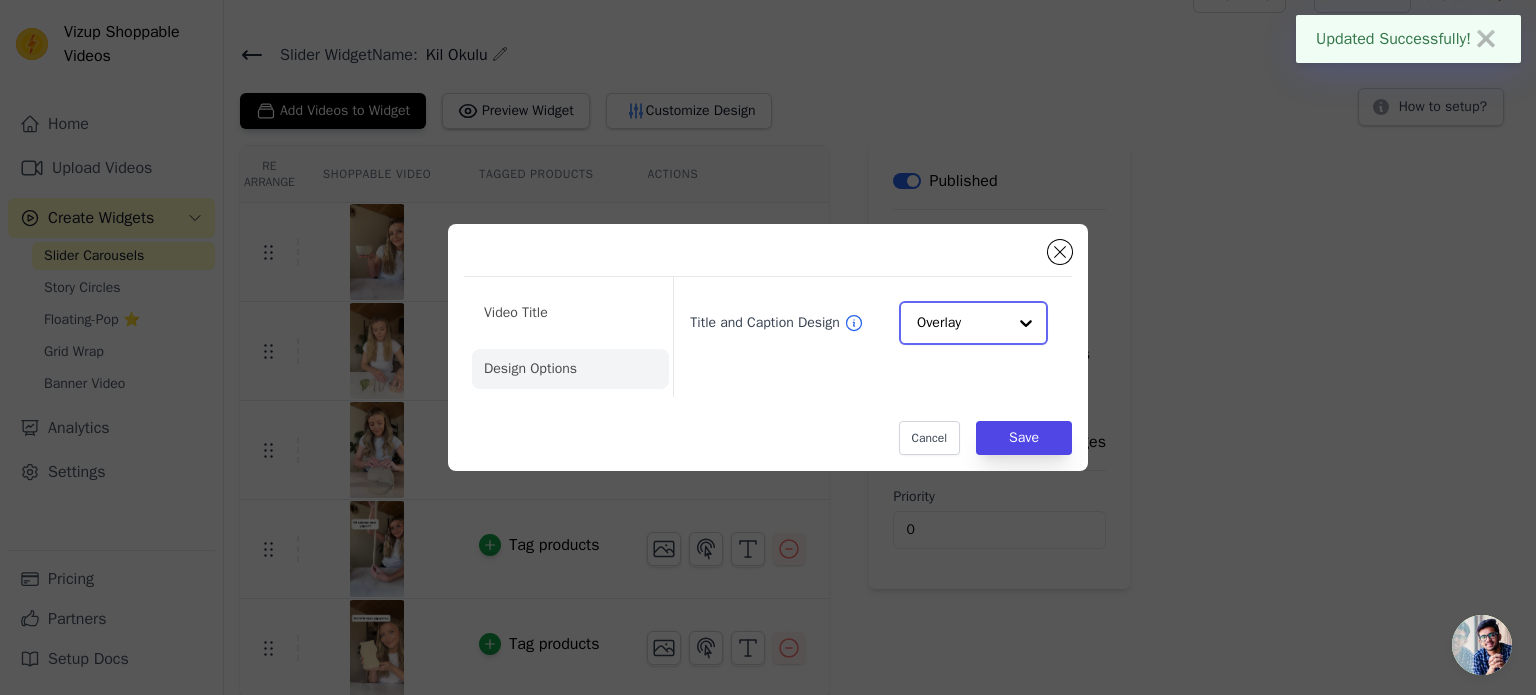 click on "Title and Caption Design" 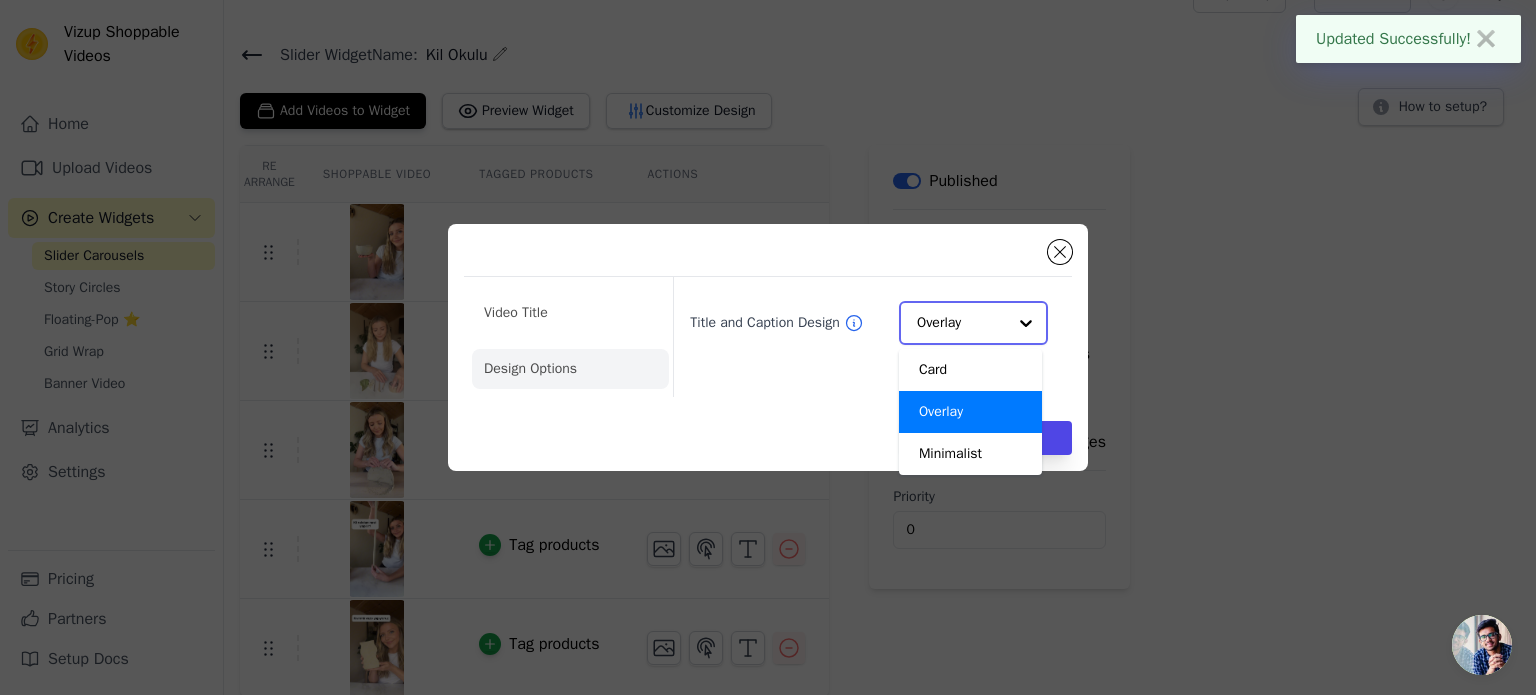 scroll, scrollTop: 0, scrollLeft: 0, axis: both 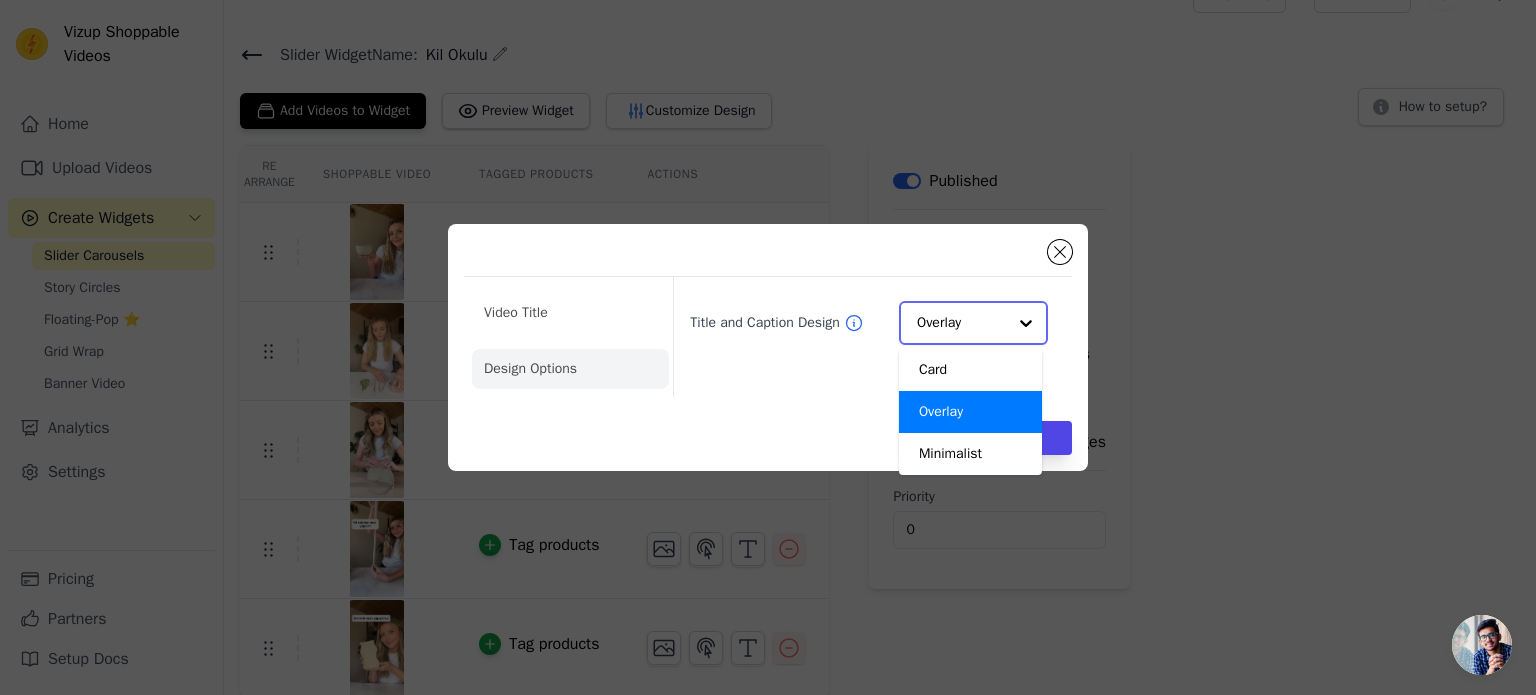 click on "Title and Caption Design" 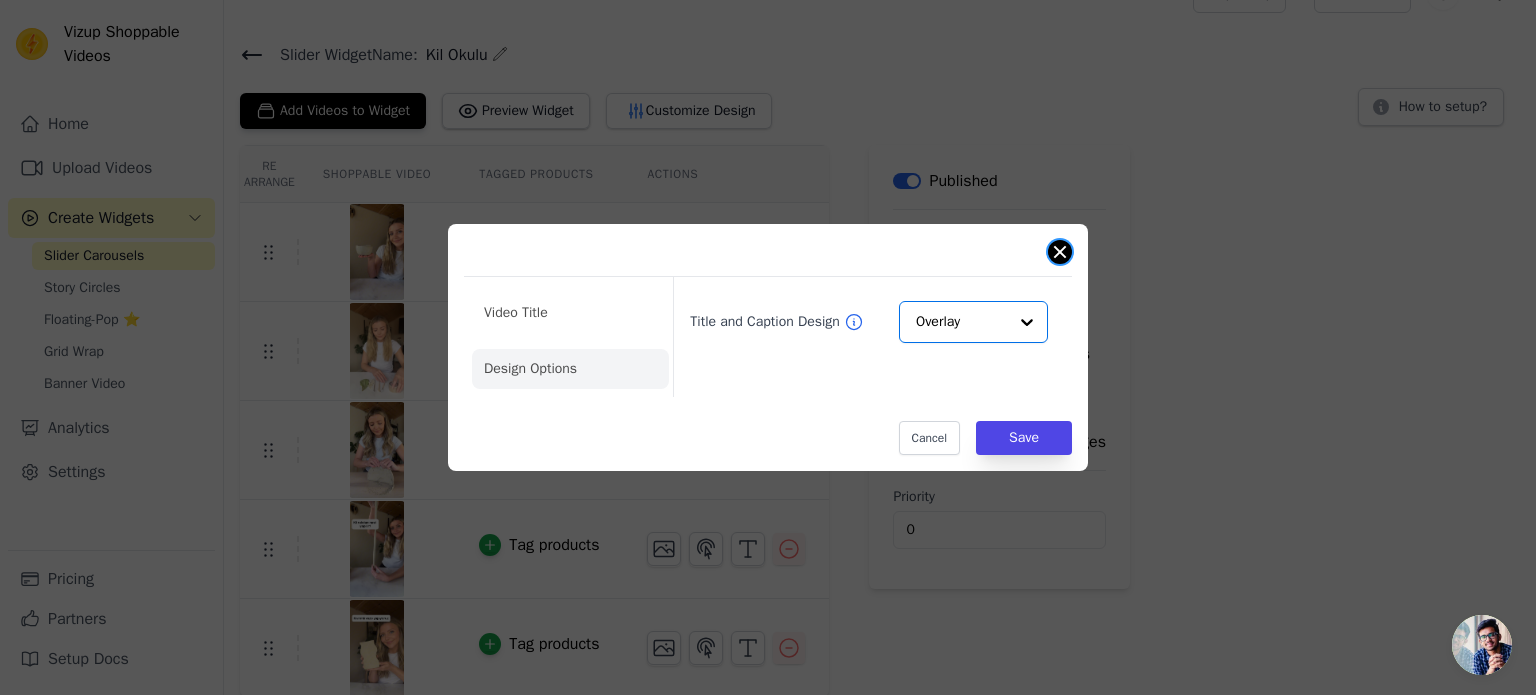 click at bounding box center [1060, 252] 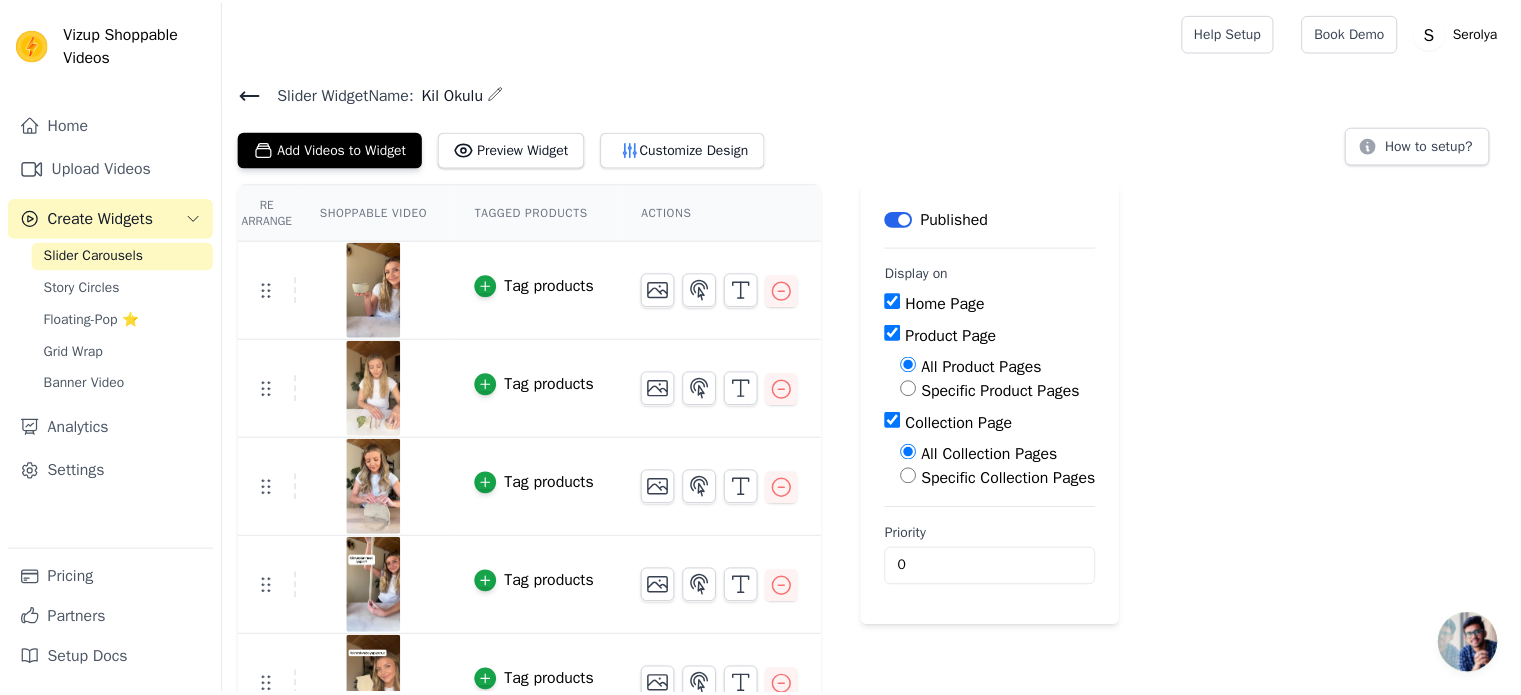 scroll, scrollTop: 38, scrollLeft: 0, axis: vertical 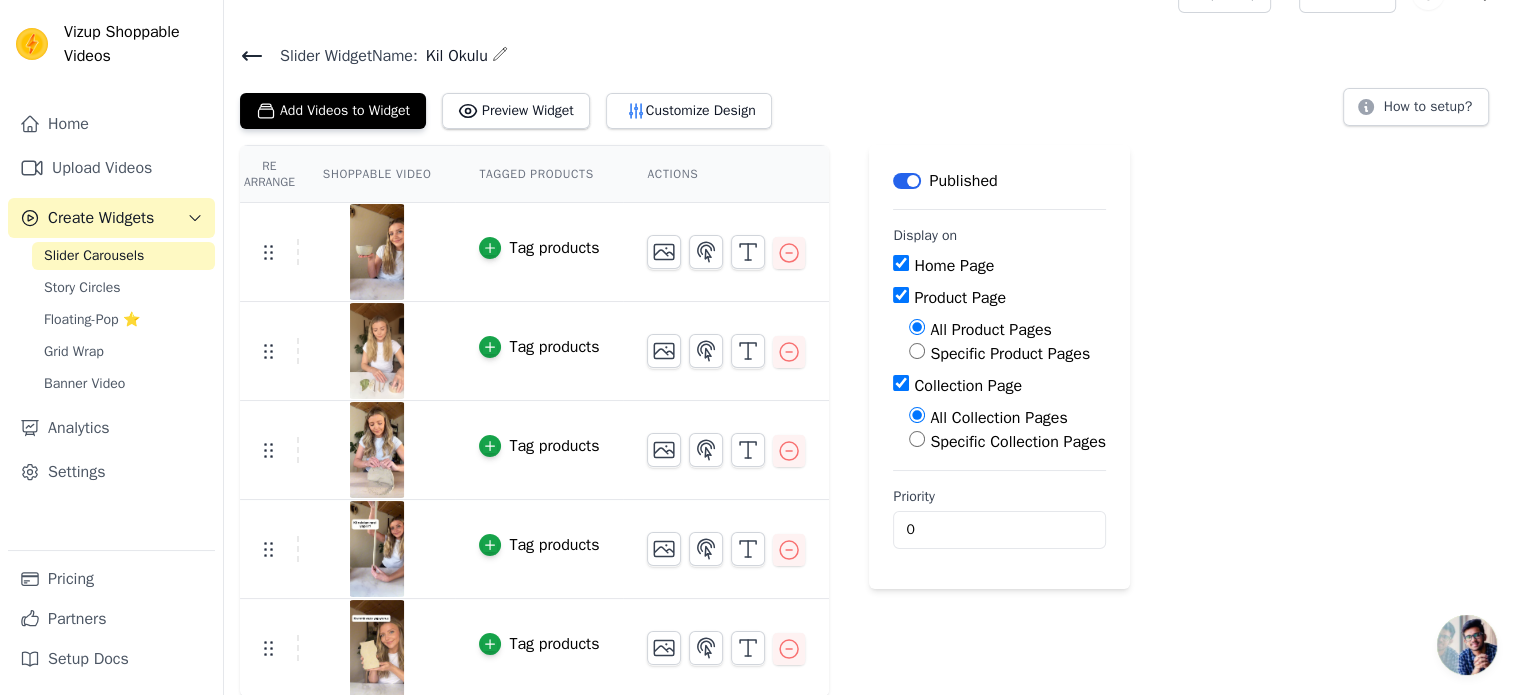 click on "Home Page" at bounding box center (999, 266) 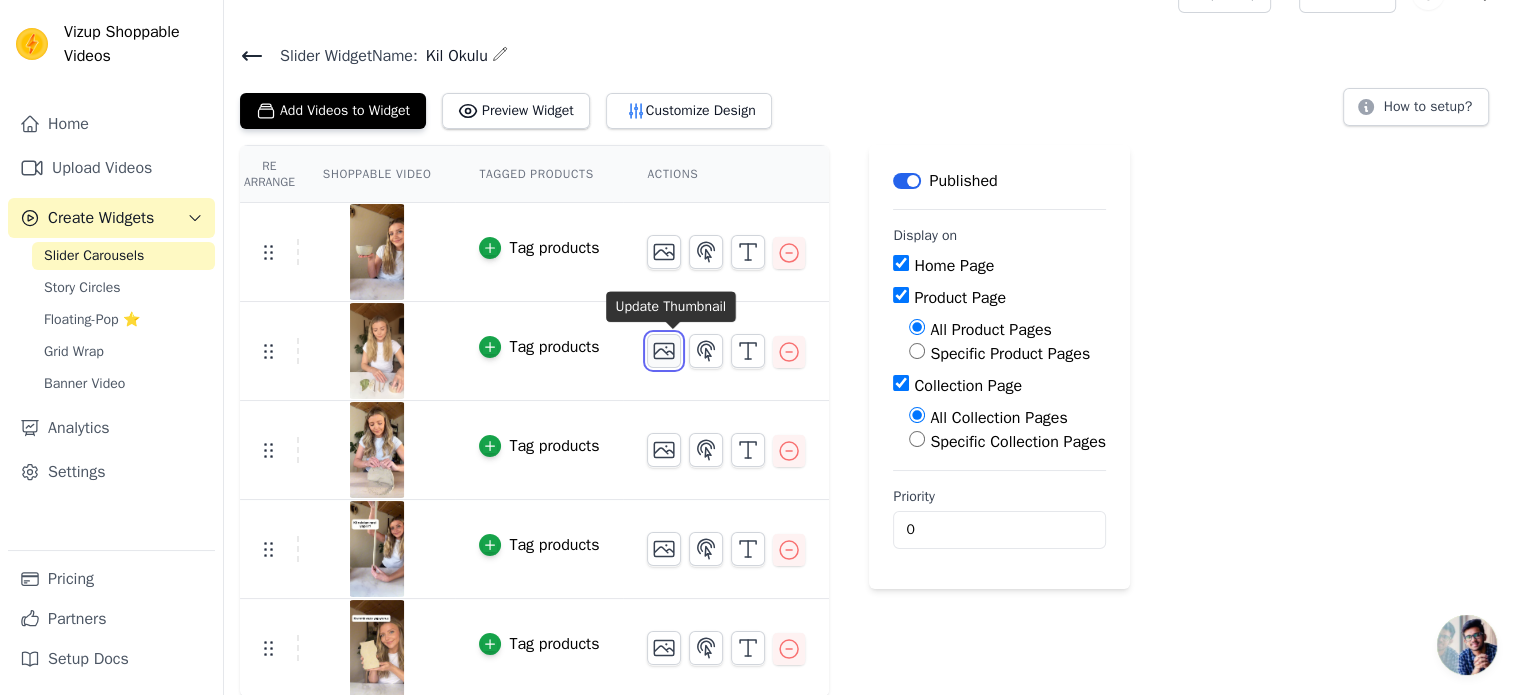 click 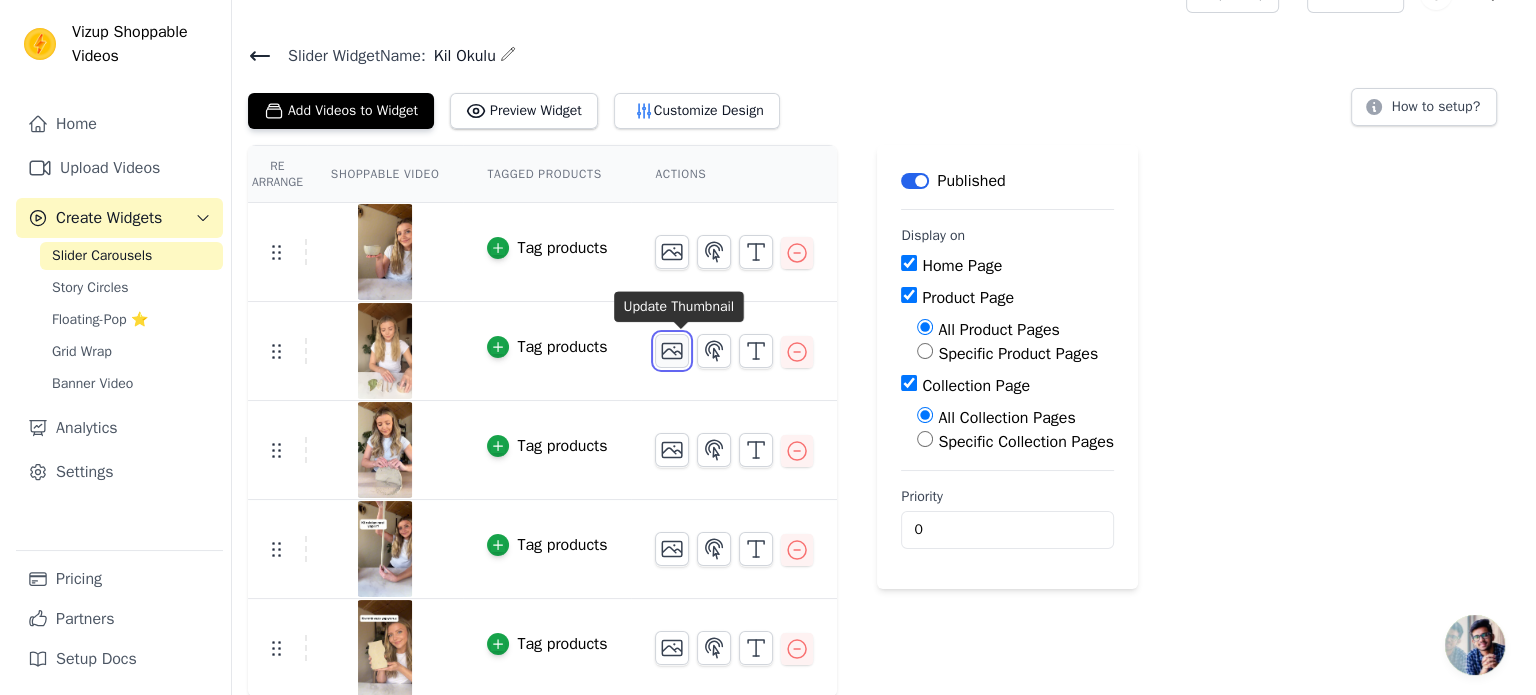 scroll, scrollTop: 0, scrollLeft: 0, axis: both 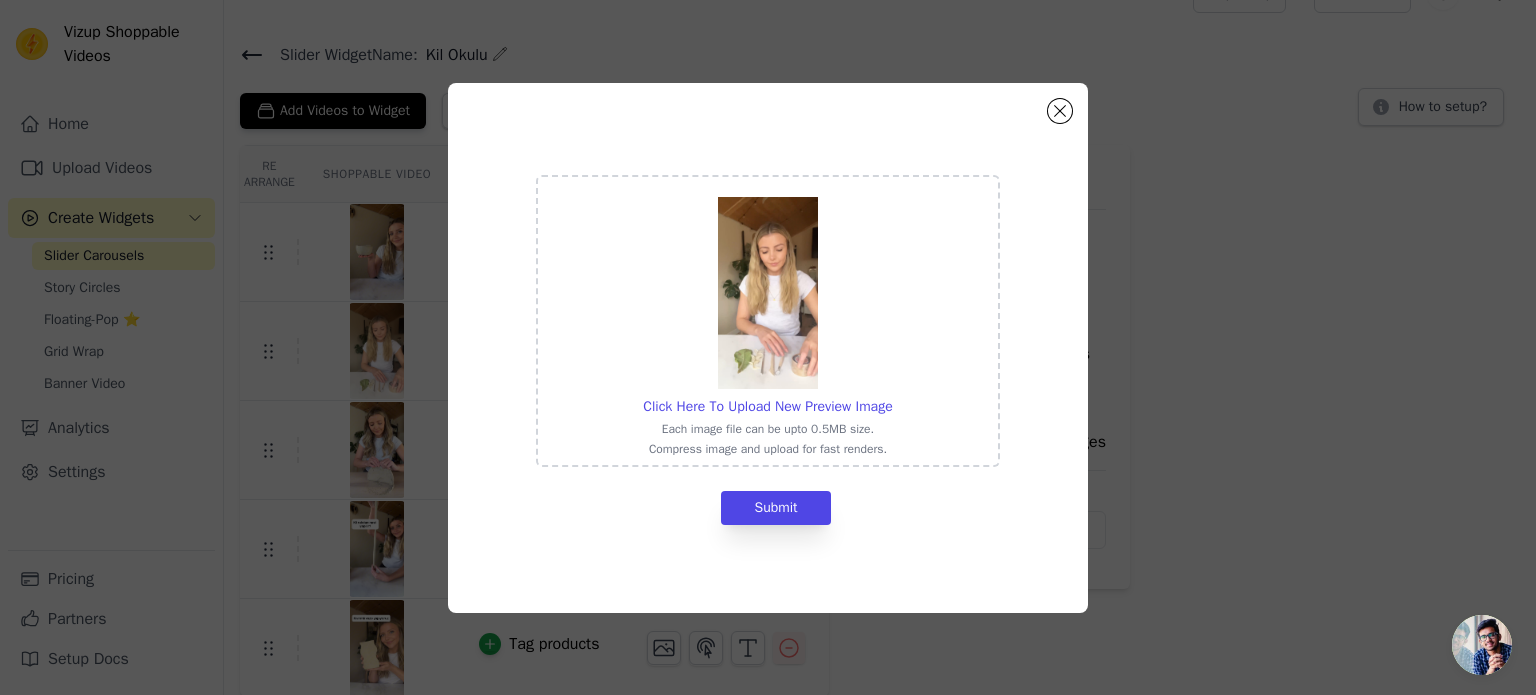 click on "Click Here To Upload New Preview Image     Each image file can be upto 0.5MB size.   Compress image and upload for fast renders.     Submit" 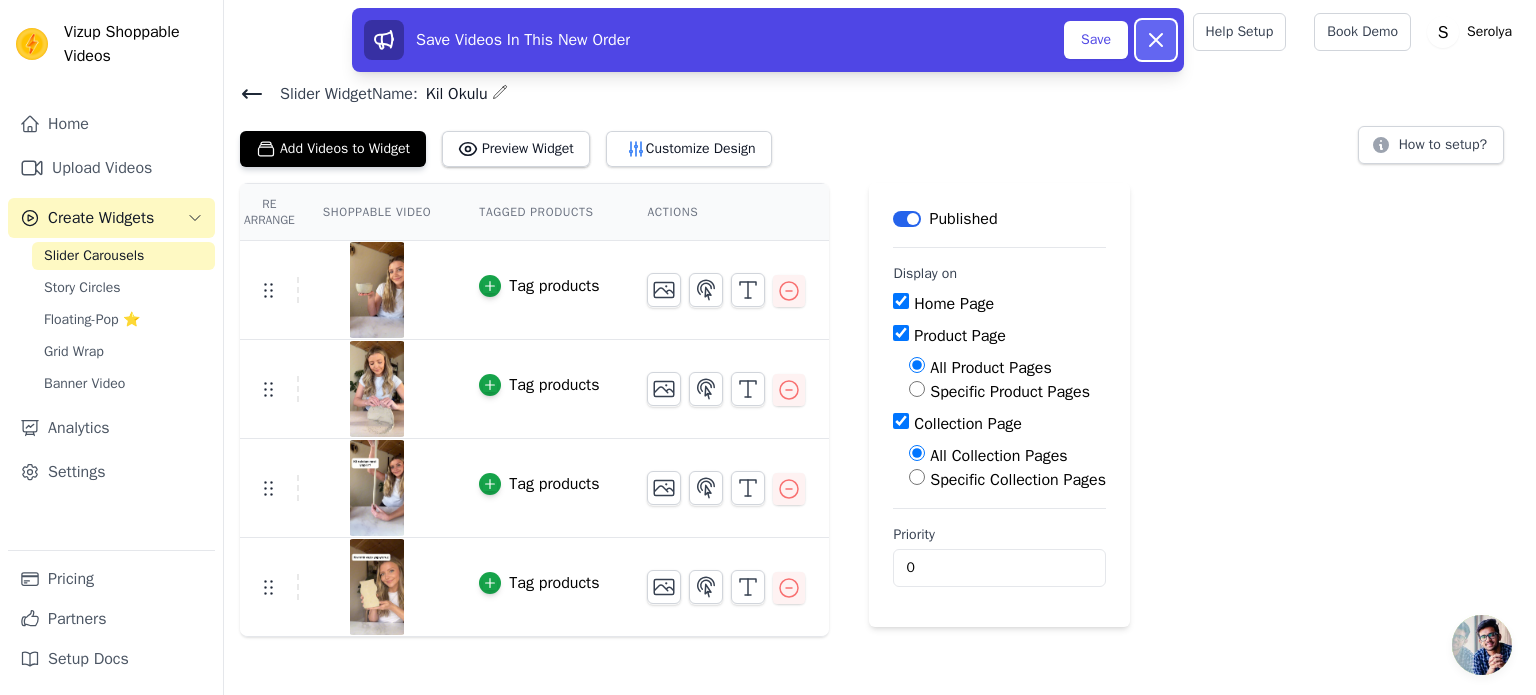 click 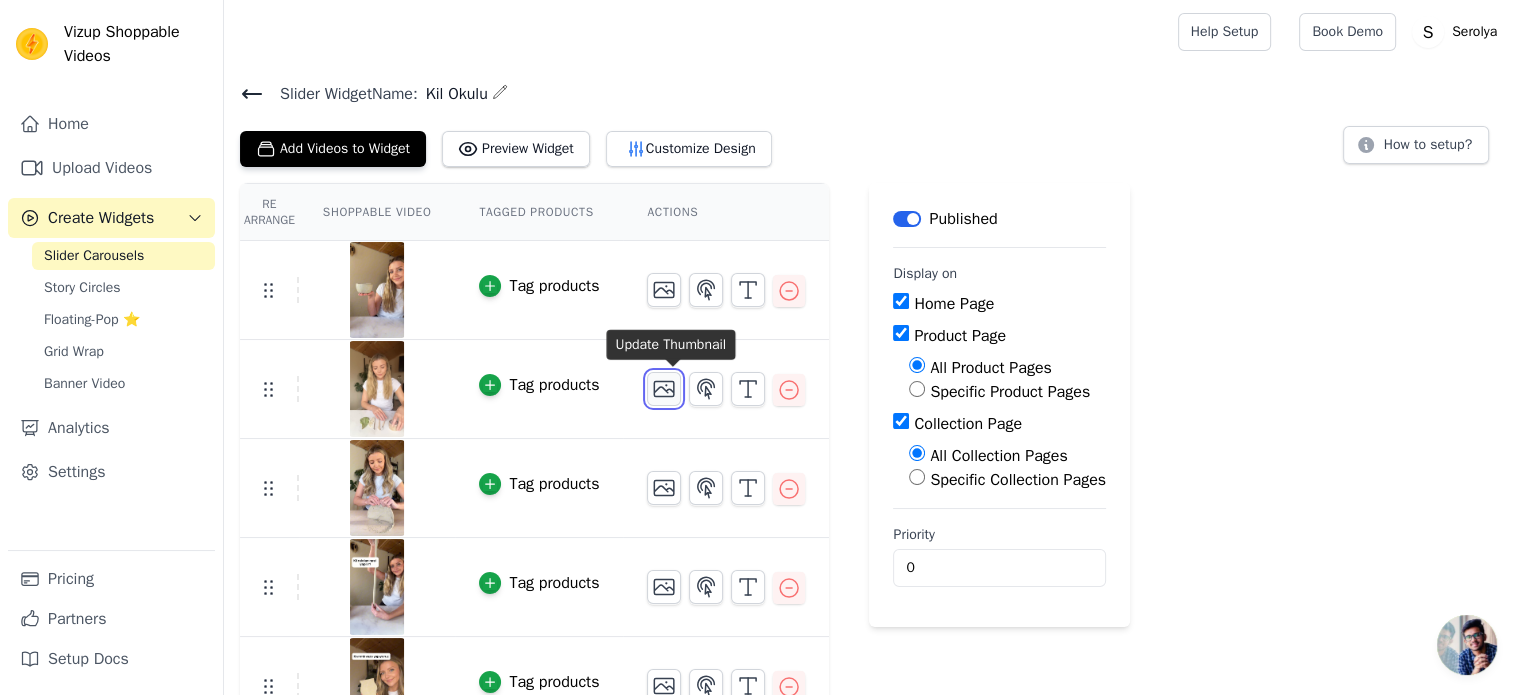 click at bounding box center [664, 389] 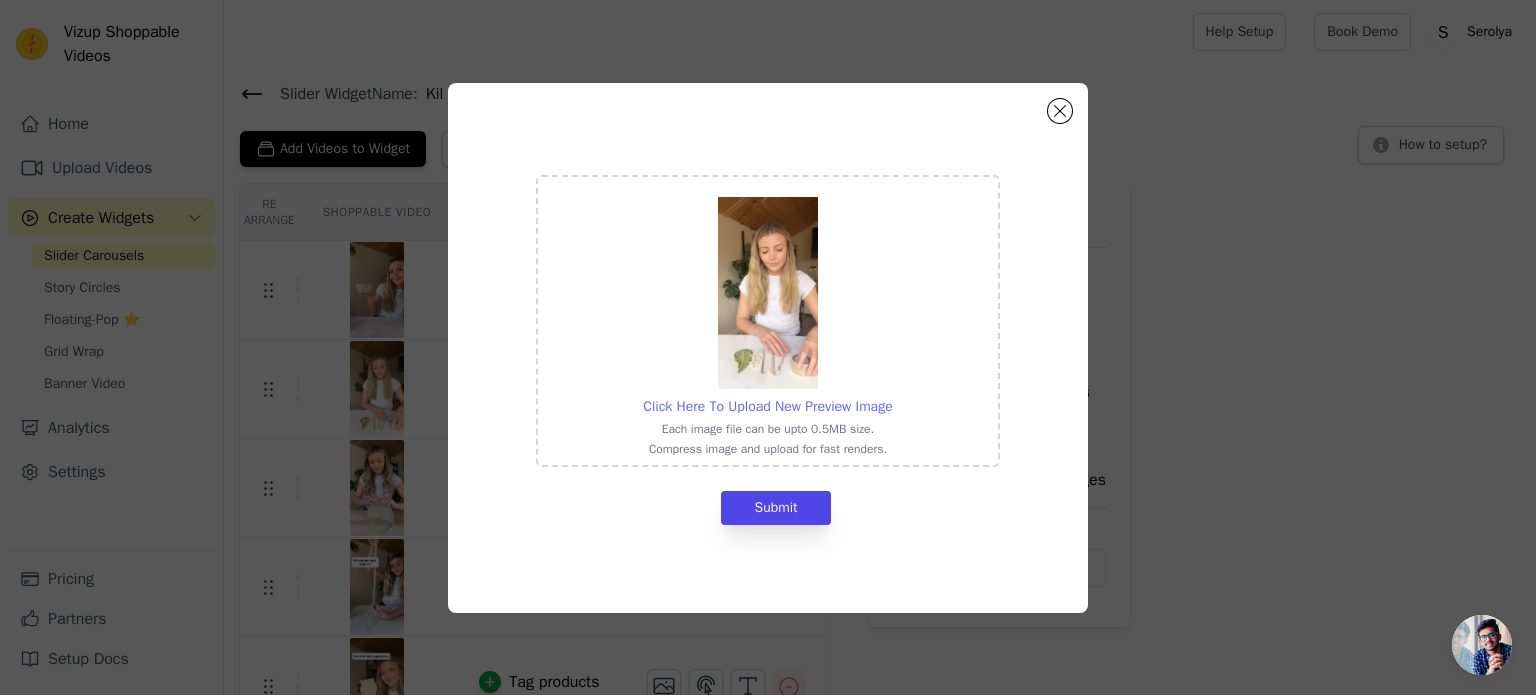 click on "Click Here To Upload New Preview Image" at bounding box center [767, 406] 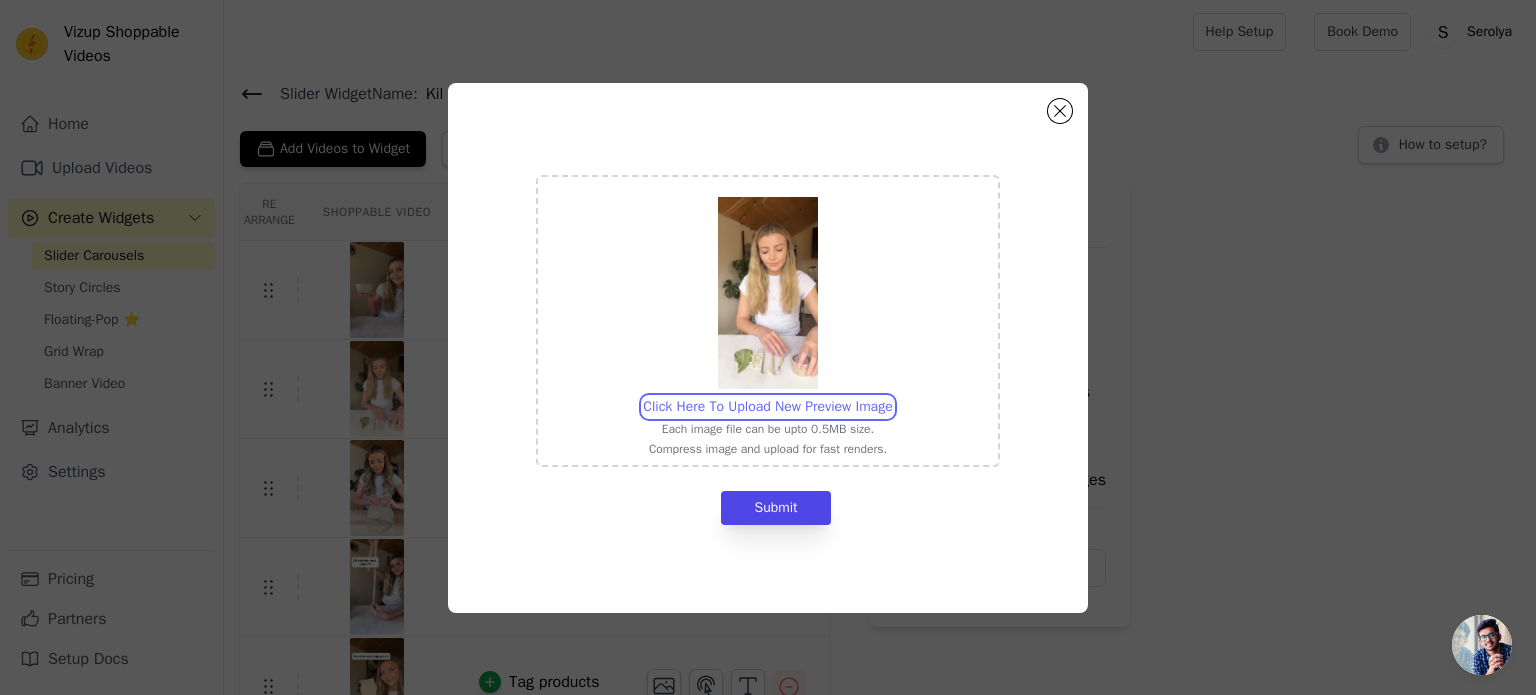 click on "Click Here To Upload New Preview Image     Each image file can be upto 0.5MB size.   Compress image and upload for fast renders." at bounding box center (892, 396) 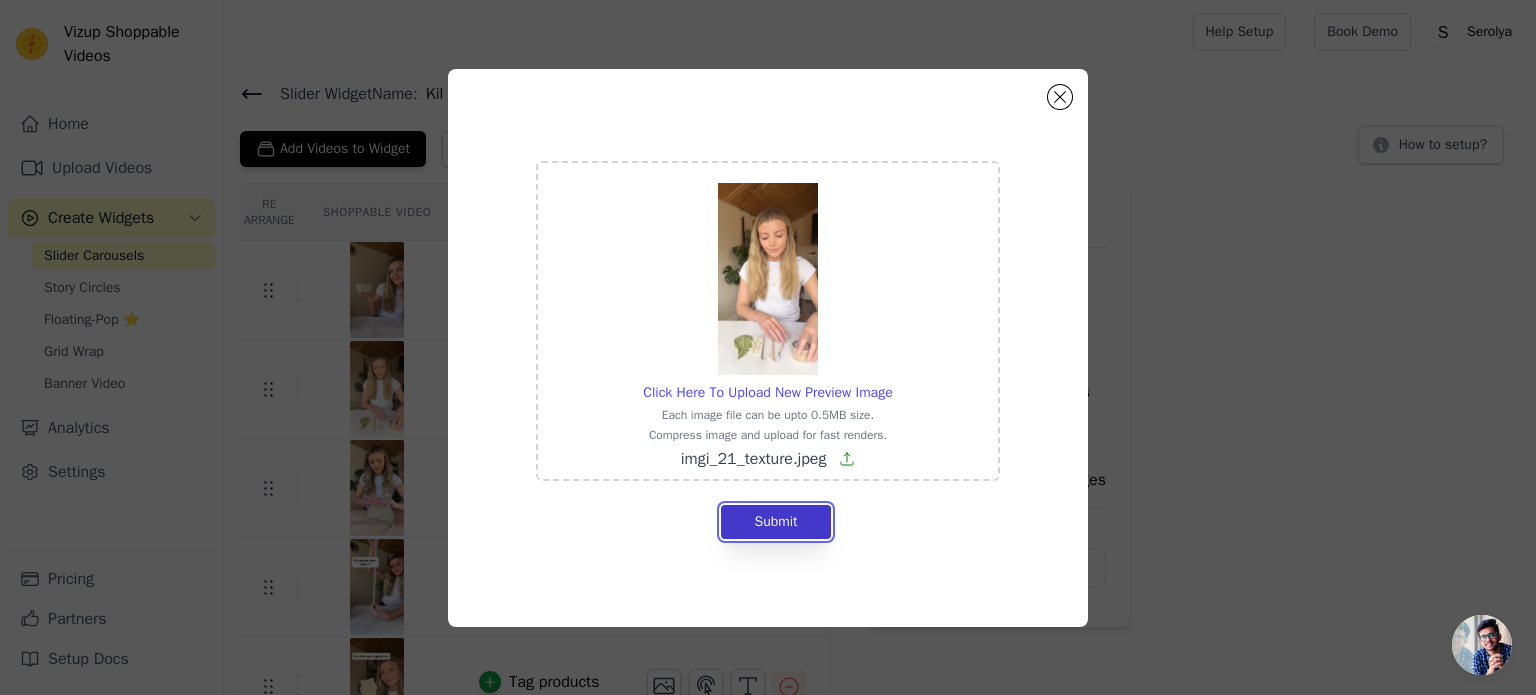 click on "Submit" at bounding box center (775, 522) 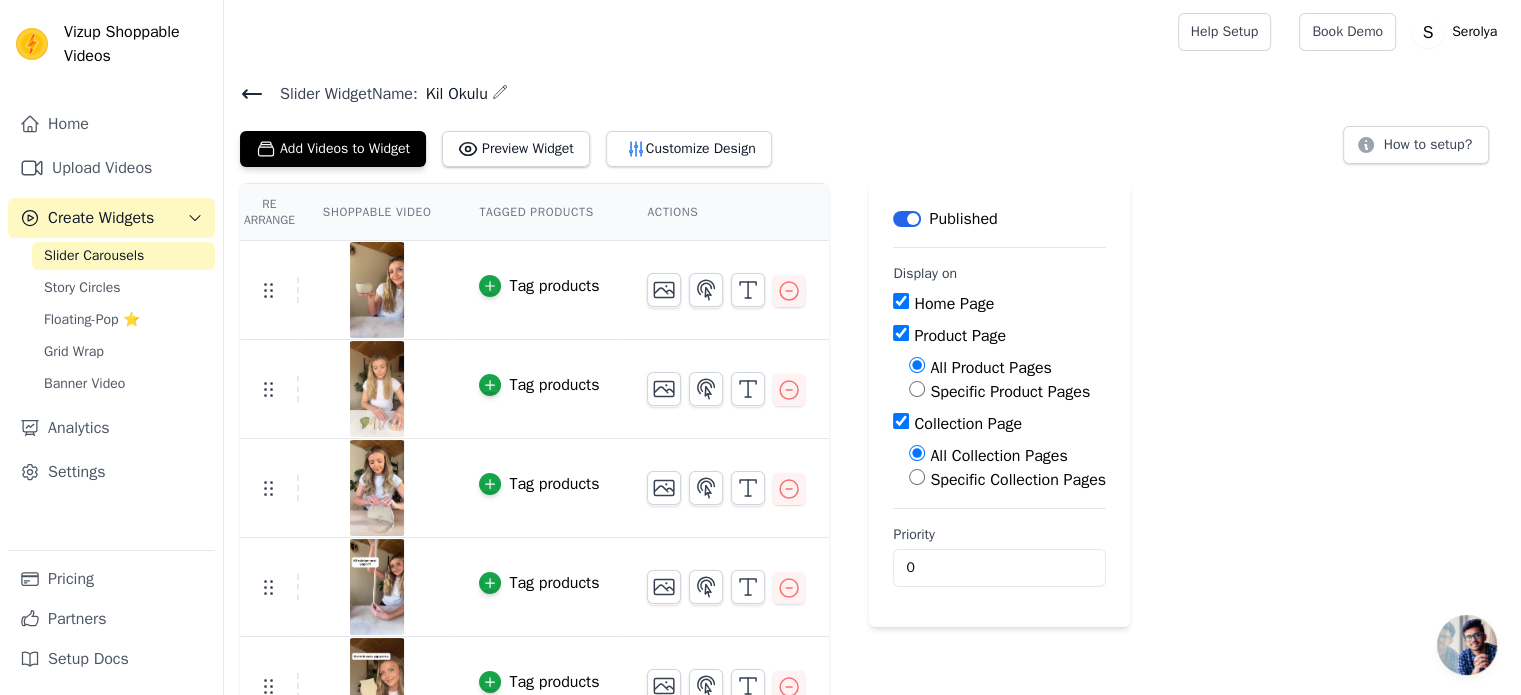 click at bounding box center (726, 290) 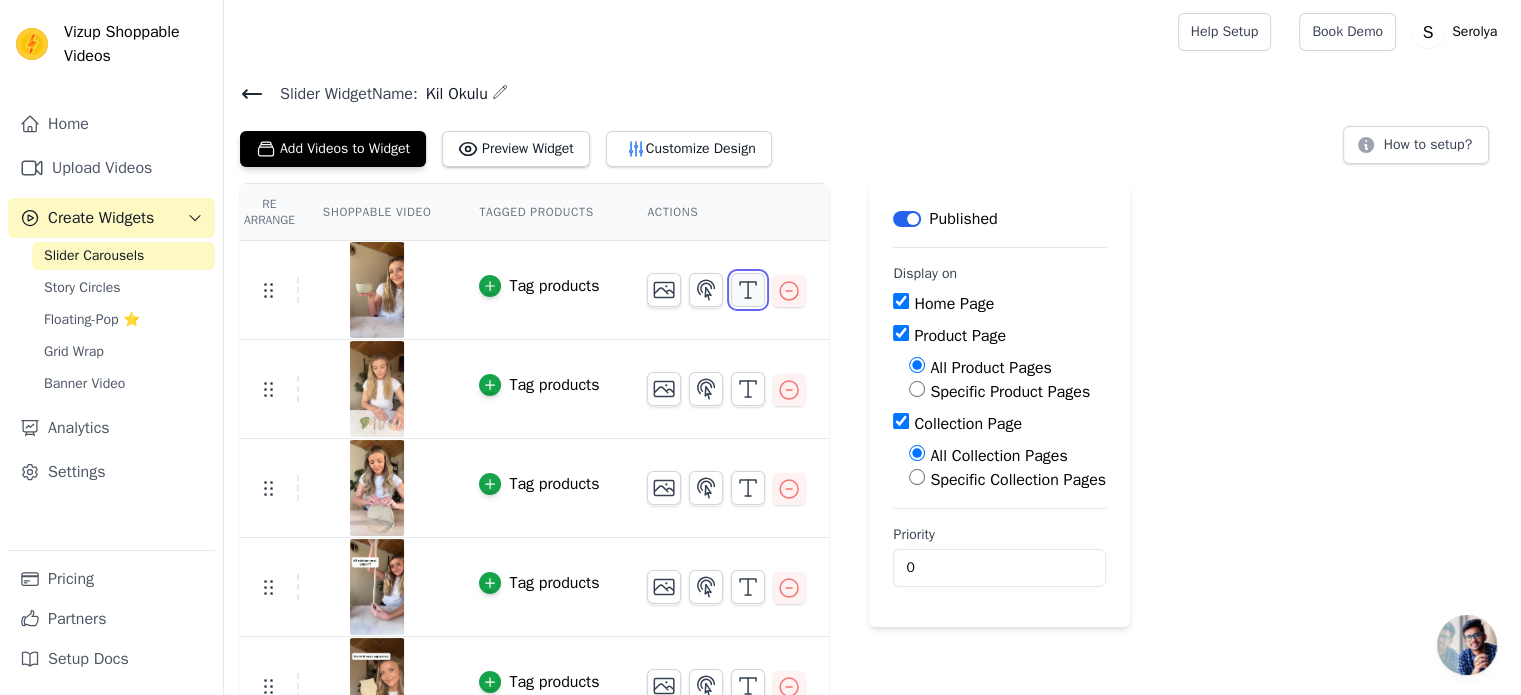 click 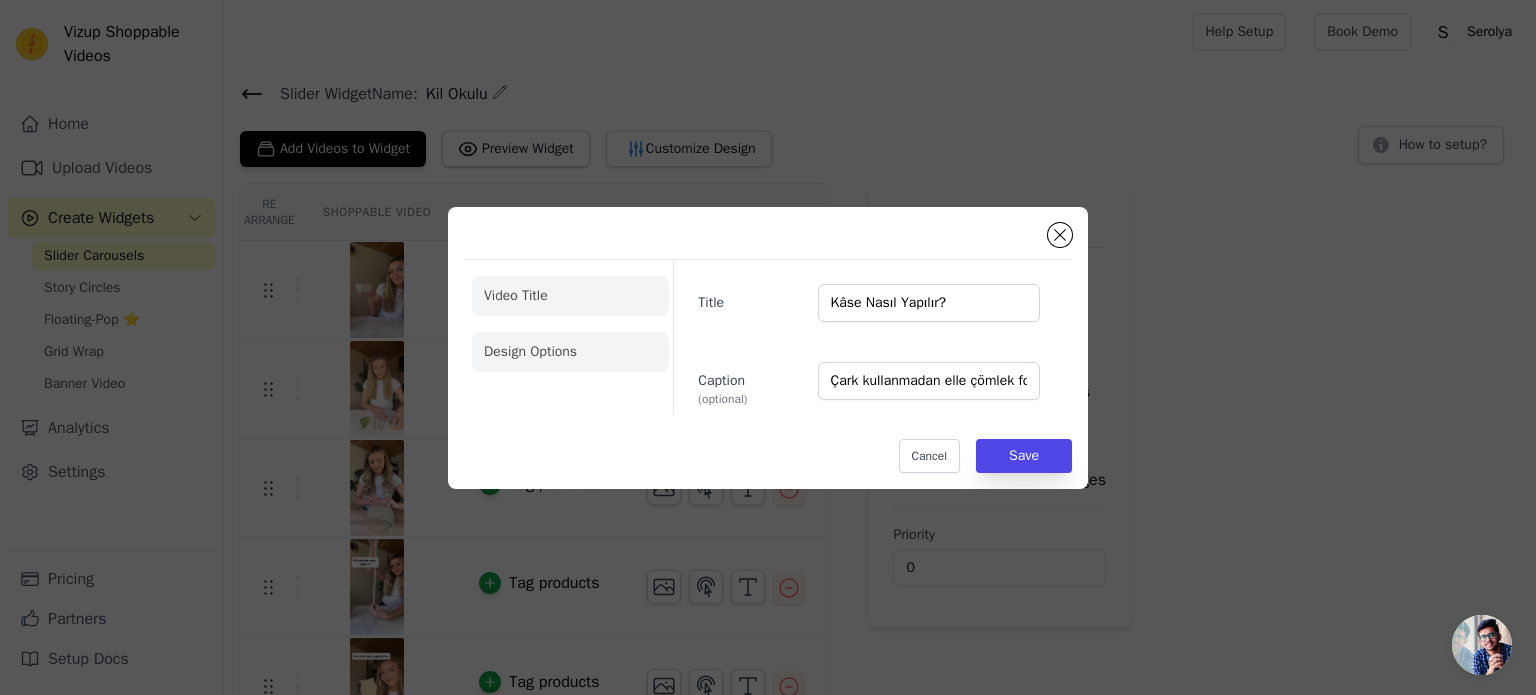click on "Design Options" 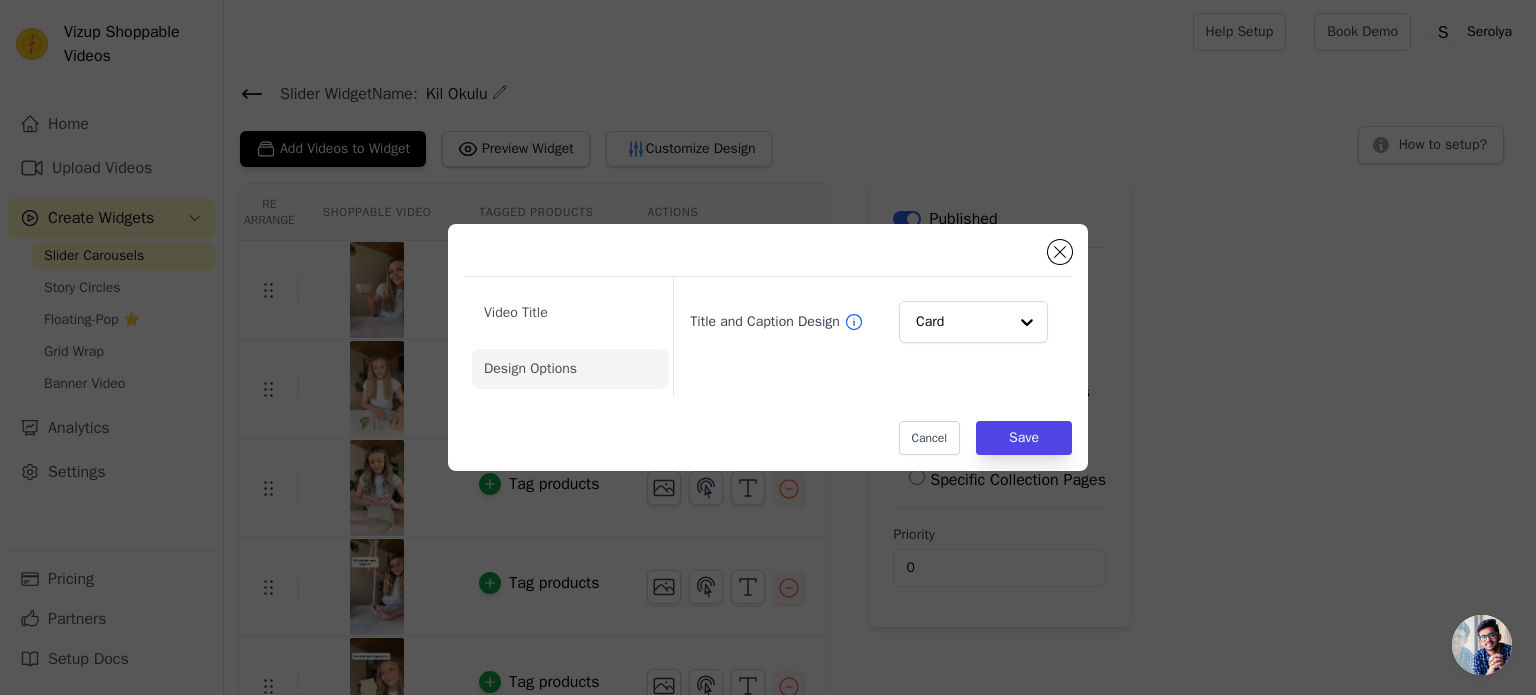 click on "Video Title Design Options   Title and Caption Design           Card               Cancel   Save" at bounding box center [768, 347] 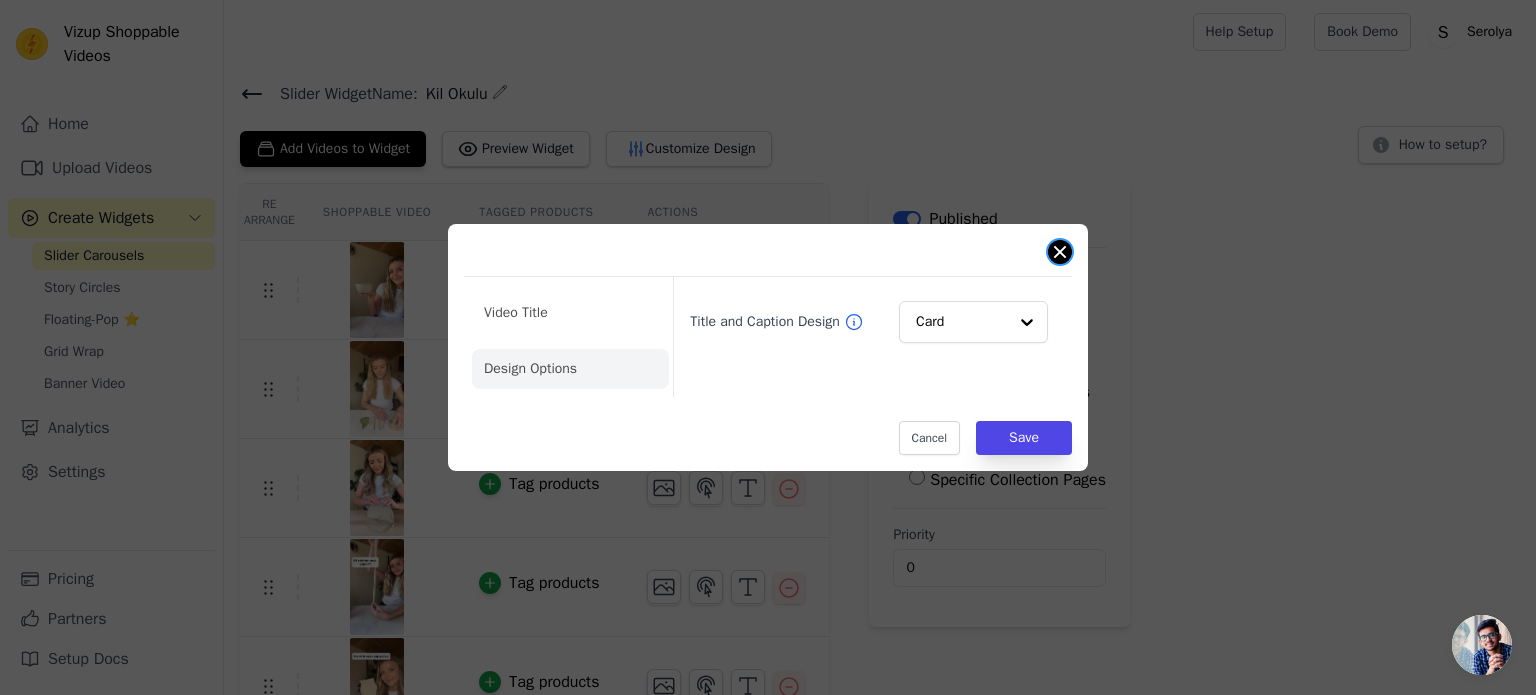 click at bounding box center (1060, 252) 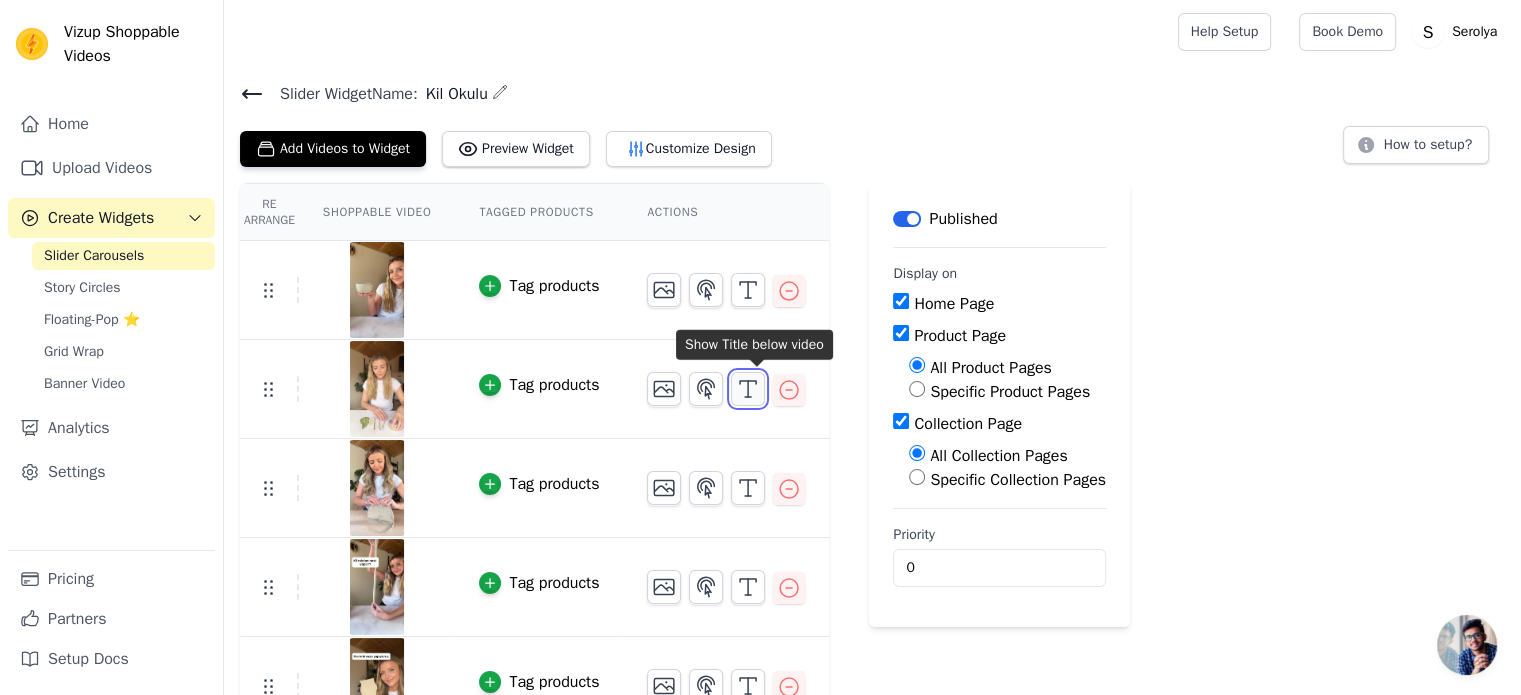 click 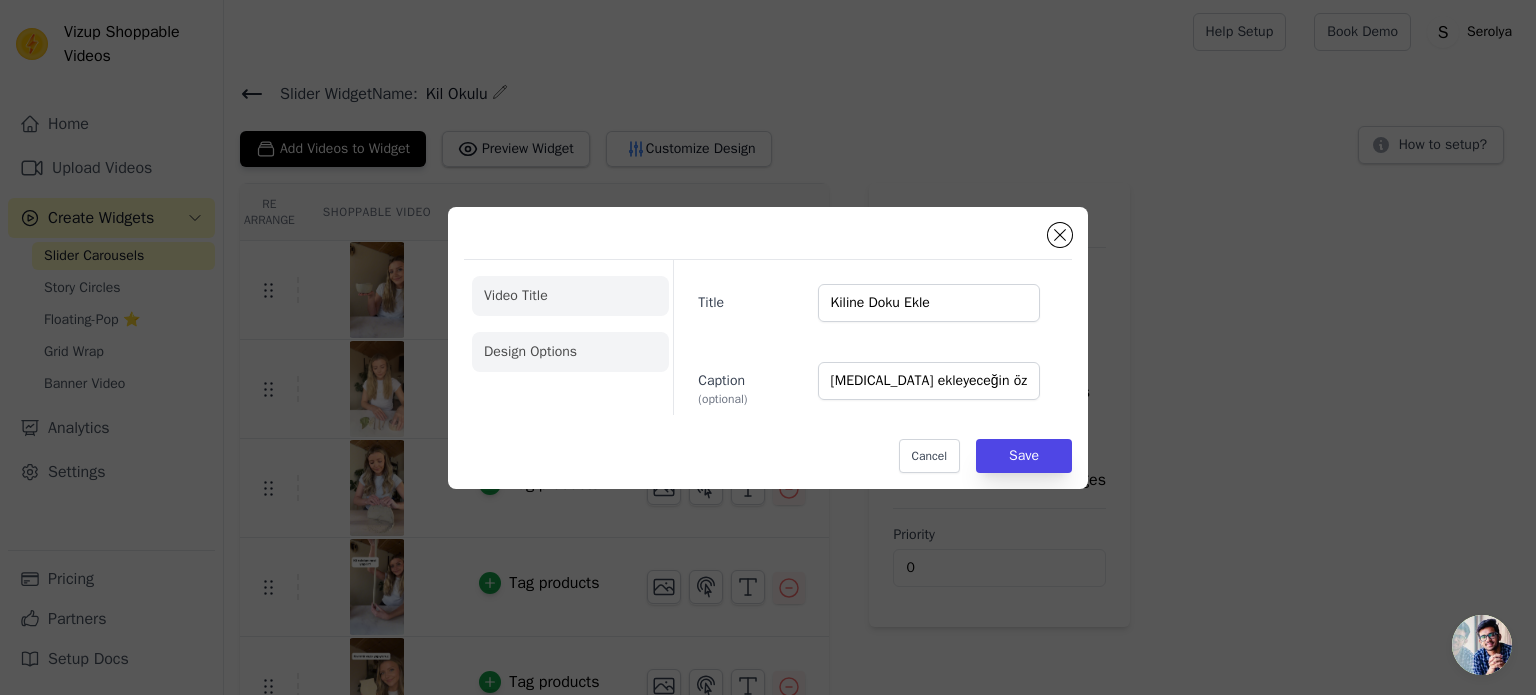 click on "Design Options" 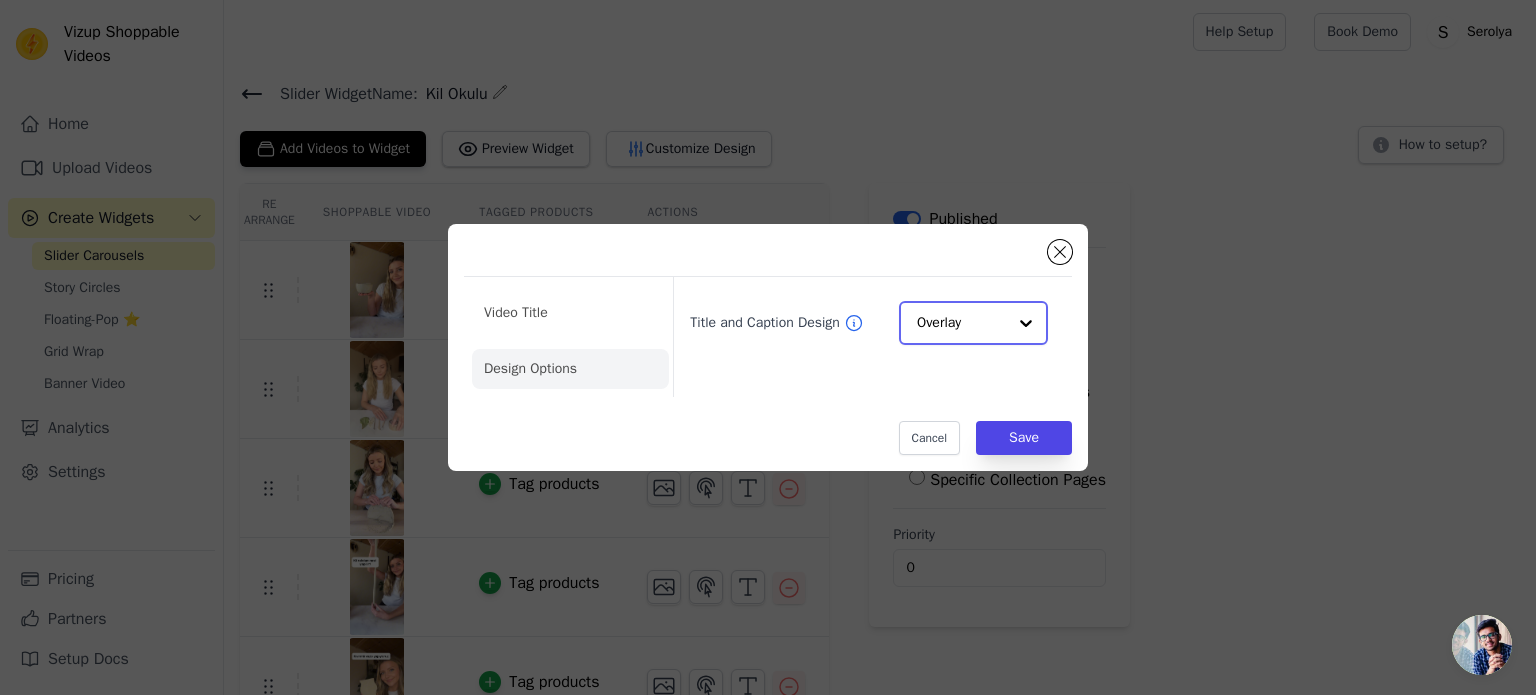 click on "Title and Caption Design" 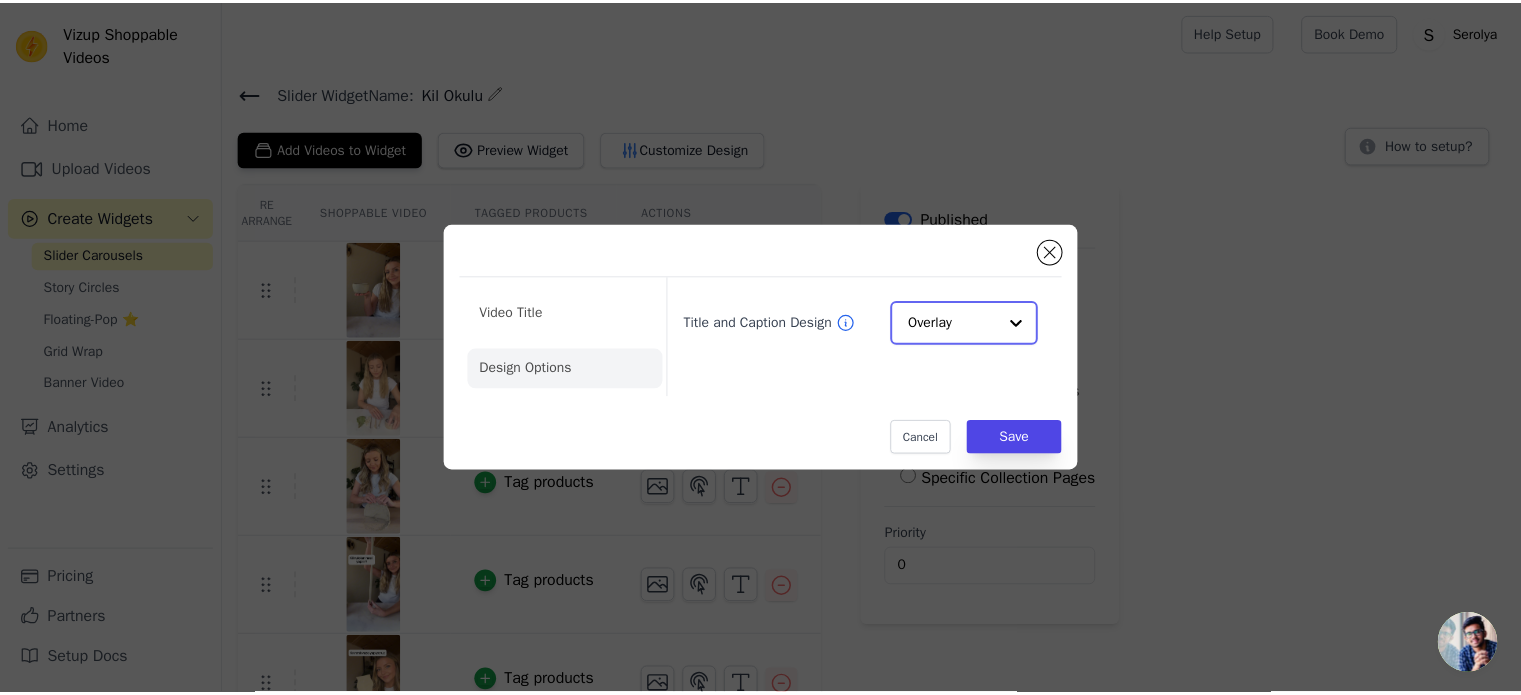 scroll, scrollTop: 0, scrollLeft: 0, axis: both 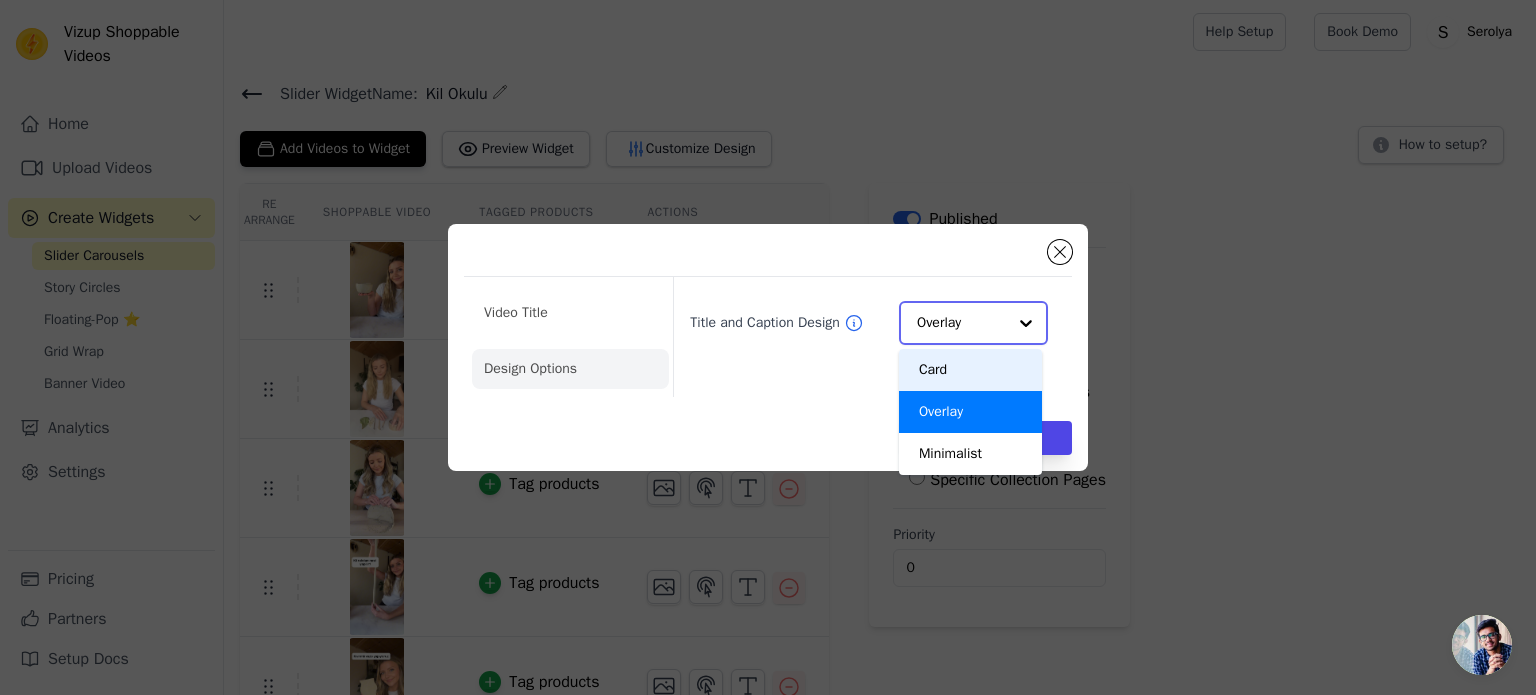 click on "Card" at bounding box center [970, 370] 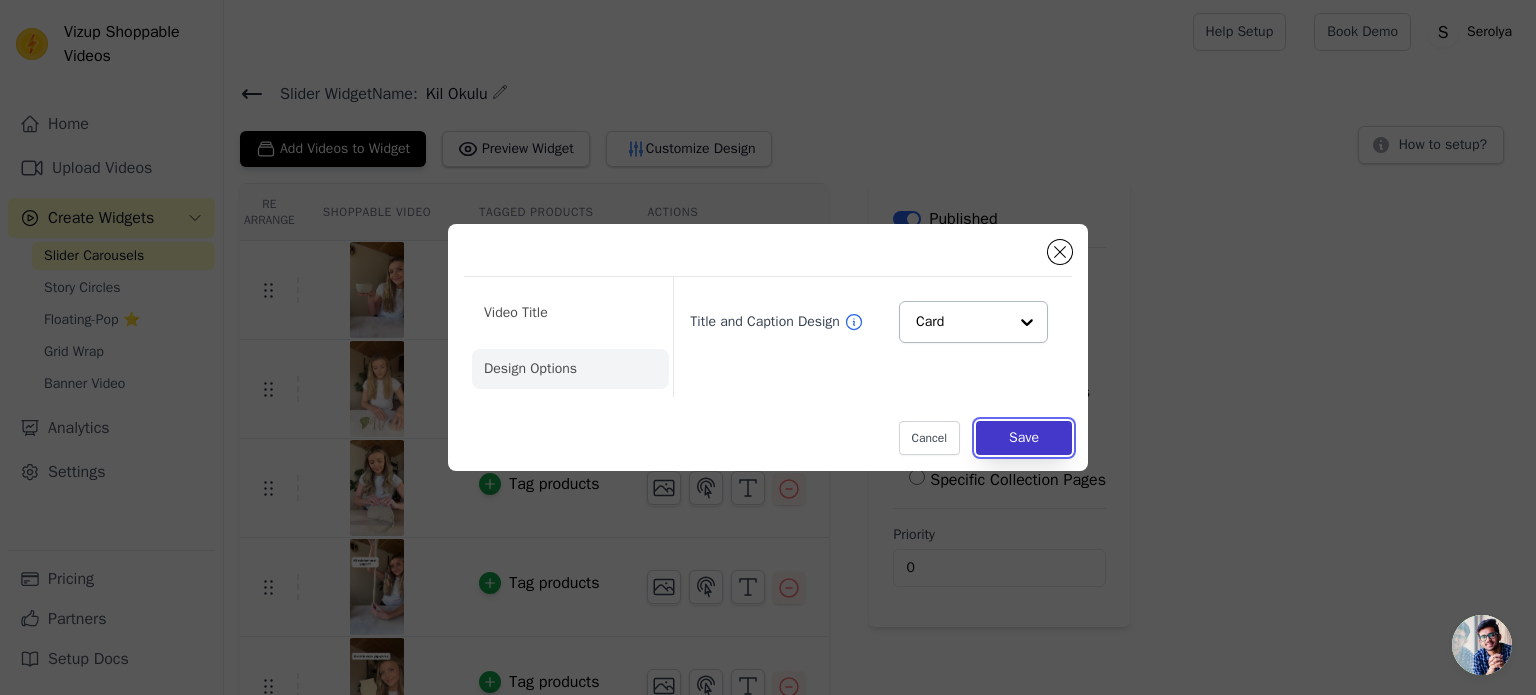 click on "Save" at bounding box center (1024, 438) 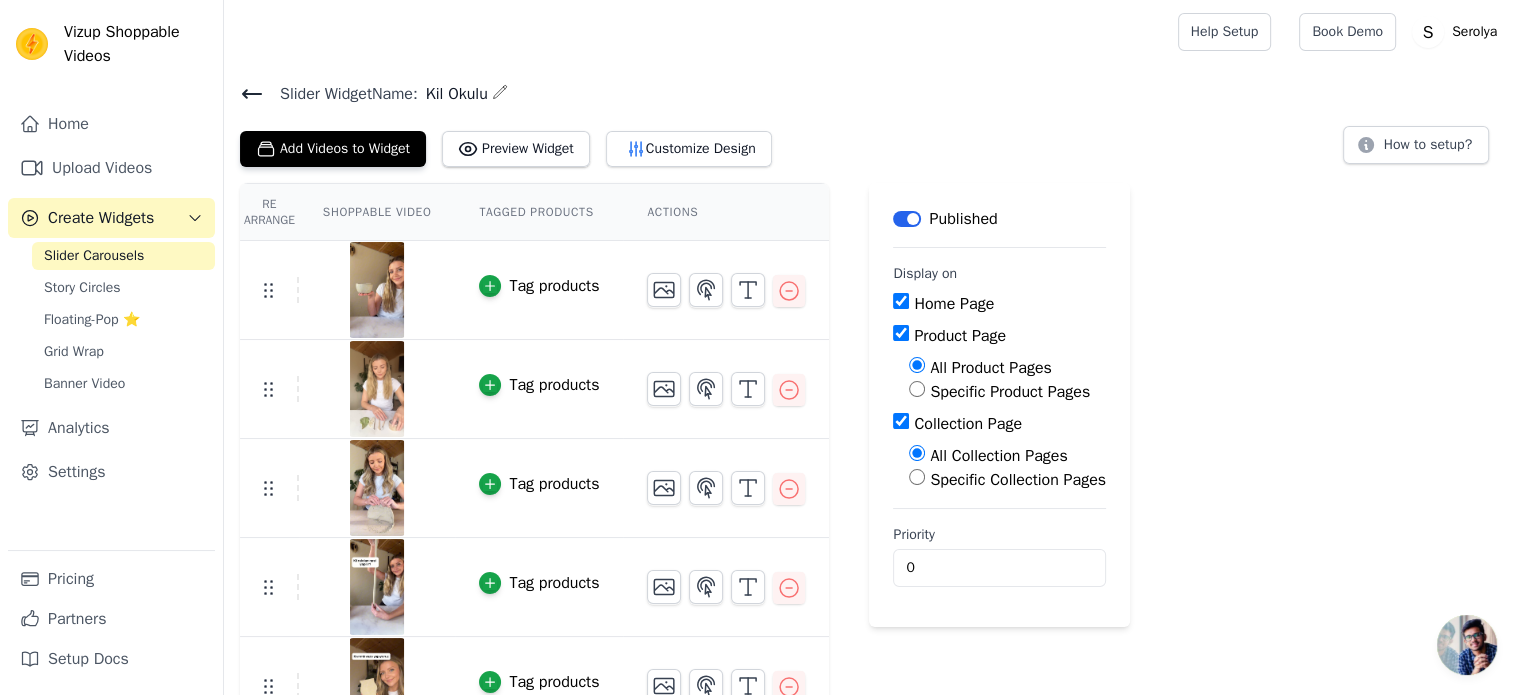 click on "Re Arrange   Shoppable Video   Tagged Products   Actions             Tag products                             Tag products                             Tag products                             Tag products                             Tag products                       Save Videos In This New Order   Save   Dismiss     Label     Published     Display on     Home Page     Product Page     All Product Pages     Specific Product Pages       Collection Page     All Collection Pages     Specific Collection Pages       Priority   0" at bounding box center [872, 459] 